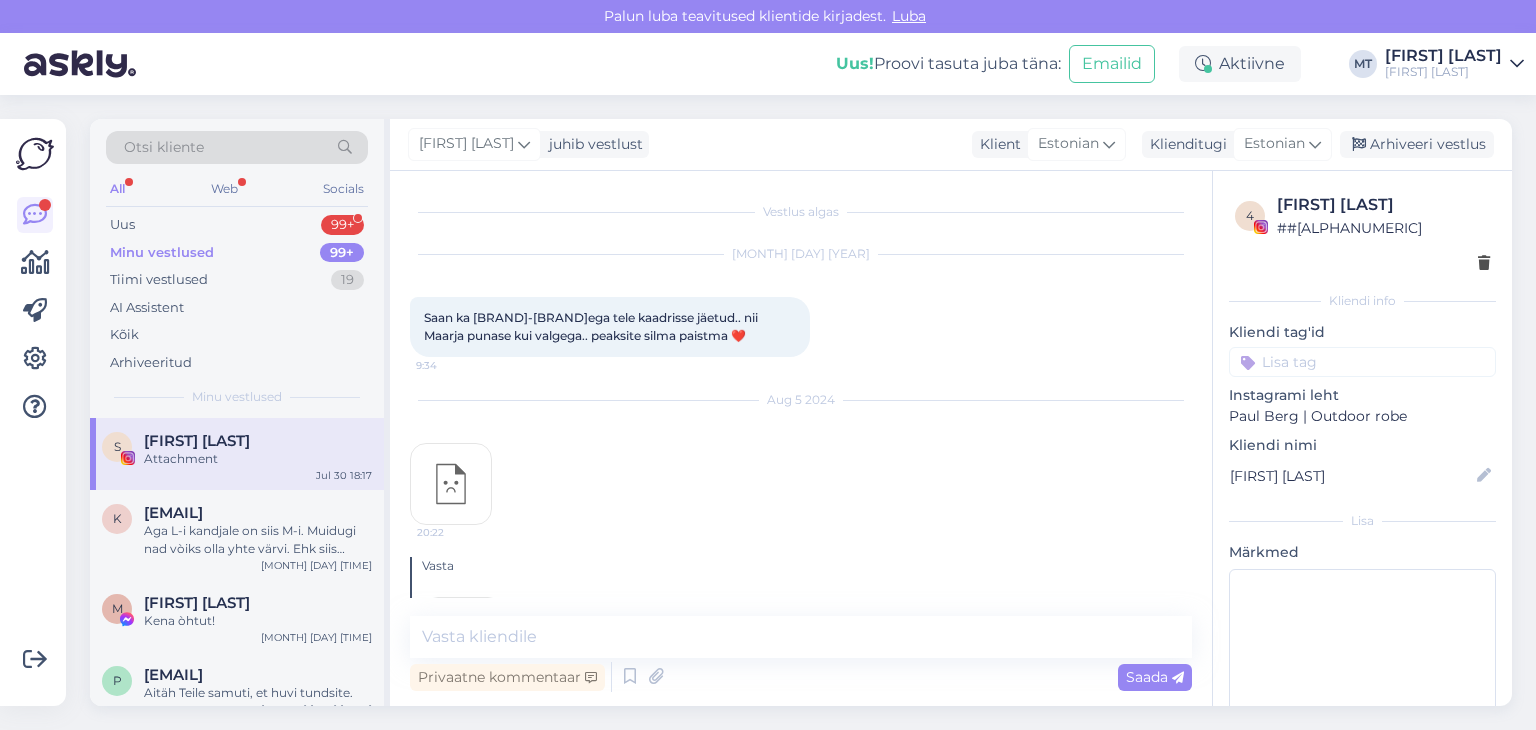 scroll, scrollTop: 0, scrollLeft: 0, axis: both 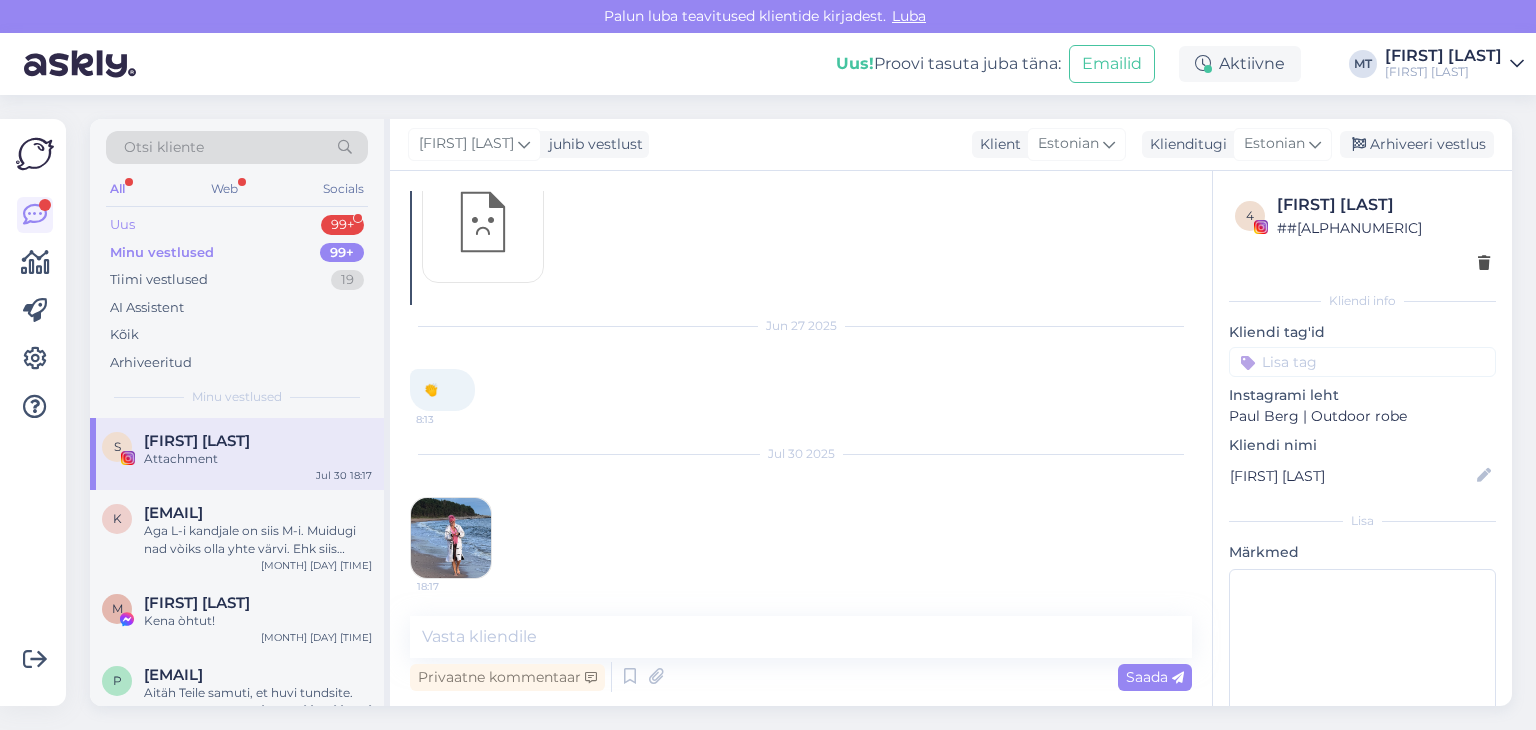 click on "Uus 99+" at bounding box center (237, 225) 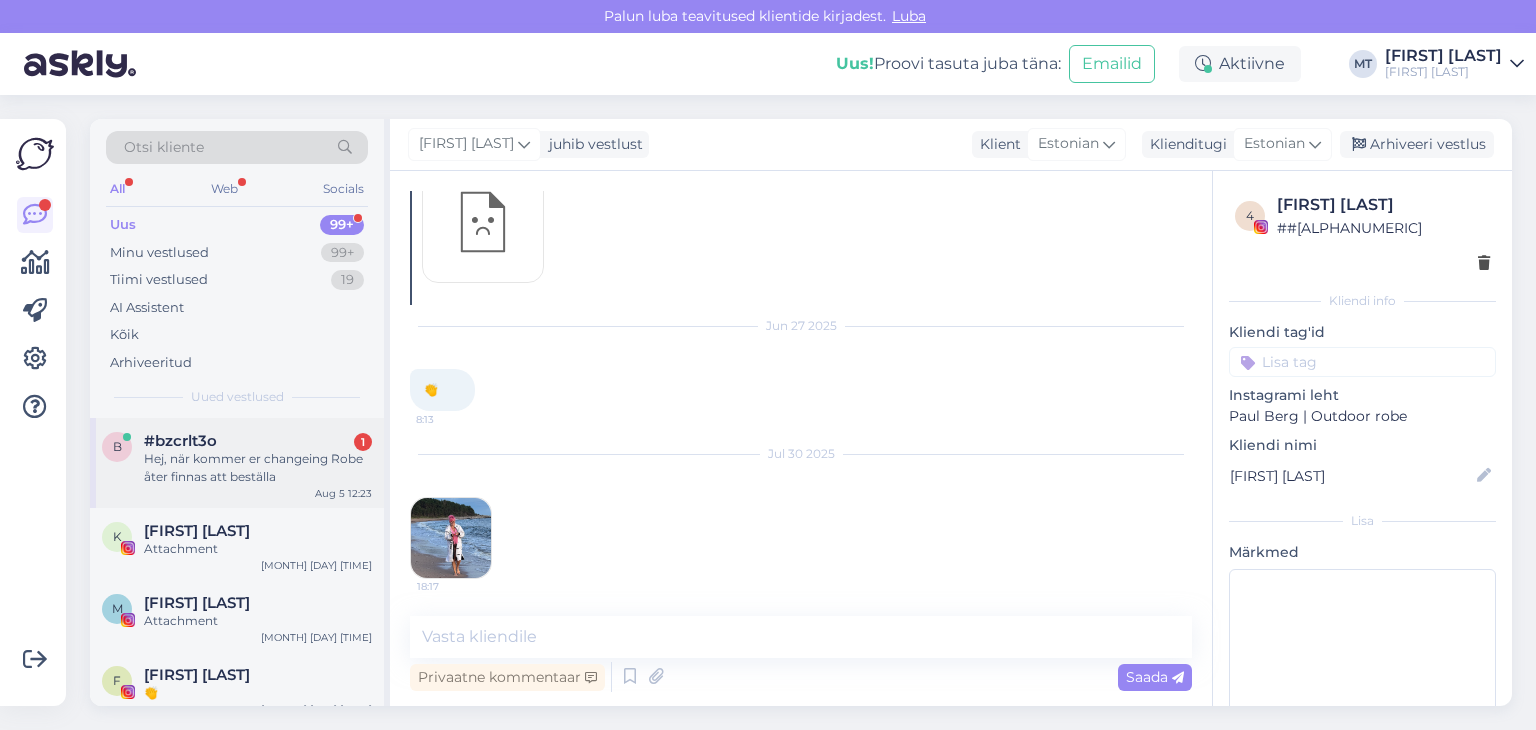 click on "#bzcrlt3o" at bounding box center (180, 441) 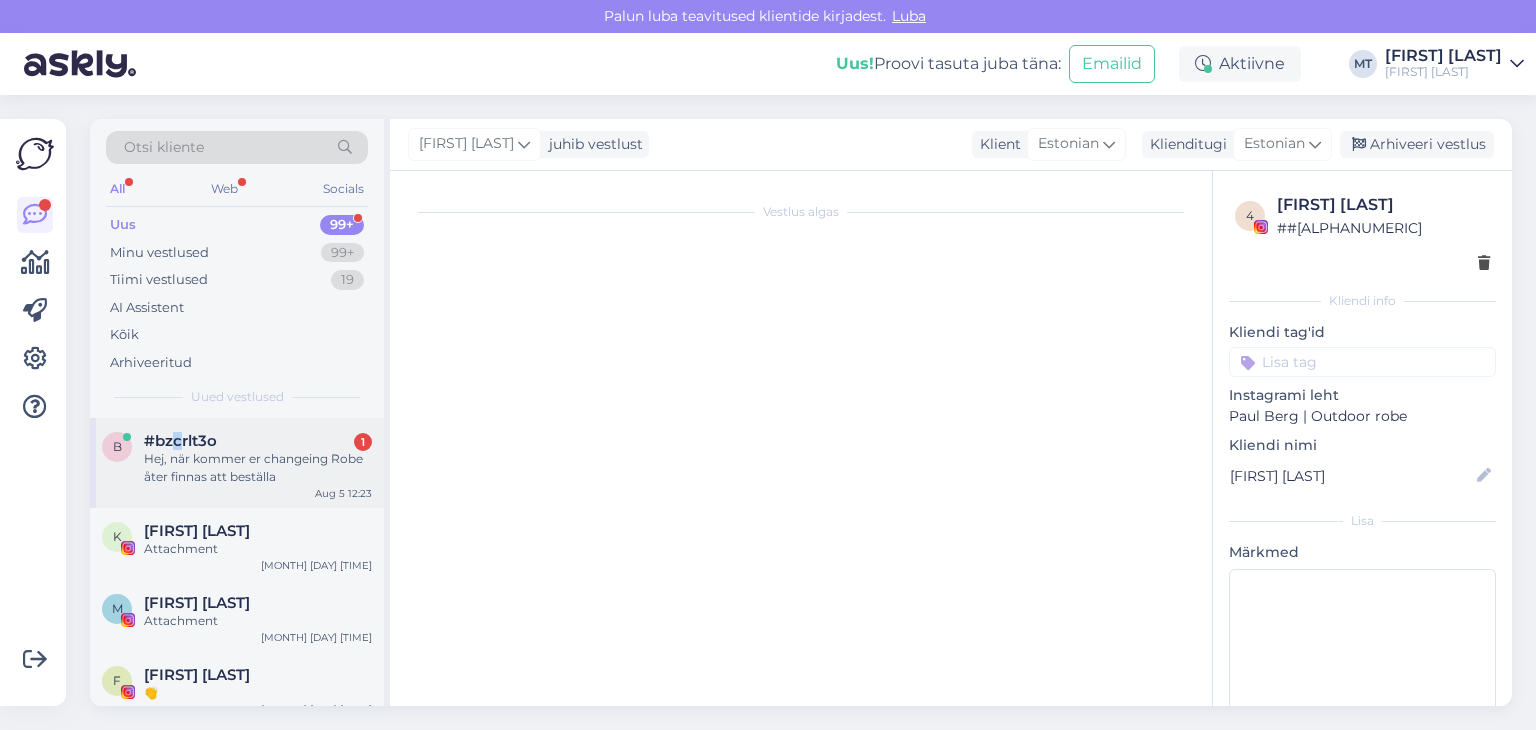 scroll, scrollTop: 0, scrollLeft: 0, axis: both 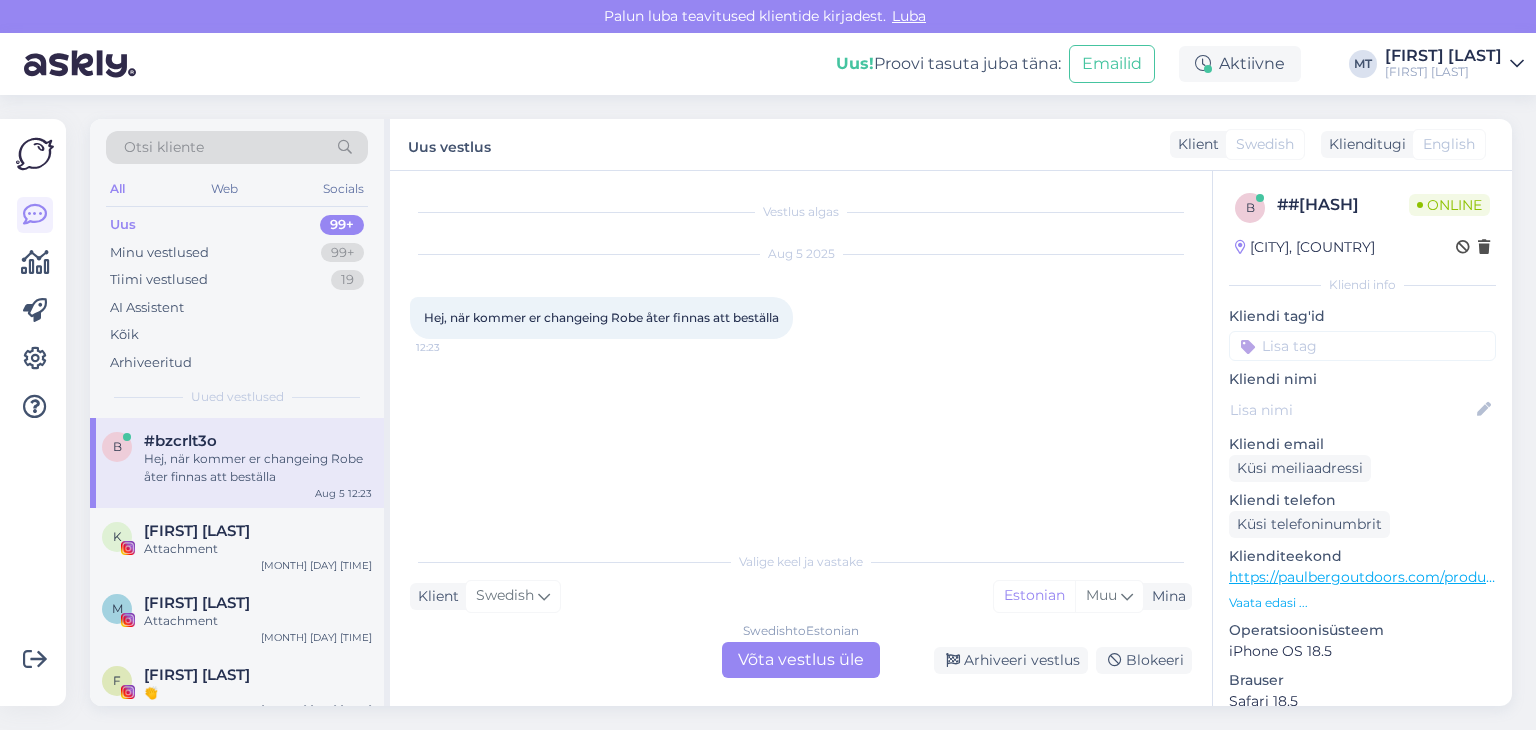 click on "Swedish  to  Estonian Võta vestlus üle" at bounding box center [801, 660] 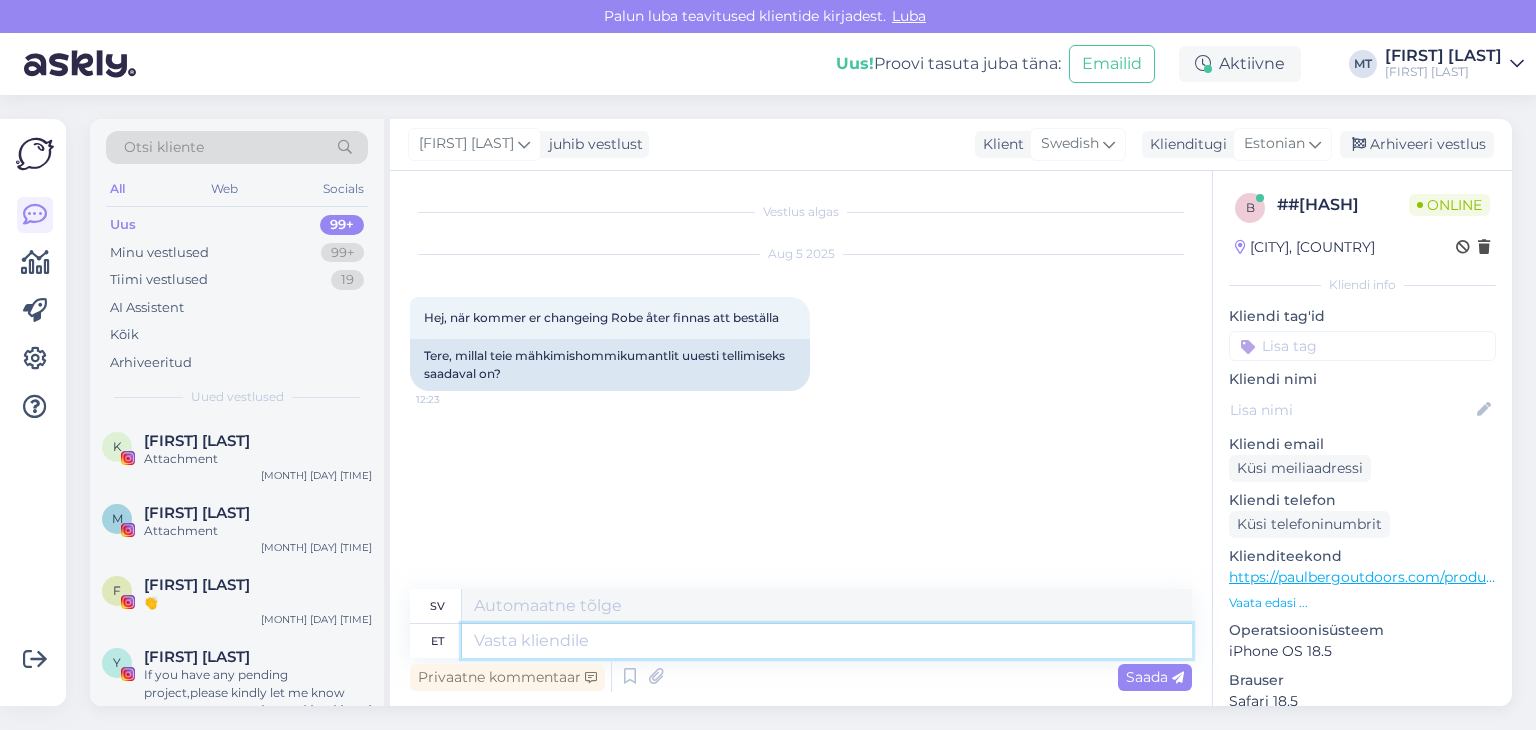 click at bounding box center (827, 641) 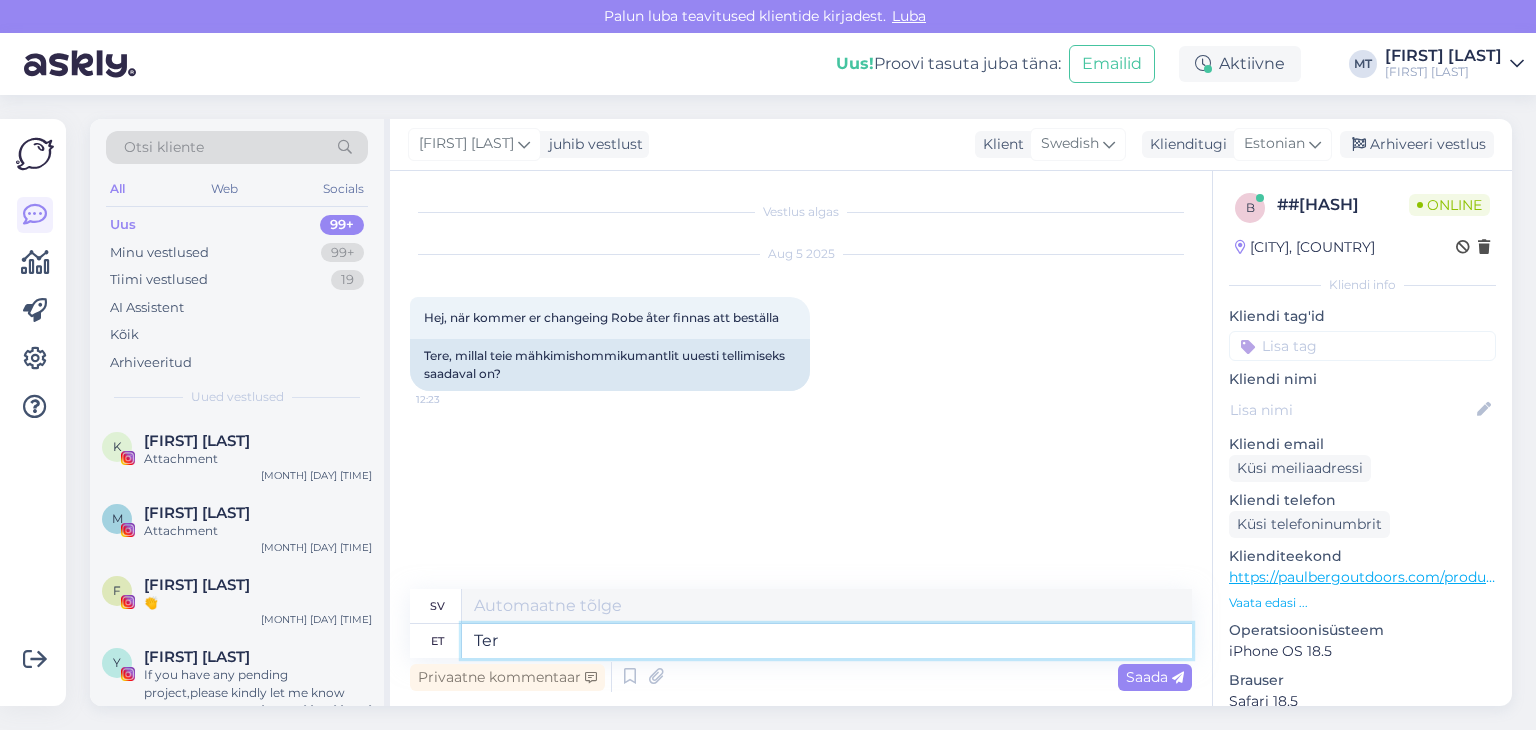 type on "Tere" 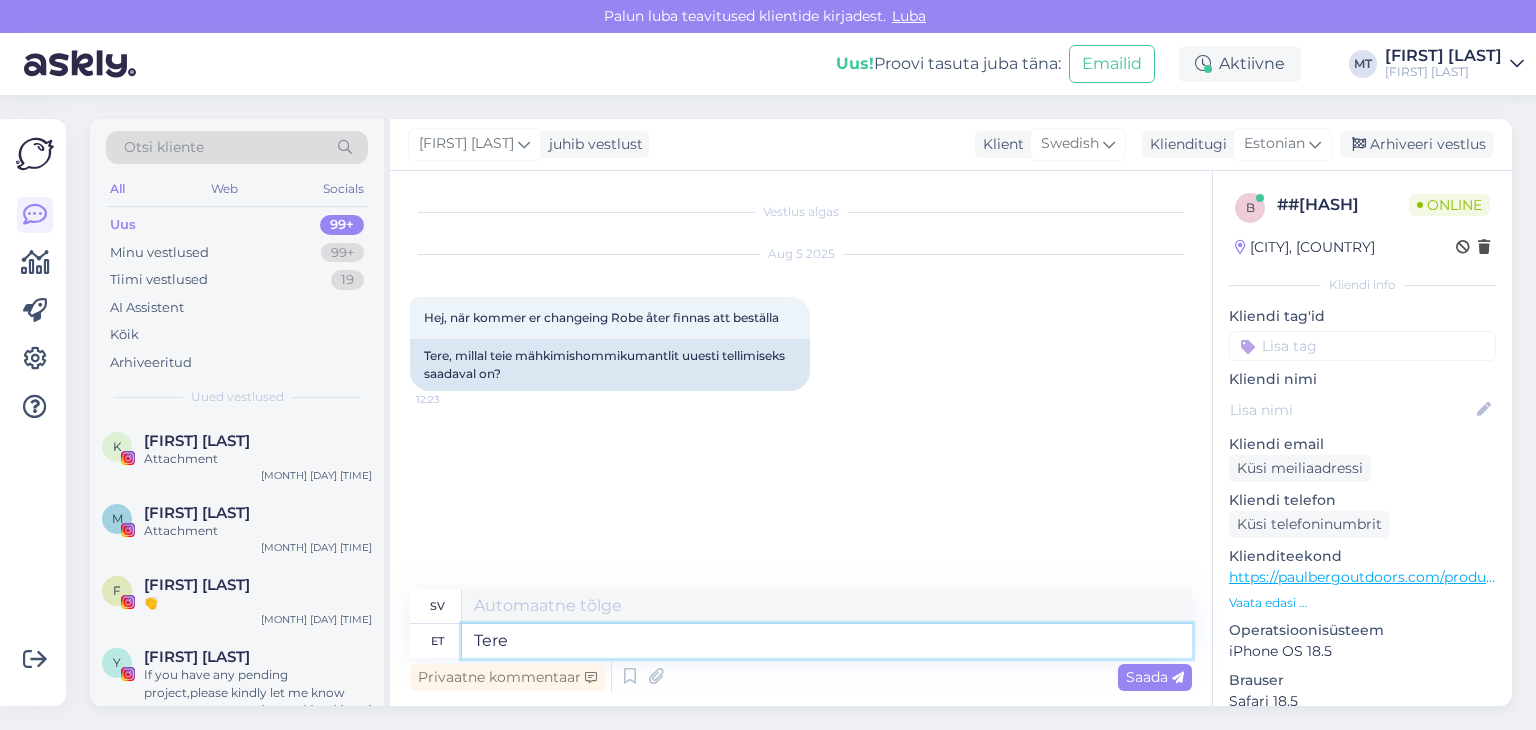 type on "Hej" 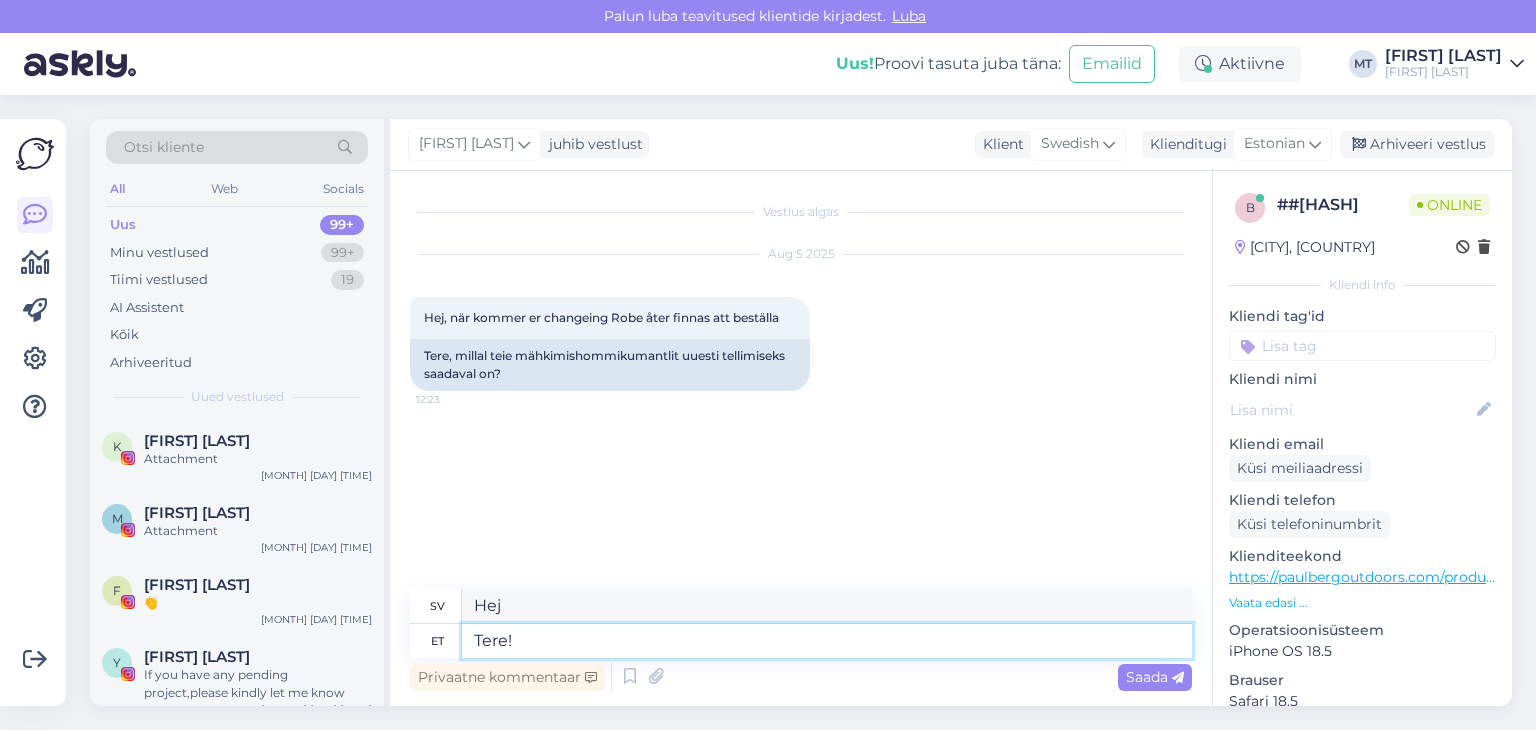 type on "Tere!" 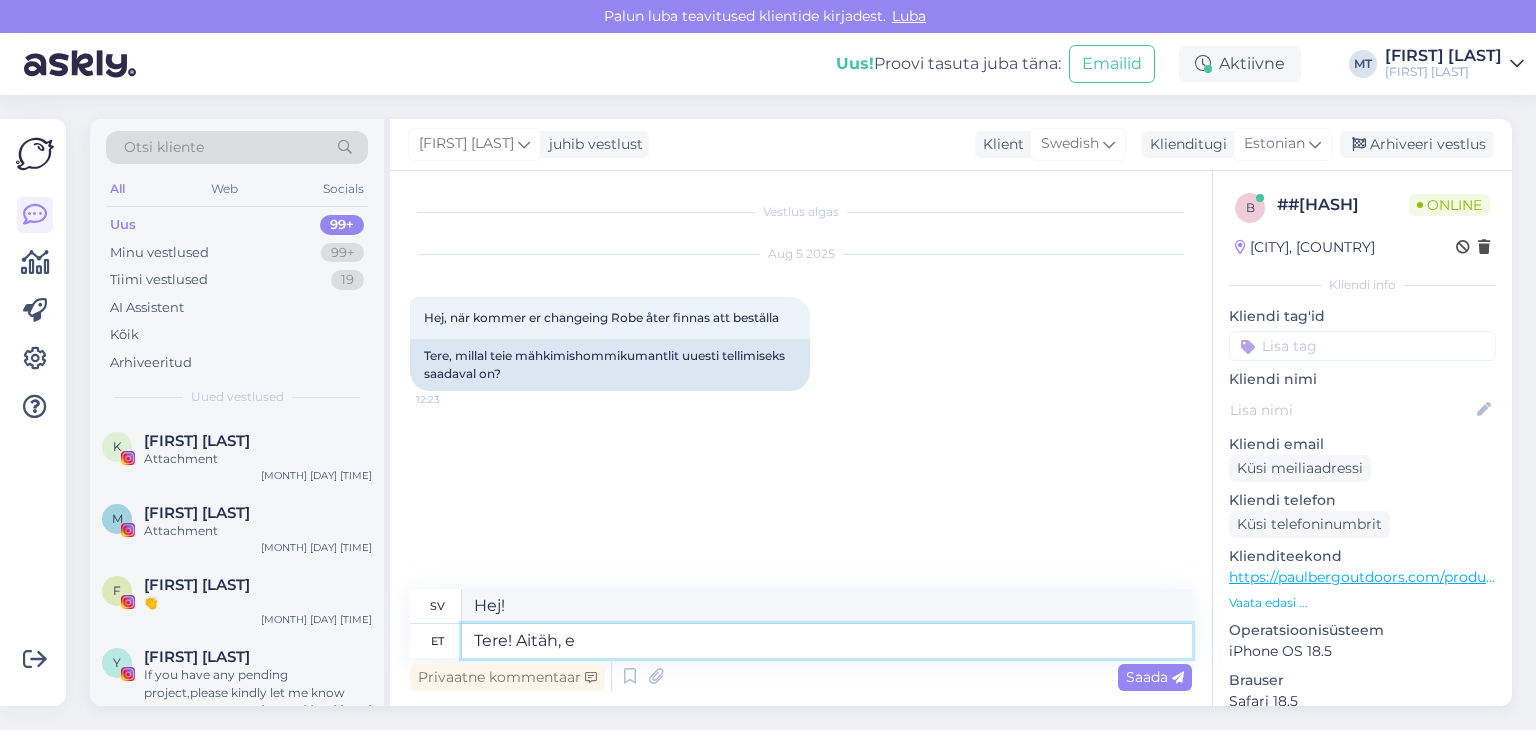 type on "Tere! Aitäh, et" 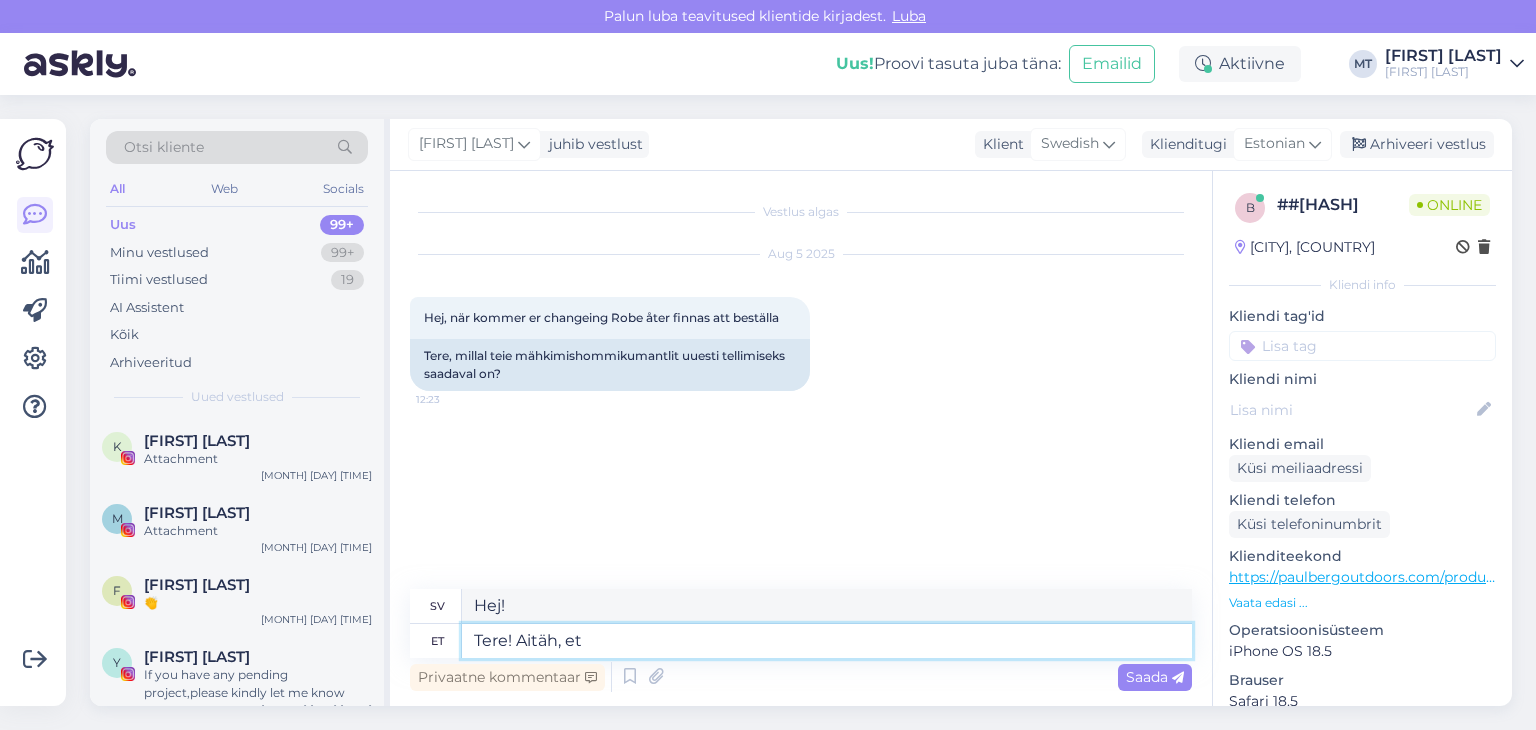type on "Hej! Tack," 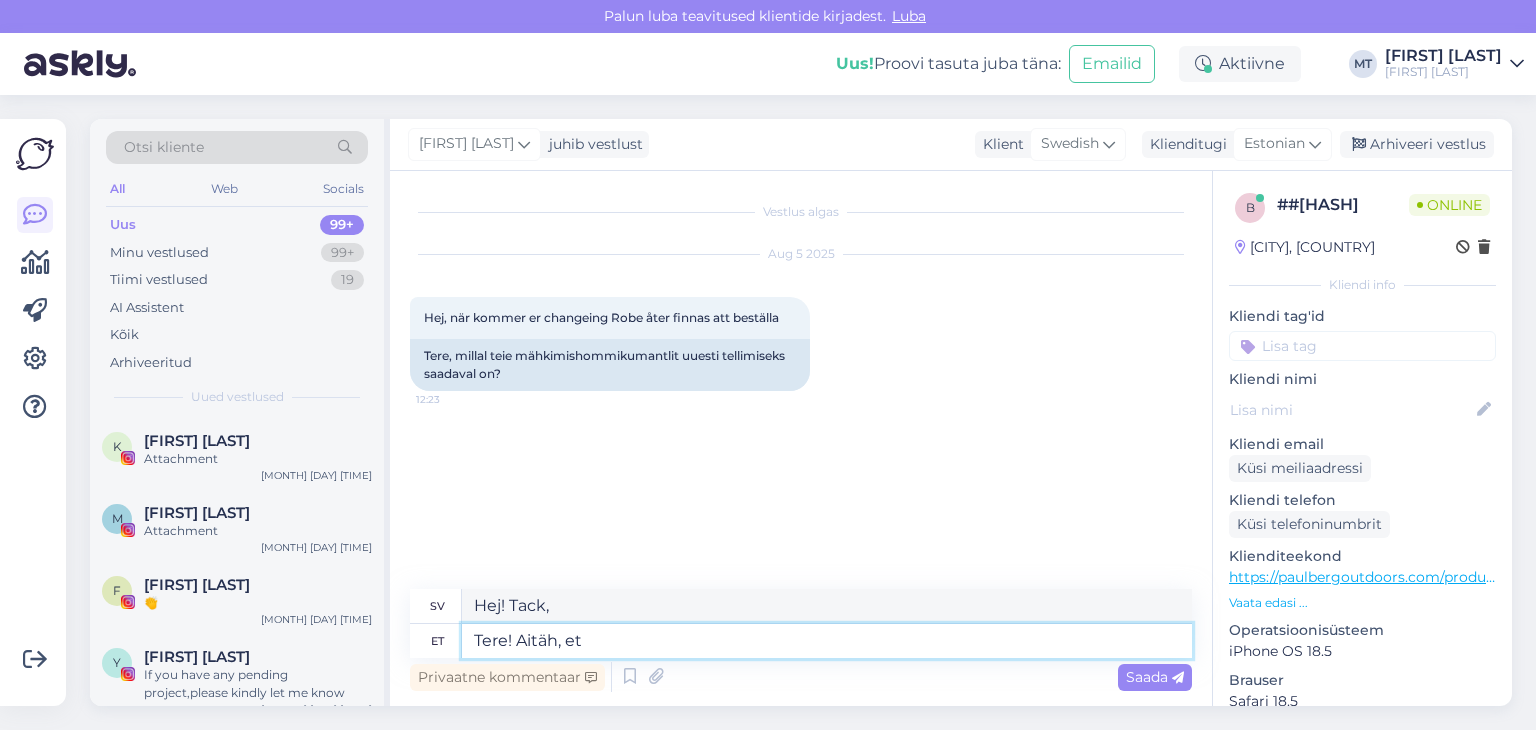 type on "Tere! Aitäh, et" 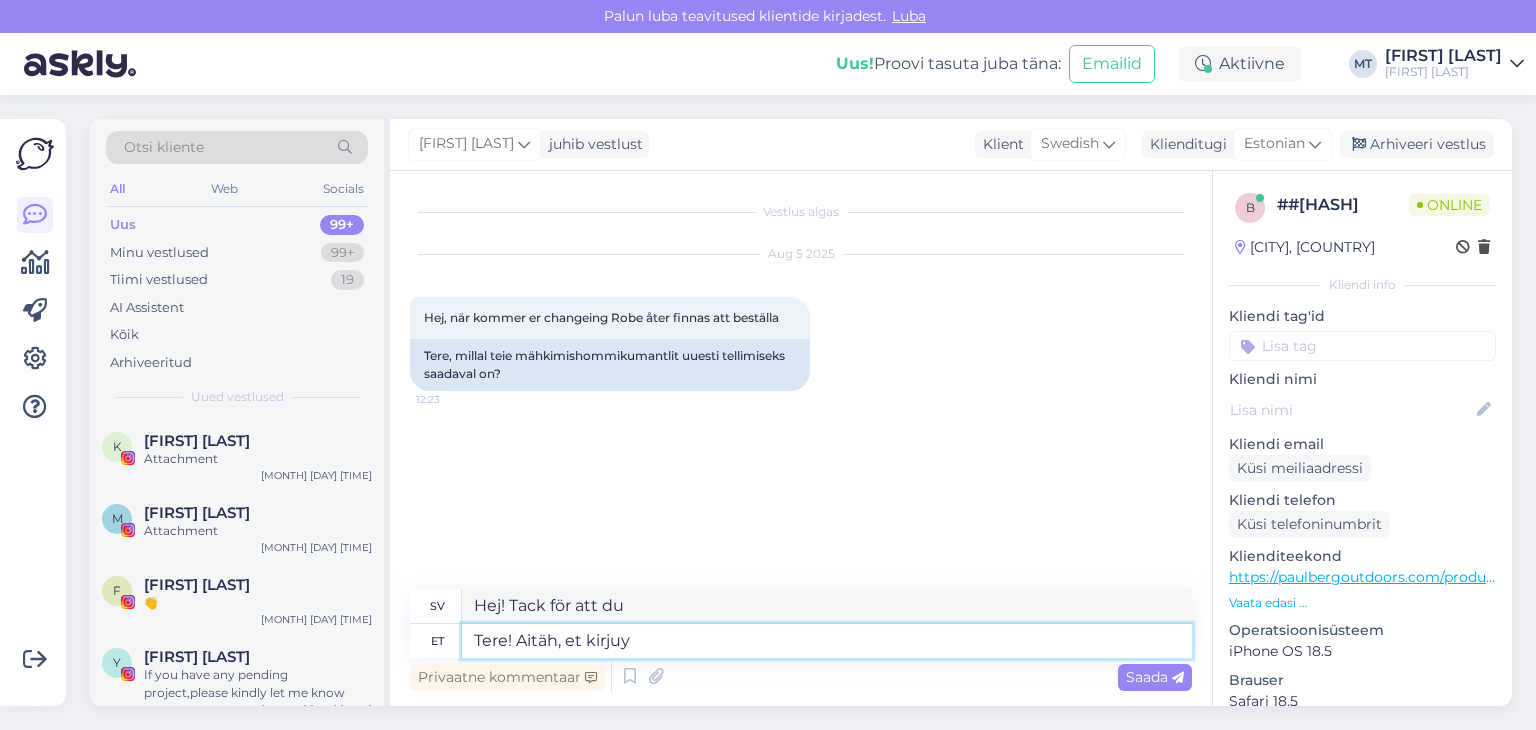type on "Tere! Aitäh, et kirju" 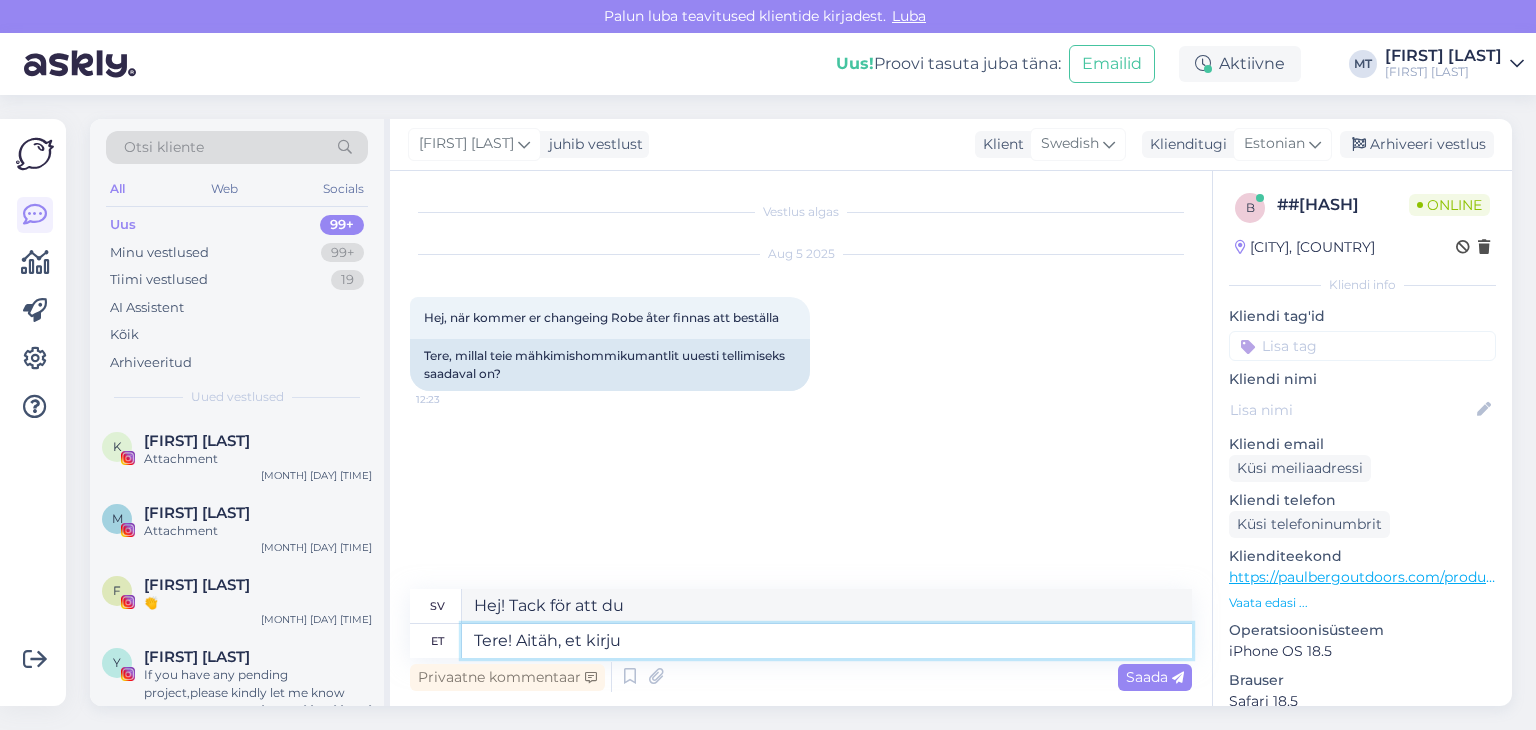 type on "Hej! Tack för att du skrev." 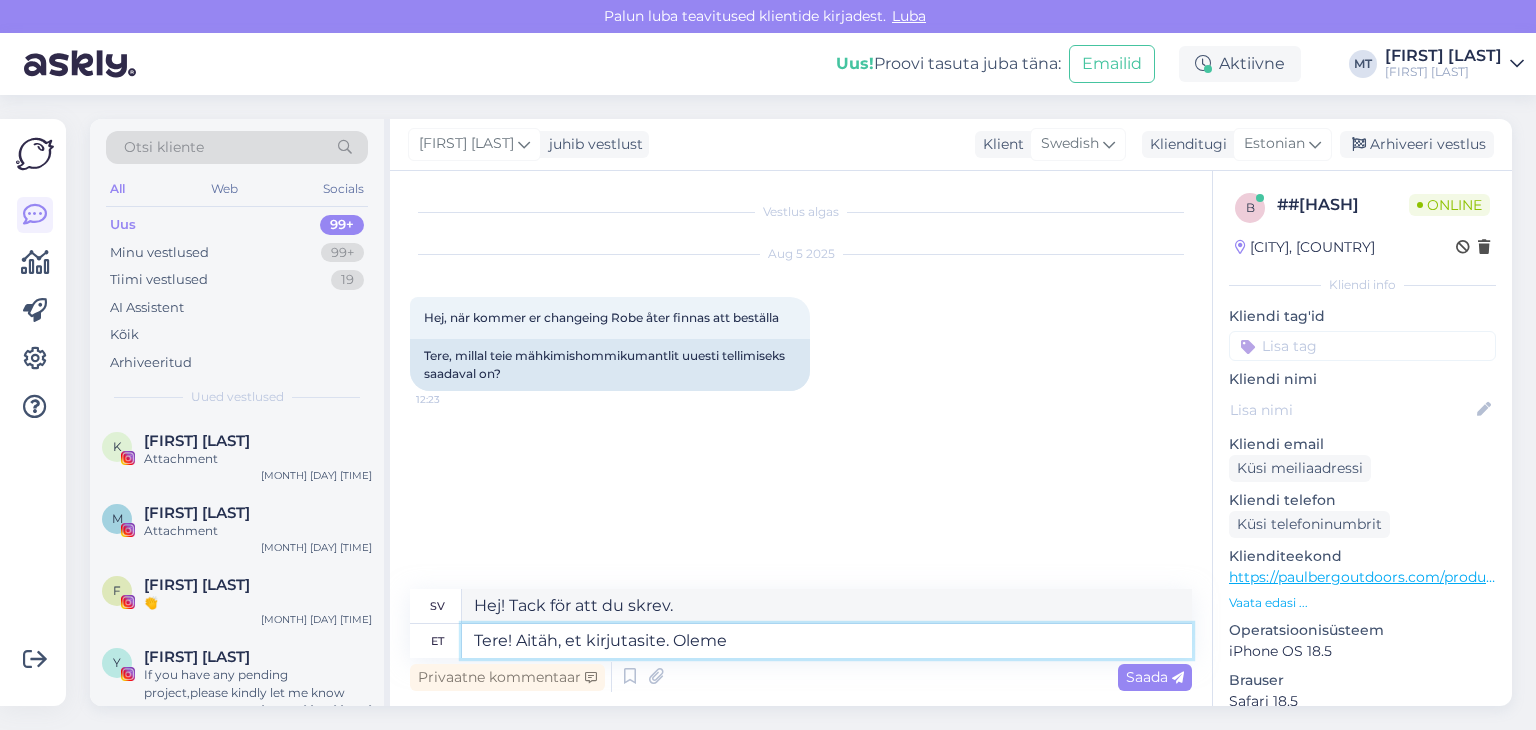 type on "Tere! Aitäh, et kirjutasite. Oleme" 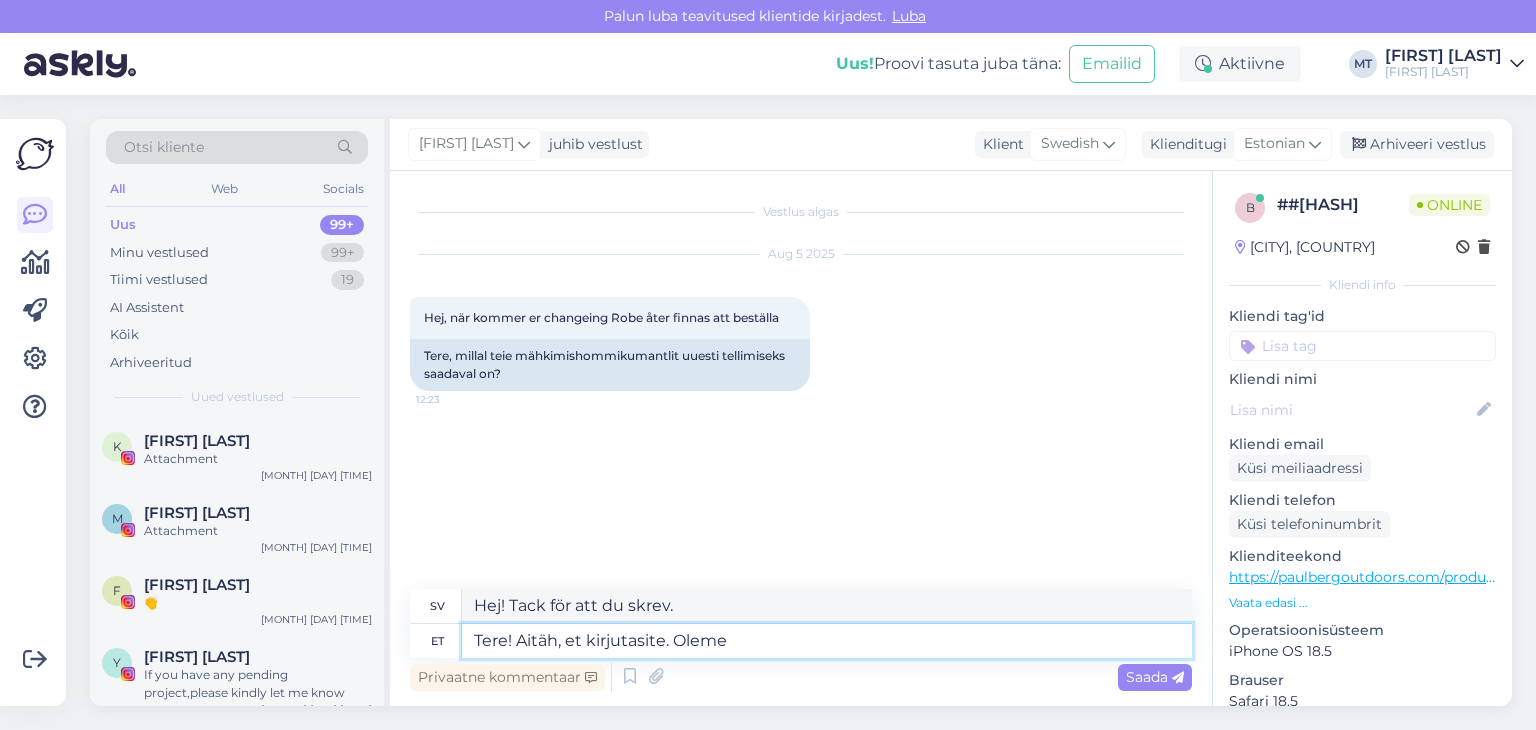 type on "Hej! Tack för att du skrev. Vi är" 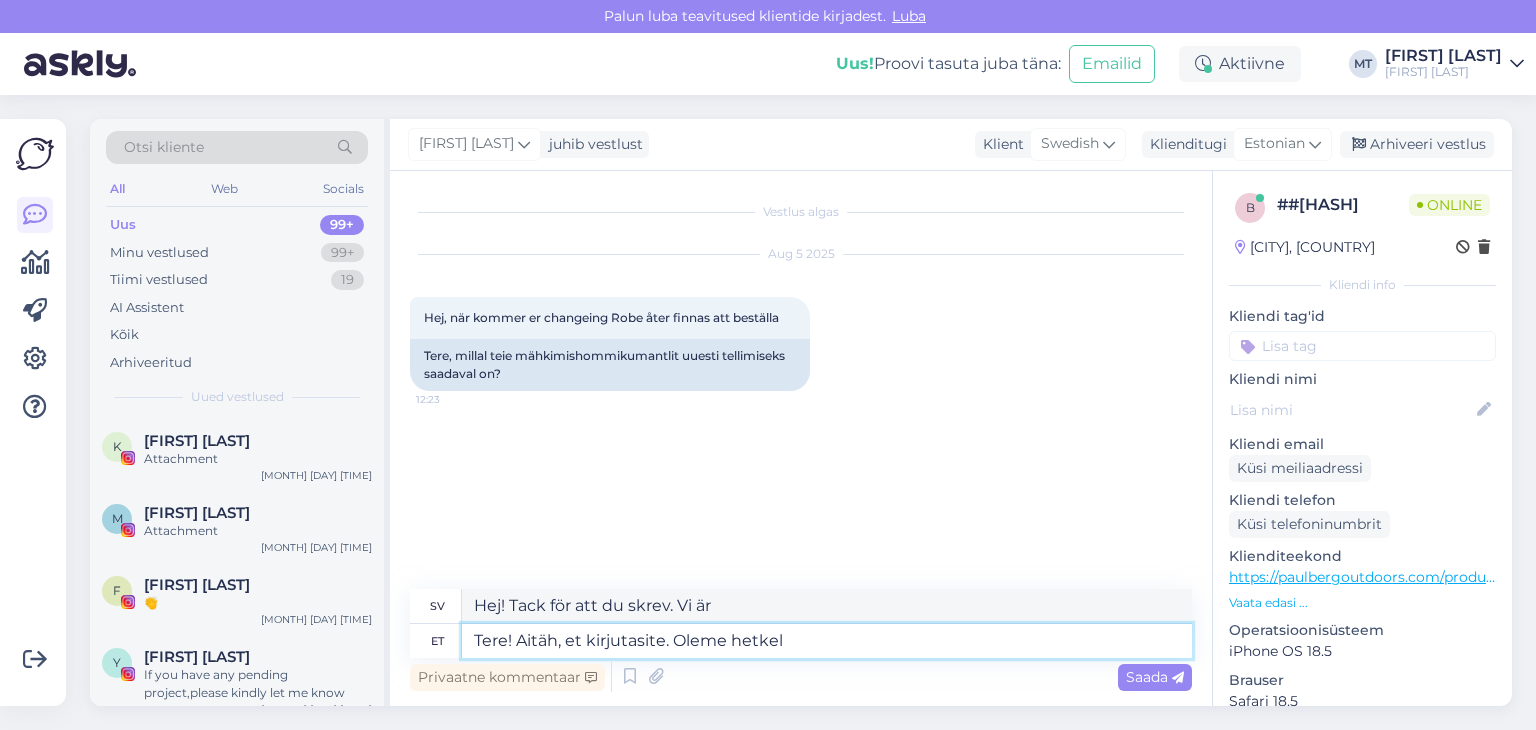 type on "Tere! Aitäh, et kirjutasite. Oleme hetkel" 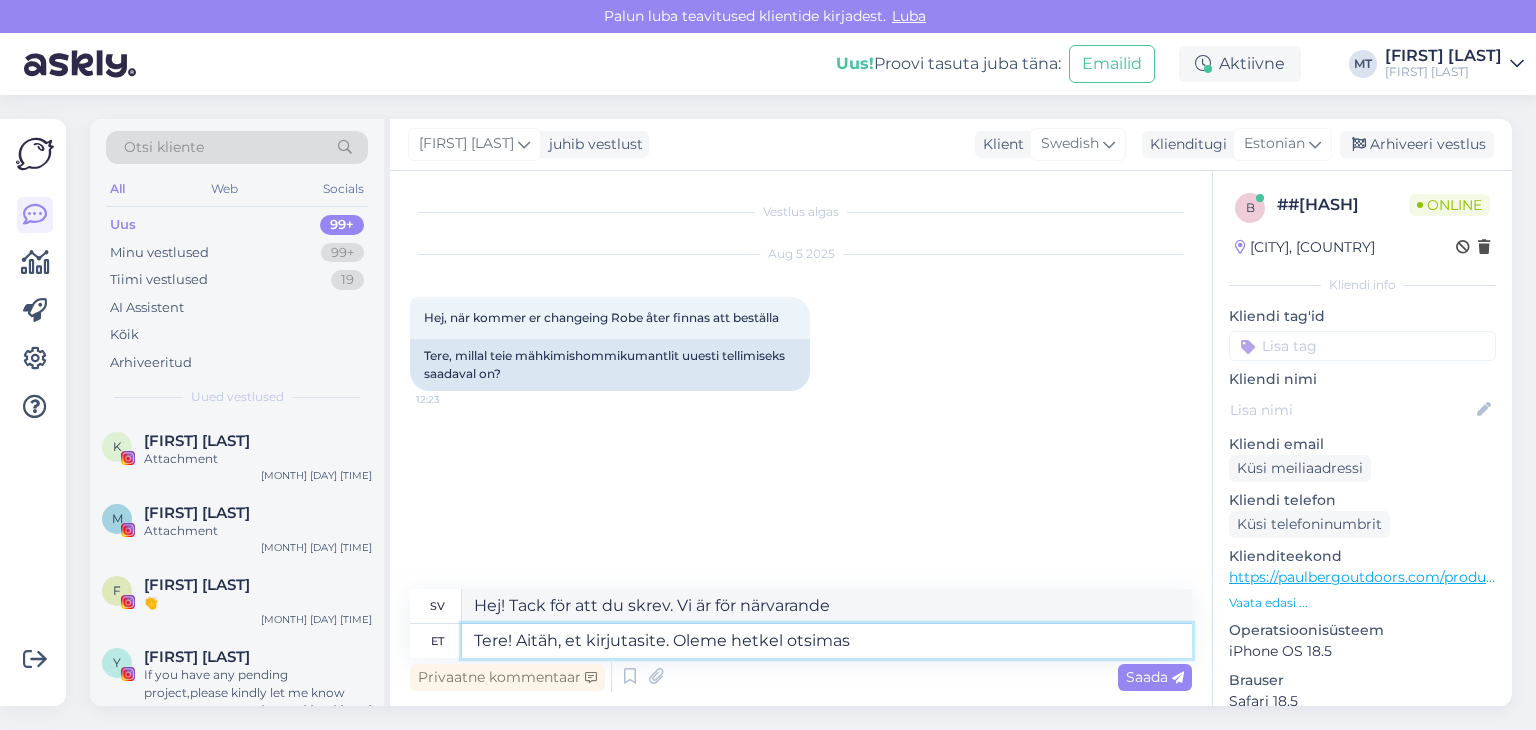 type on "Tere! Aitäh, et kirjutasite. Oleme hetkel otsimas" 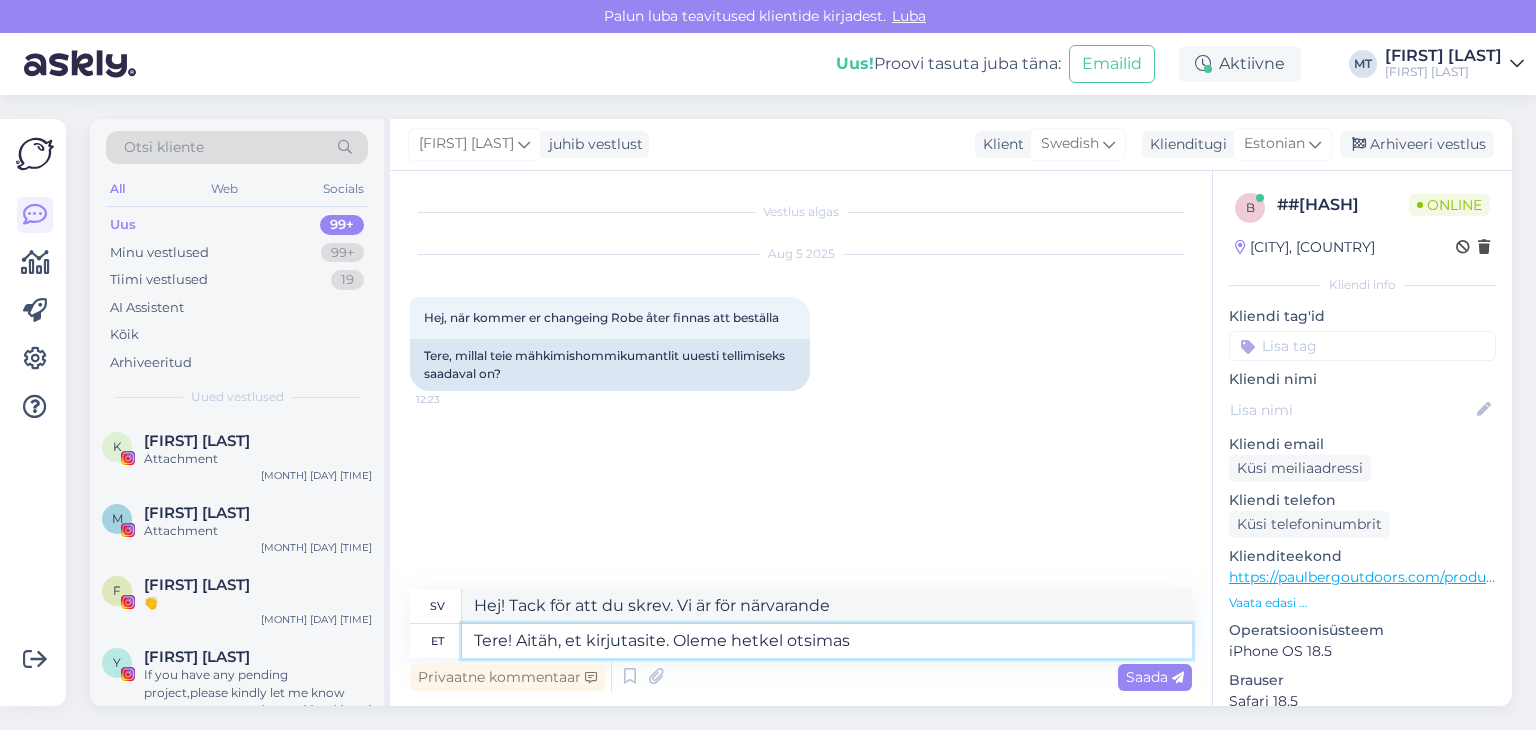 type on "Hej! Tack för att du skrev. Vi söker just nu" 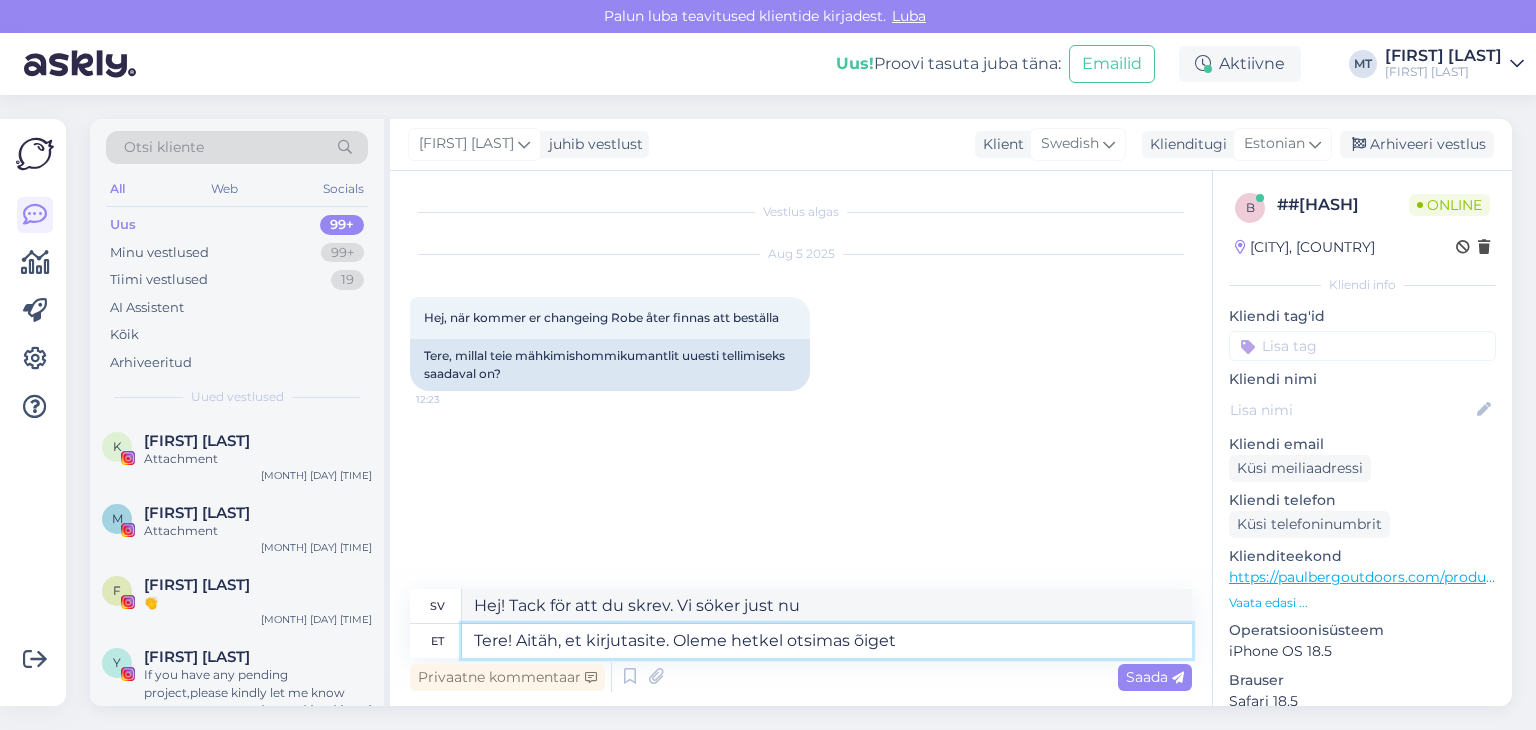 type on "Tere! Aitäh, et kirjutasite. Oleme hetkel otsimas õiget" 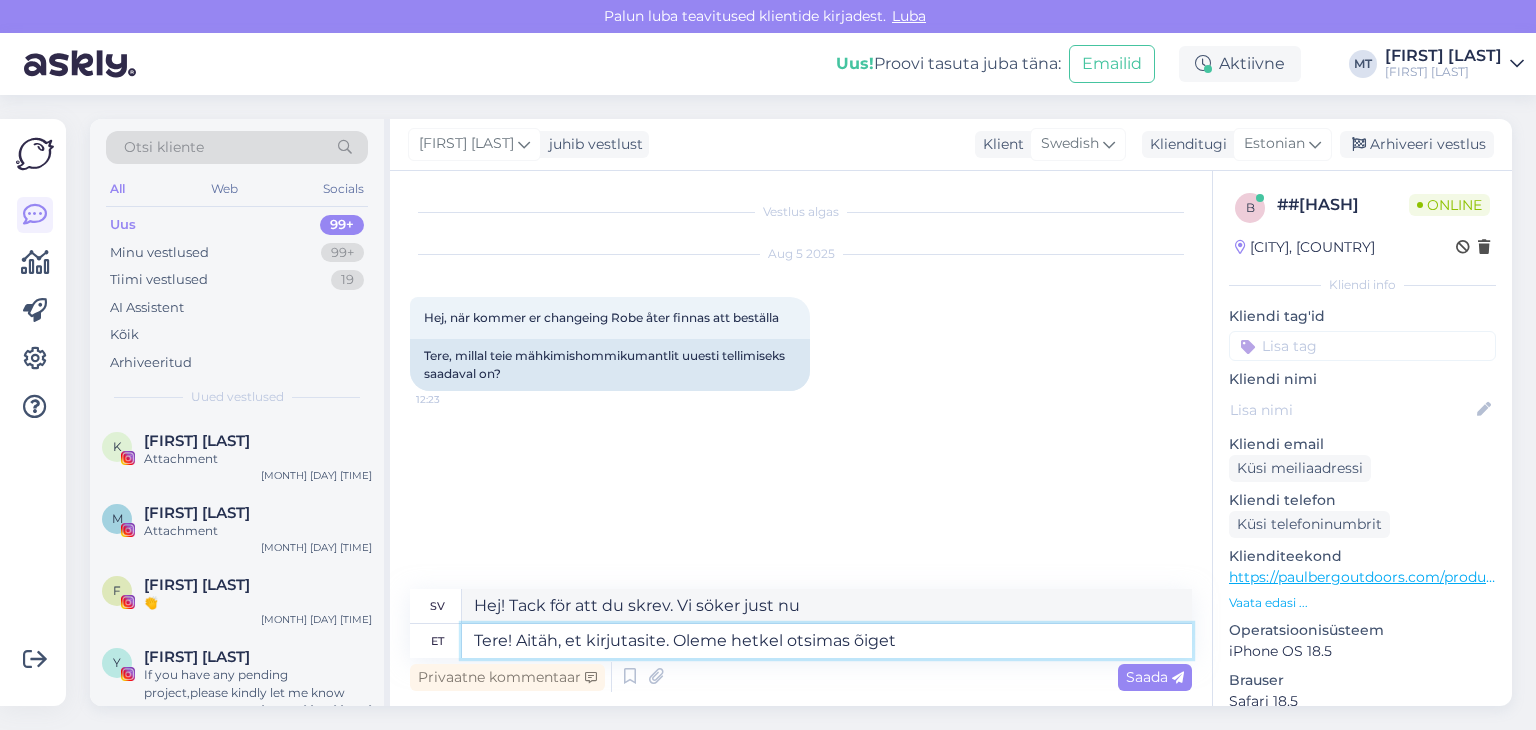 type on "Hej! Tack för att du skrev. Vi letar just nu efter den rätta." 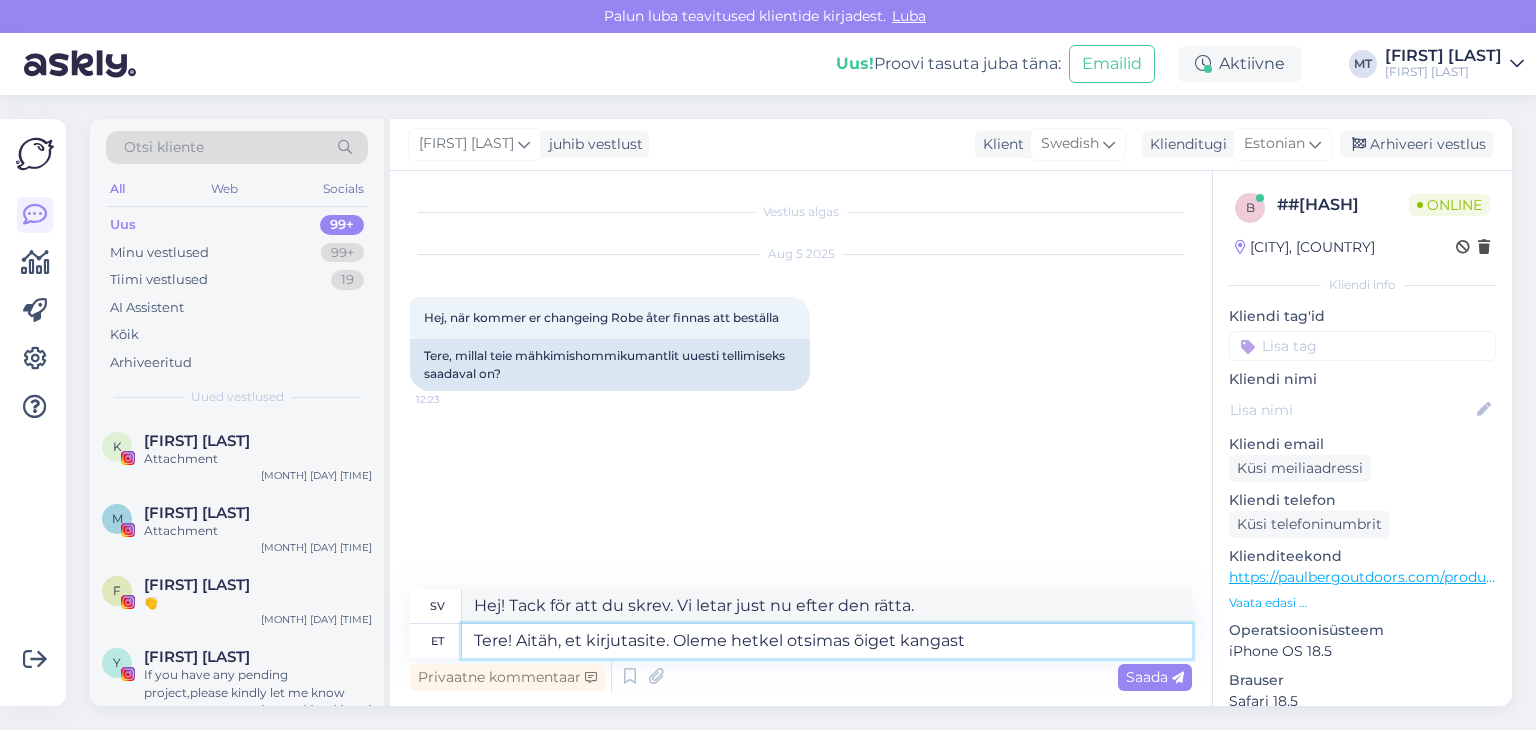 type on "Tere! Aitäh, et kirjutasite. Oleme hetkel otsimas õiget kangast" 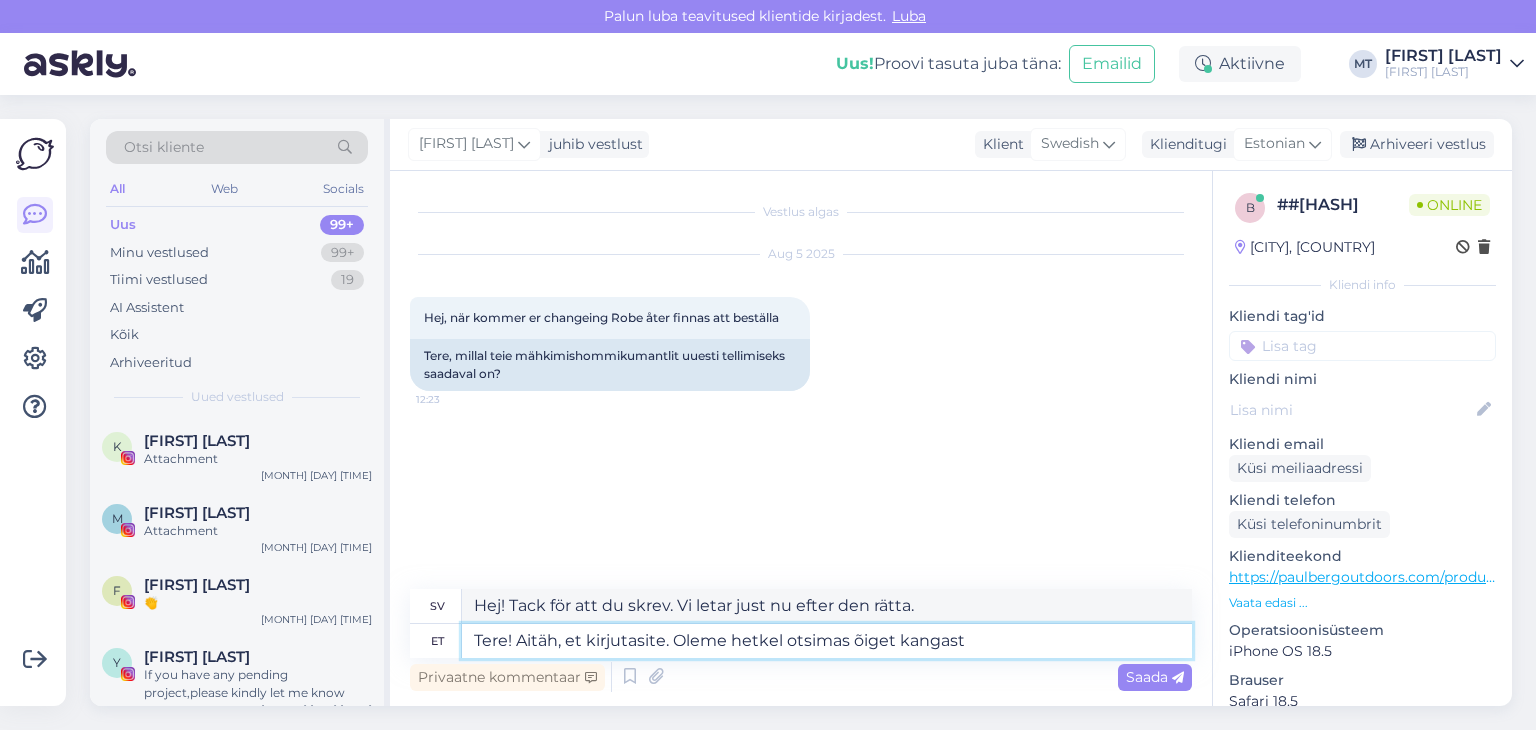 type on "Hej! Tack för att du skrev. Vi letar just nu efter rätt tyg." 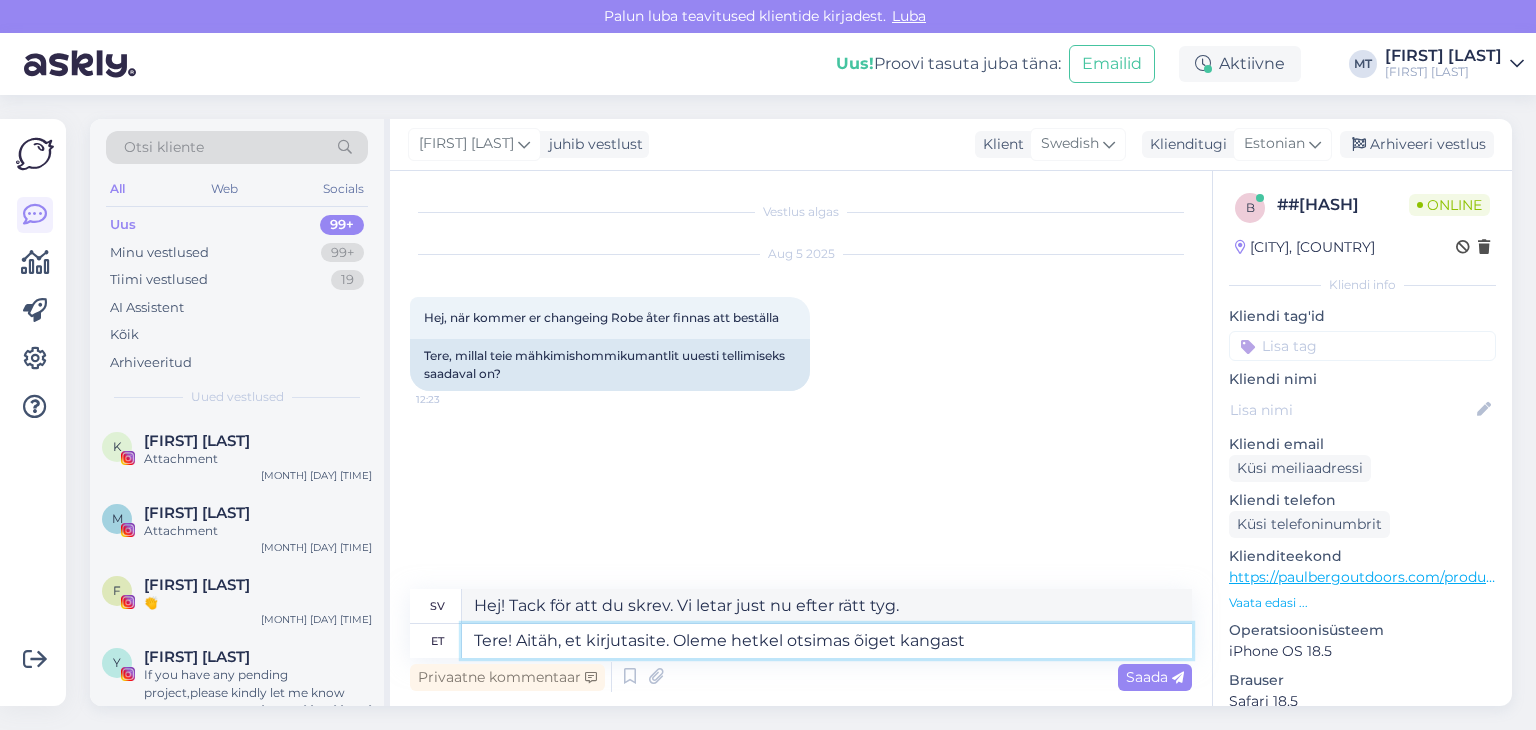 drag, startPoint x: 981, startPoint y: 641, endPoint x: 674, endPoint y: 644, distance: 307.01465 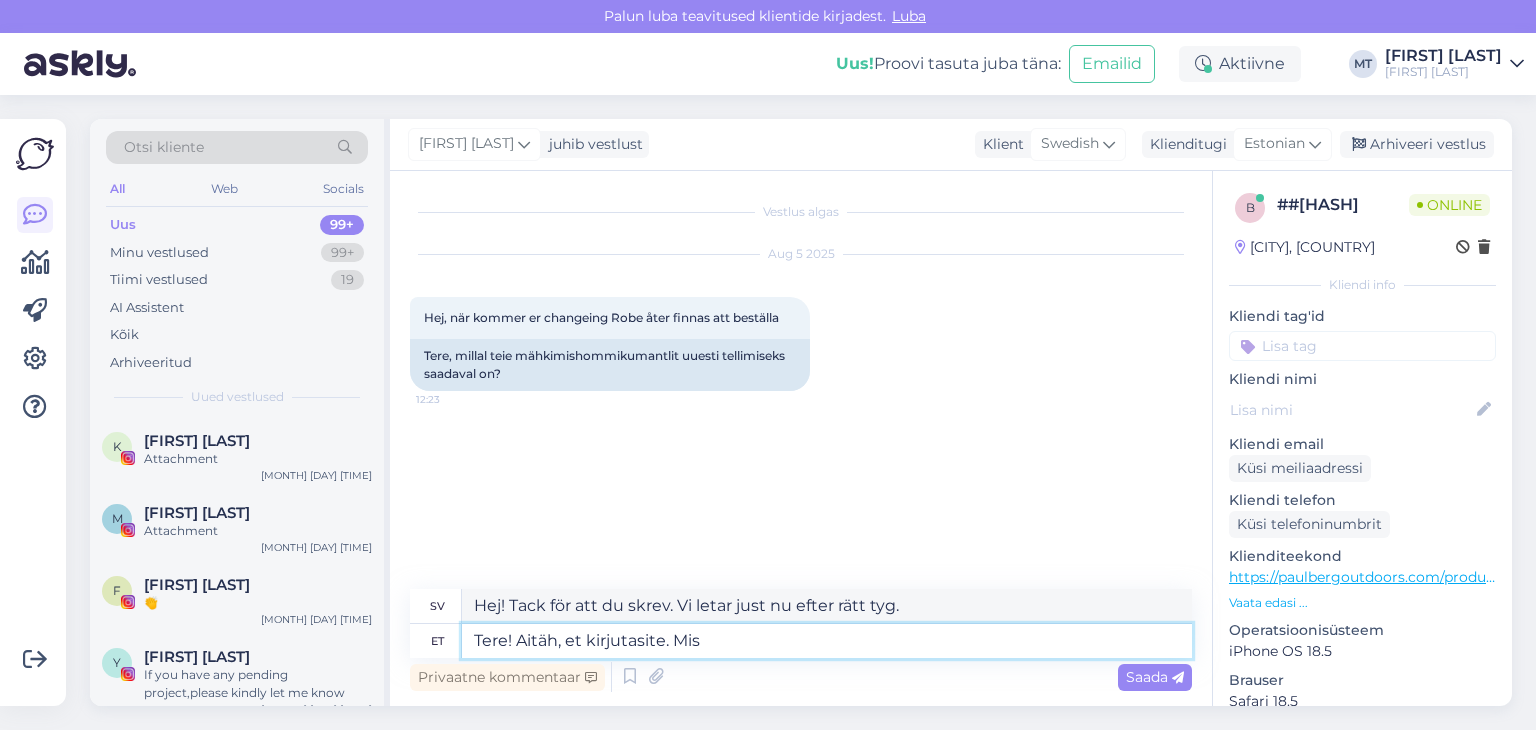type on "Tere! Aitäh, et kirjutasite. Mis" 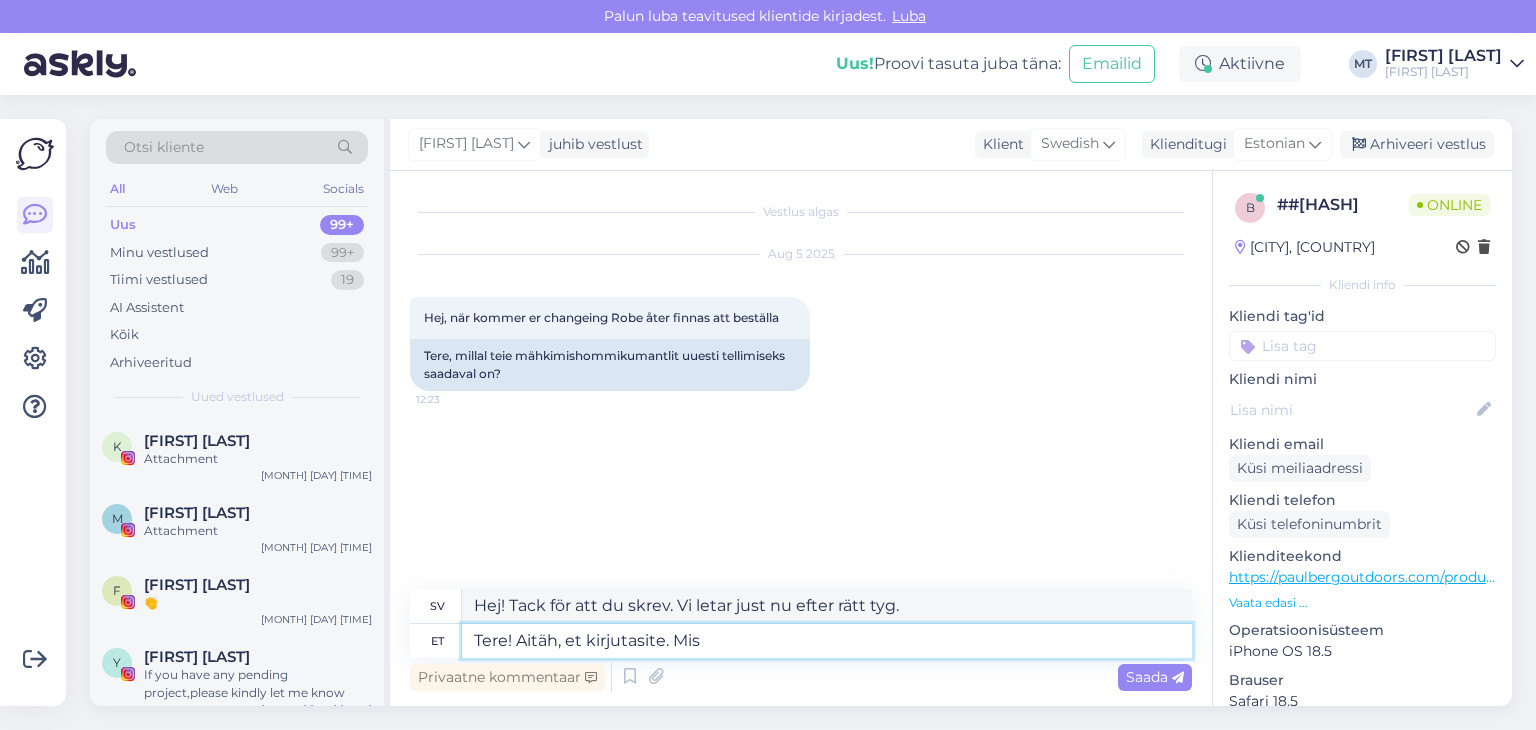 type on "Hej! Tack för att du skrev. Vad" 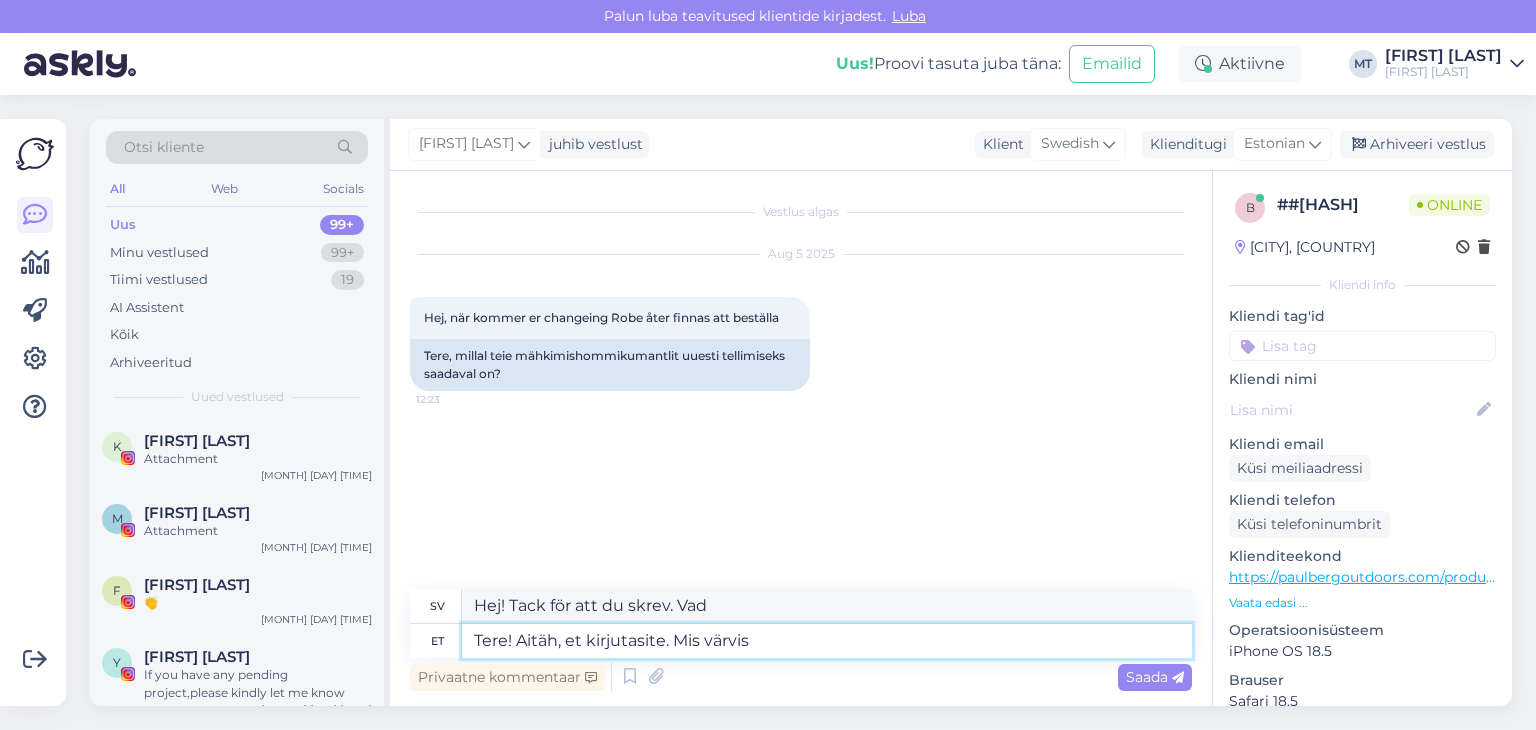 type on "Tere! Aitäh, et kirjutasite. Mis värvis" 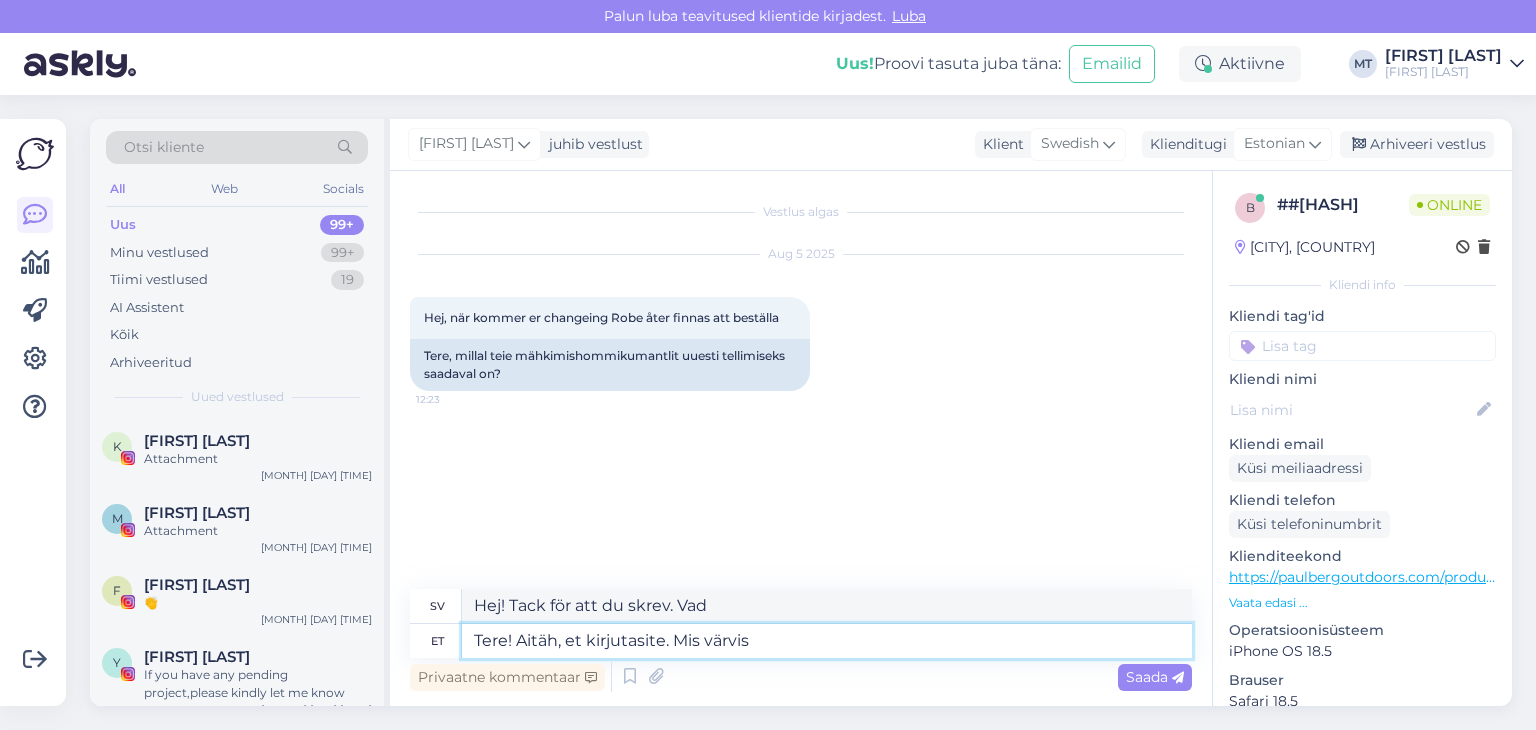 type on "Hej! Tack för att du skrev. Vilken färg?" 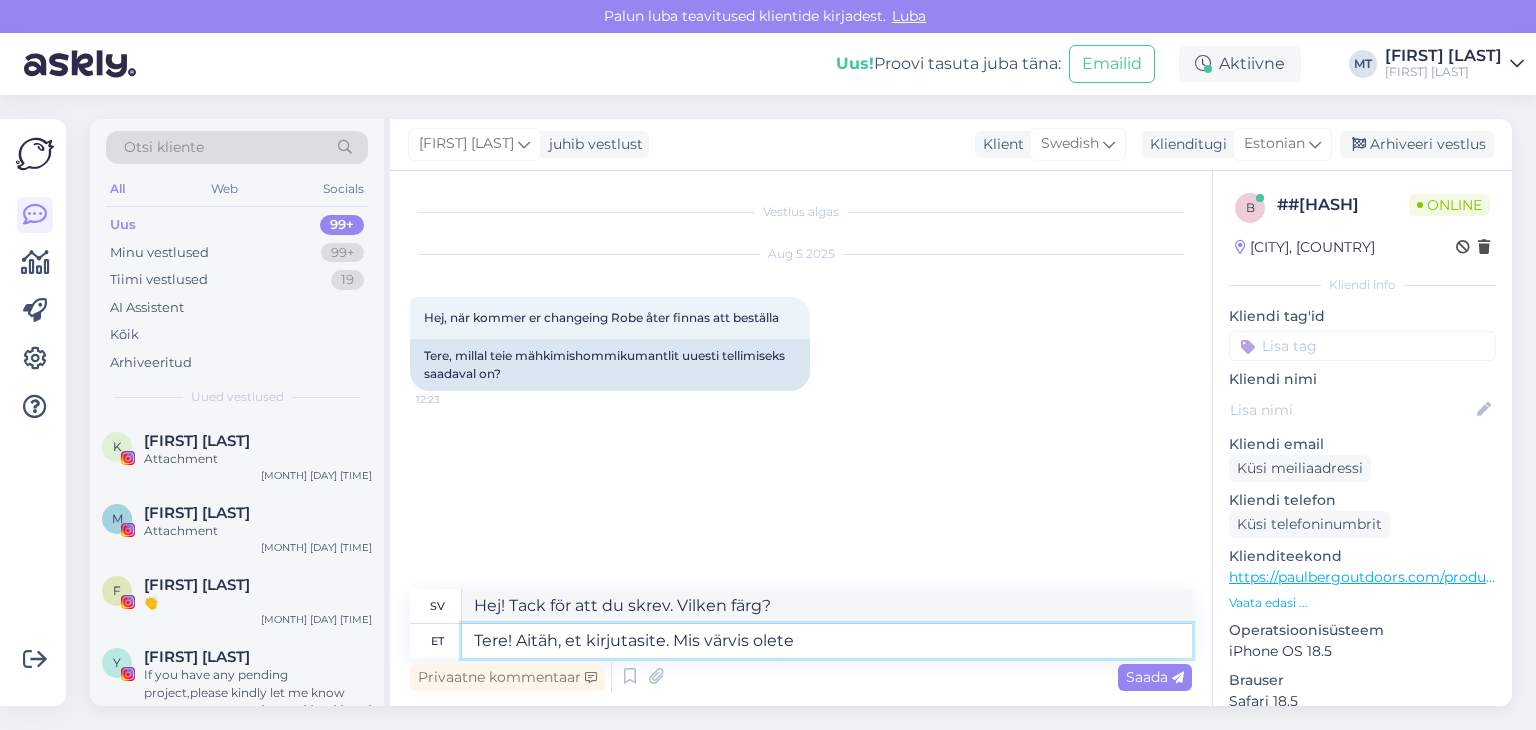 type on "Tere! Aitäh, et kirjutasite. Mis värvis olete h" 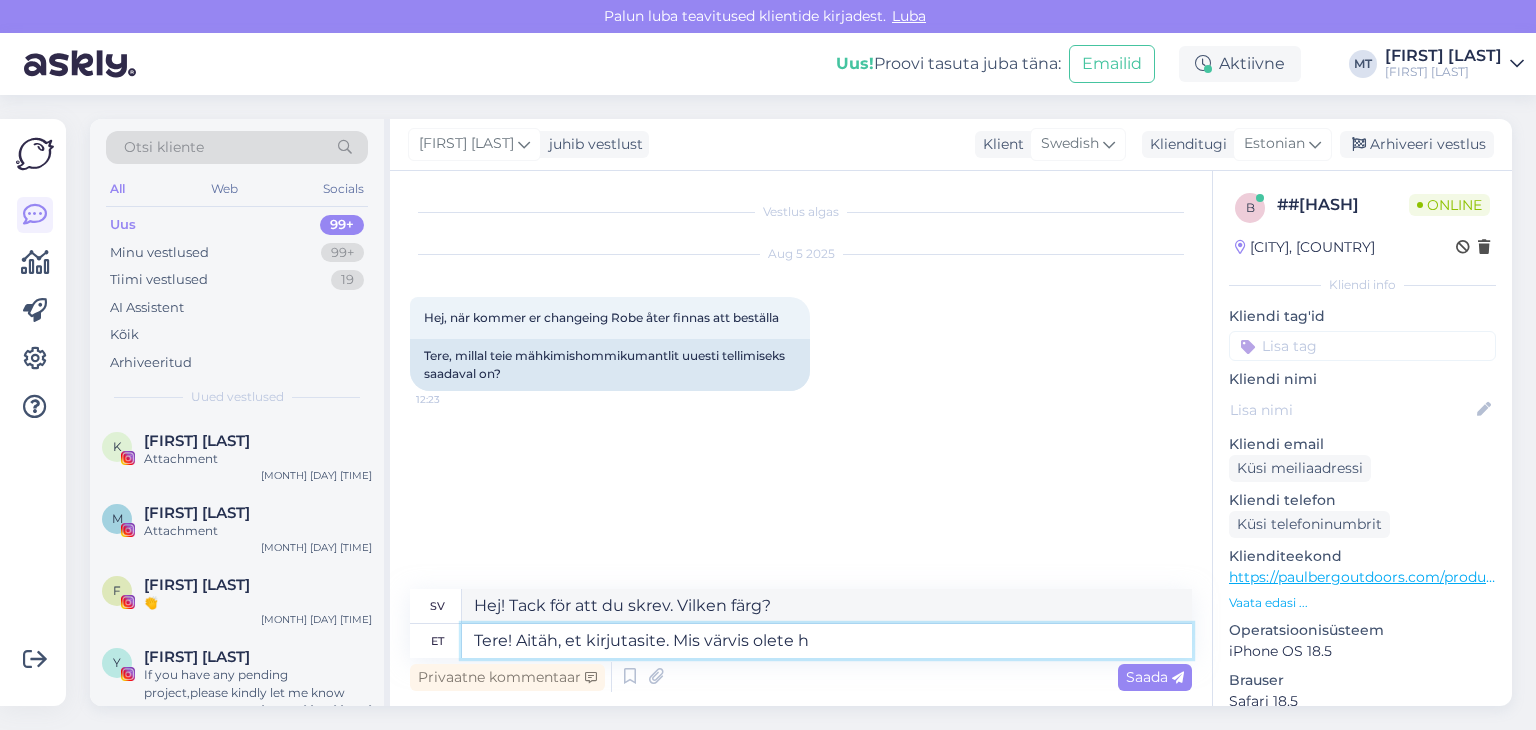 type on "Hej! Tack för att du skrev. Vilken färg har du?" 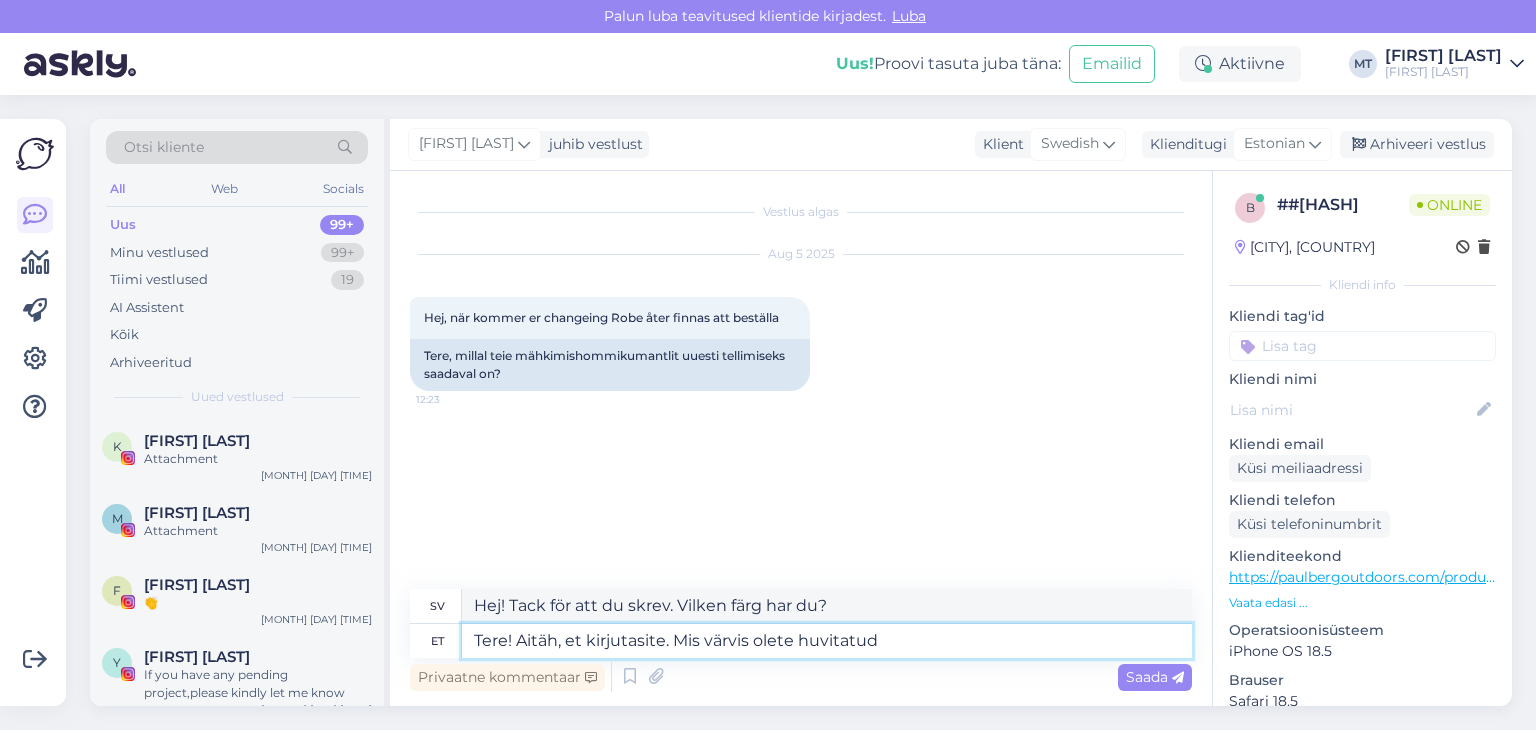type on "Tere! Aitäh, et kirjutasite. Mis värvis olete huvitatud=" 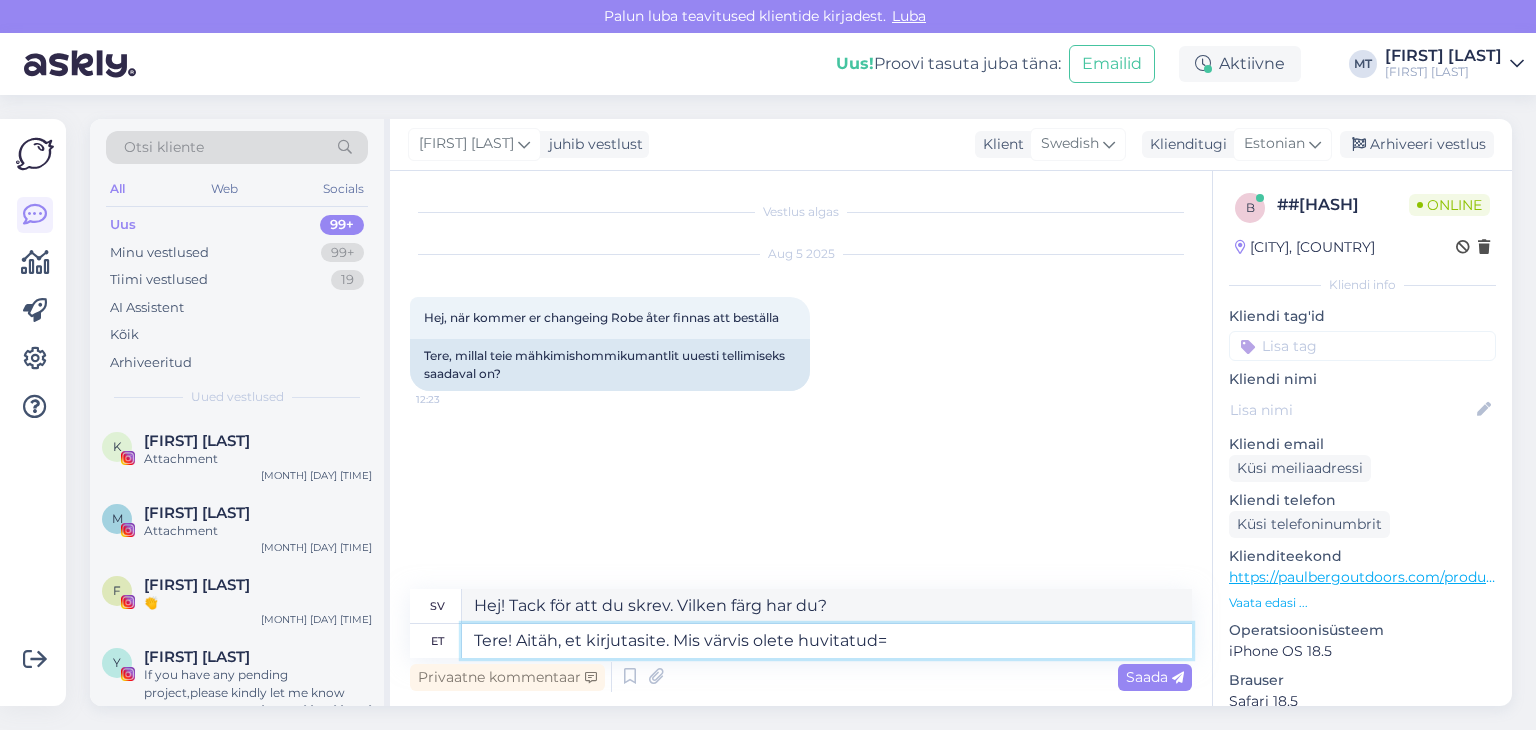 type on "Hej! Tack för att du skrev. Vilken färg är du intresserad av?" 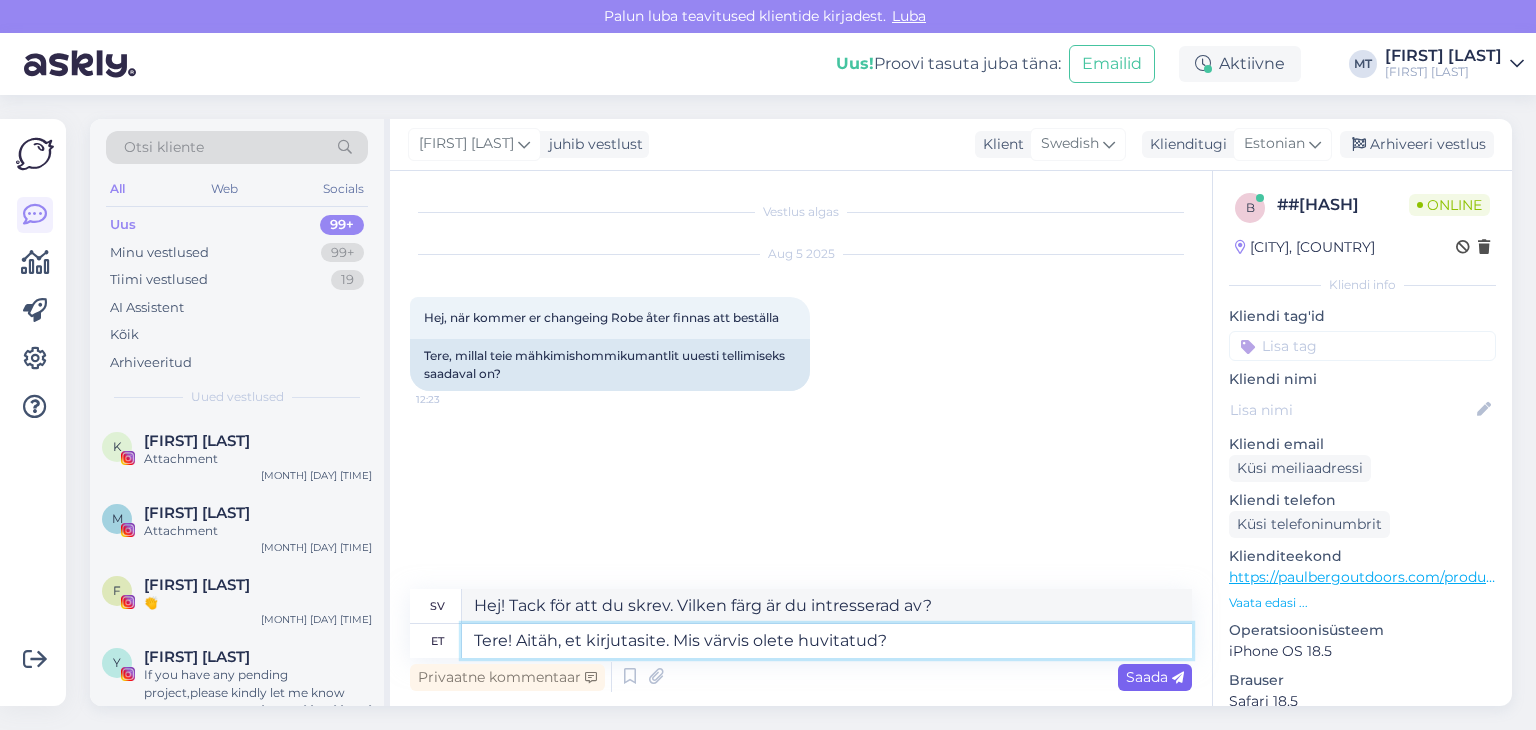 type on "Tere! Aitäh, et kirjutasite. Mis värvis olete huvitatud?" 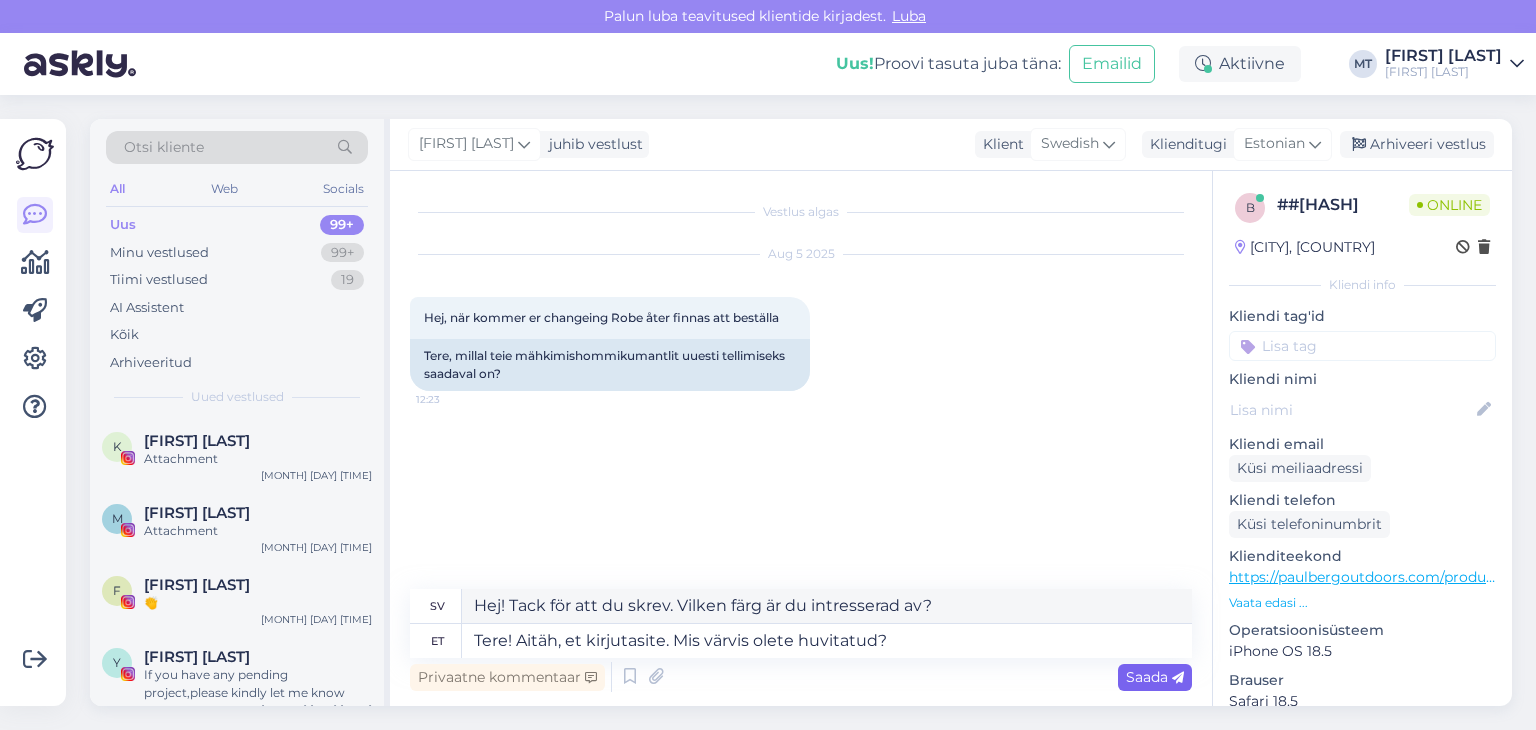 click on "Saada" at bounding box center (1155, 677) 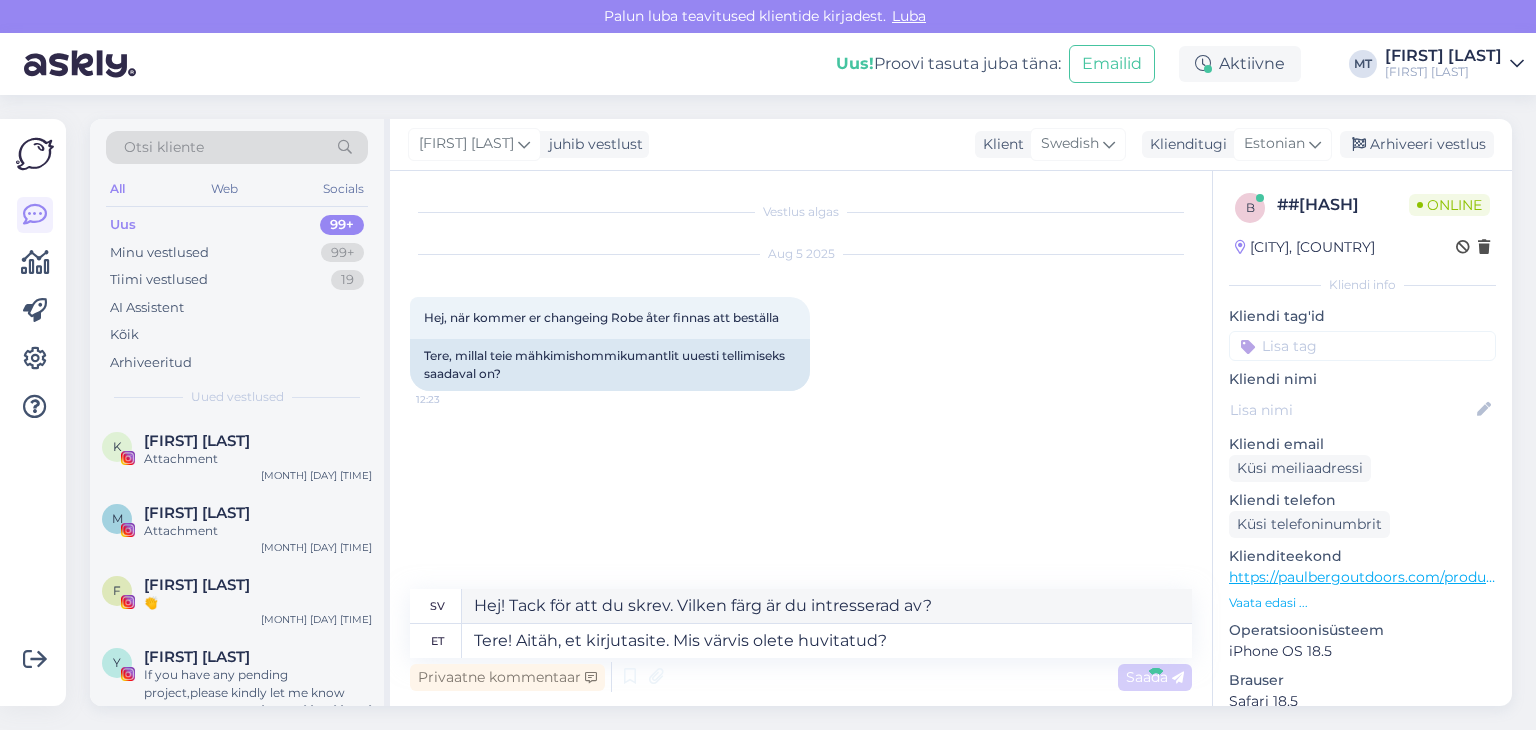 type 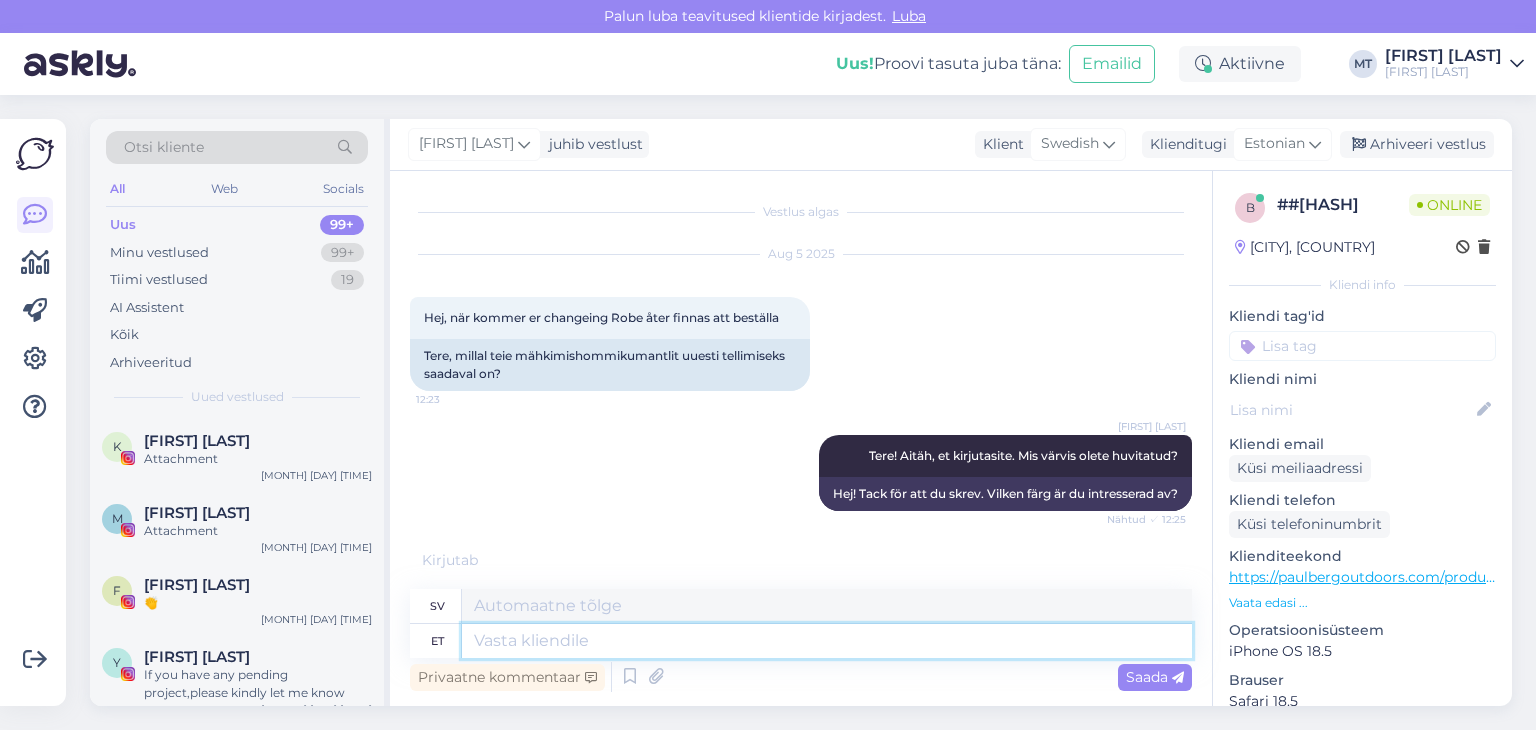 click at bounding box center (827, 641) 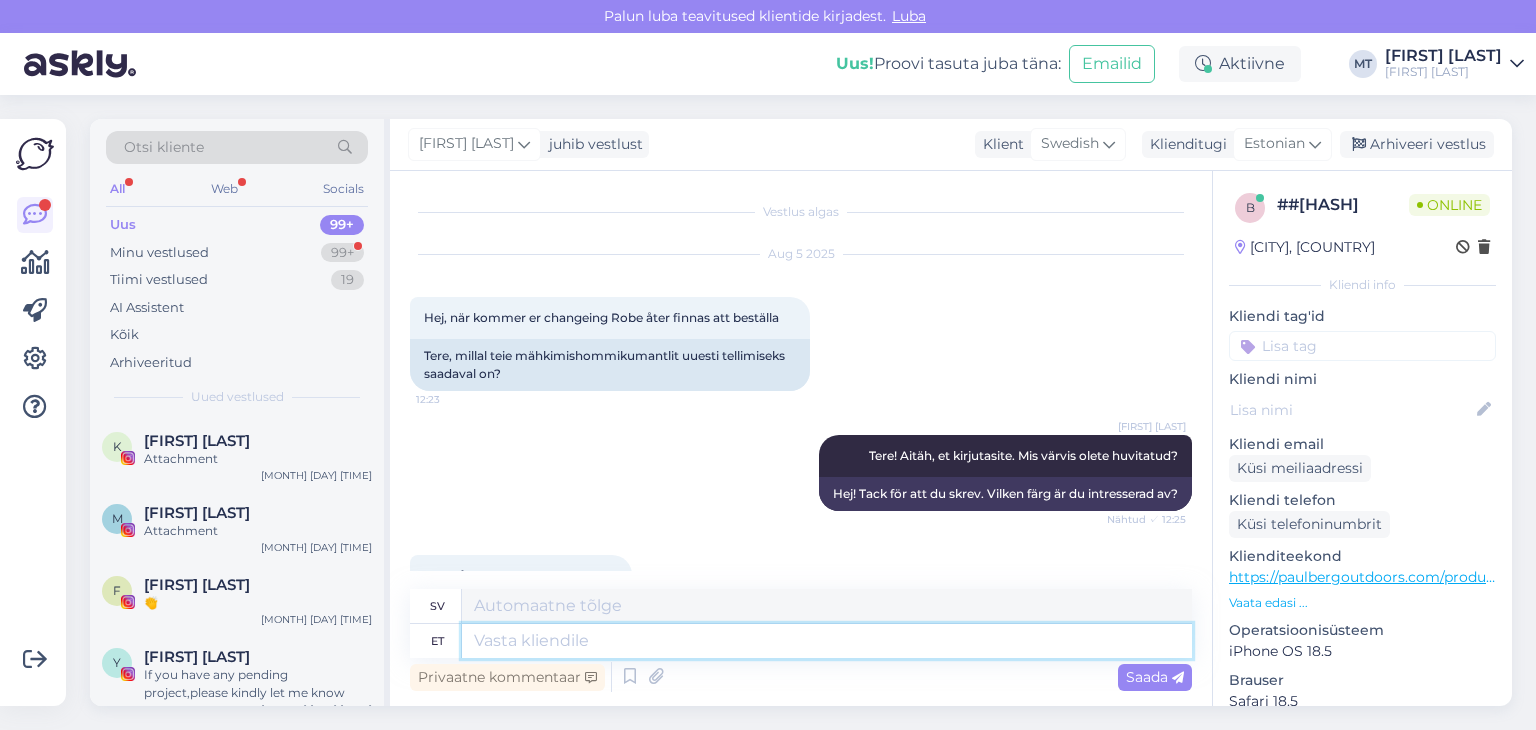 scroll, scrollTop: 82, scrollLeft: 0, axis: vertical 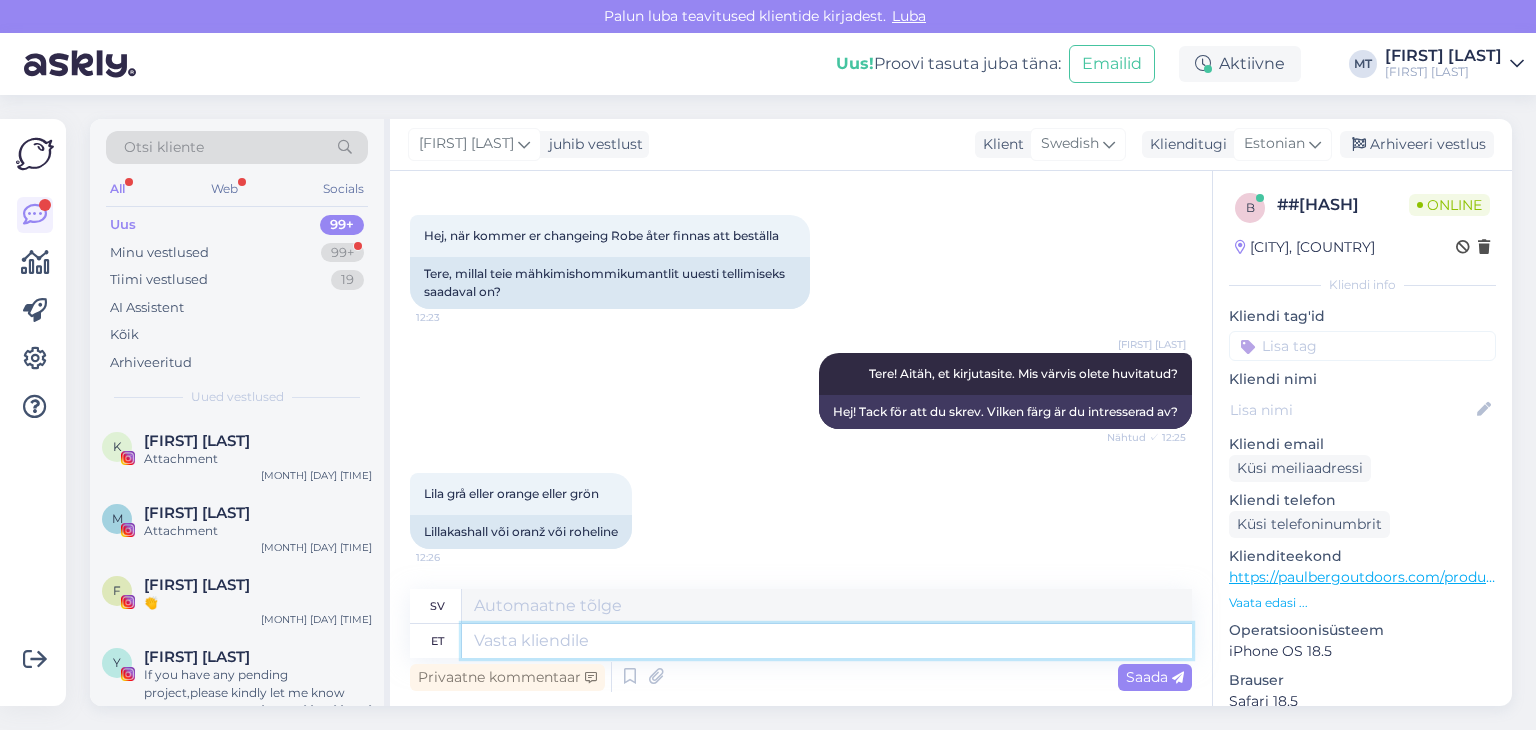 click at bounding box center (827, 641) 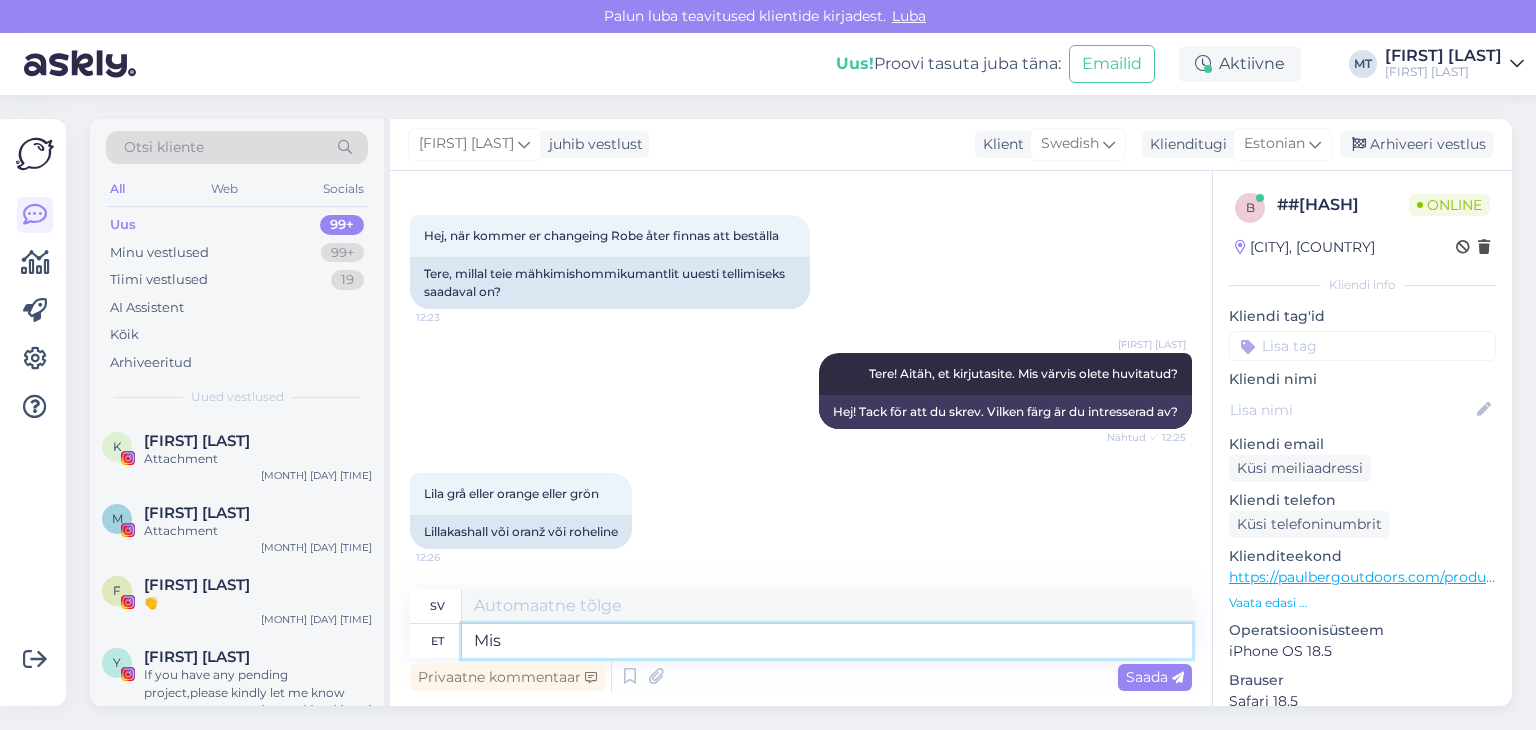 type on "Mis" 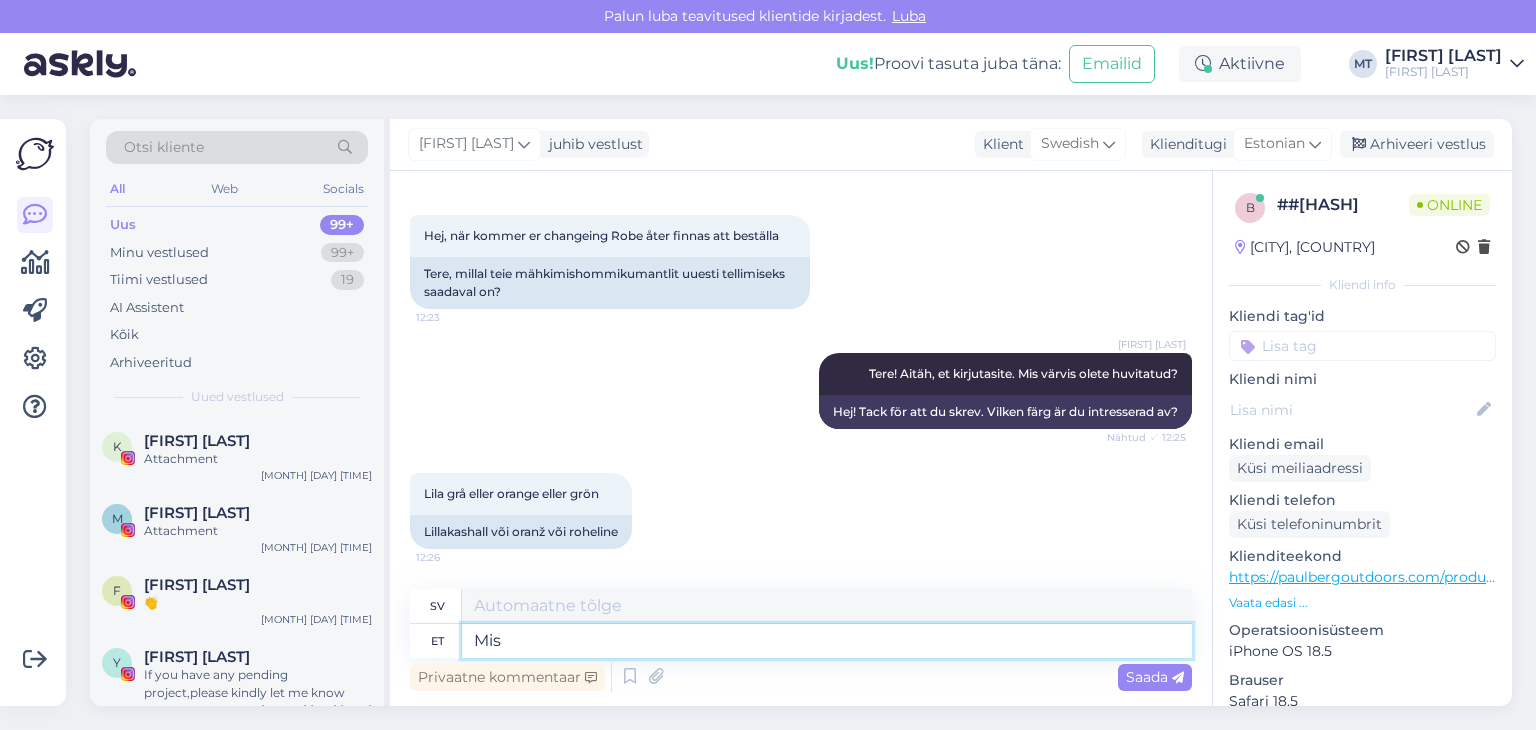 type on "Vad" 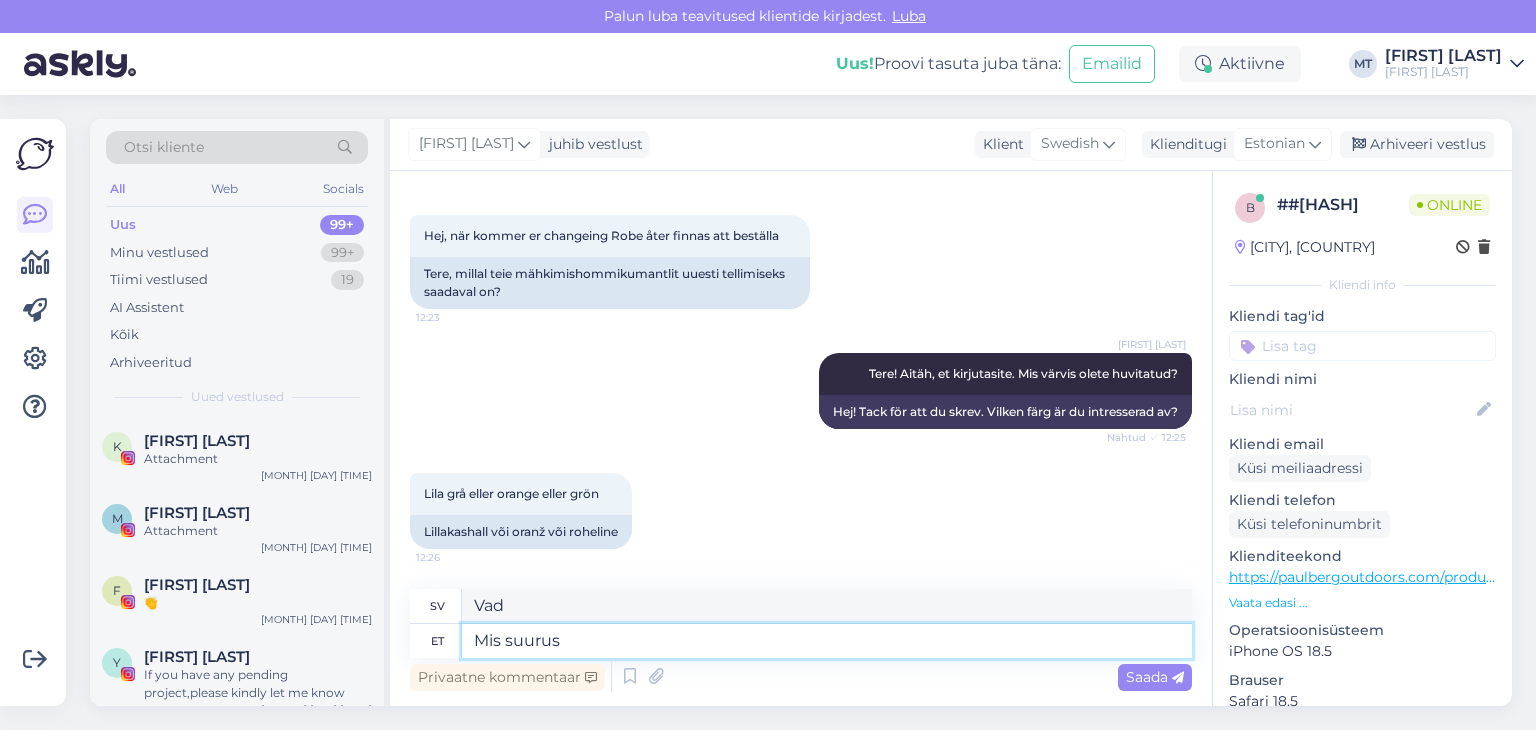 type on "Mis suurus" 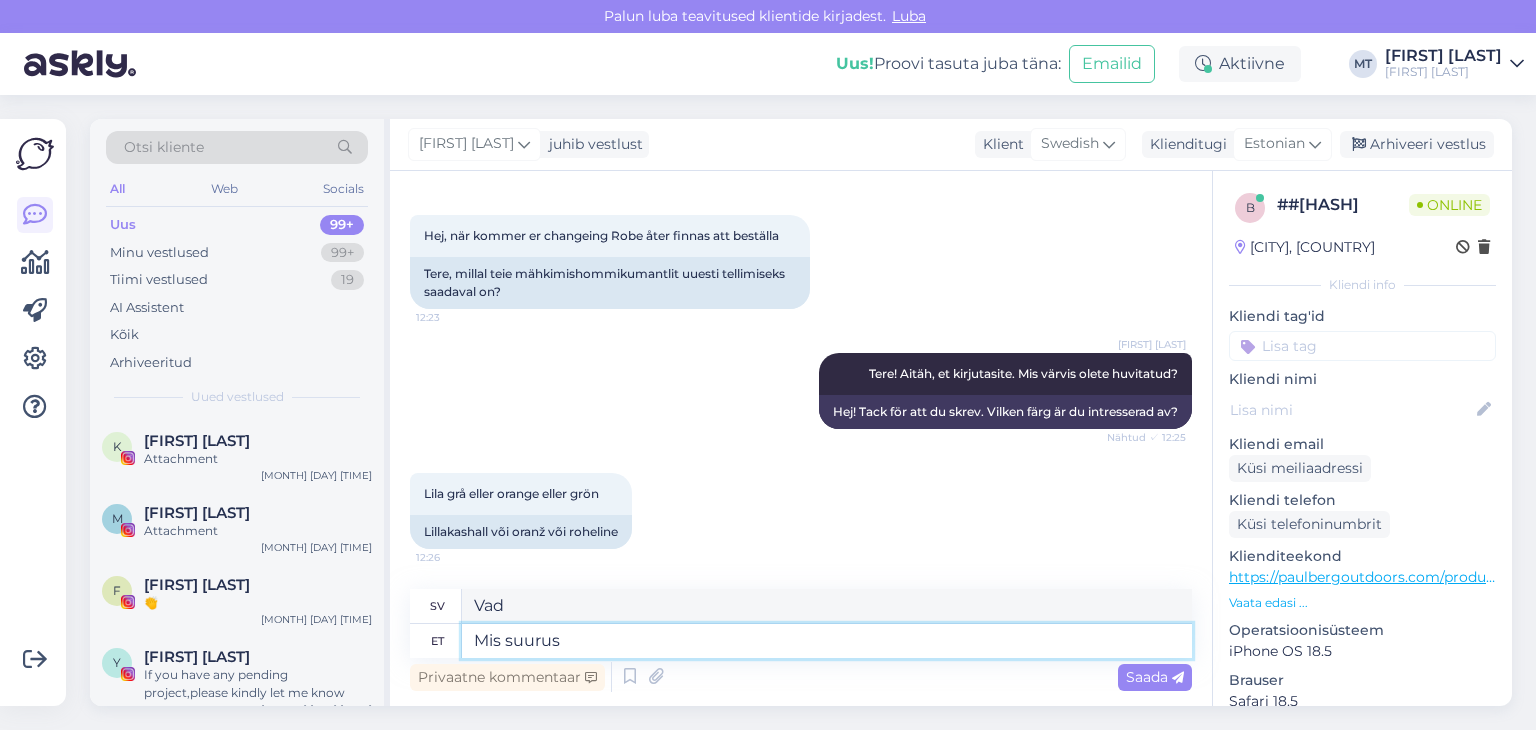 type on "Vilken storlek" 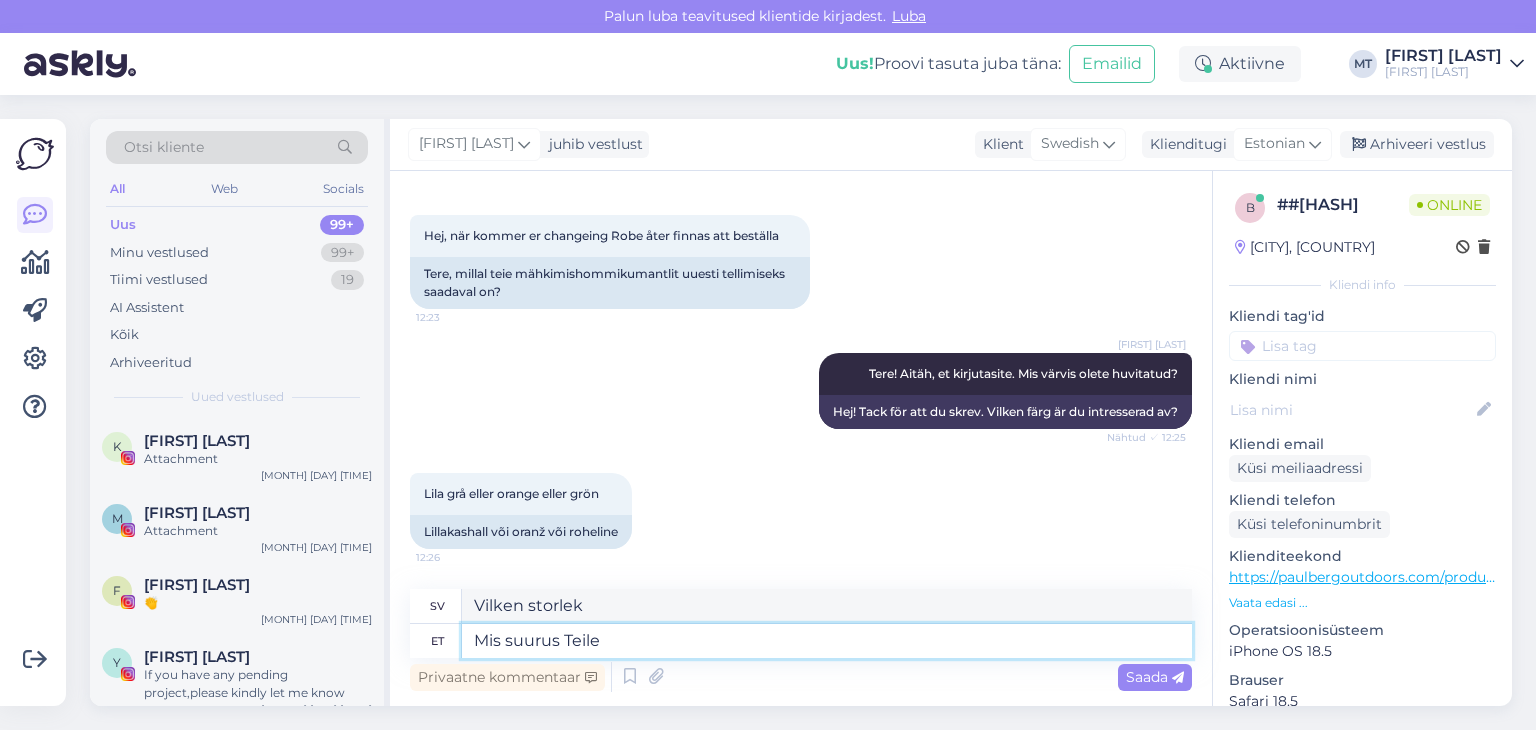 type on "Mis suurus Teile m" 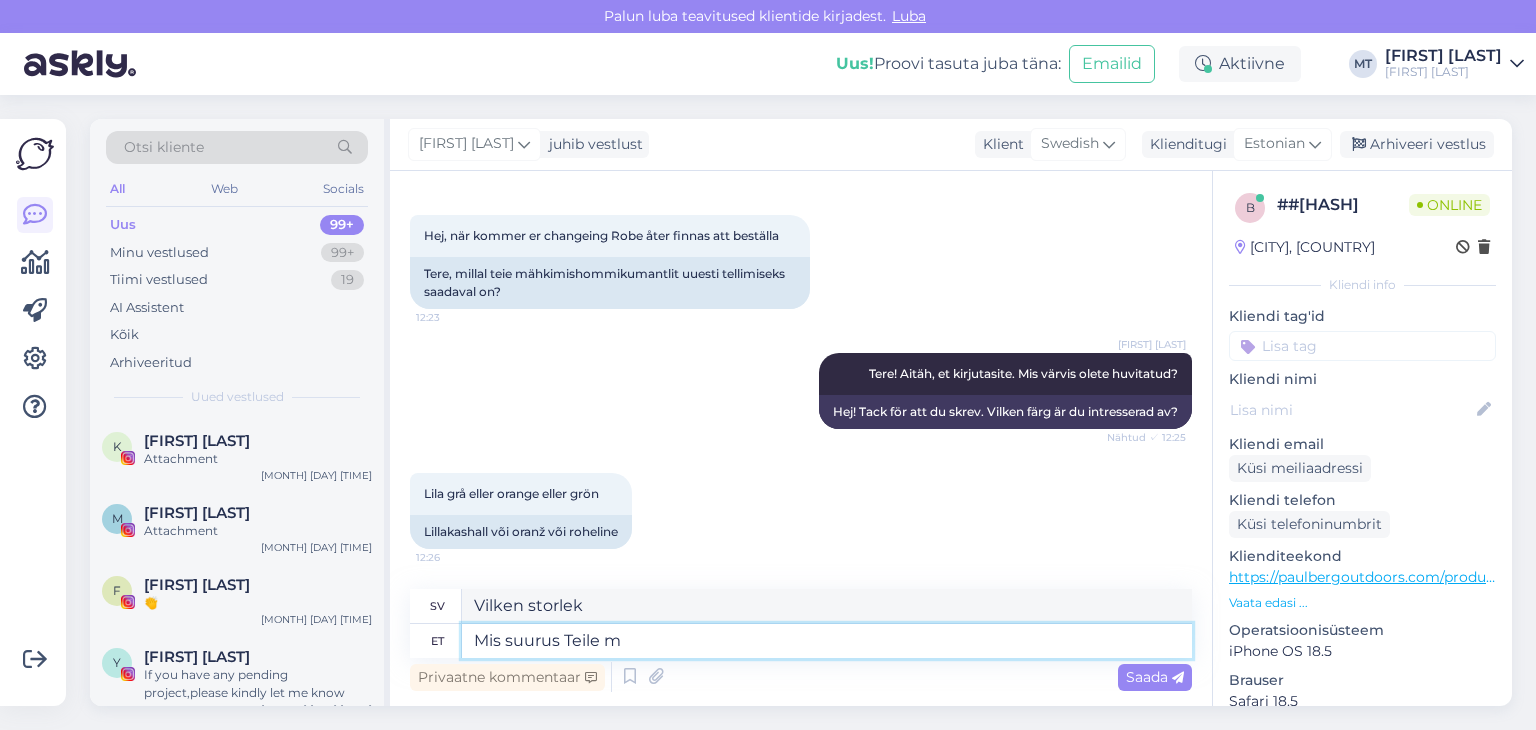 type on "Vilken storlek passar dig?" 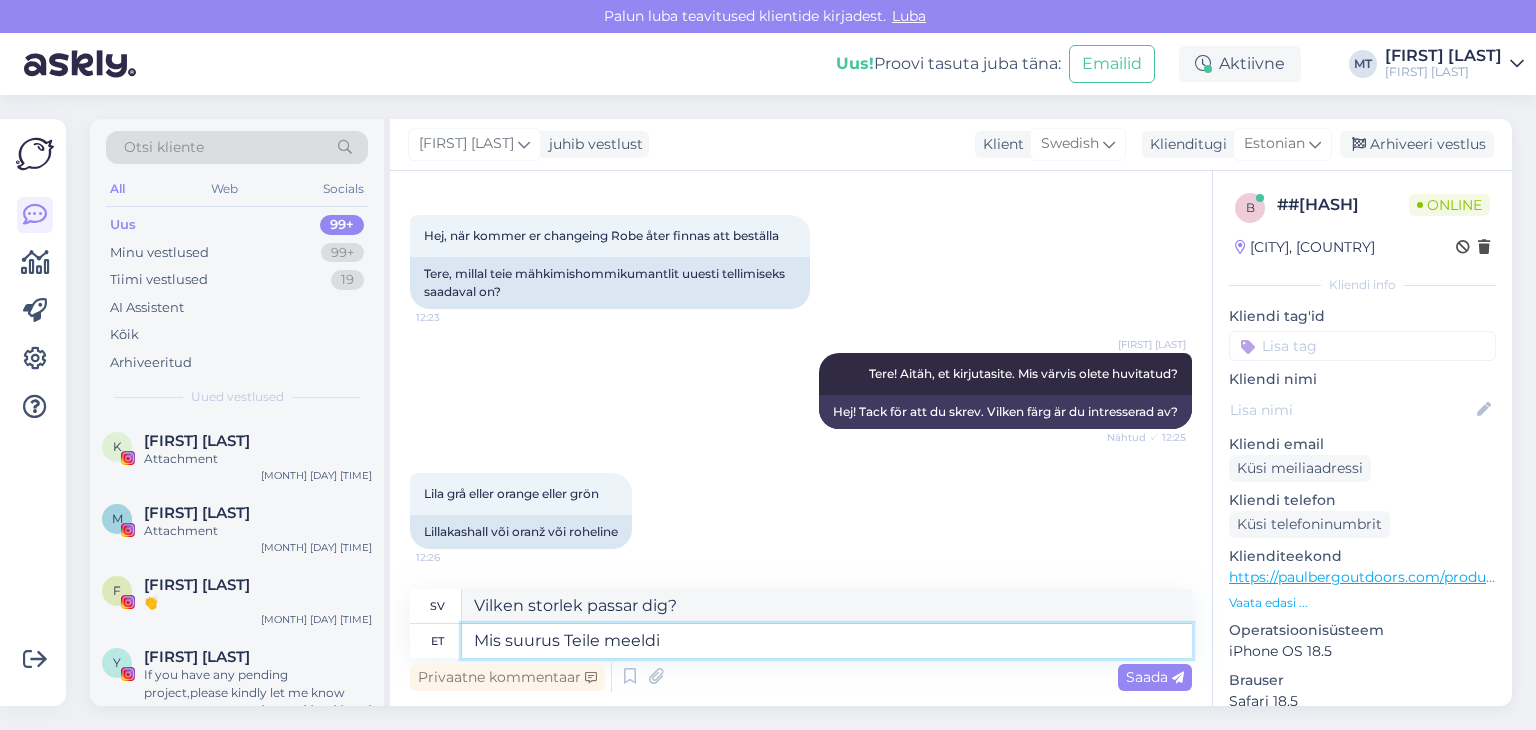 type on "Mis suurus Teile meeldik" 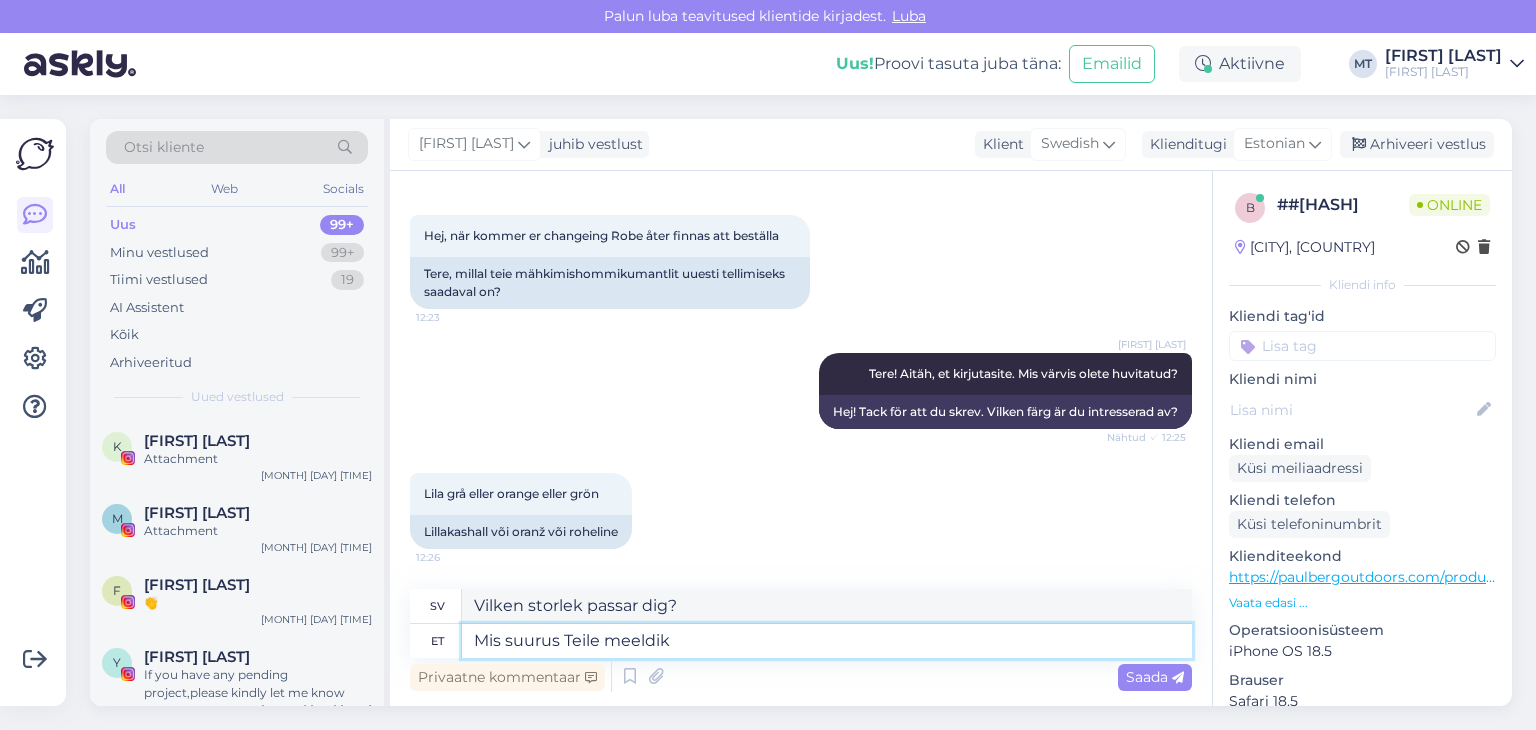 type on "Vilken storlek gillar du?" 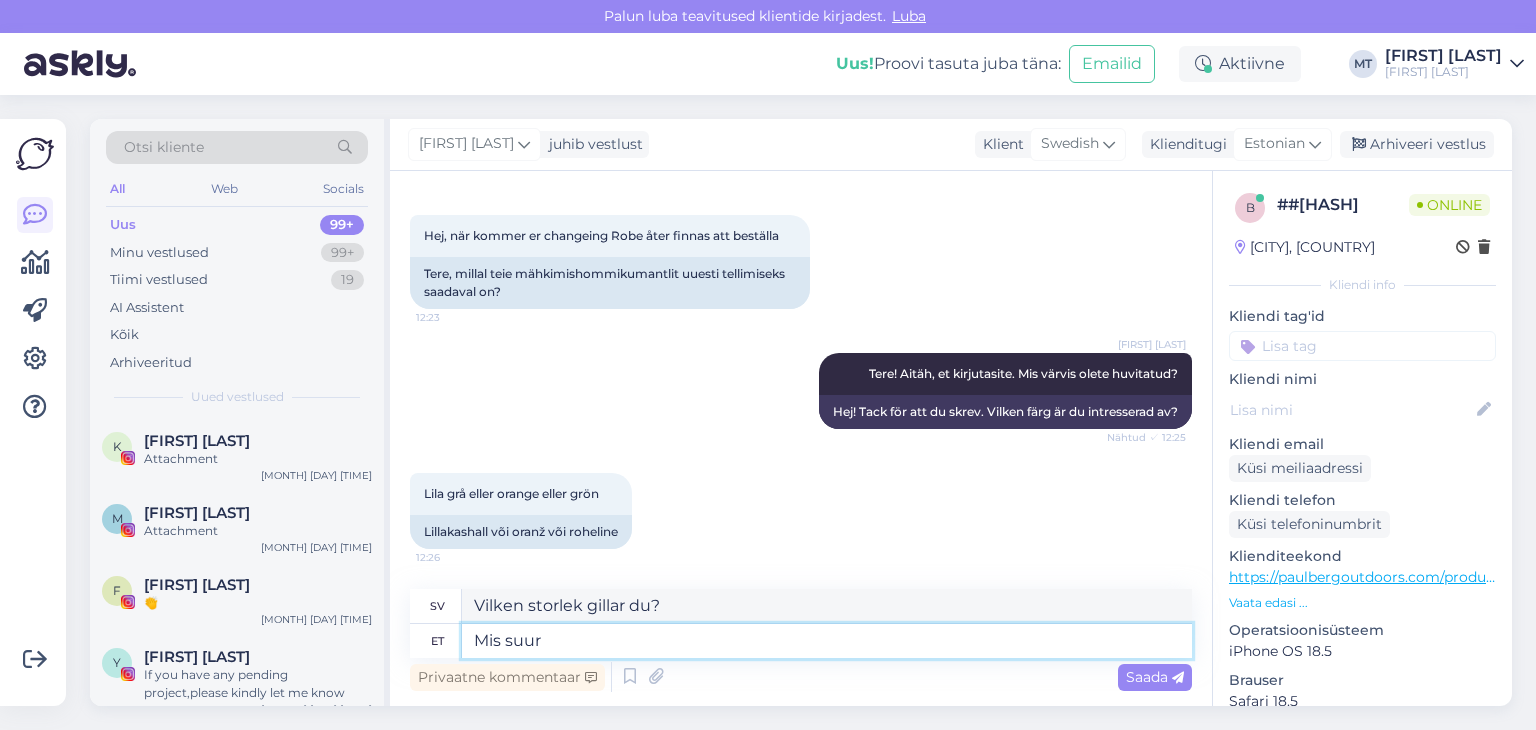 type on "Mis suu" 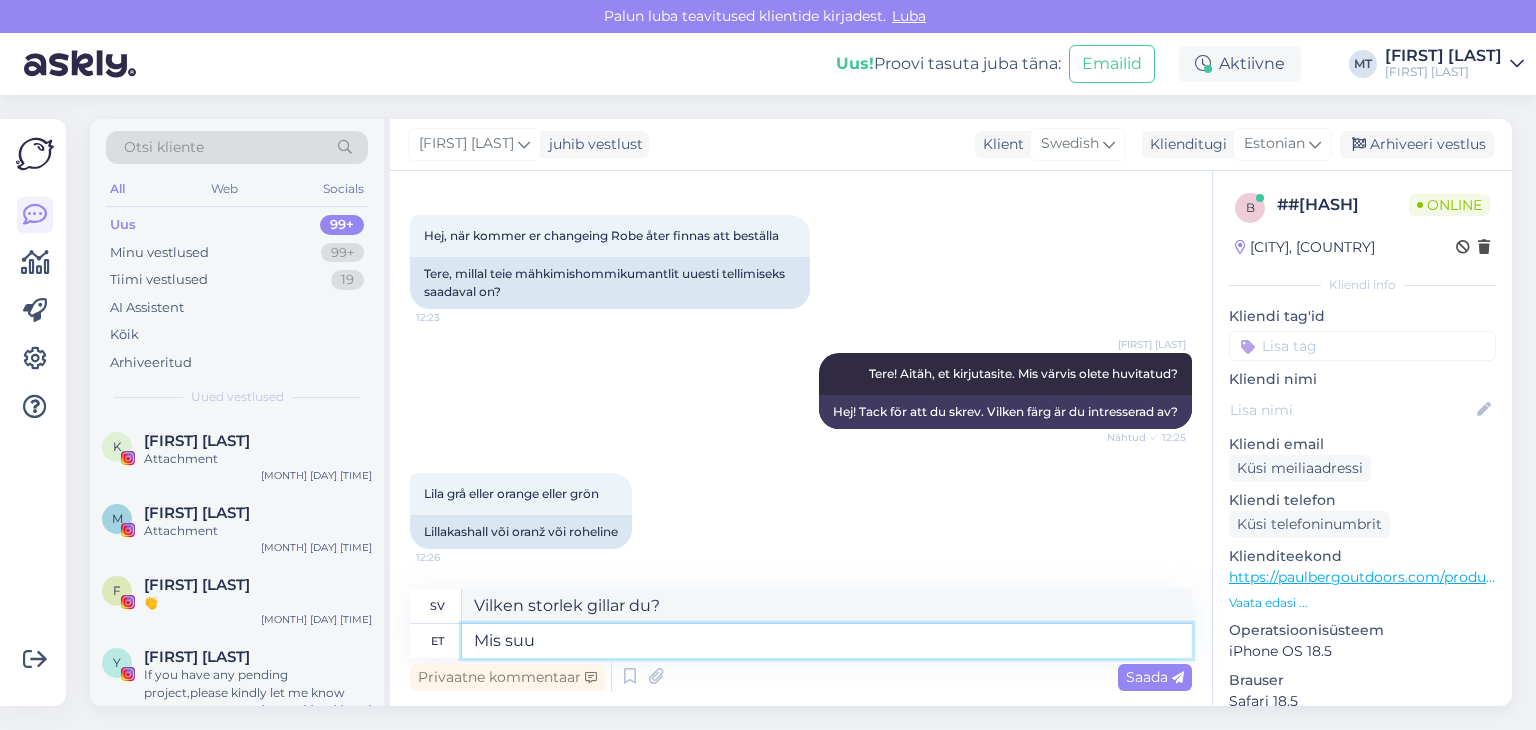 type on "Vilken storlek passar dig?" 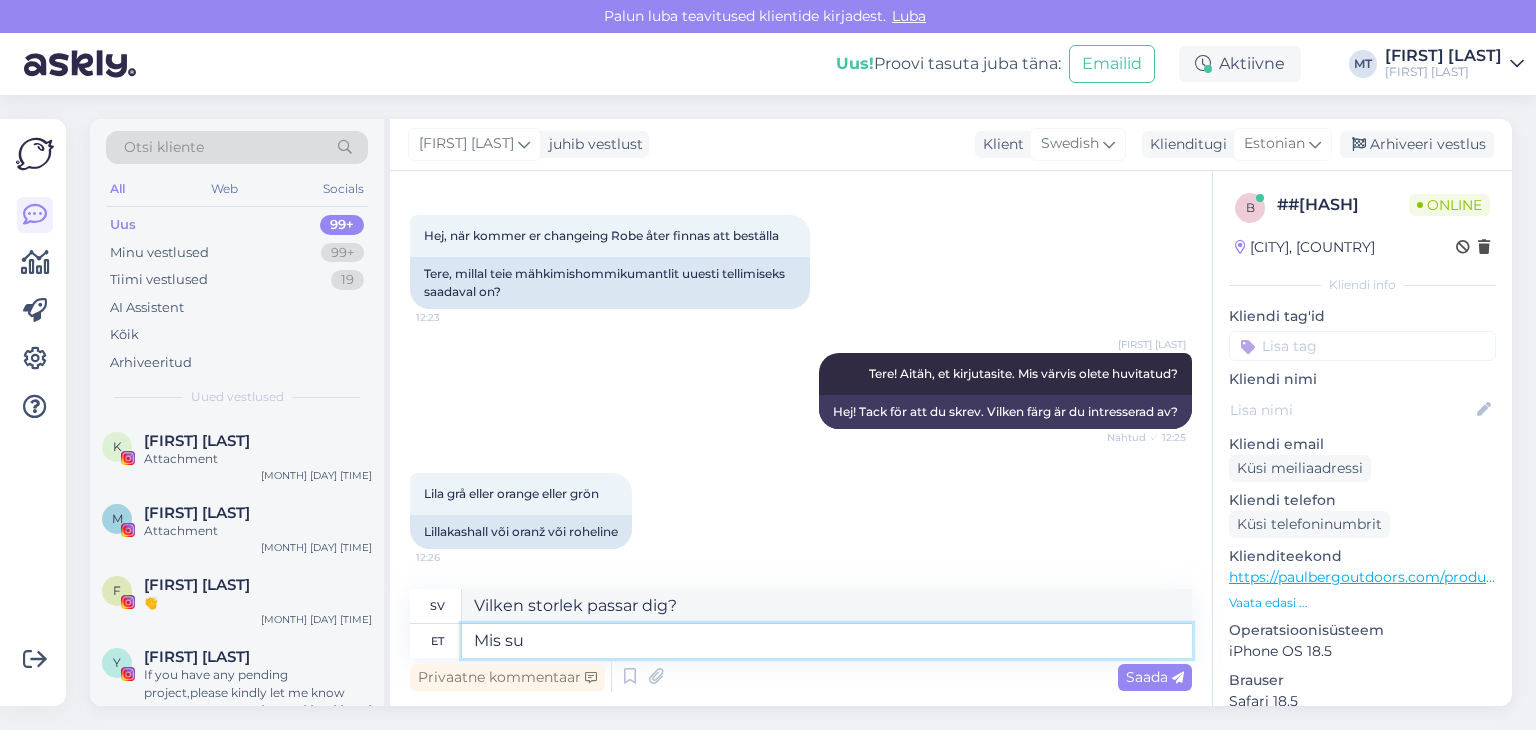 type on "Mis s" 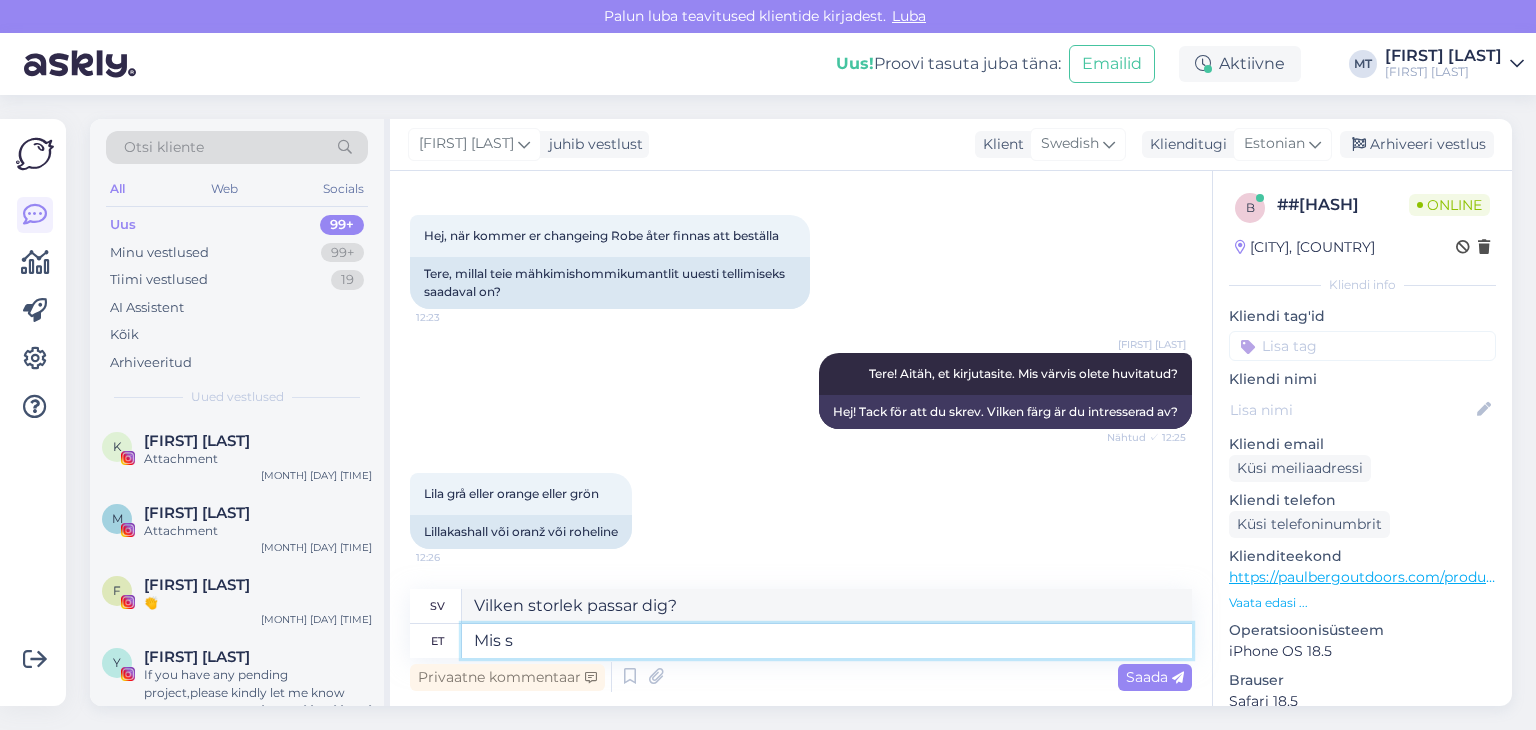 type on "Vilken storlek" 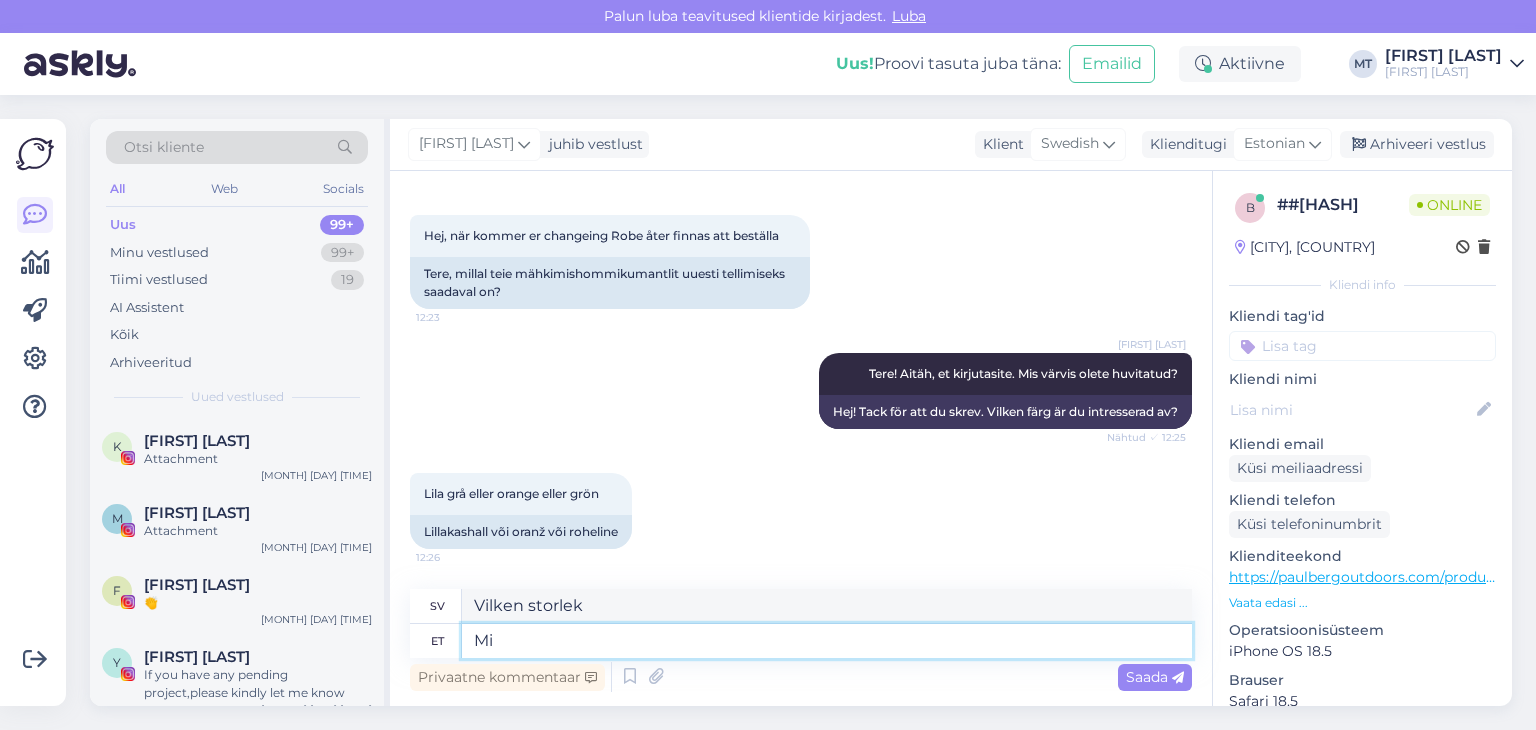type on "M" 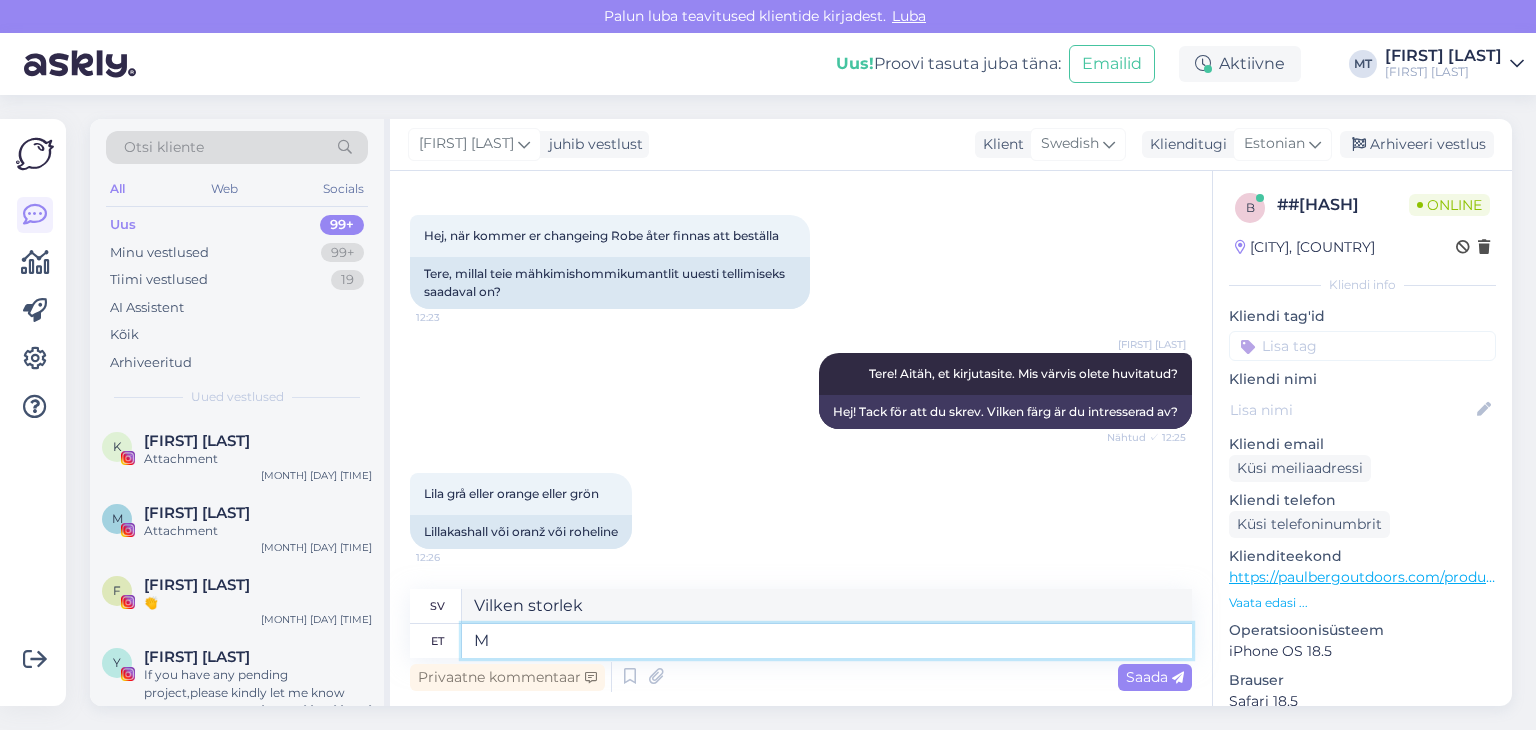 type 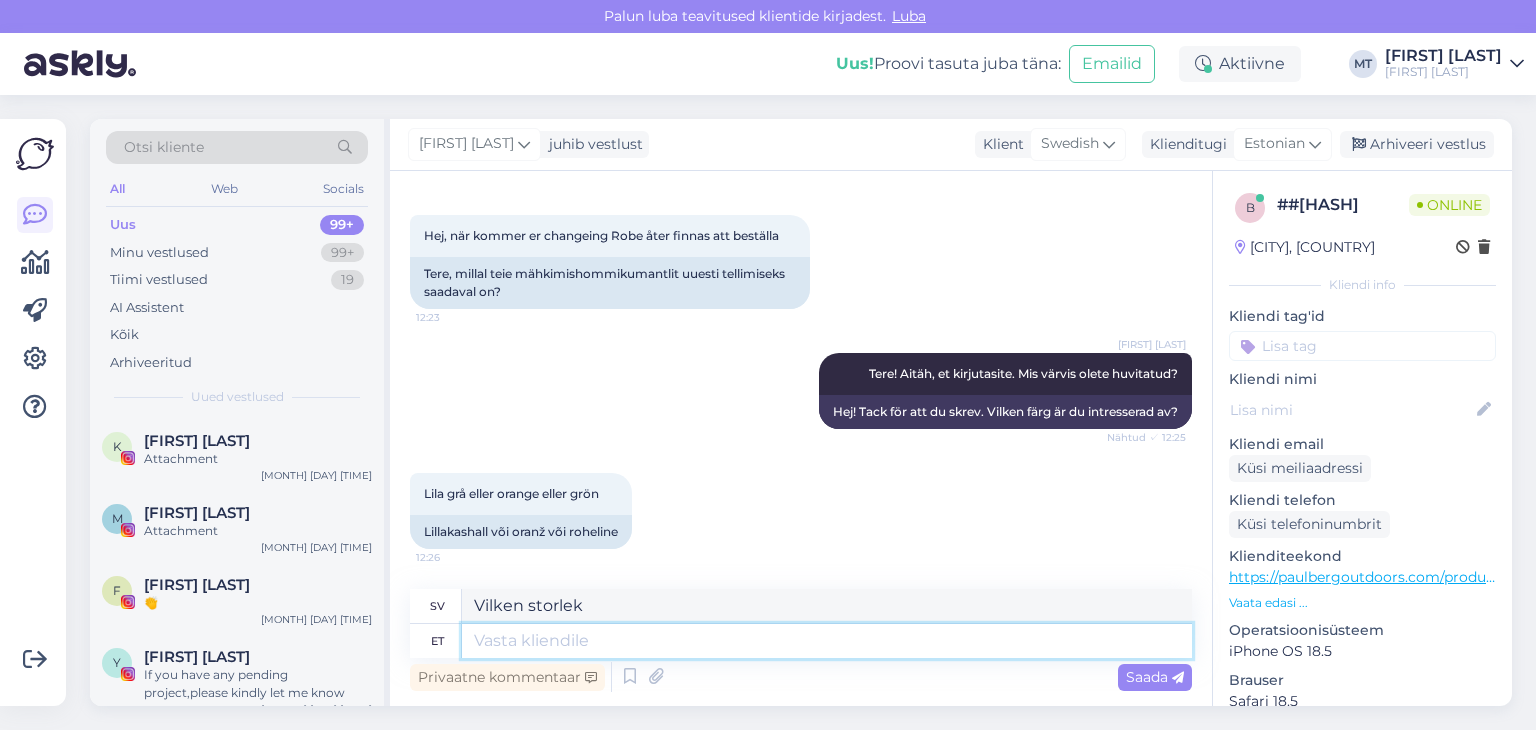 type on "Vad" 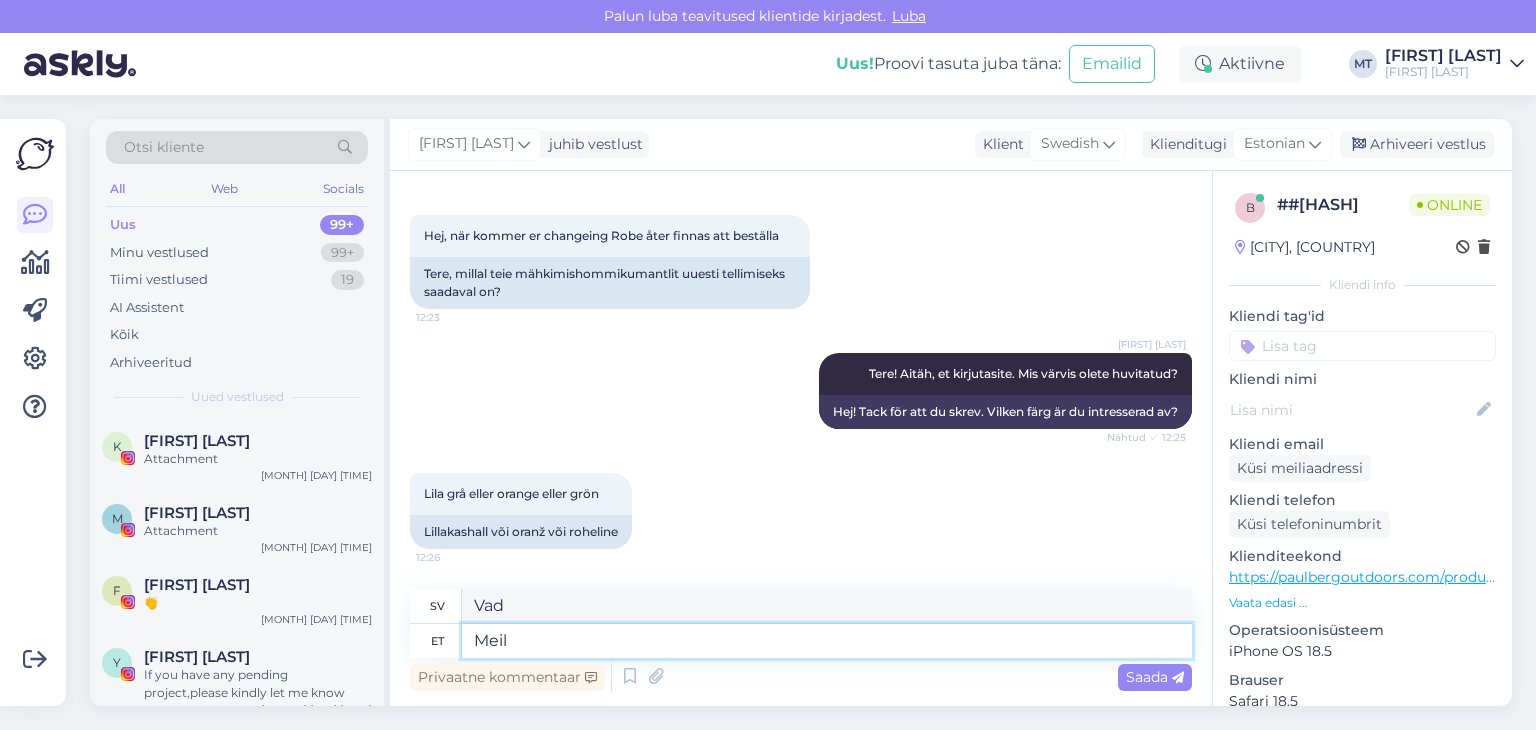 type on "Meil o" 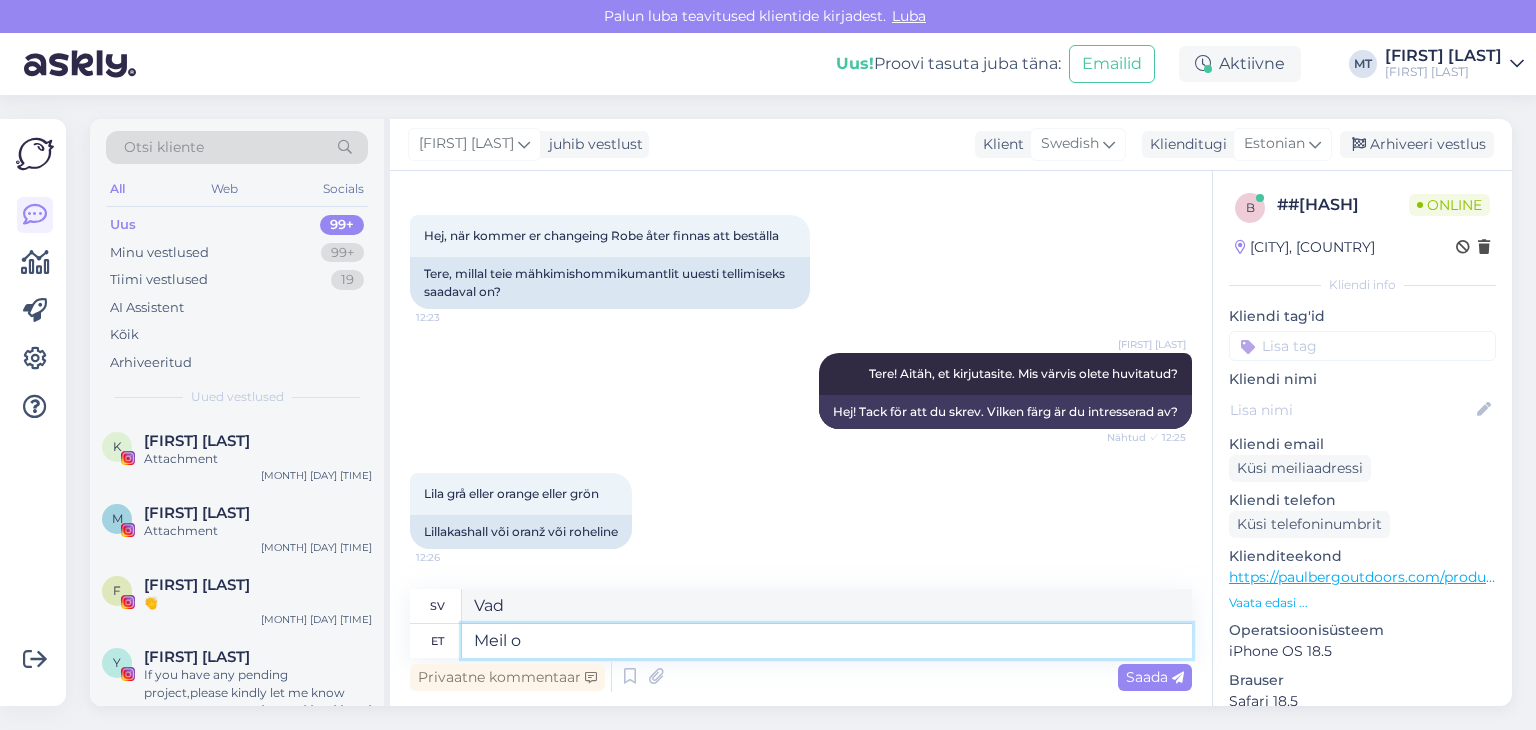 type on "Vi" 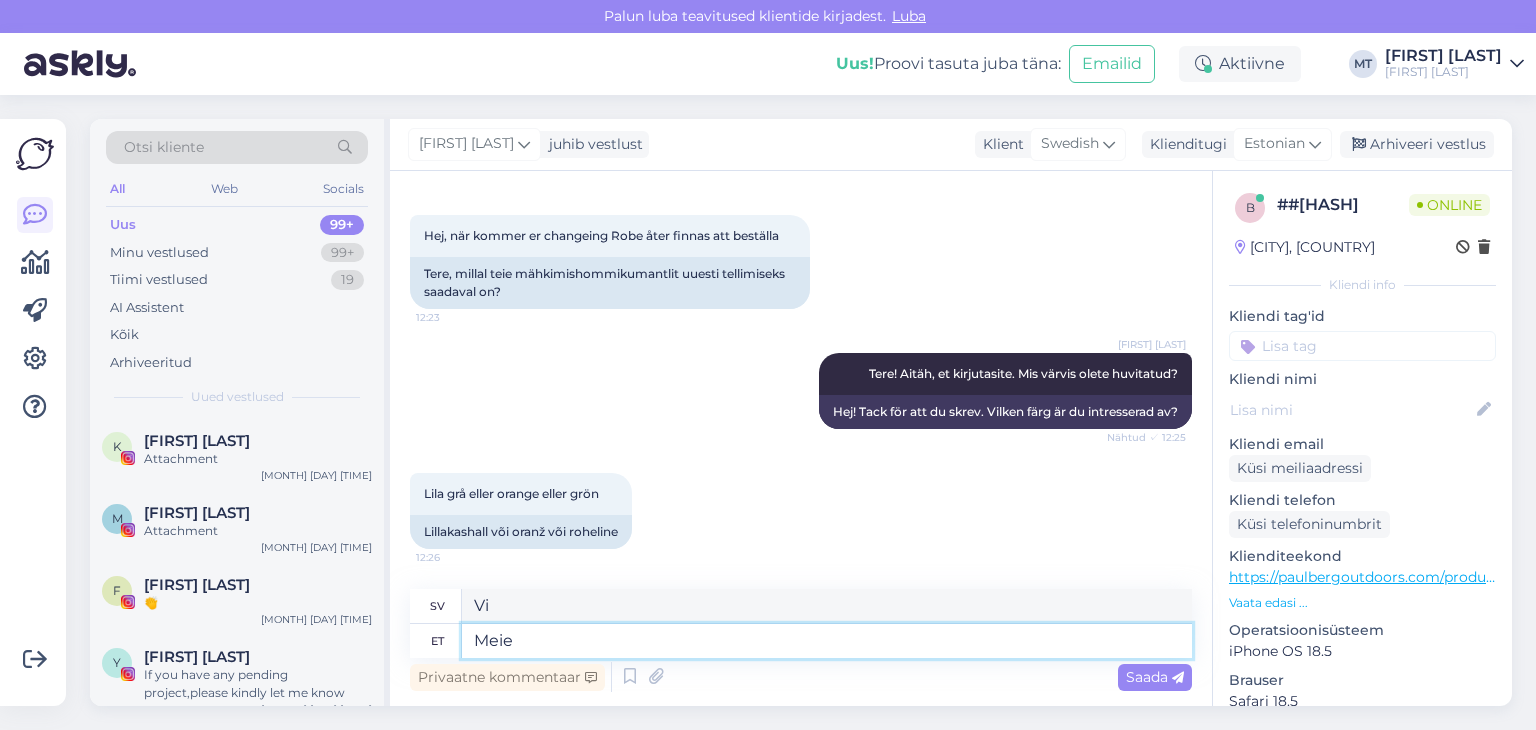 type on "Meie" 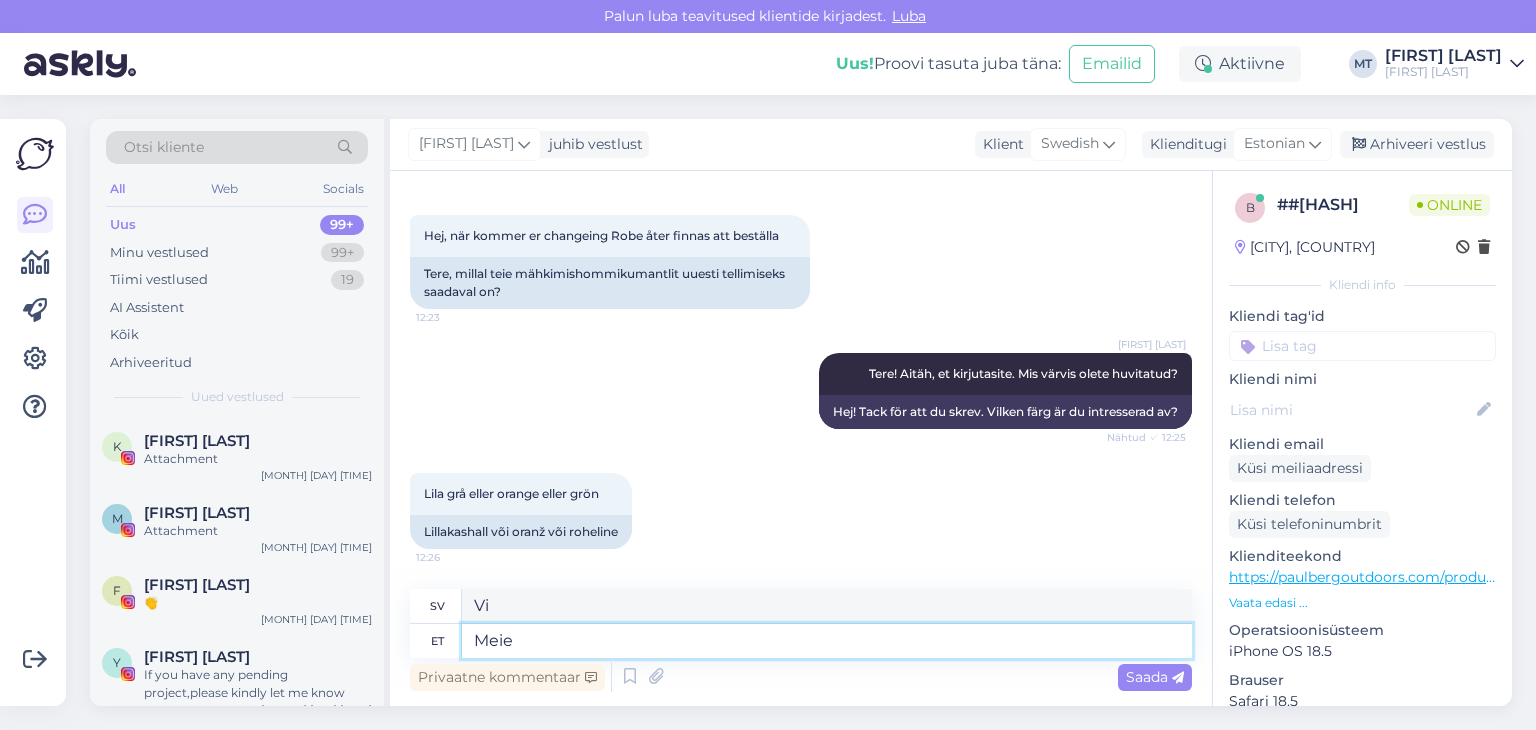 type on "Vår" 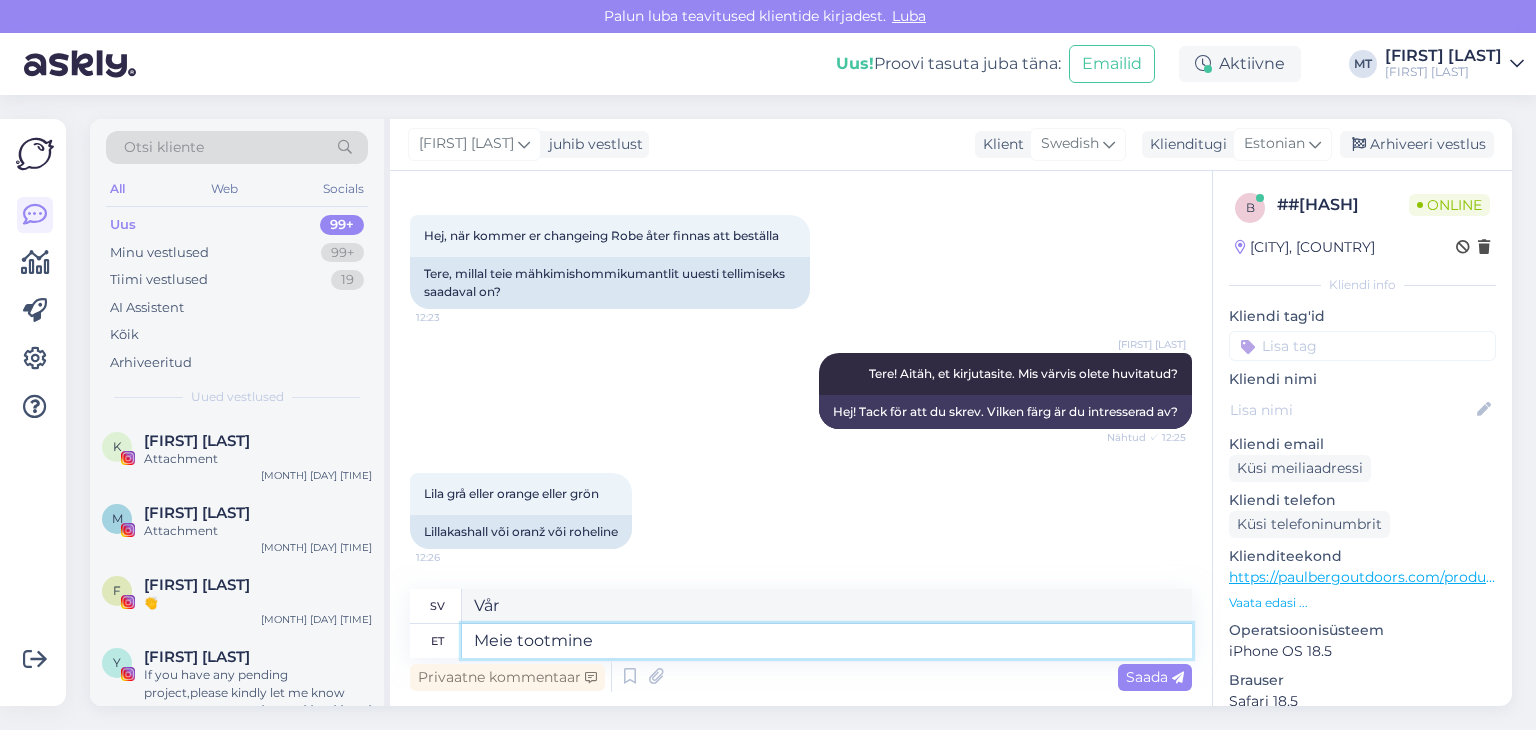 type on "Meie tootmine" 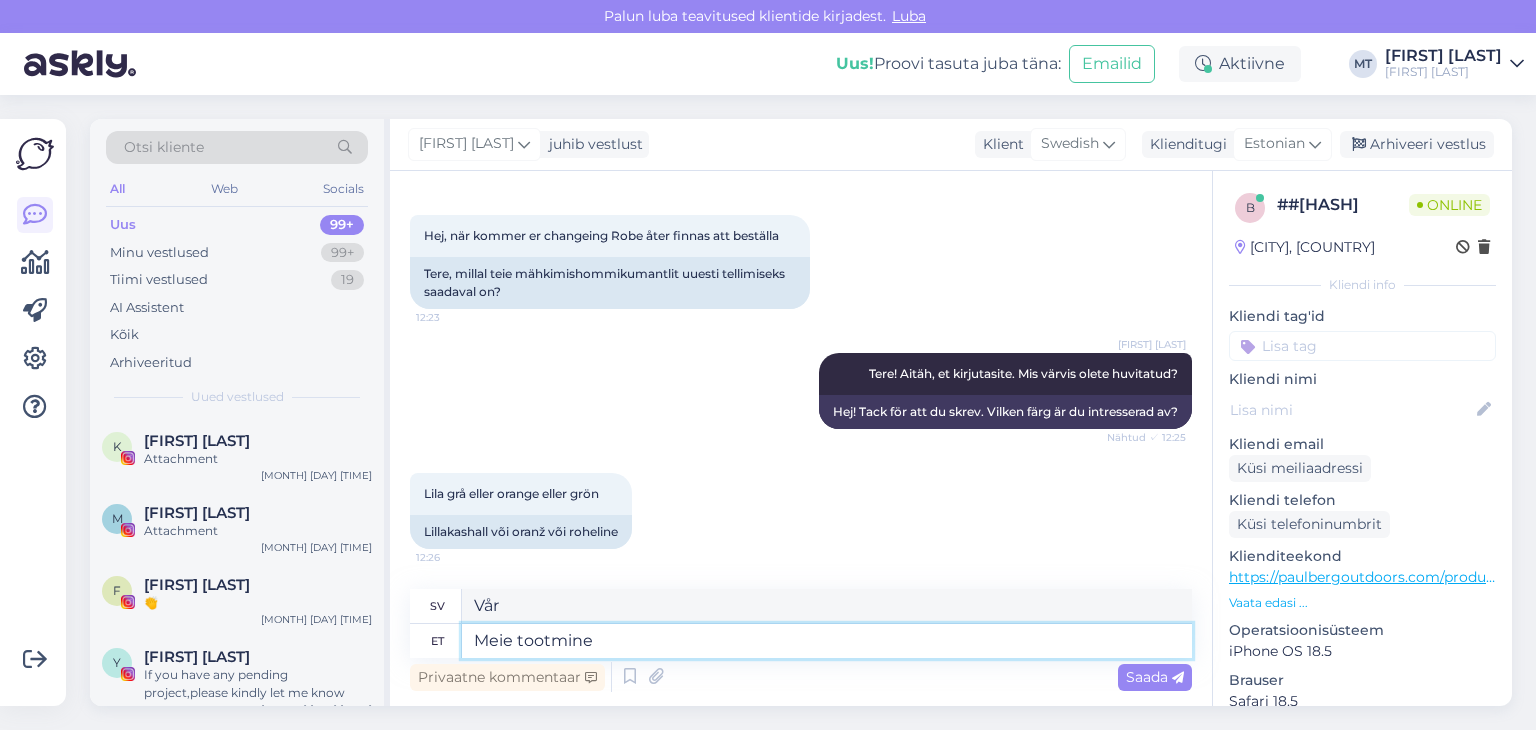 type on "Vår produktion" 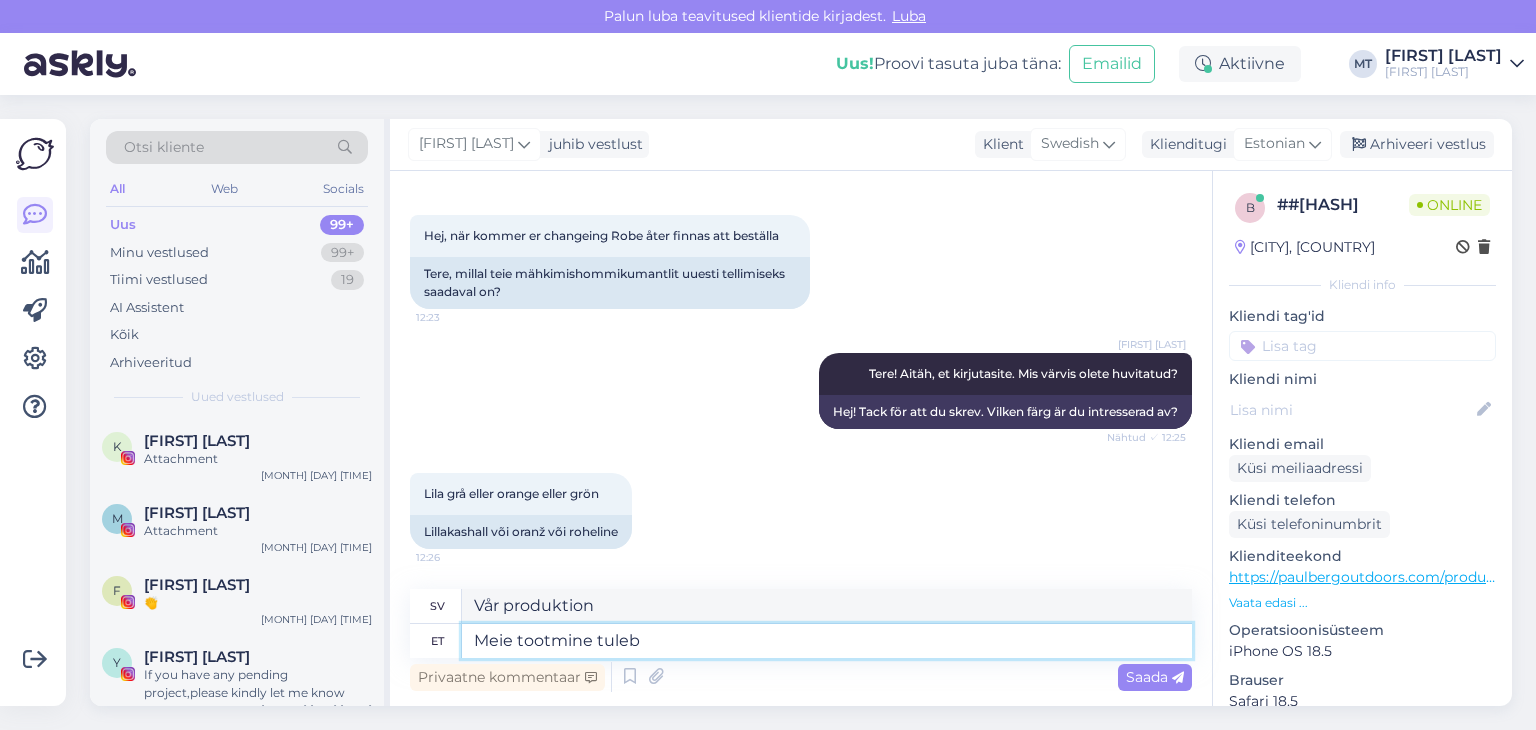 type on "Meie tootmine tuleb" 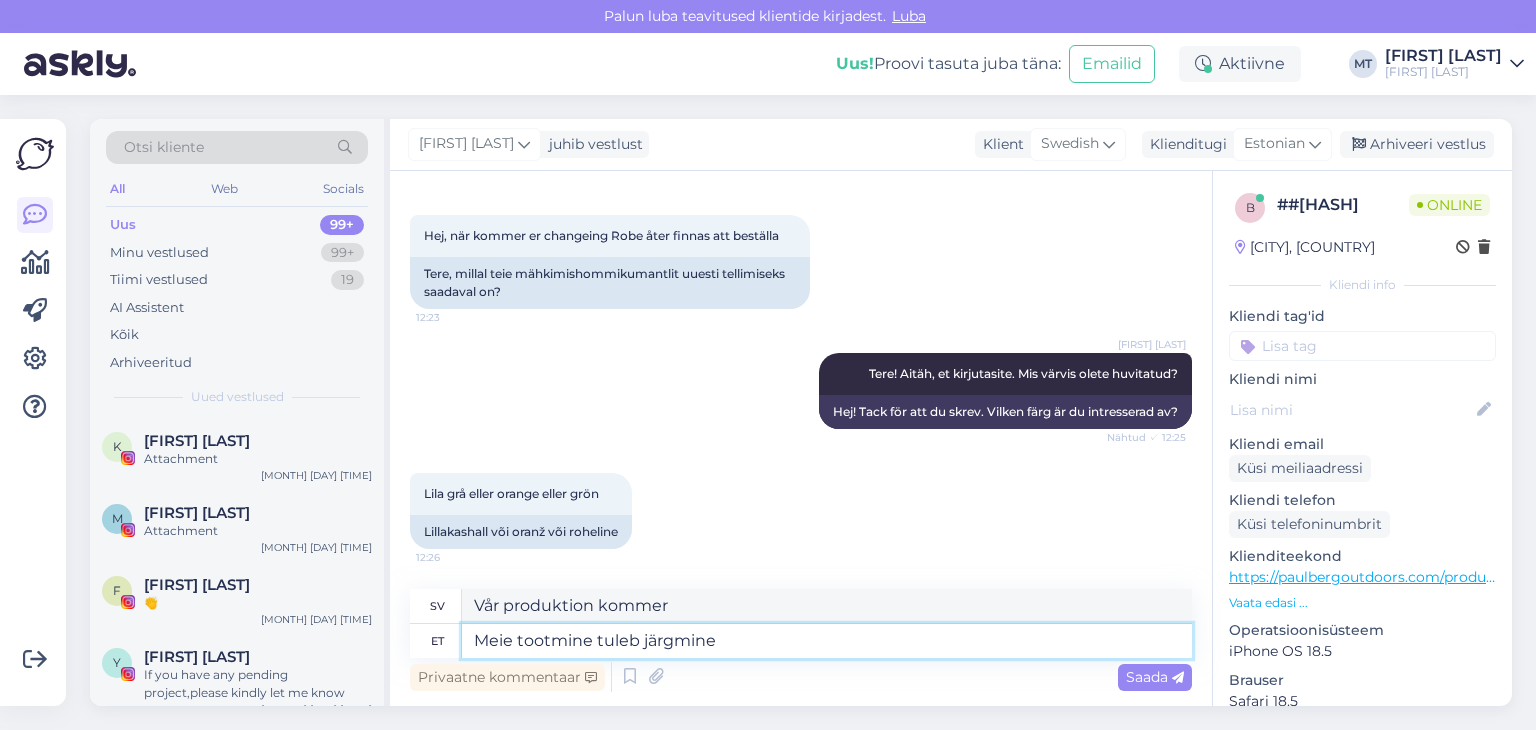 type on "Meie tootmine tuleb järgmine n" 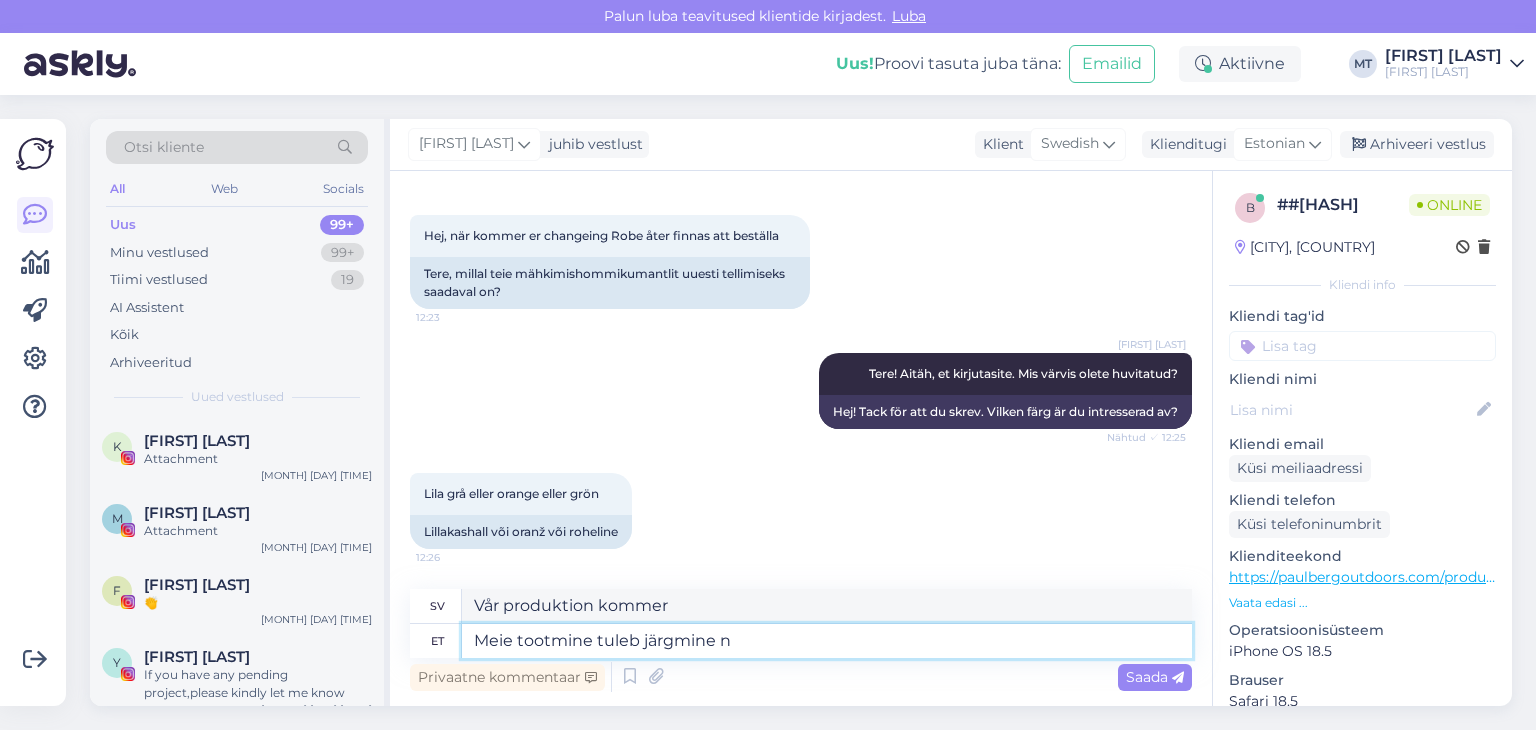 type on "Vår produktion kommer härnäst" 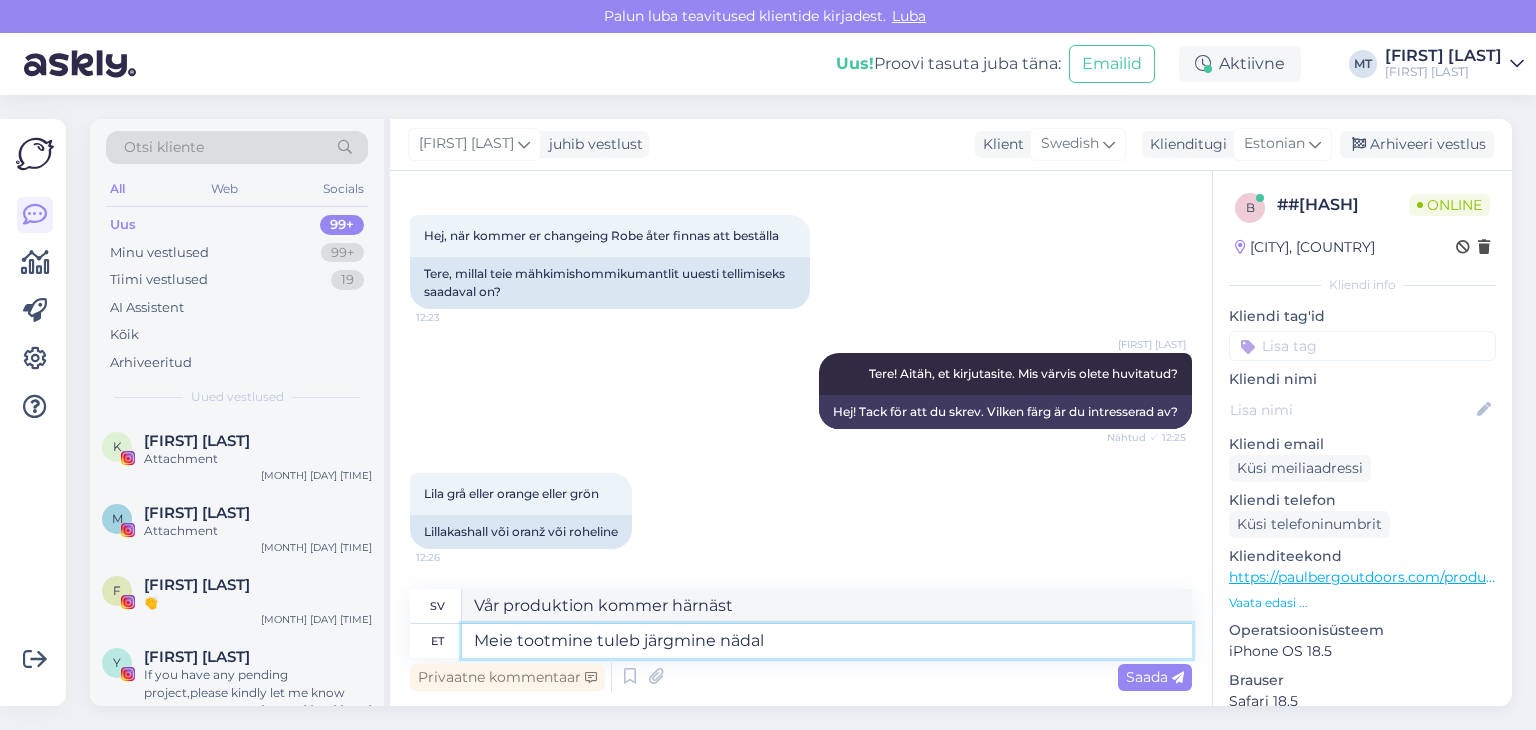 type on "Meie tootmine tuleb järgmine nädal p" 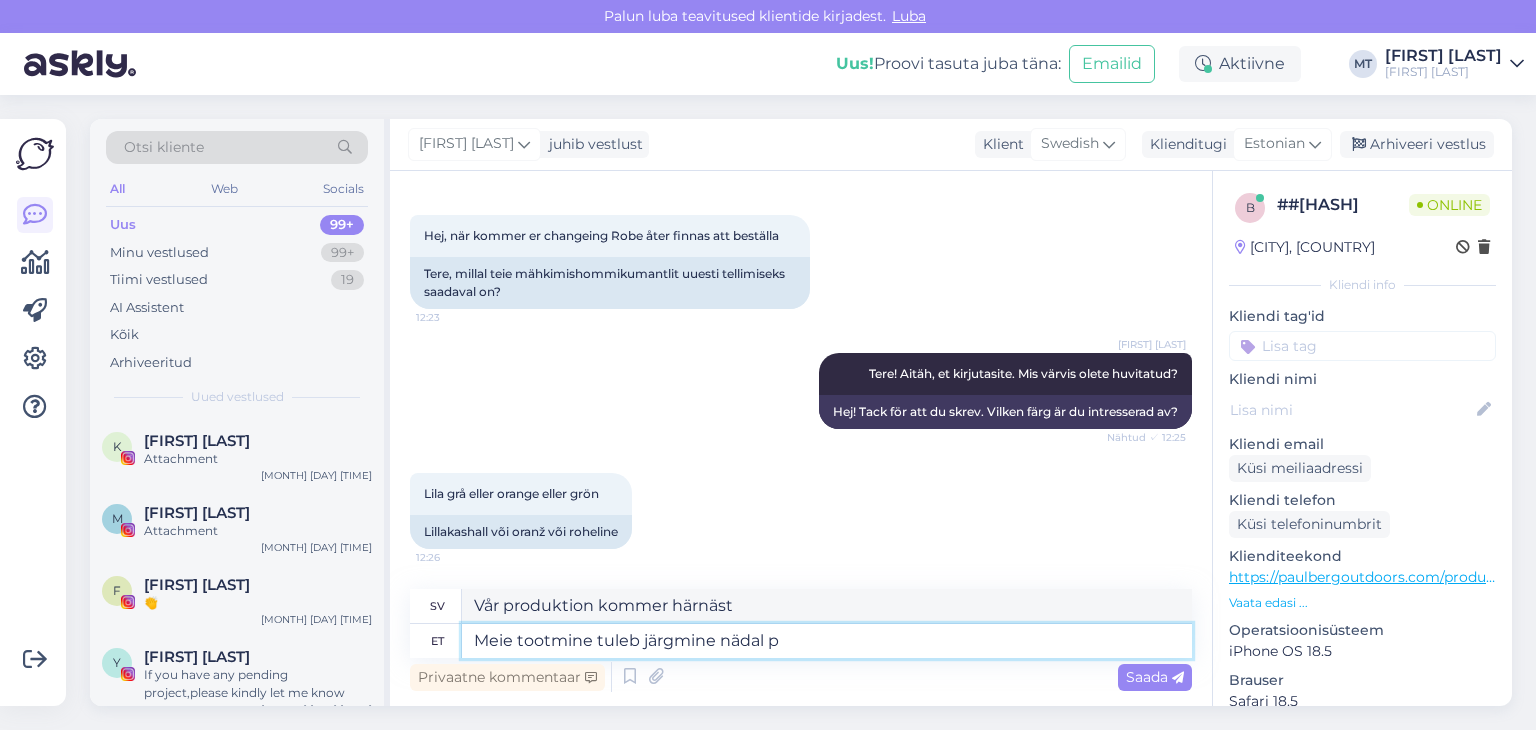 type on "Vår produktion kommer nästa vecka" 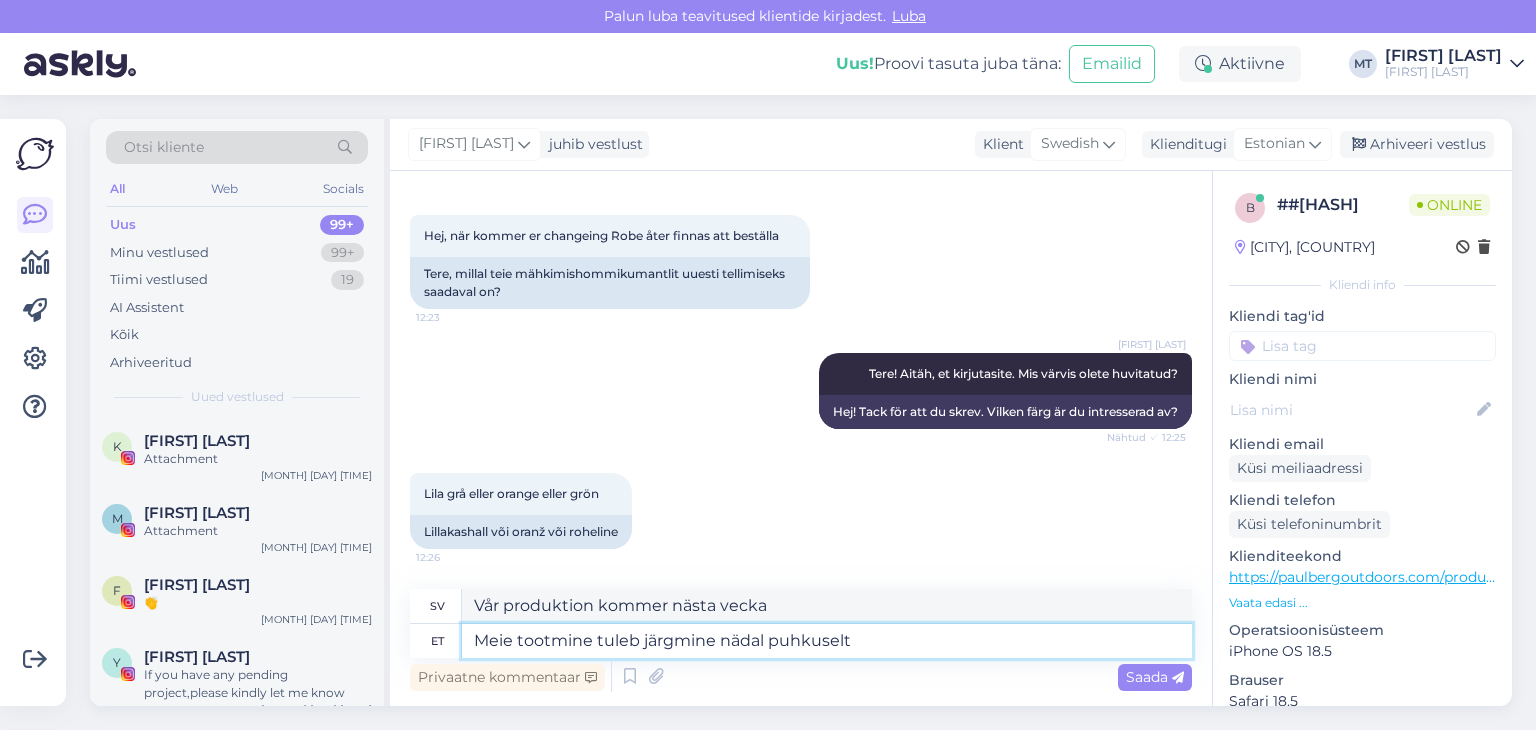 type on "Meie tootmine tuleb järgmine nädal puhkuselt" 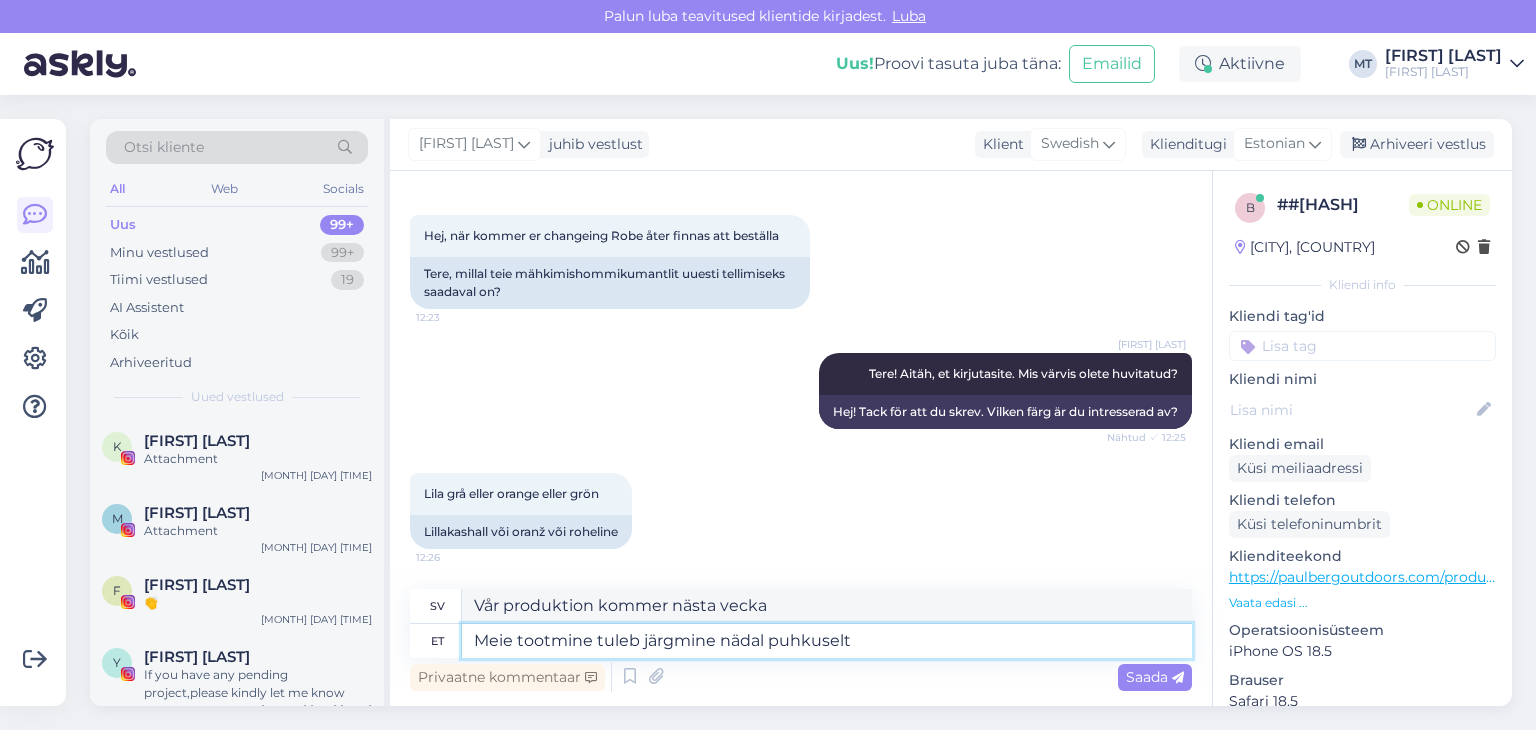type on "Vår produktion kommer tillbaka från semestern nästa vecka." 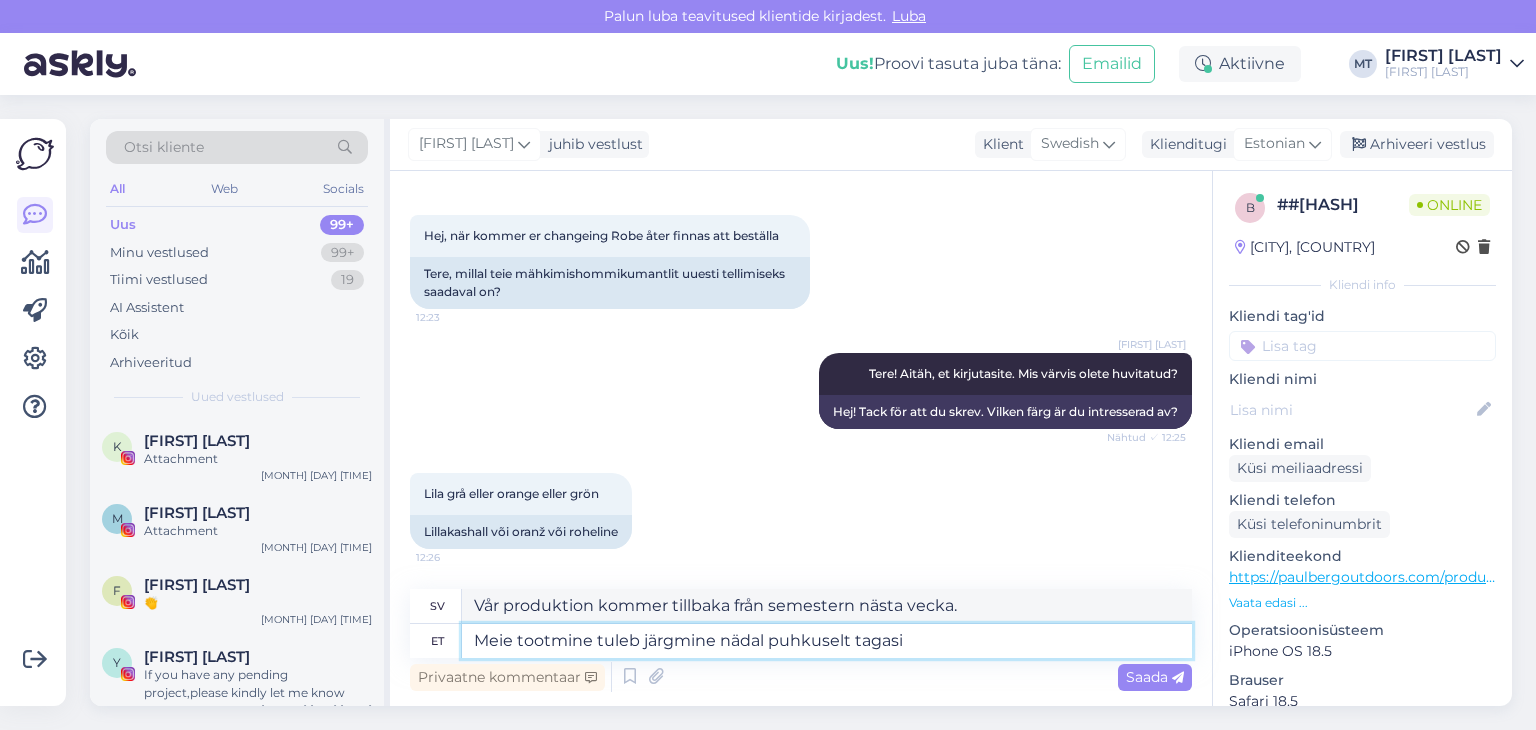 type on "Meie tootmine tuleb järgmine nädal puhkuselt tagasi" 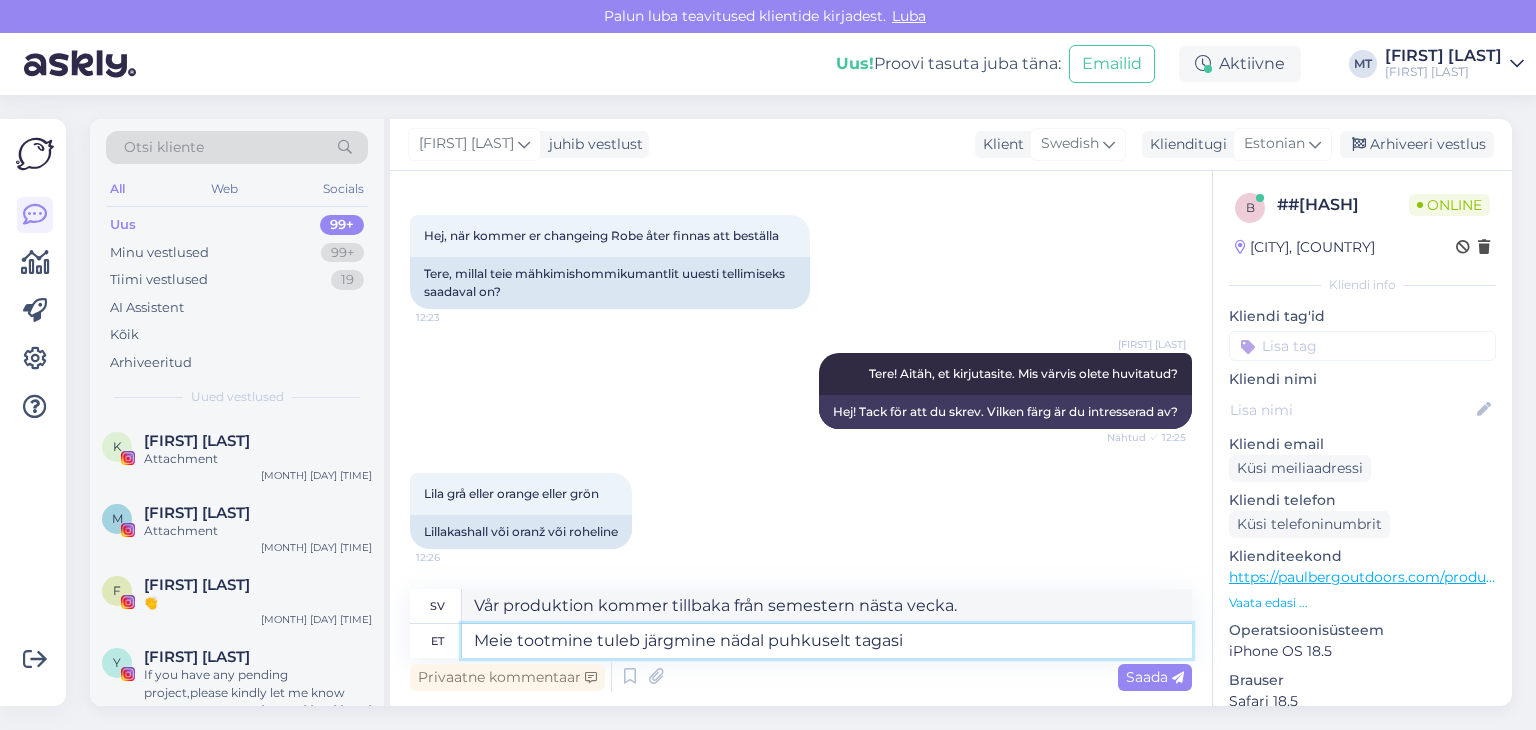 type on "Vår produktion är tillbaka från semestern nästa vecka." 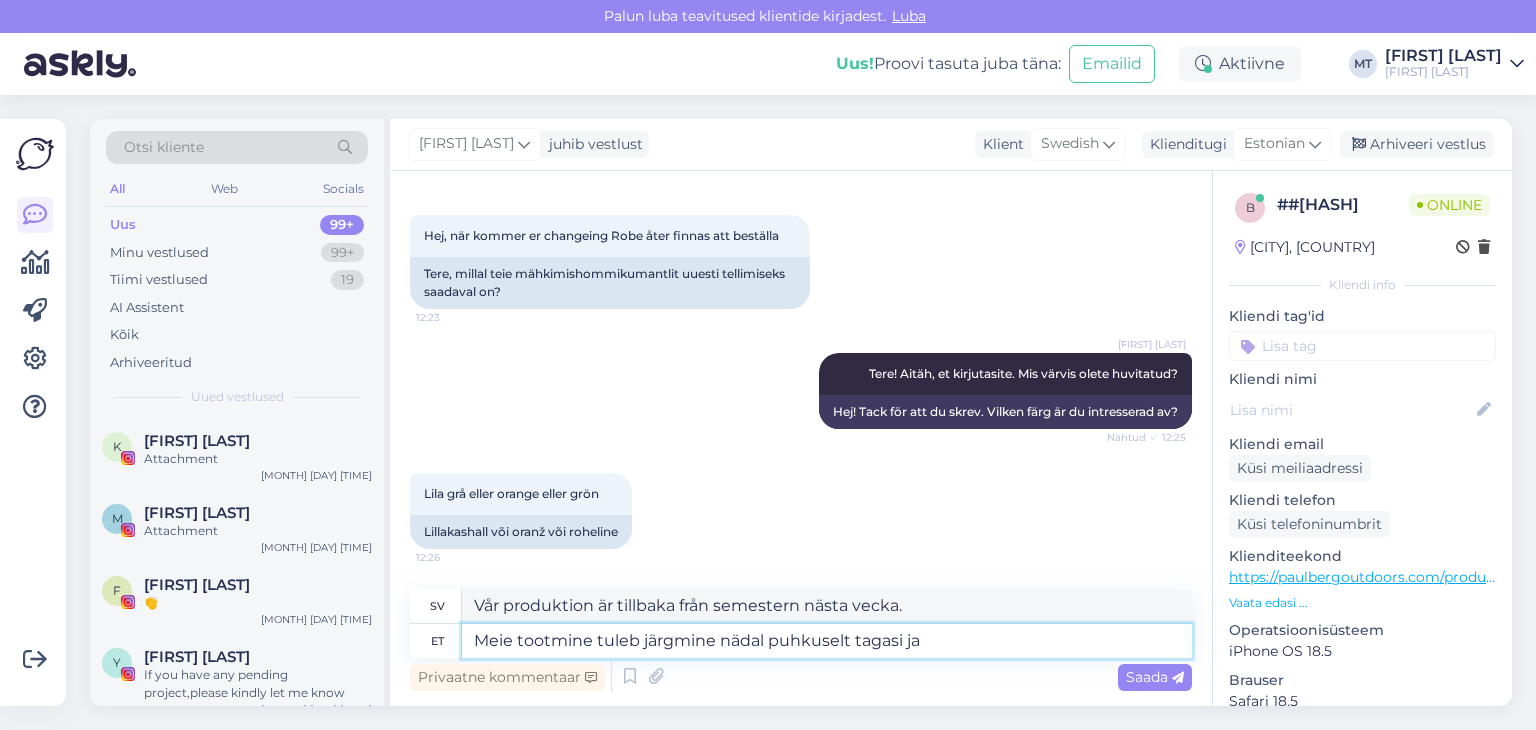 type on "Meie tootmine tuleb järgmine nädal puhkuselt tagasi ja" 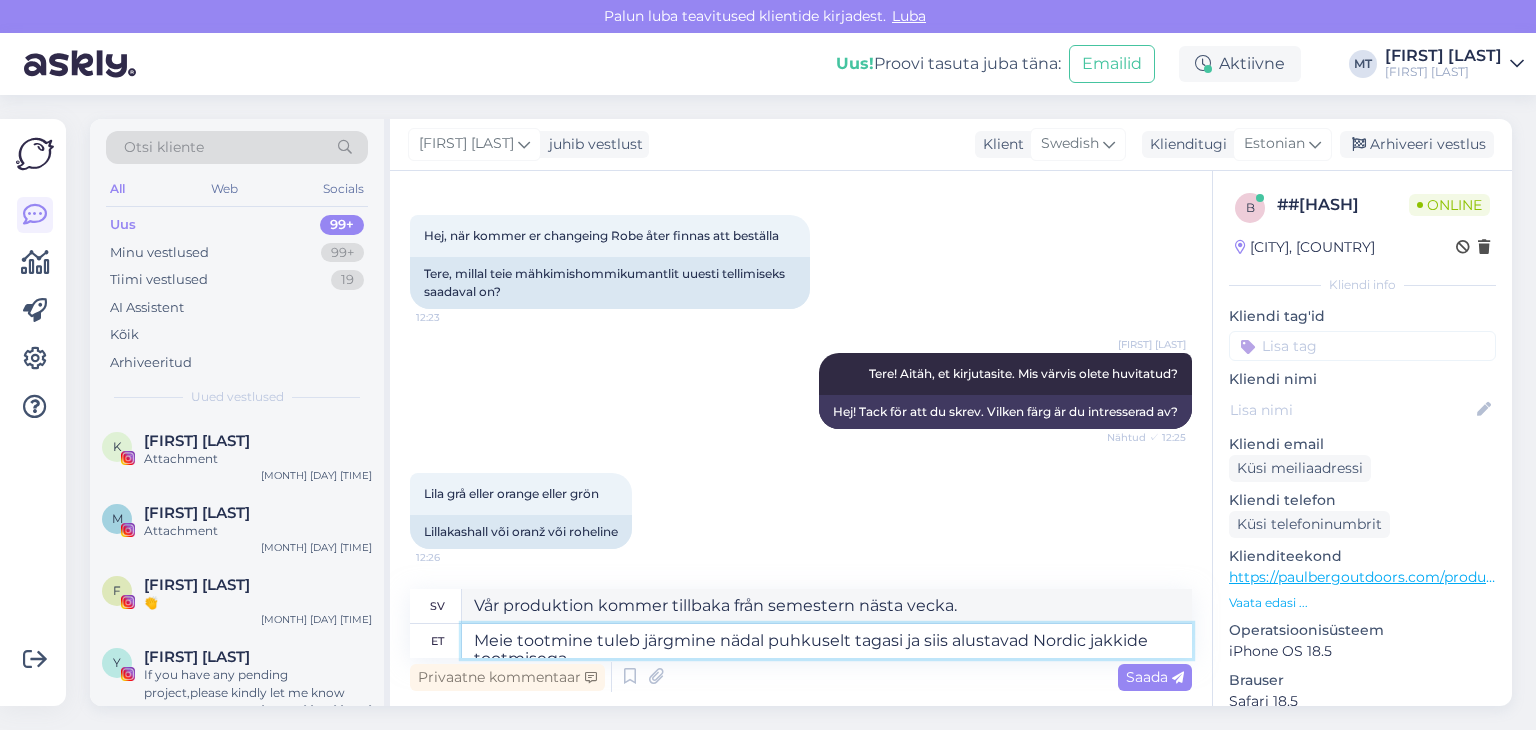 type on "Meie tootmine tuleb järgmine nädal puhkuselt tagasi ja sii" 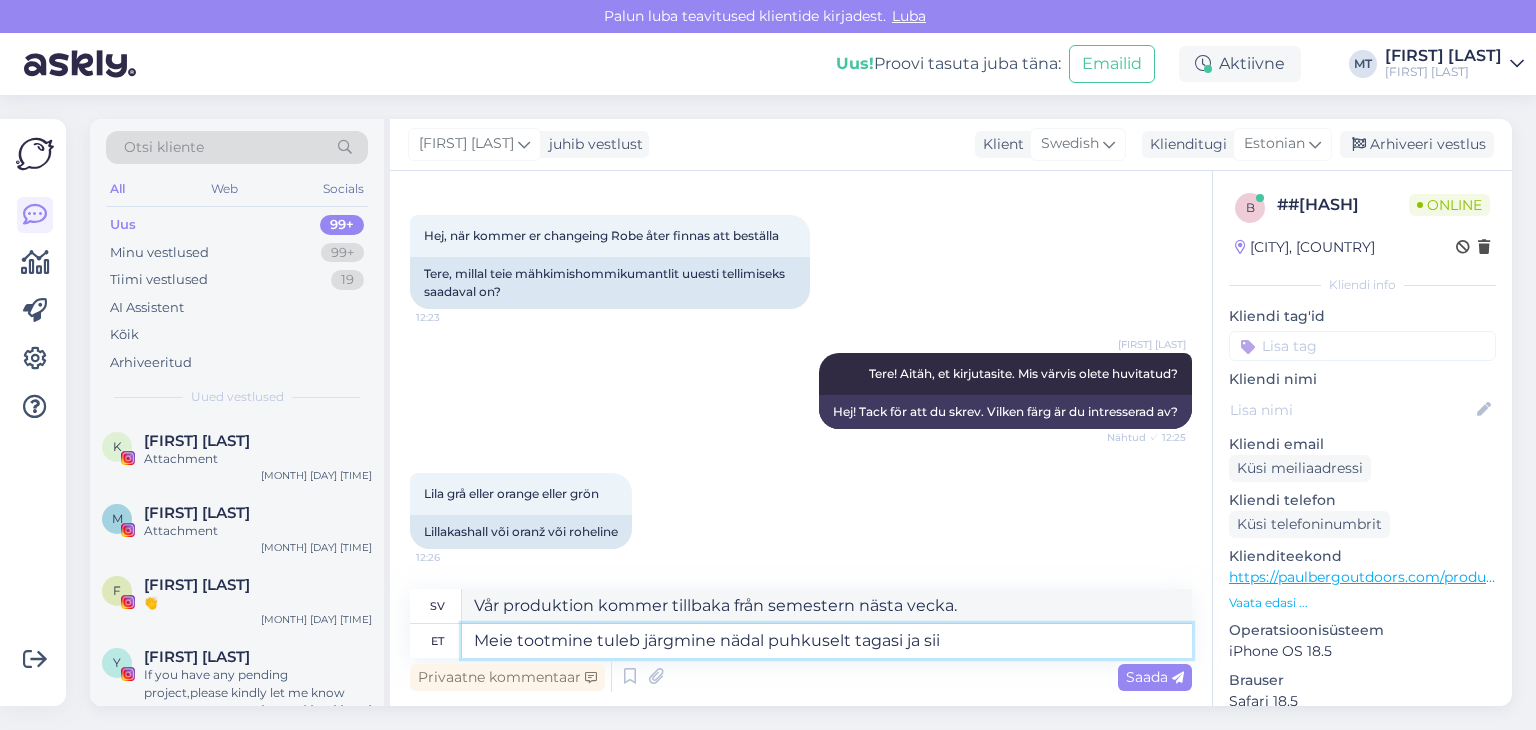 type on "Vår produktion kommer tillbaka från semestern nästa vecka och" 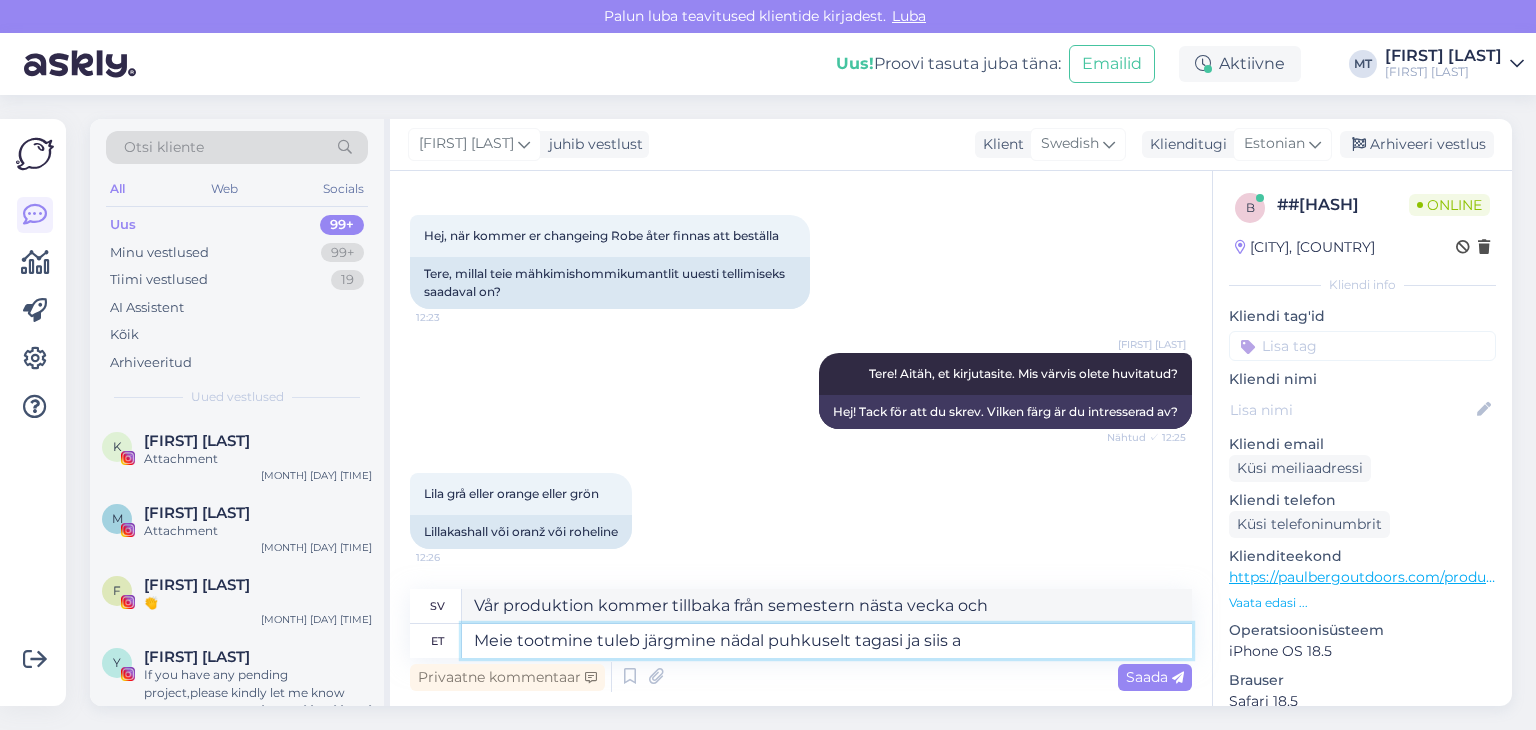 type on "Meie tootmine tuleb järgmine nädal puhkuselt tagasi ja siis al" 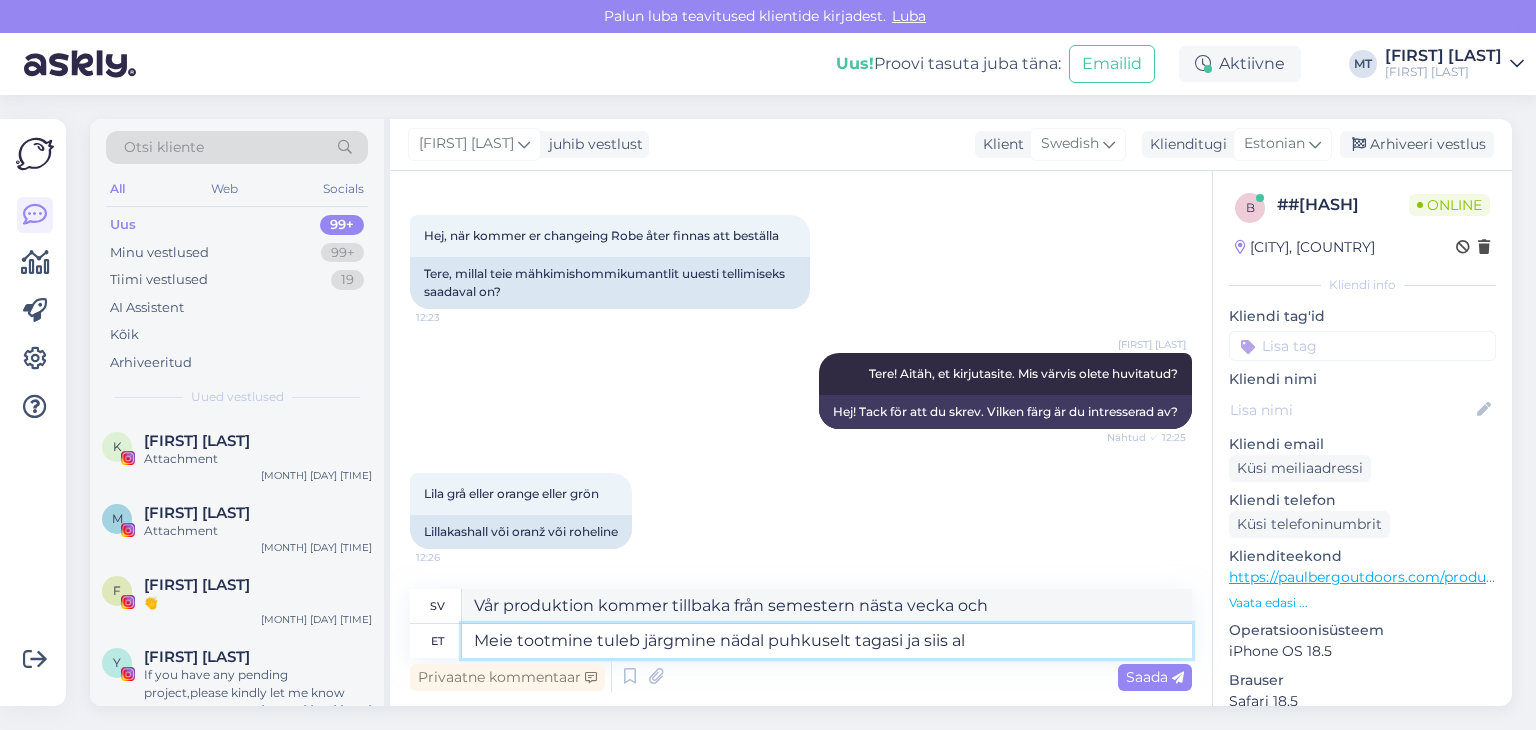 type on "Vår produktion kommer tillbaka från semestern nästa vecka och då" 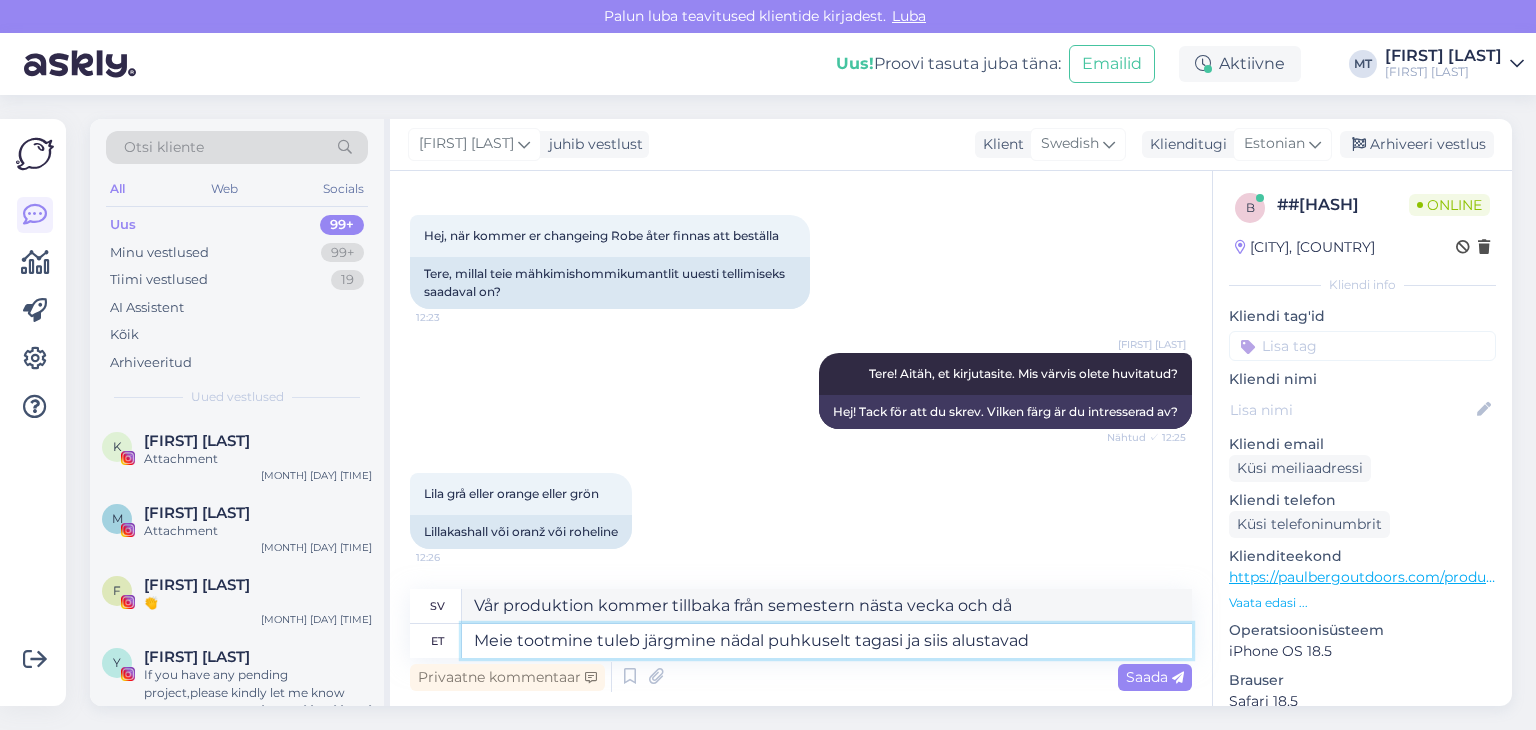 type on "Meie tootmine tuleb järgmine nädal puhkuselt tagasi ja siis alustavad" 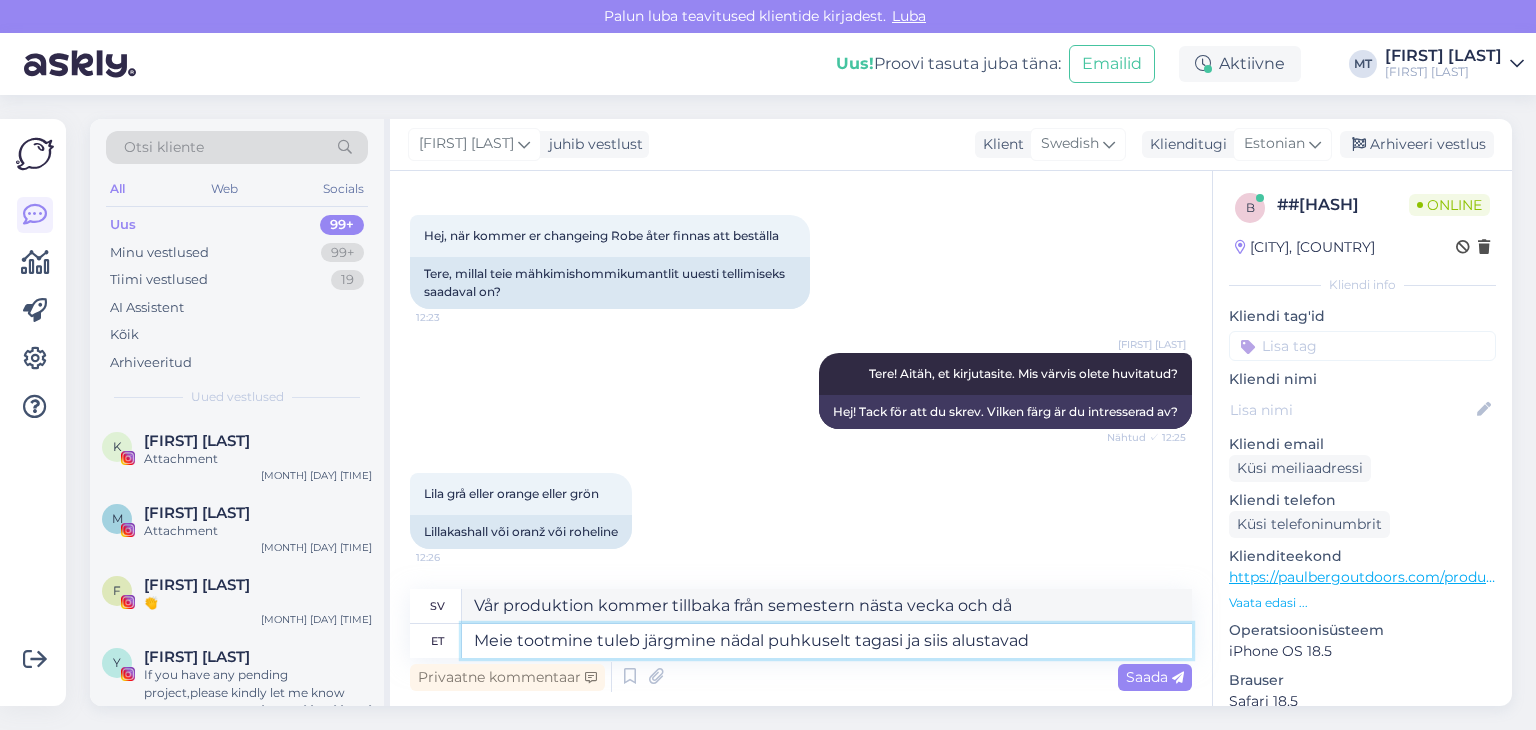 type on "Vår produktion kommer tillbaka från semestern nästa vecka och då drar de igång" 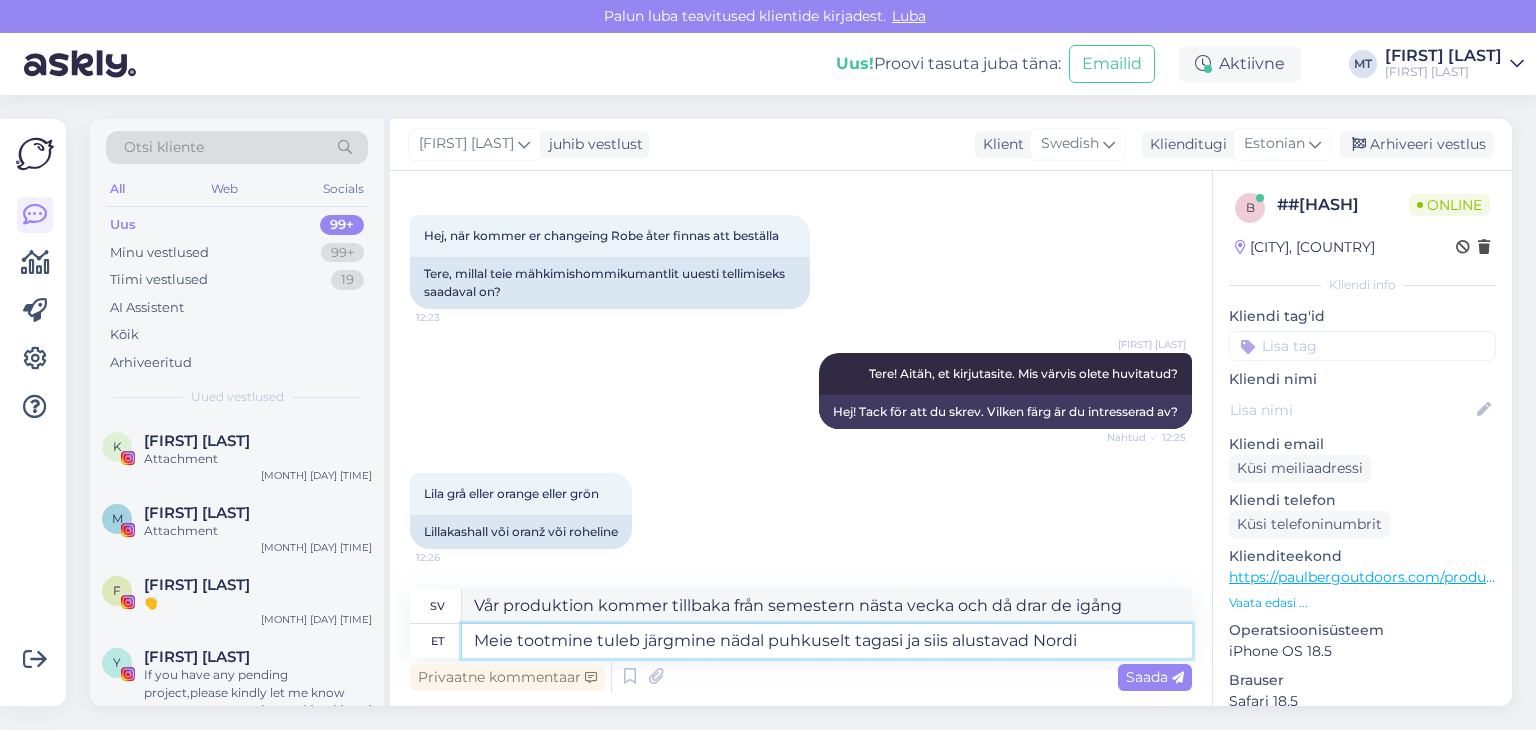 type on "Meie tootmine tuleb järgmine nädal puhkuselt tagasi ja siis alustavad Nordic" 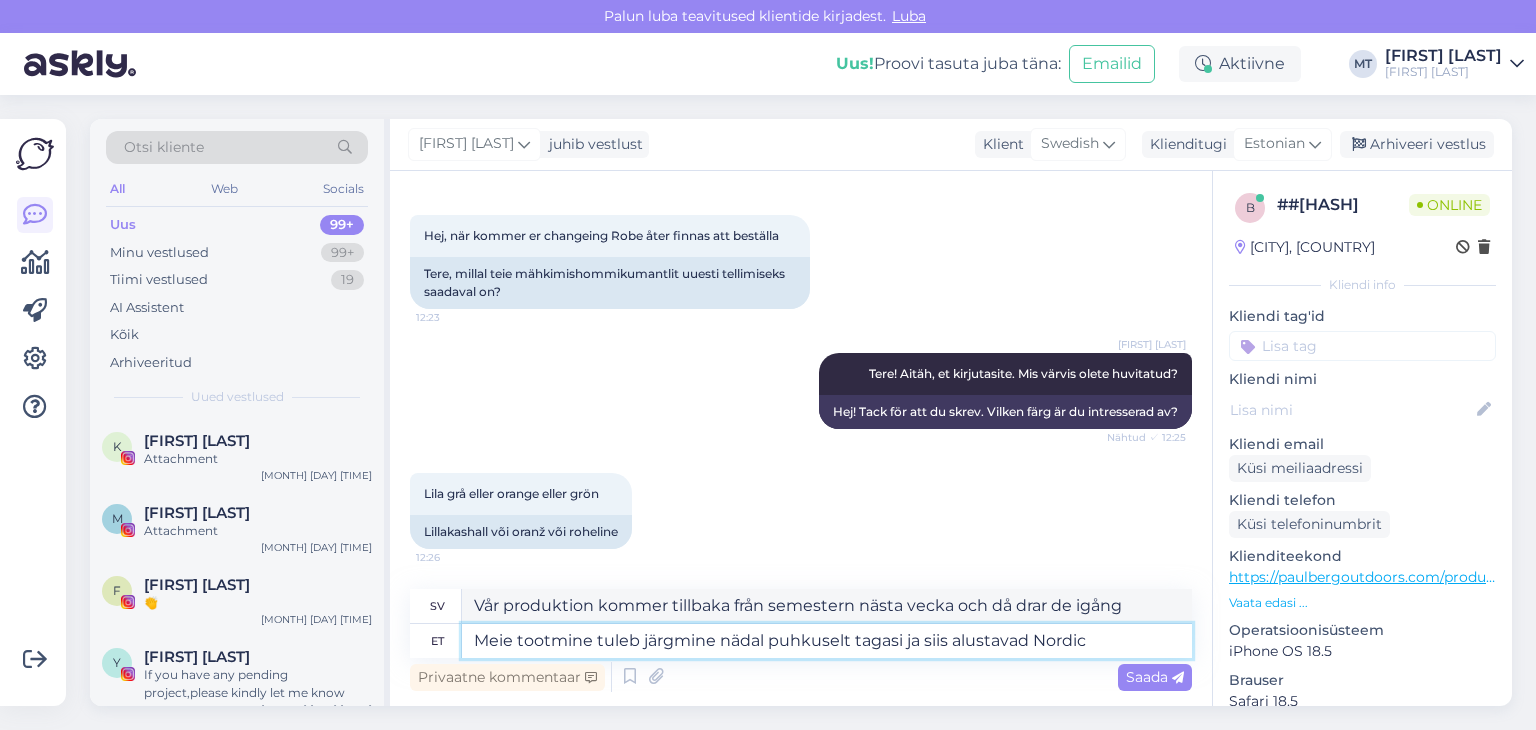 type on "Vår produktion kommer tillbaka från semestern nästa vecka och då börjar Nordi" 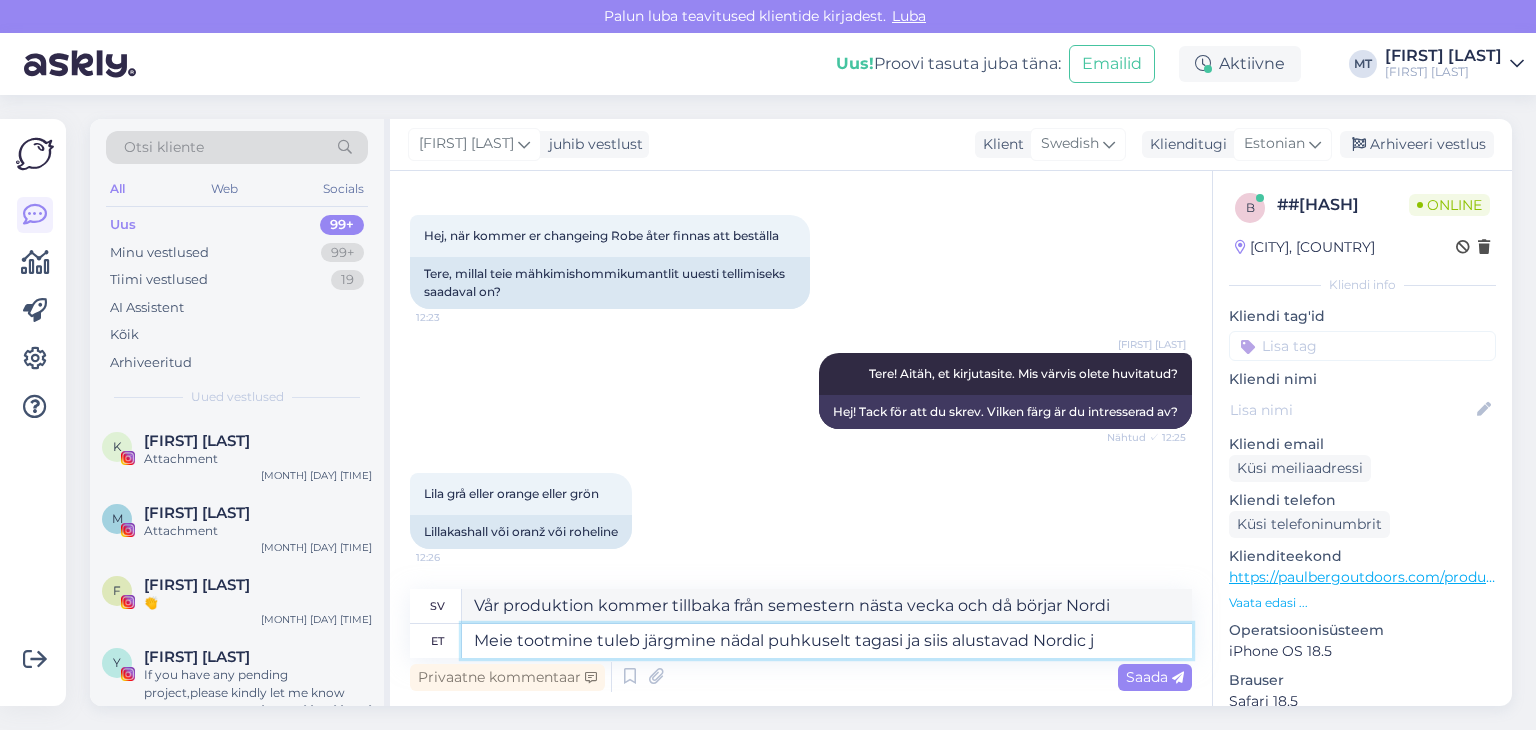 type on "Meie tootmine tuleb järgmine nädal puhkuselt tagasi ja siis alustavad Nordic ja" 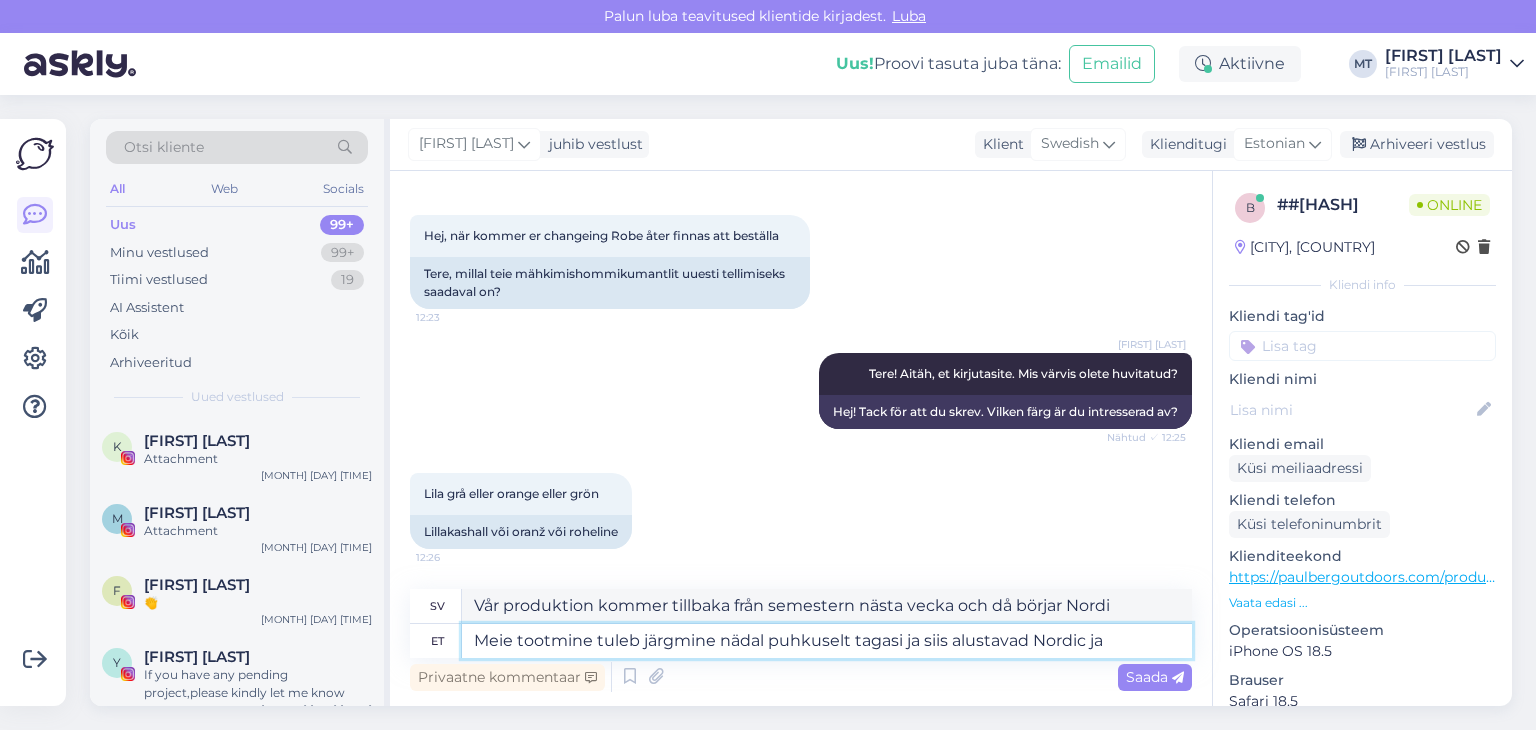 type on "Vår produktion kommer tillbaka från semestern nästa vecka och då drar Nordic igång" 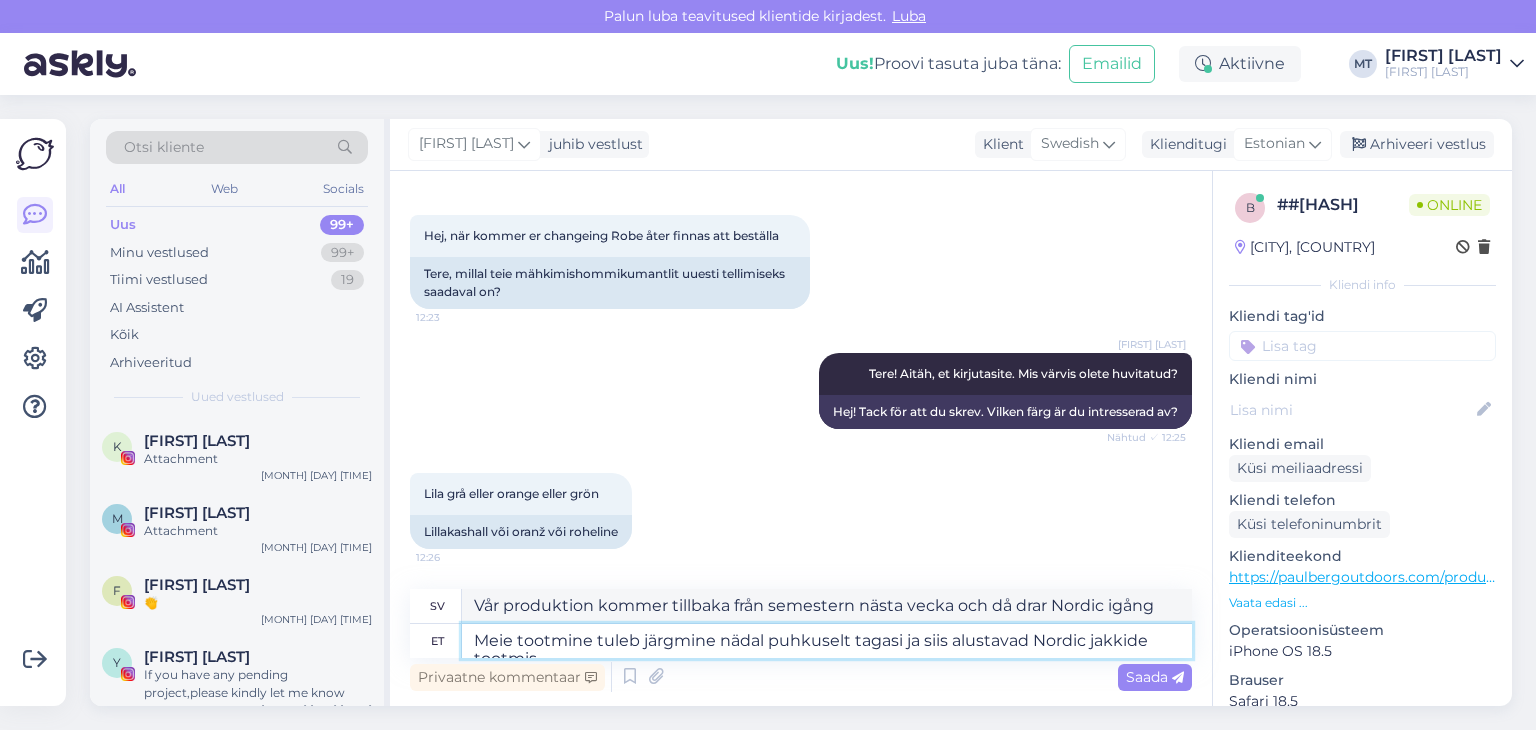 type on "Meie tootmine tuleb järgmine nädal puhkuselt tagasi ja siis alustavad Nordic jakkide tootmis" 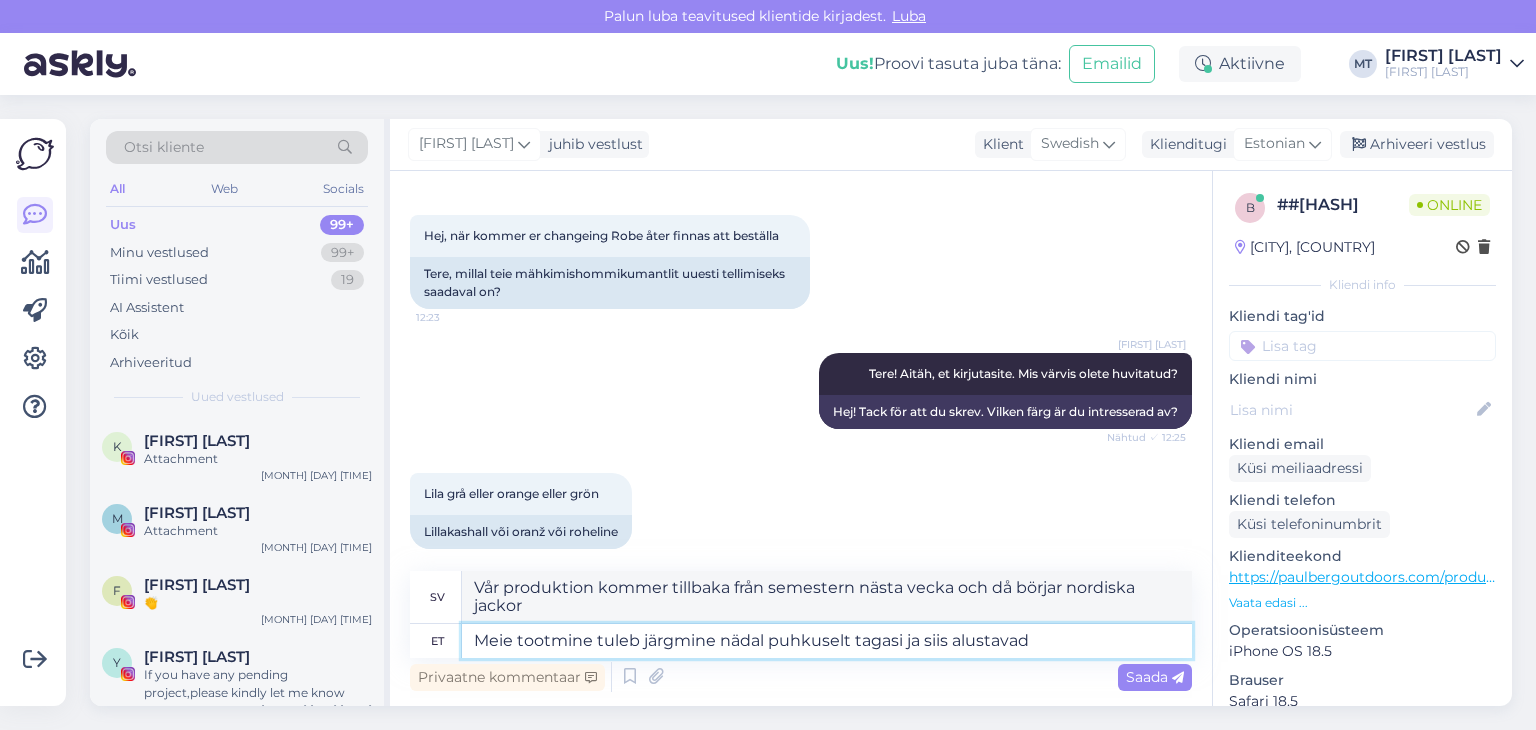 type on "Meie tootmine tuleb järgmine nädal puhkuselt tagasi ja siis alustava" 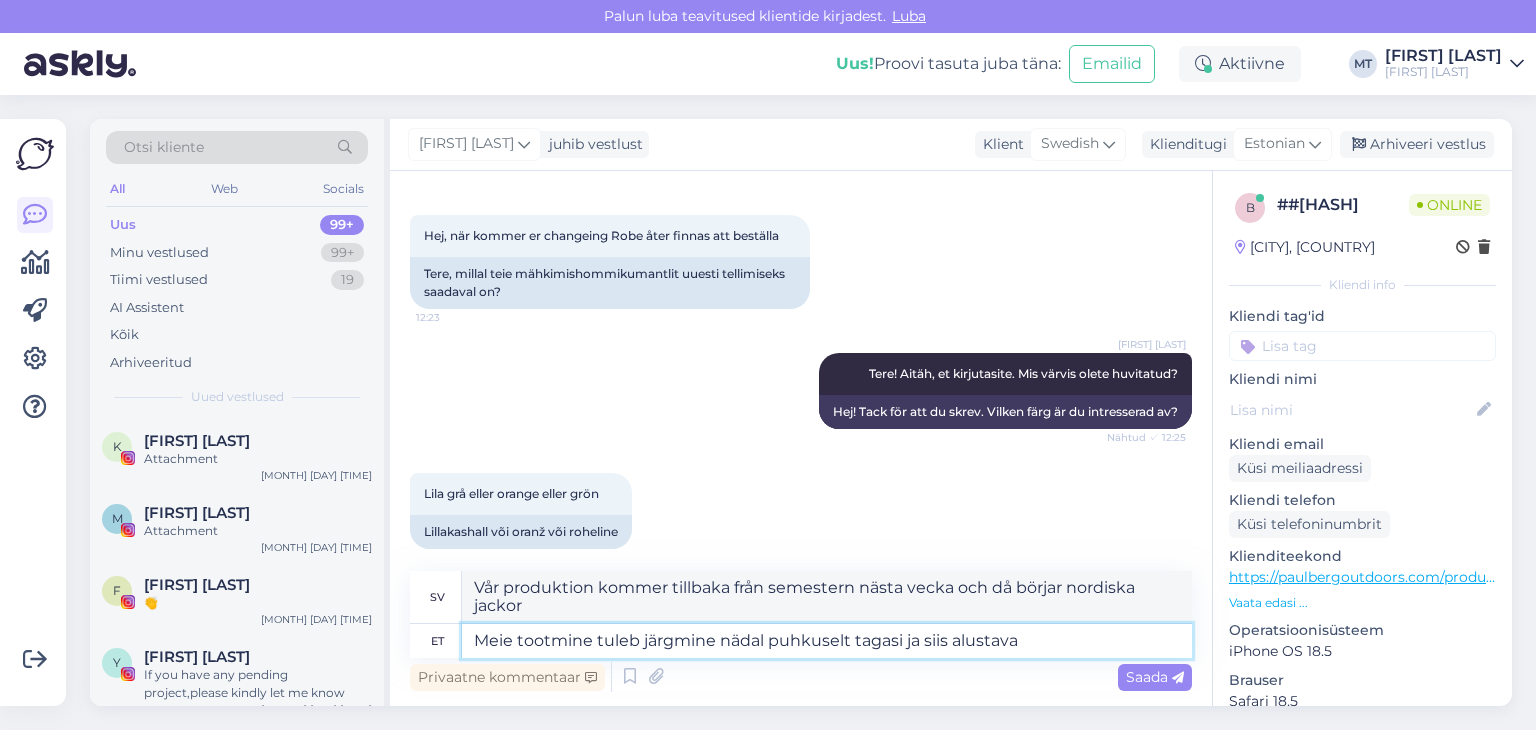 type on "Vår produktion kommer tillbaka från semestern nästa vecka och då drar Nordic igång" 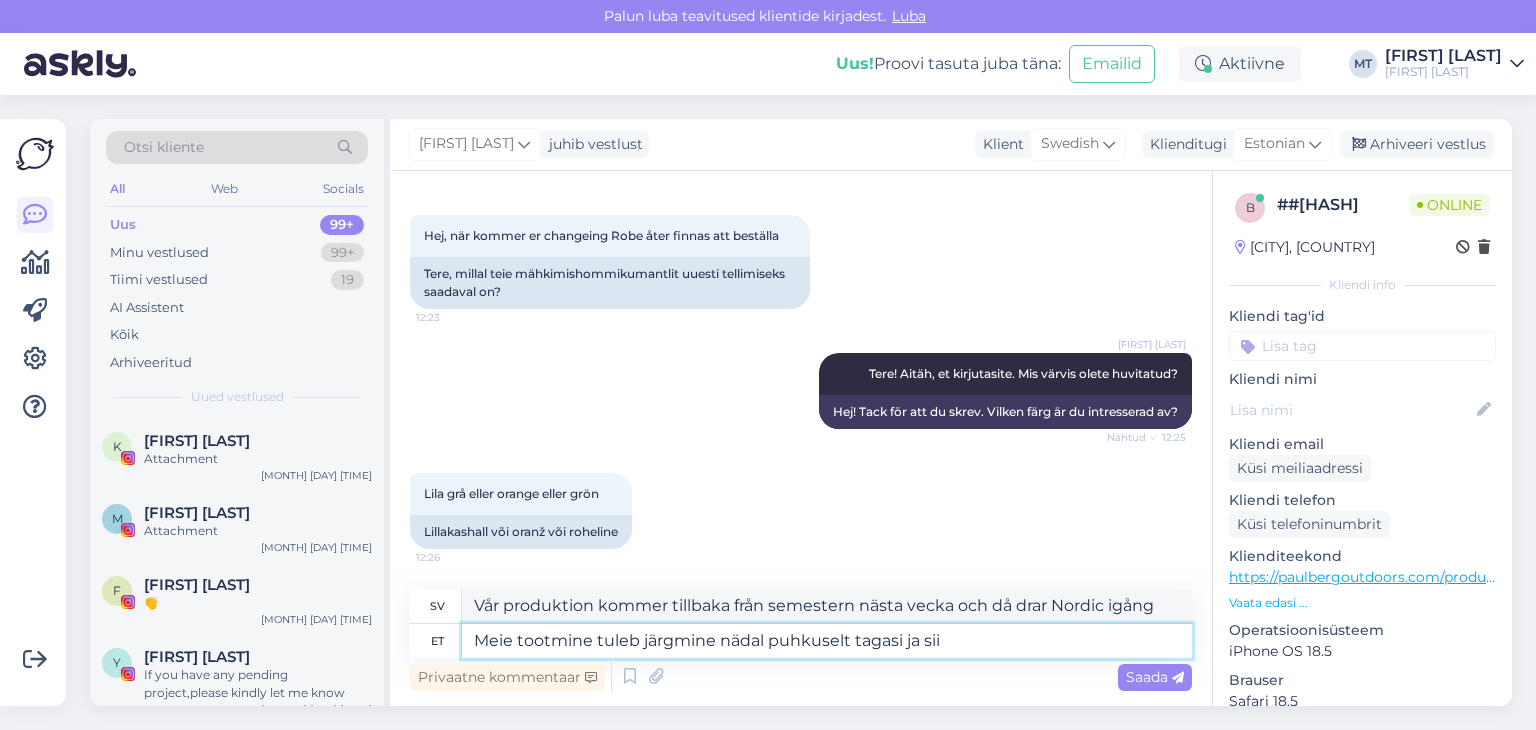 type on "Meie tootmine tuleb järgmine nädal puhkuselt tagasi ja siis alustavad Nordic jakkide tootmisega." 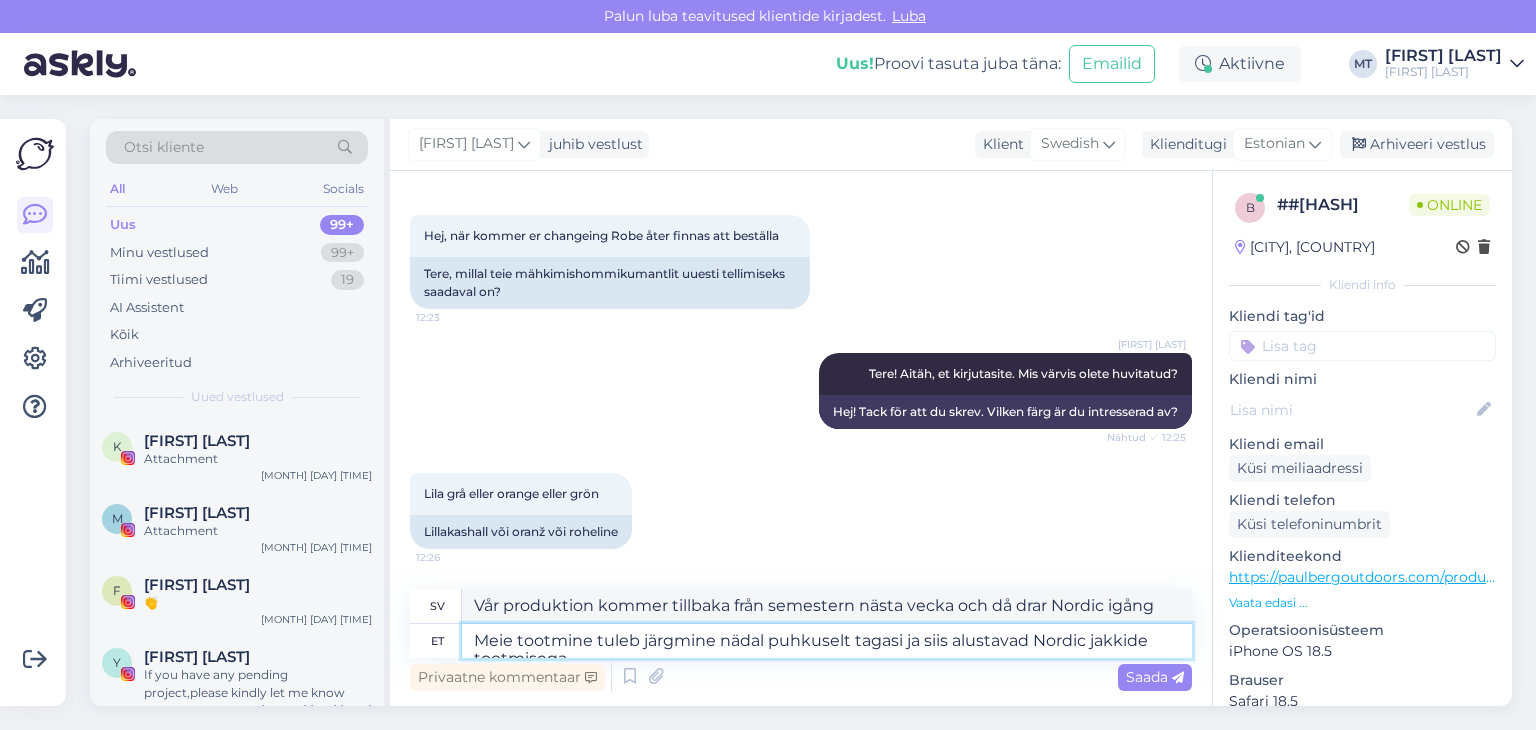 type on "Vår produktion kommer tillbaka från semestern nästa vecka och då drar de igång" 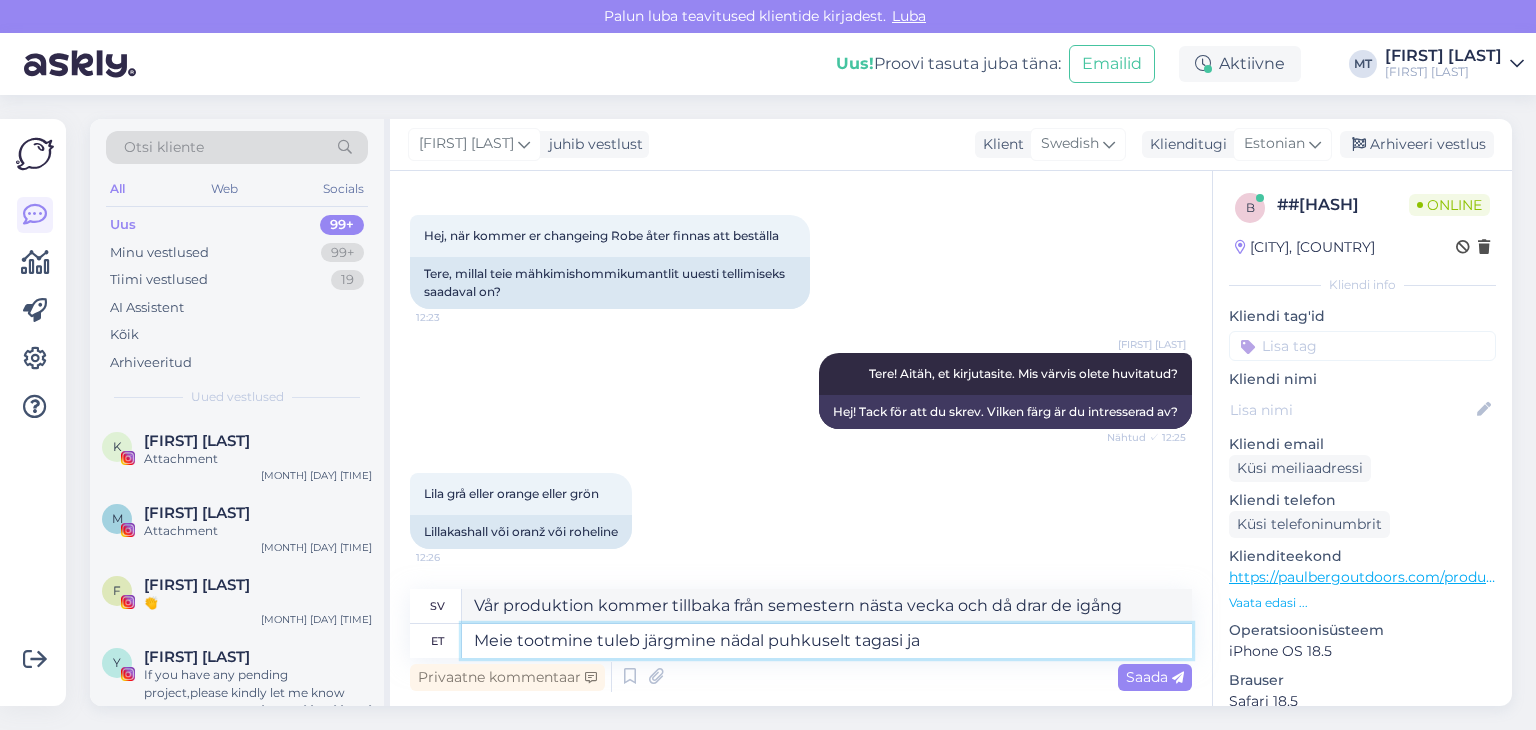 type on "Meie tootmine tuleb järgmine nädal puhkuselt tagasi j" 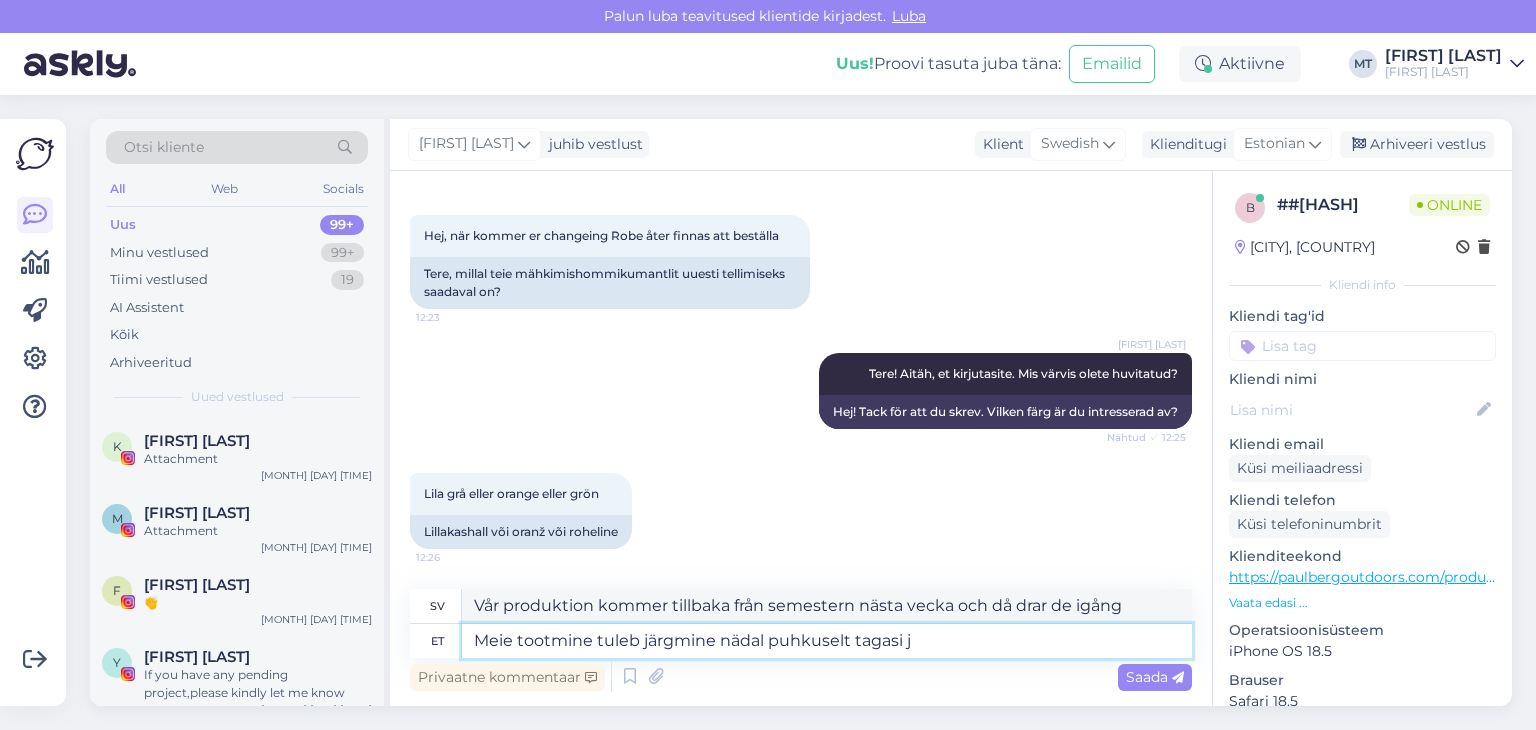 type on "Vår produktion kommer tillbaka från semestern nästa vecka och då" 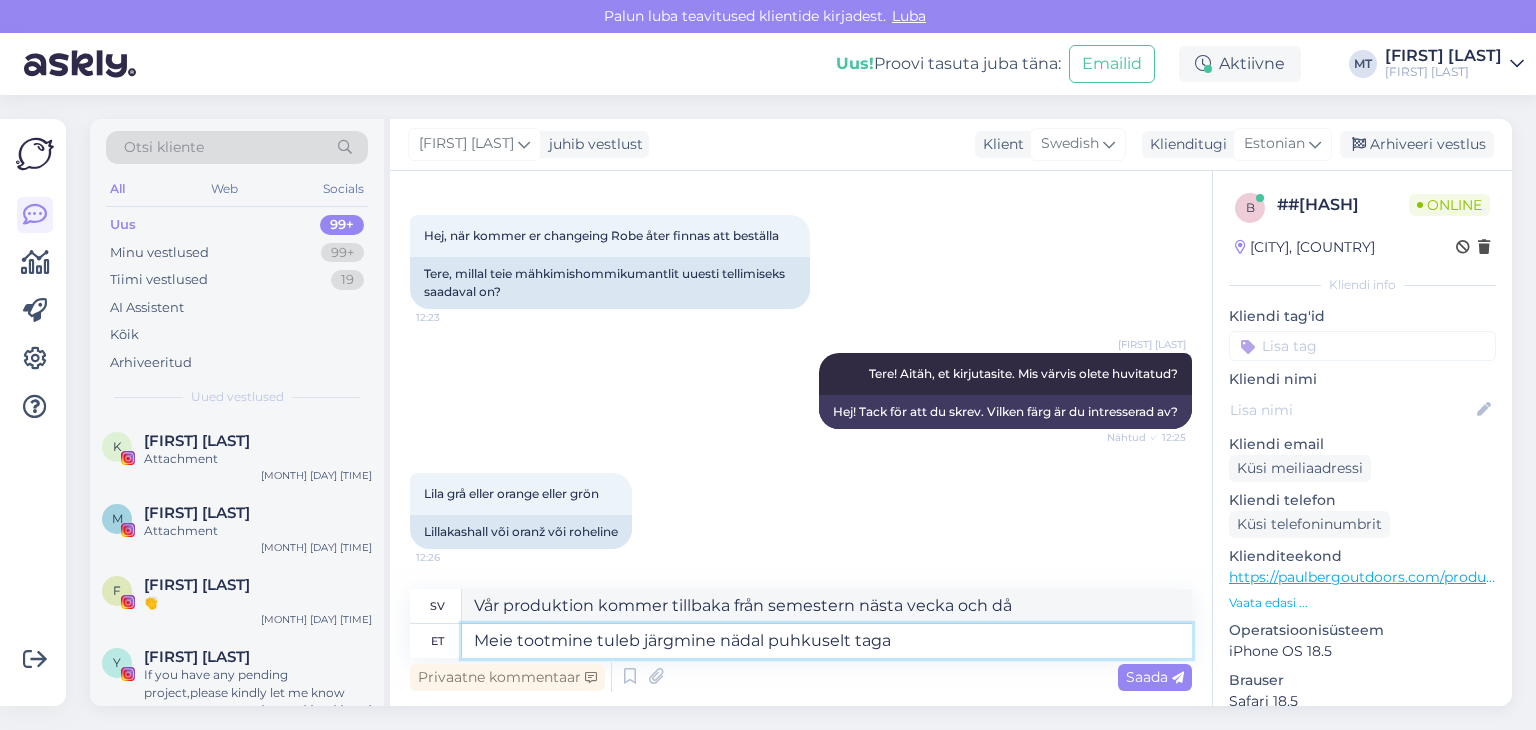 type on "Meie tootmine tuleb järgmine nädal puhkuselt tag" 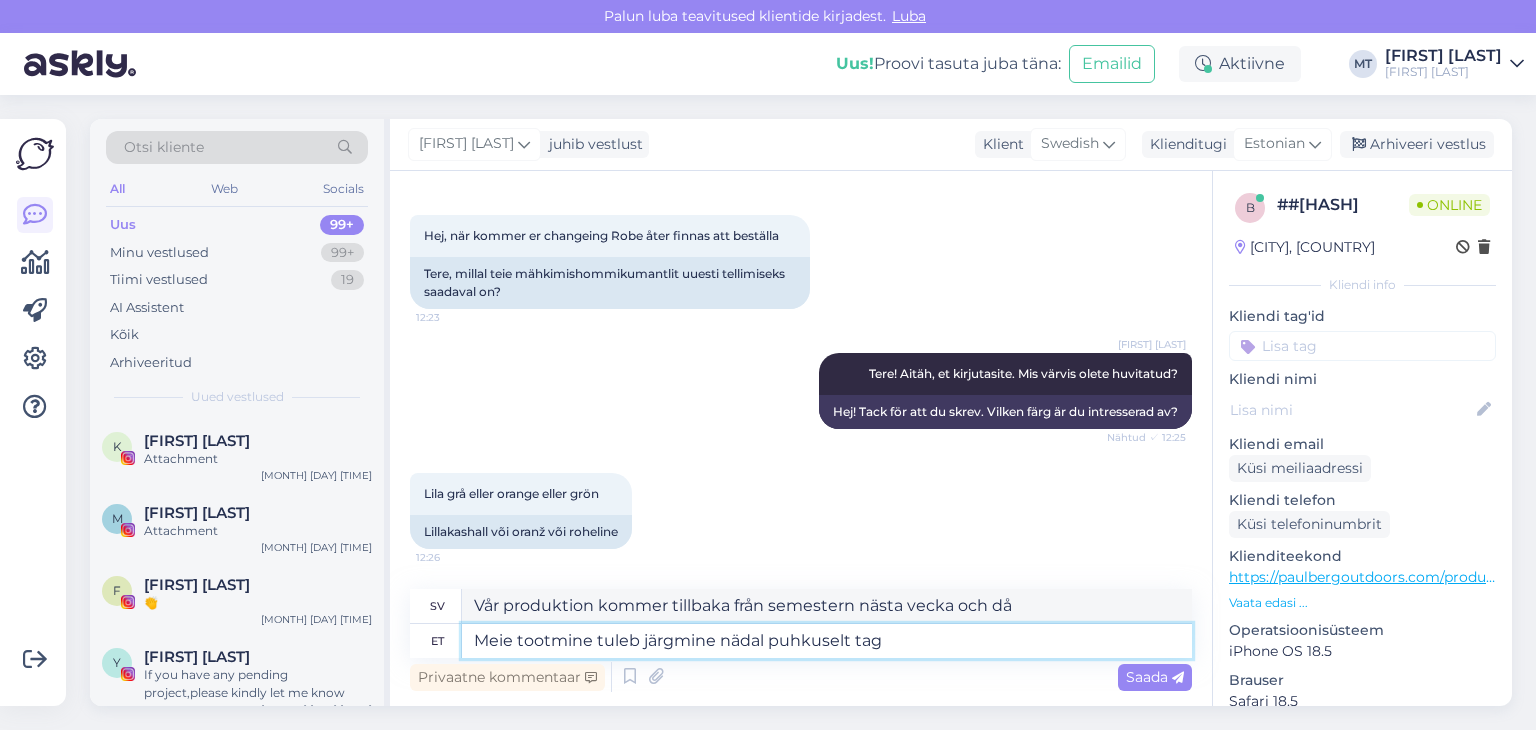 type on "Vår produktion kommer tillbaka från semestern nästa vecka och" 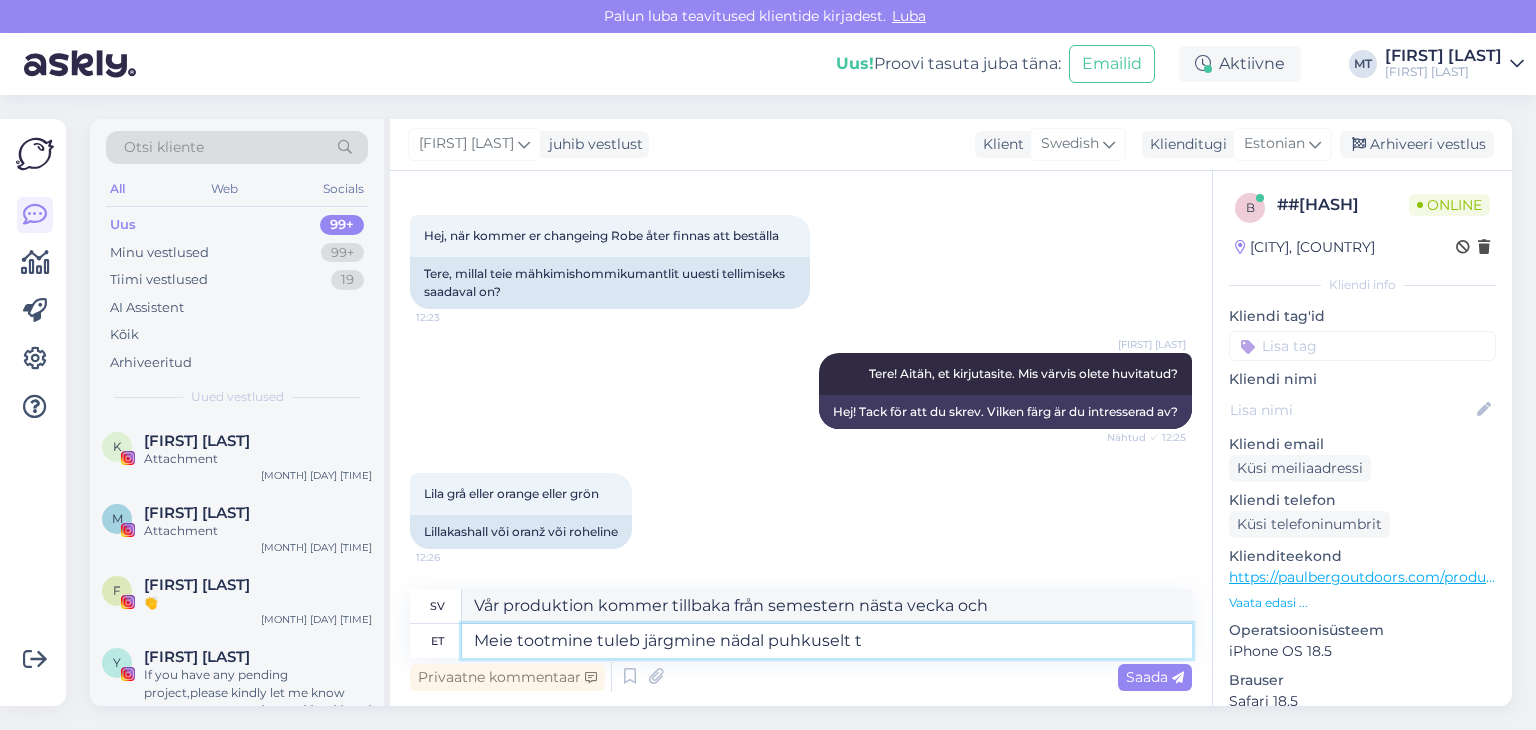 type on "Meie tootmine tuleb järgmine nädal puhkuselt" 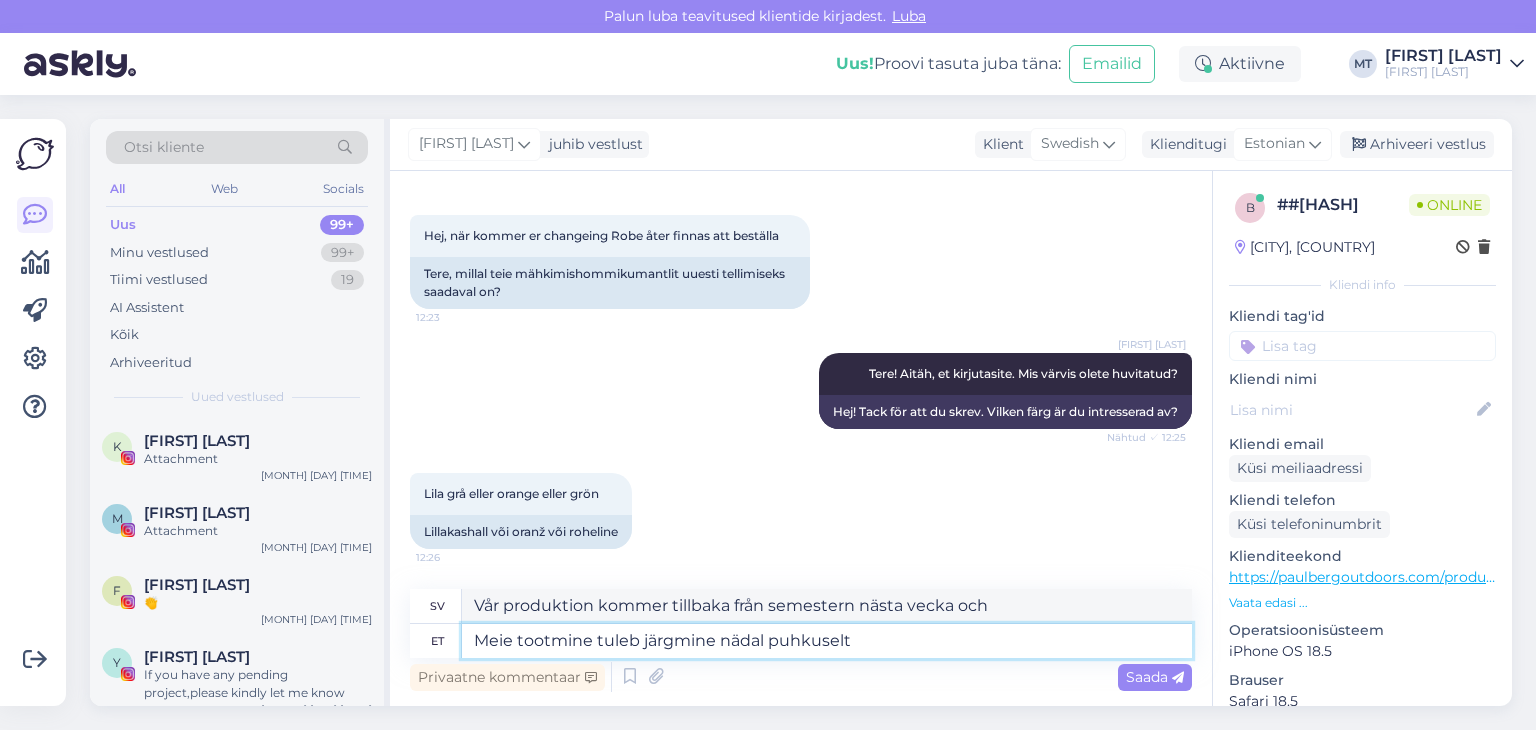 type on "Vår produktion kommer tillbaka från semestern nästa vecka." 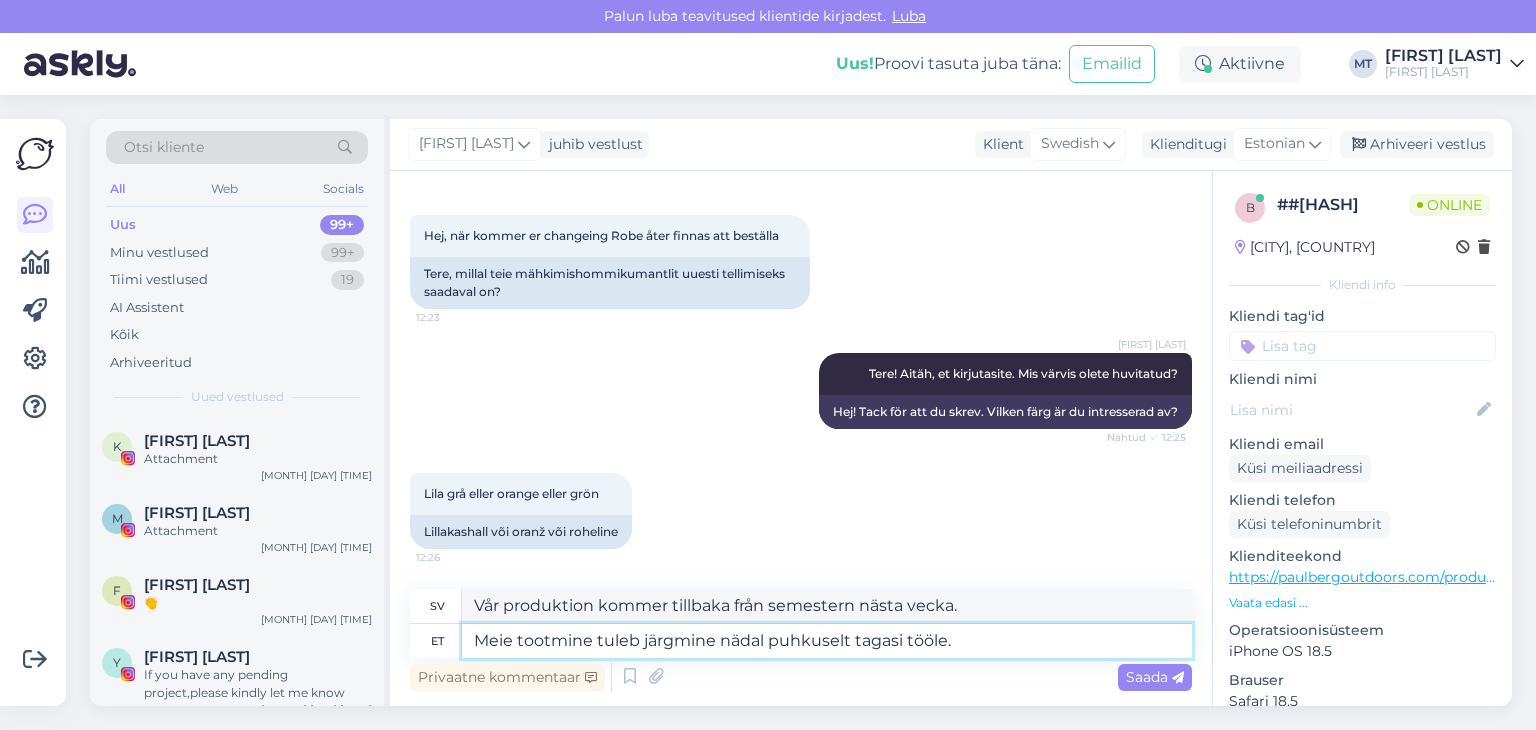 type on "Meie tootmine tuleb järg" 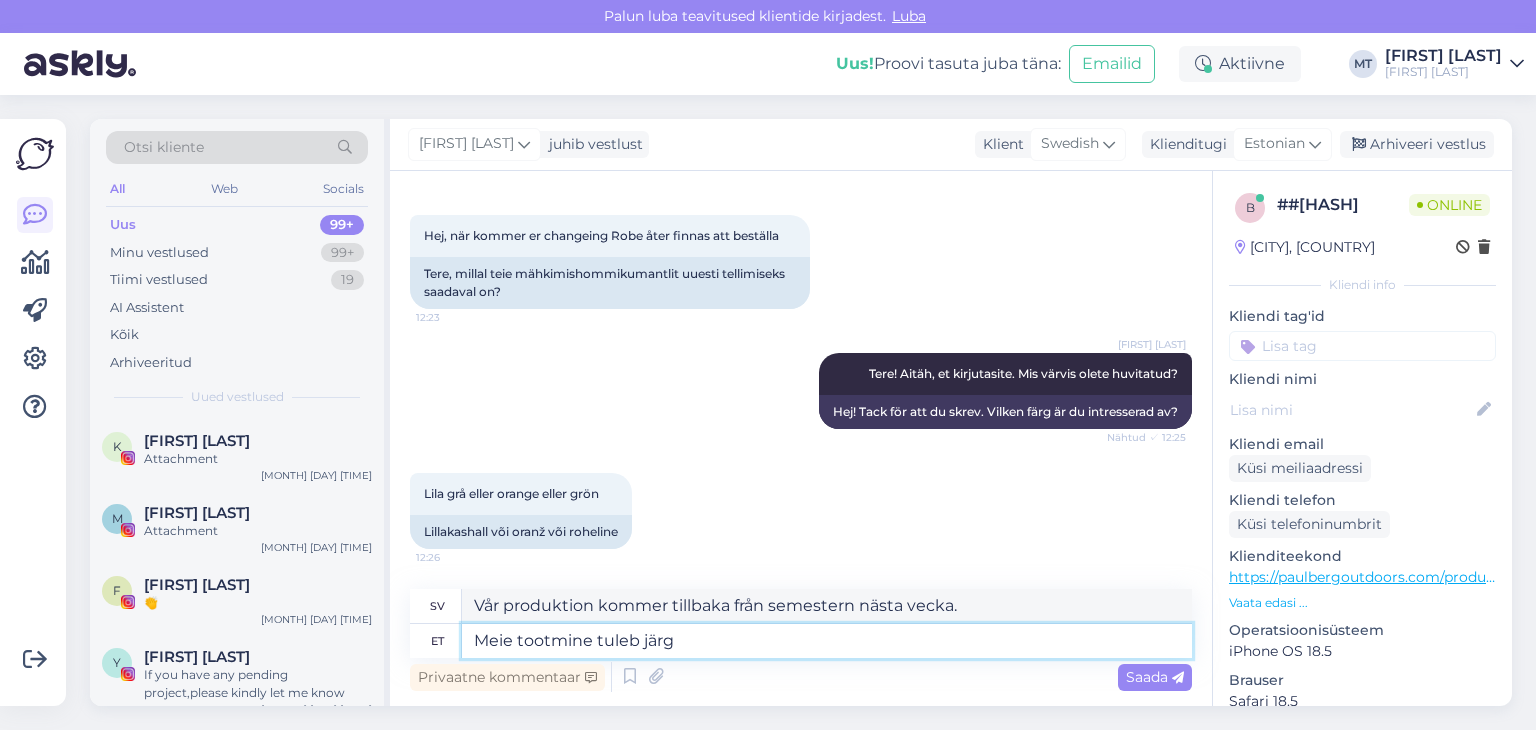 type on "Vår produktion kommer nästa vecka" 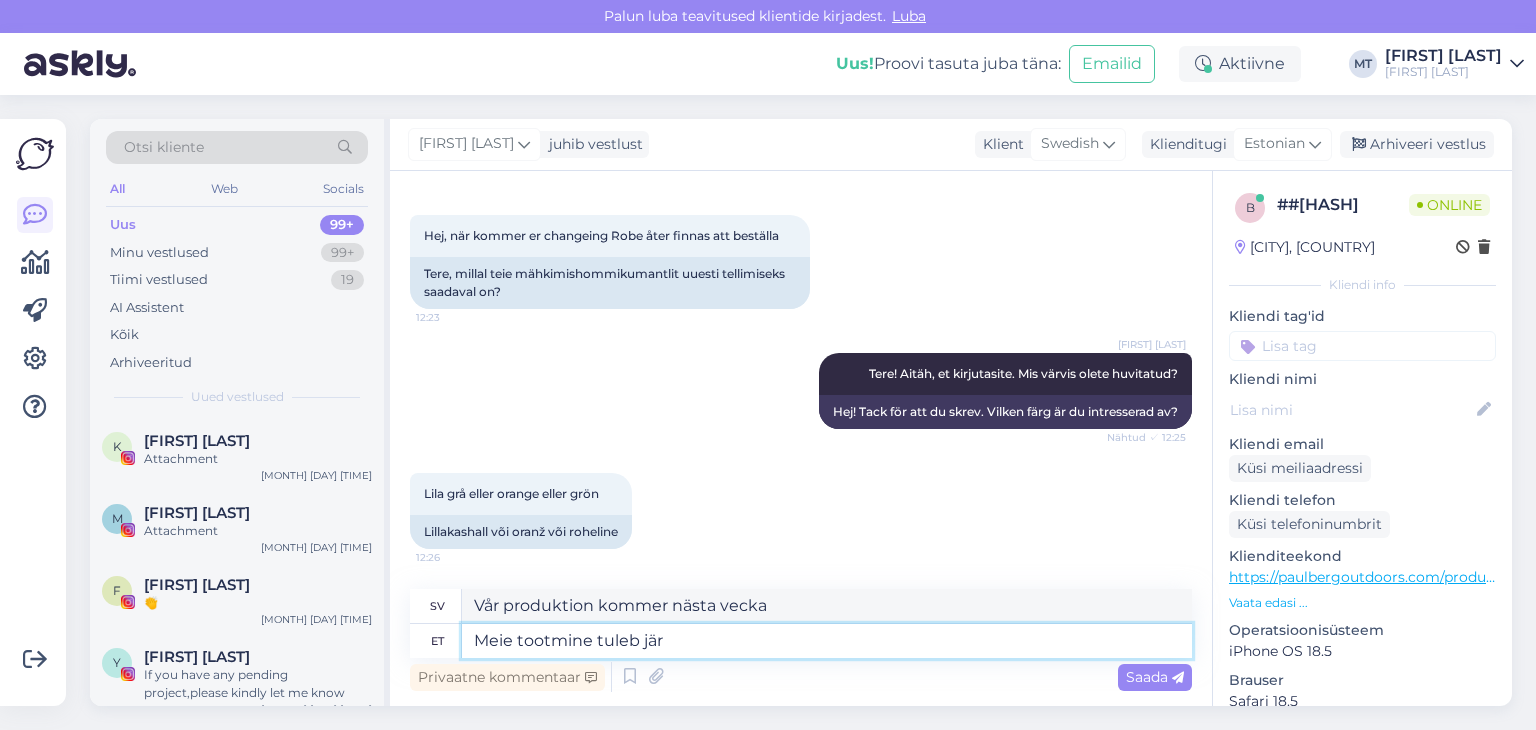 type on "Meie tootmine tuleb jä" 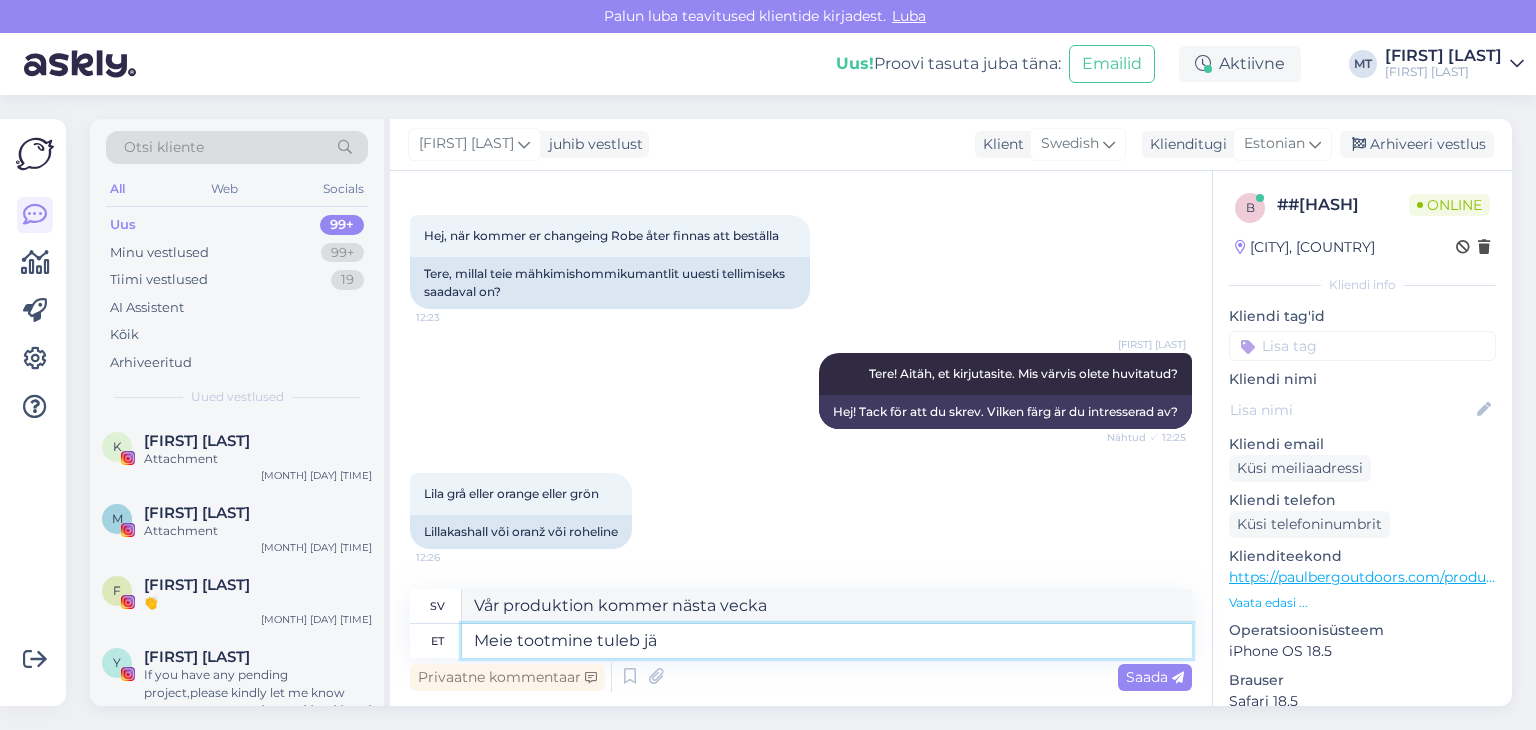 type on "Vår produktion kommer härnäst" 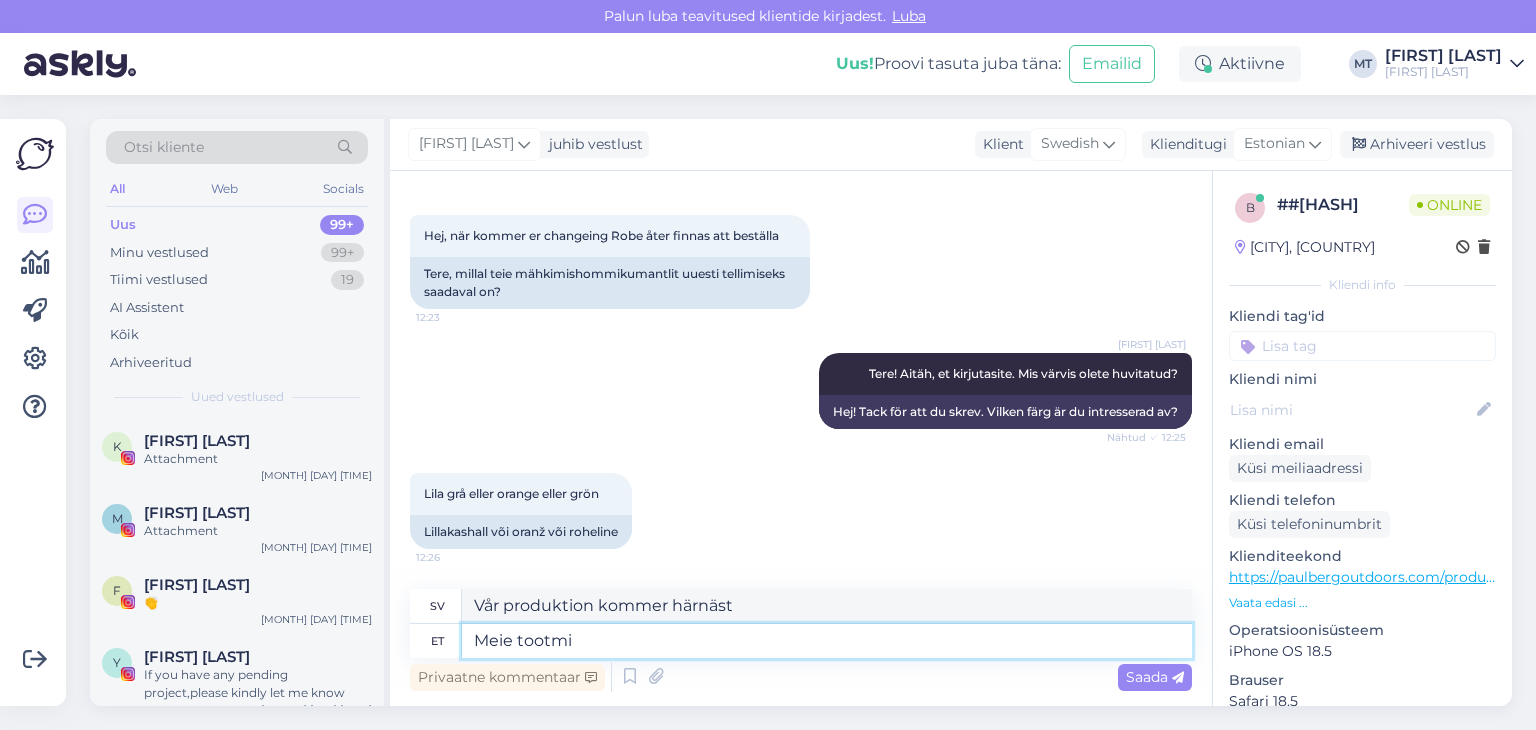 type on "Meie tootm" 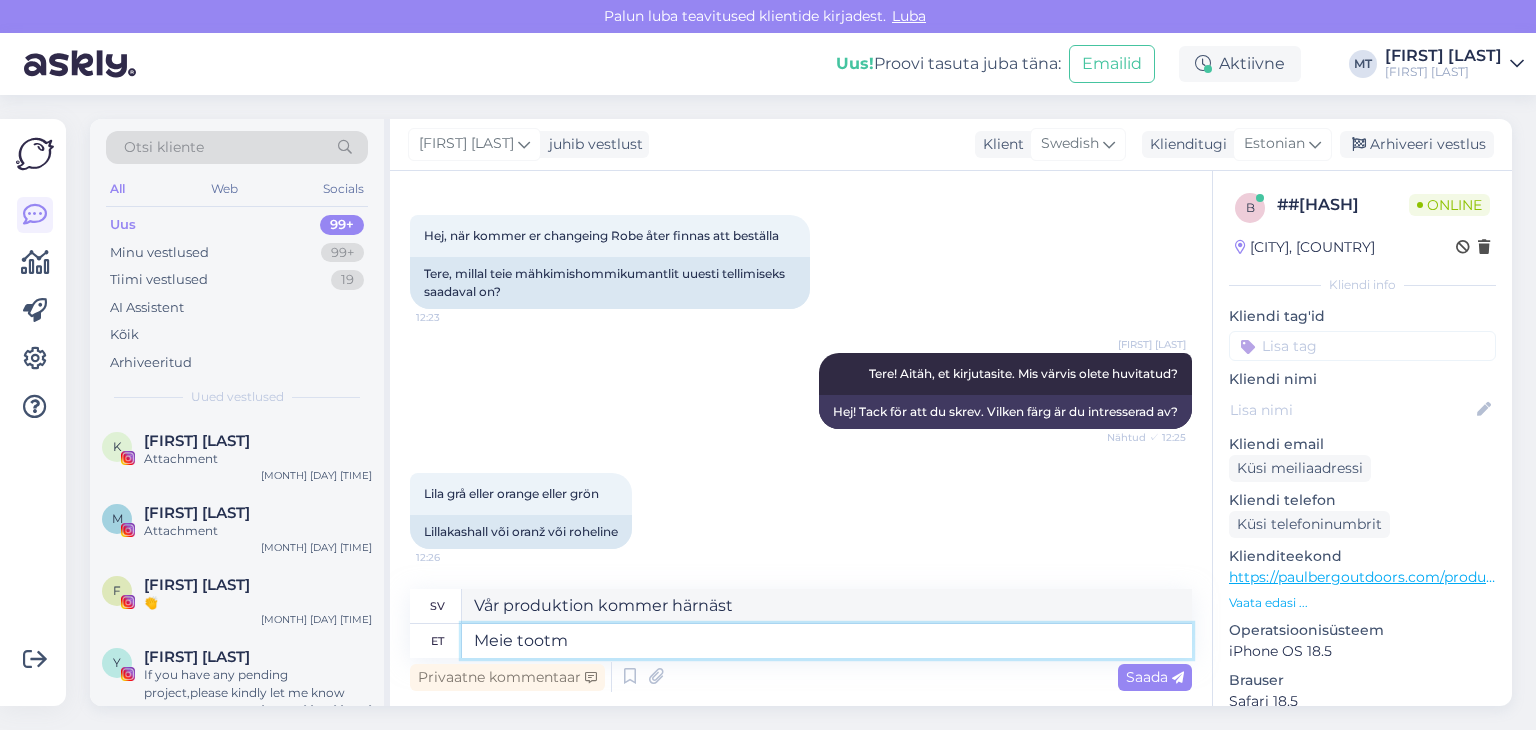 type on "Vår produktion" 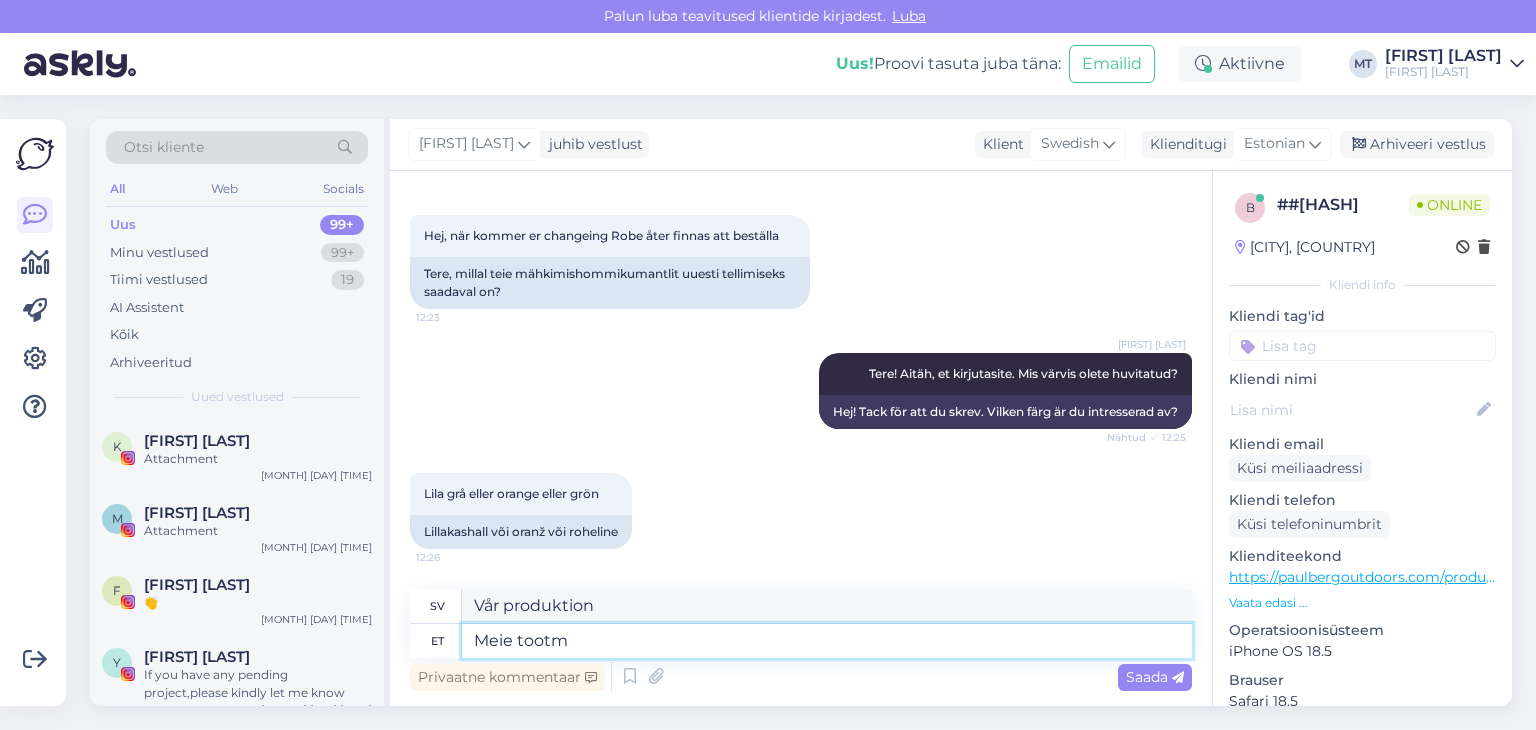 type on "Meie toot" 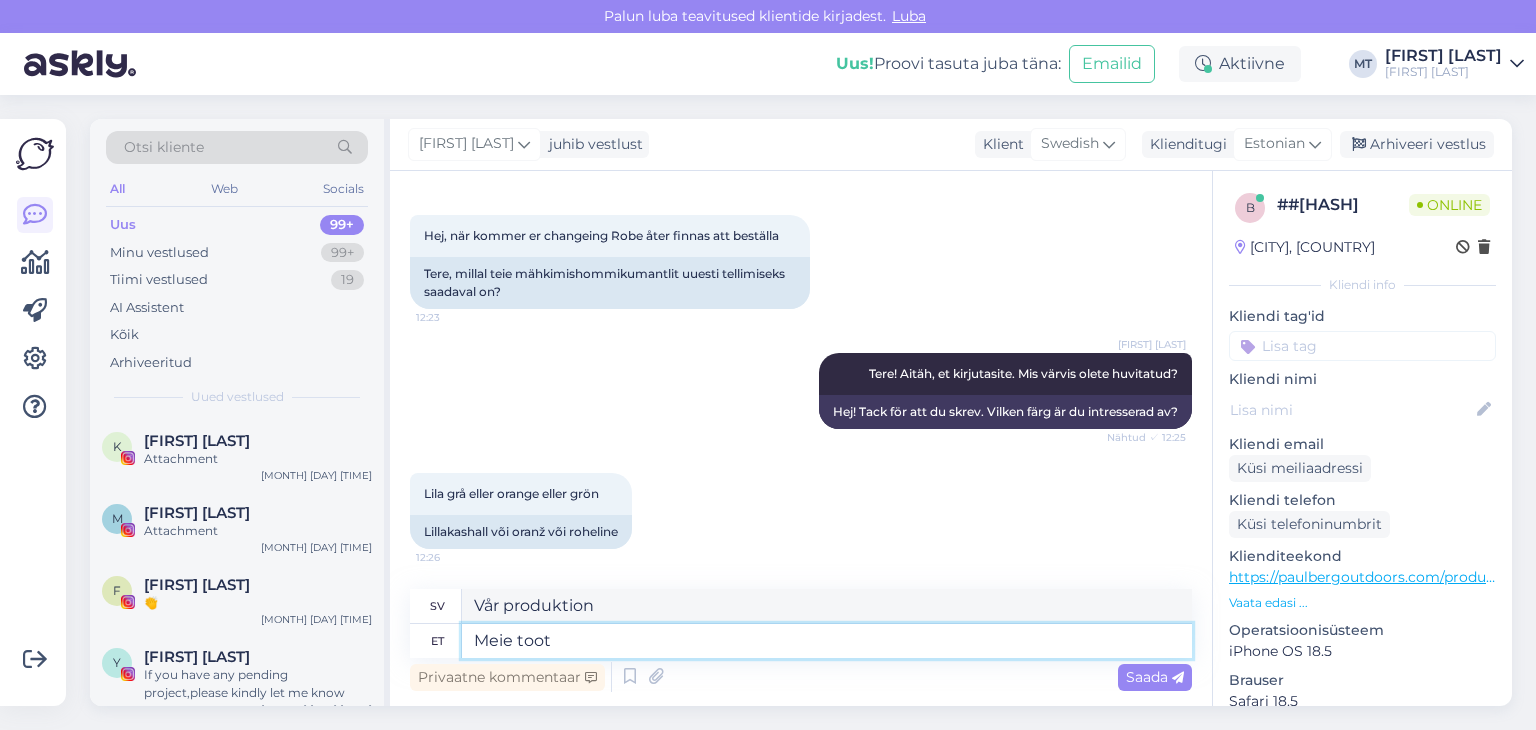 type on "Vår produktion kommer" 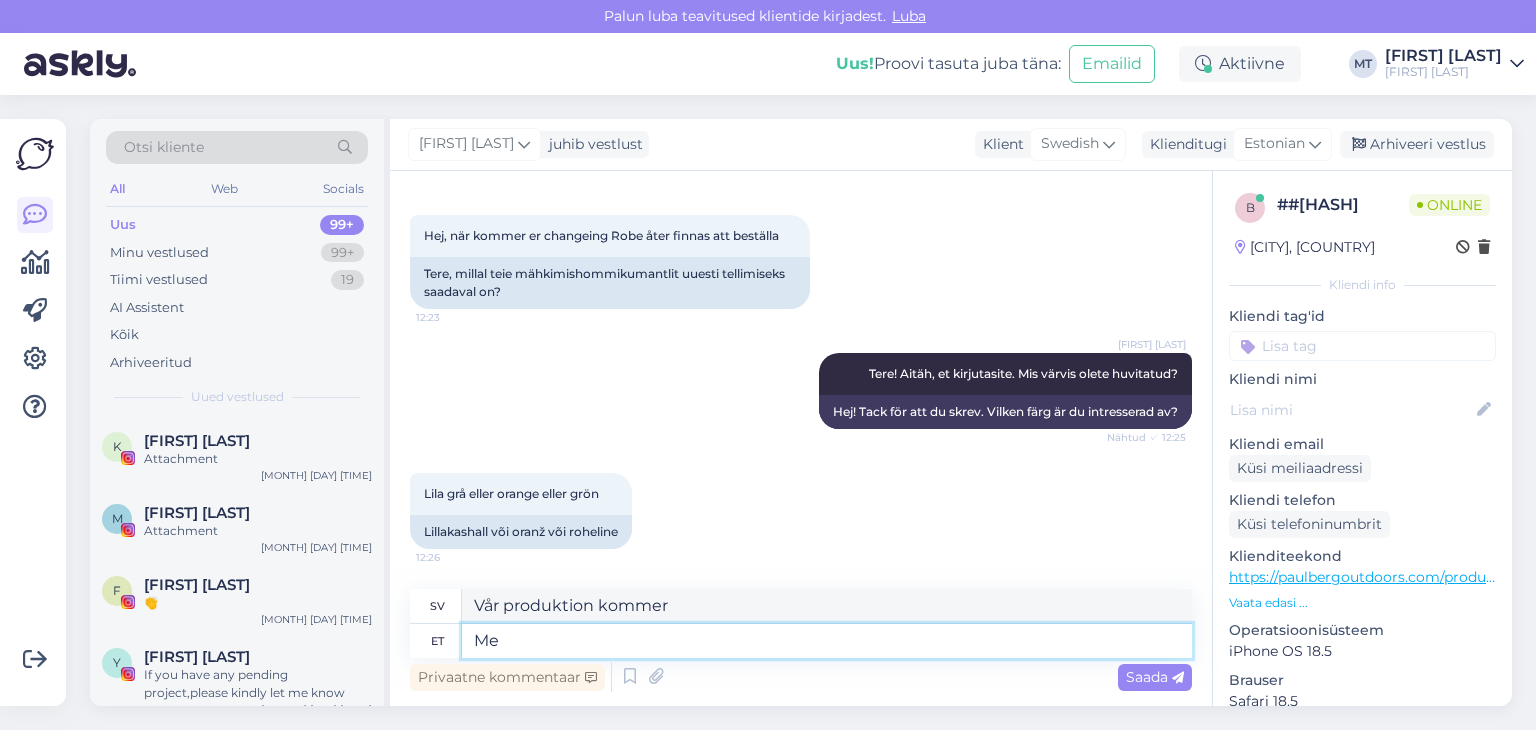 type on "M" 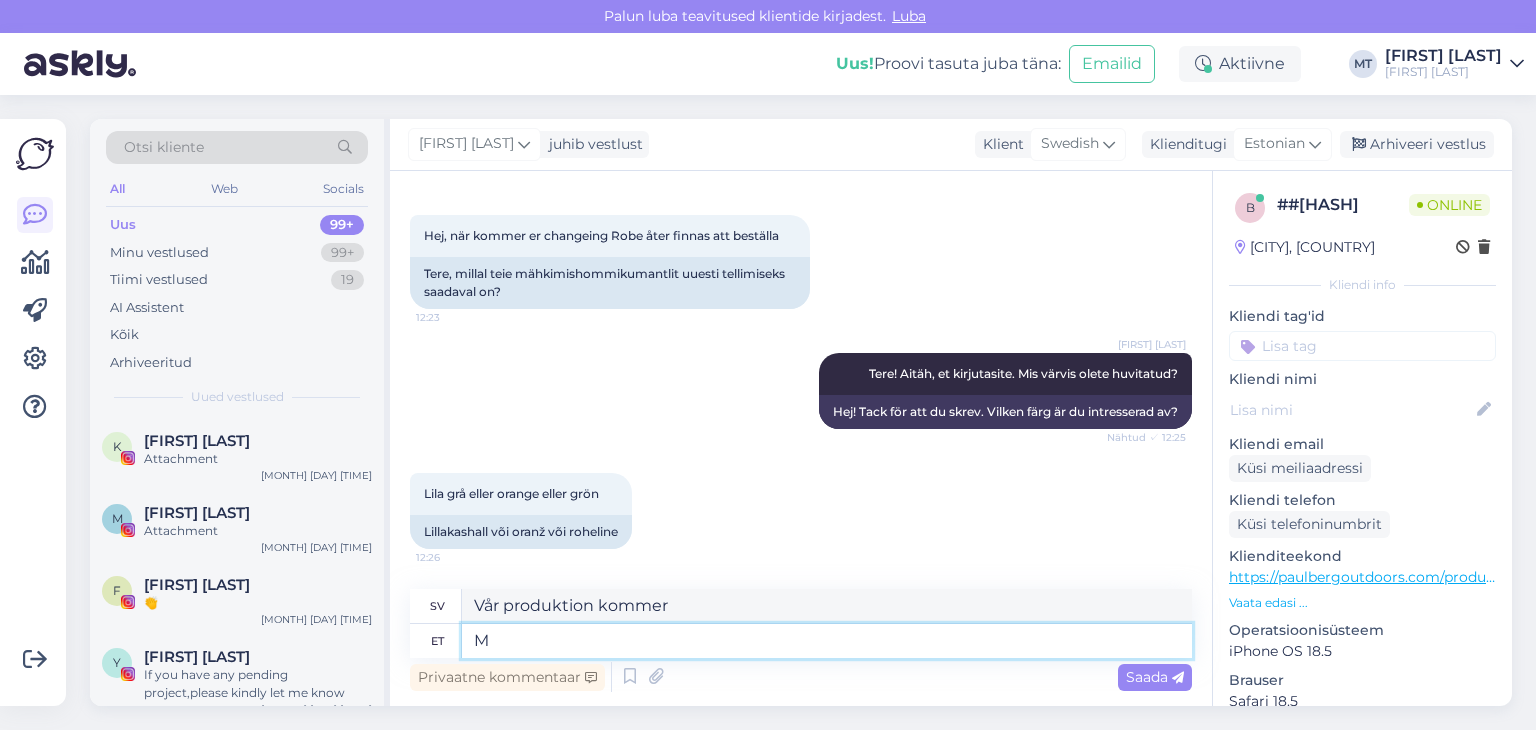 type 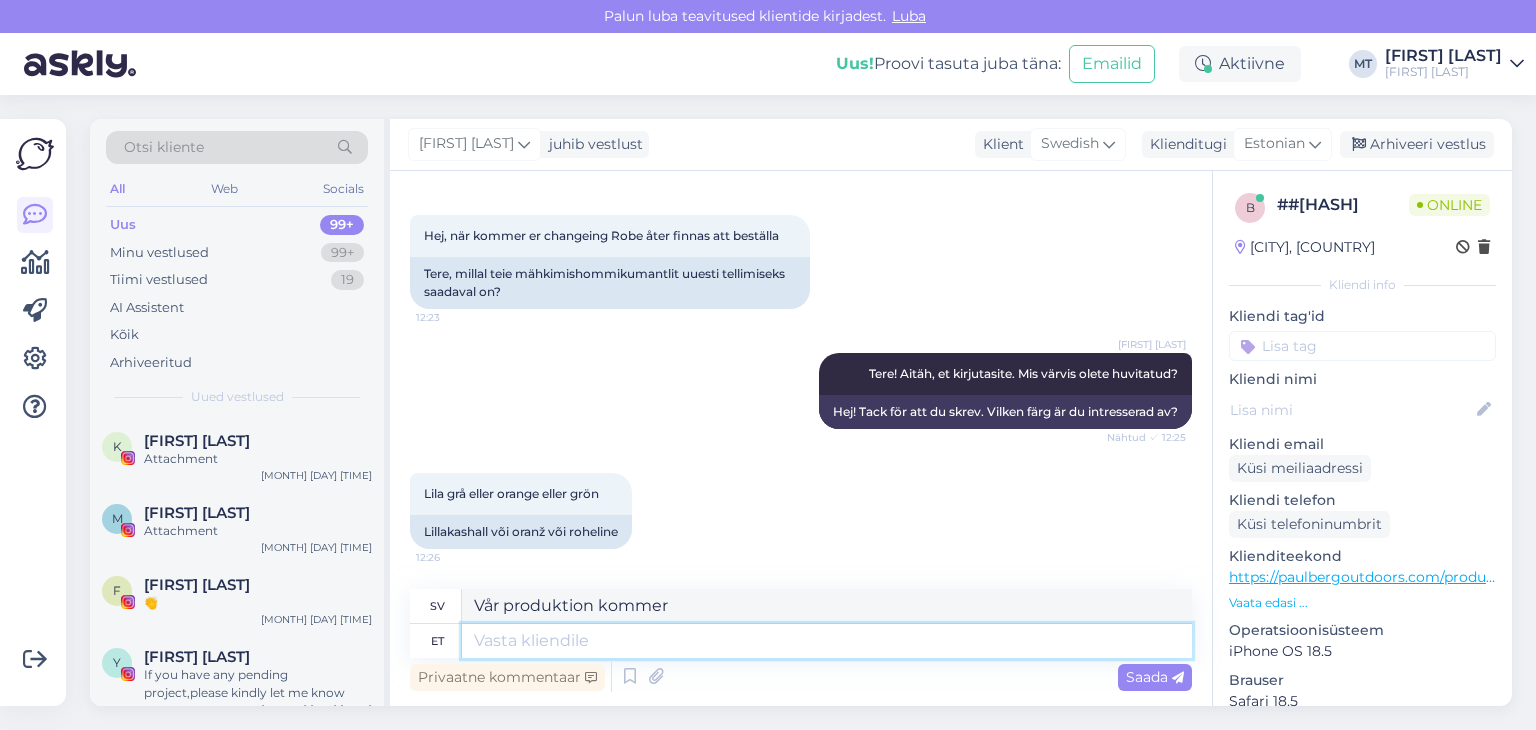 type on "Vår" 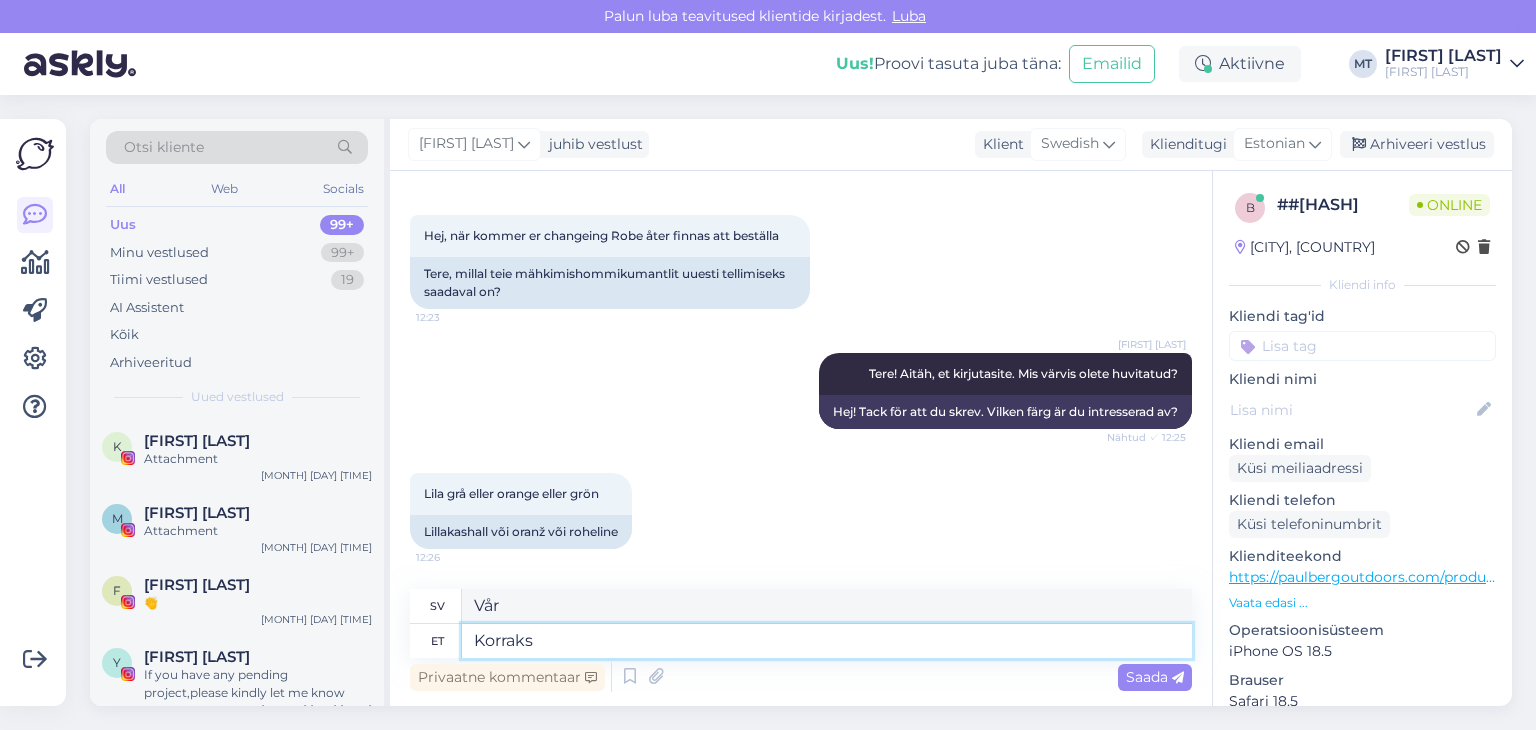 type on "Korraks t" 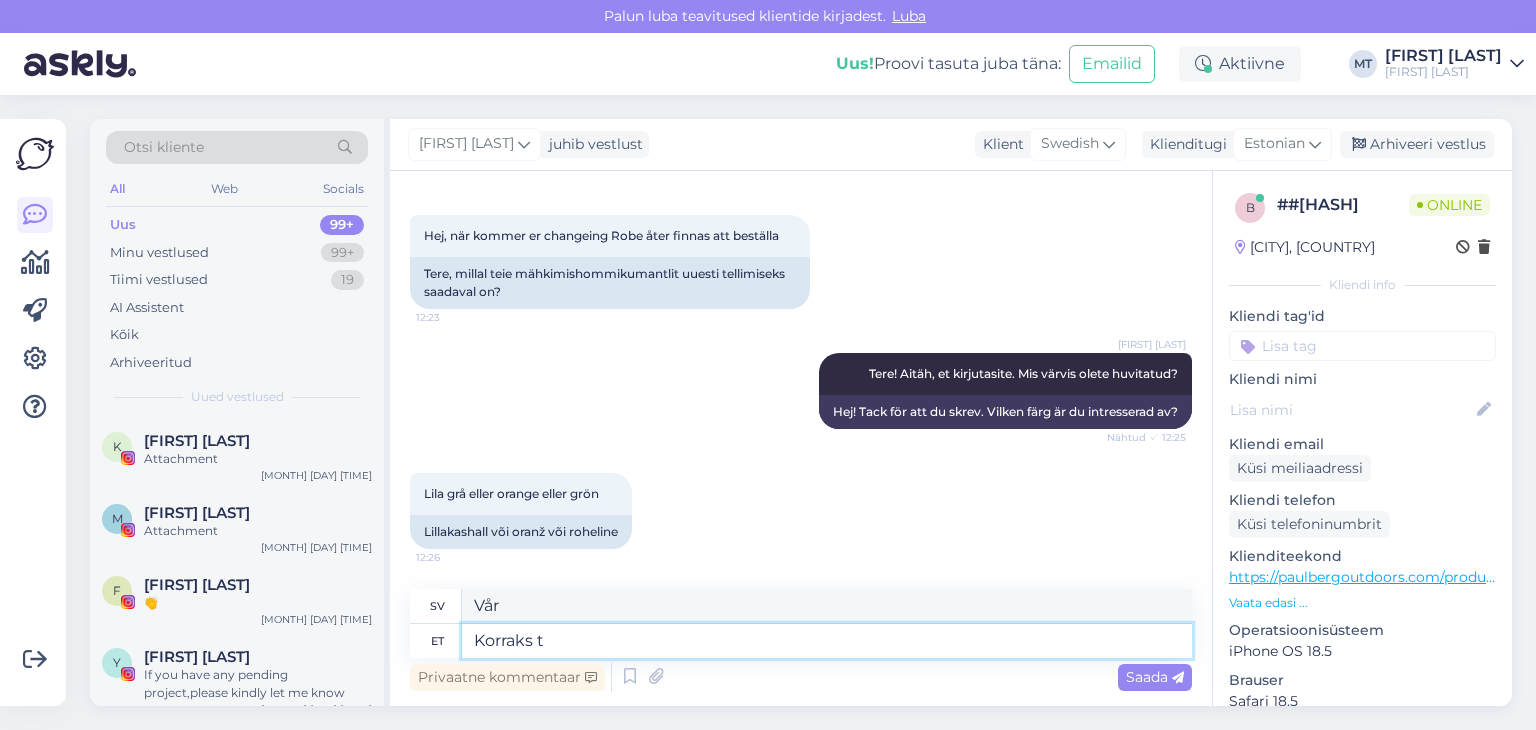 type on "För en gångs skull" 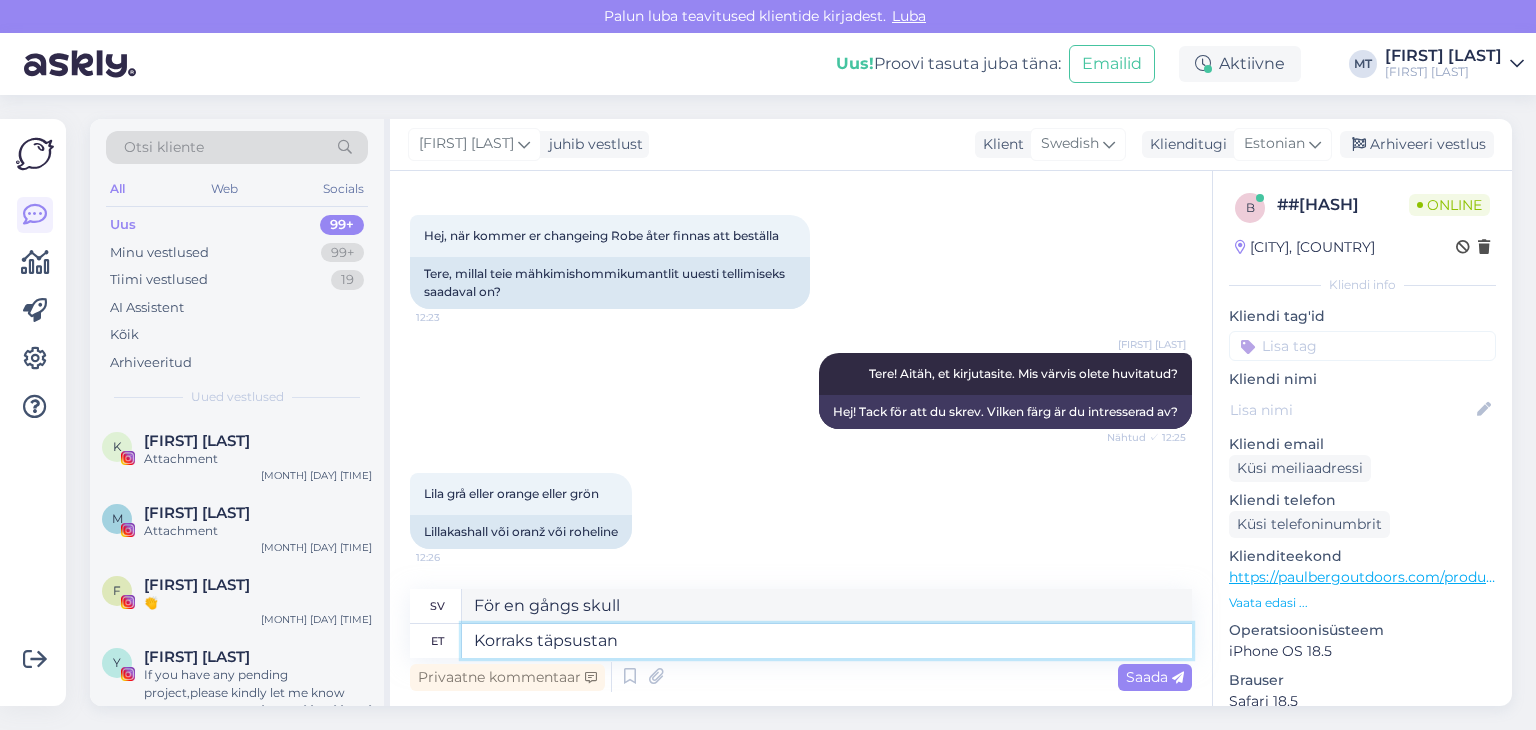 type on "Korraks täpsustan" 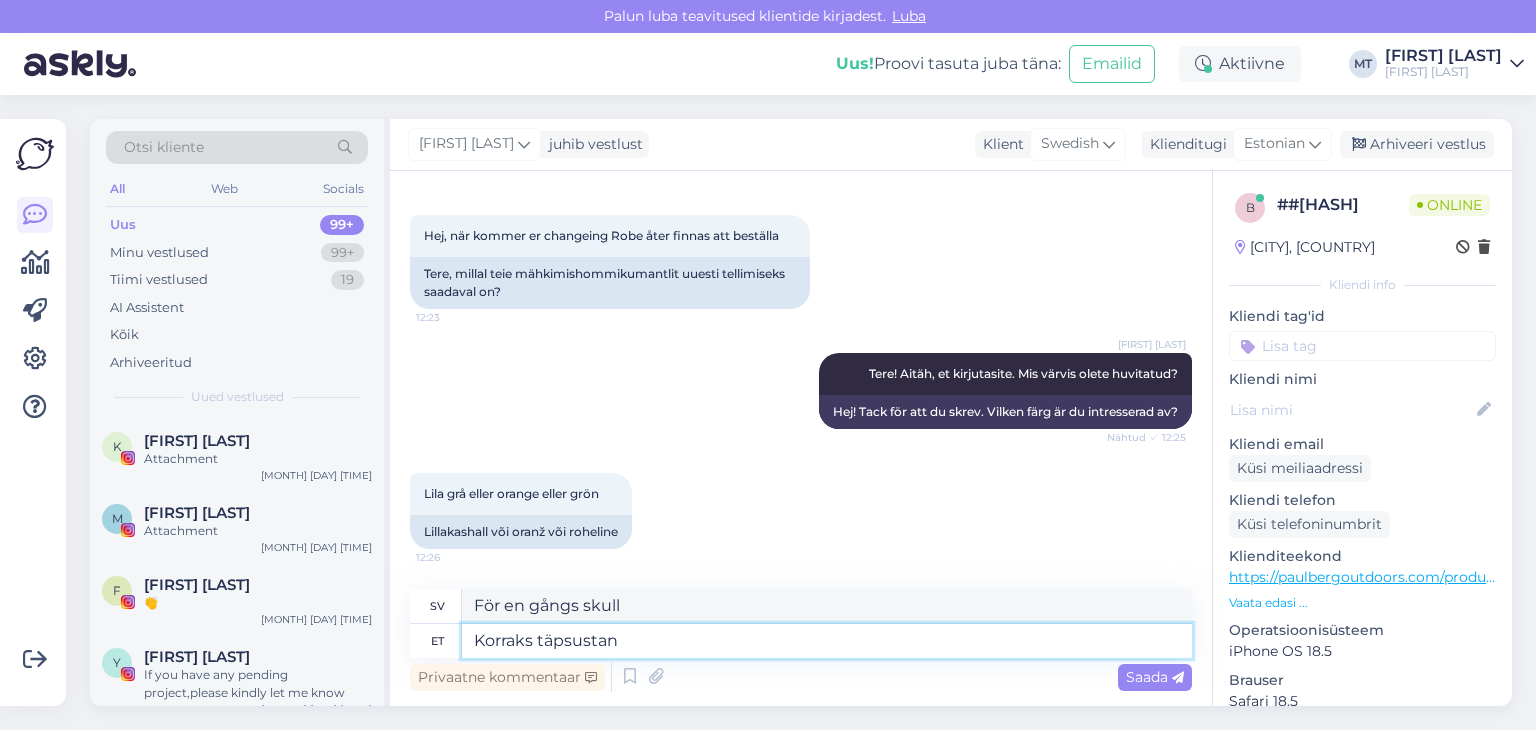 type on "Låt mig förtydliga för en gångs skull." 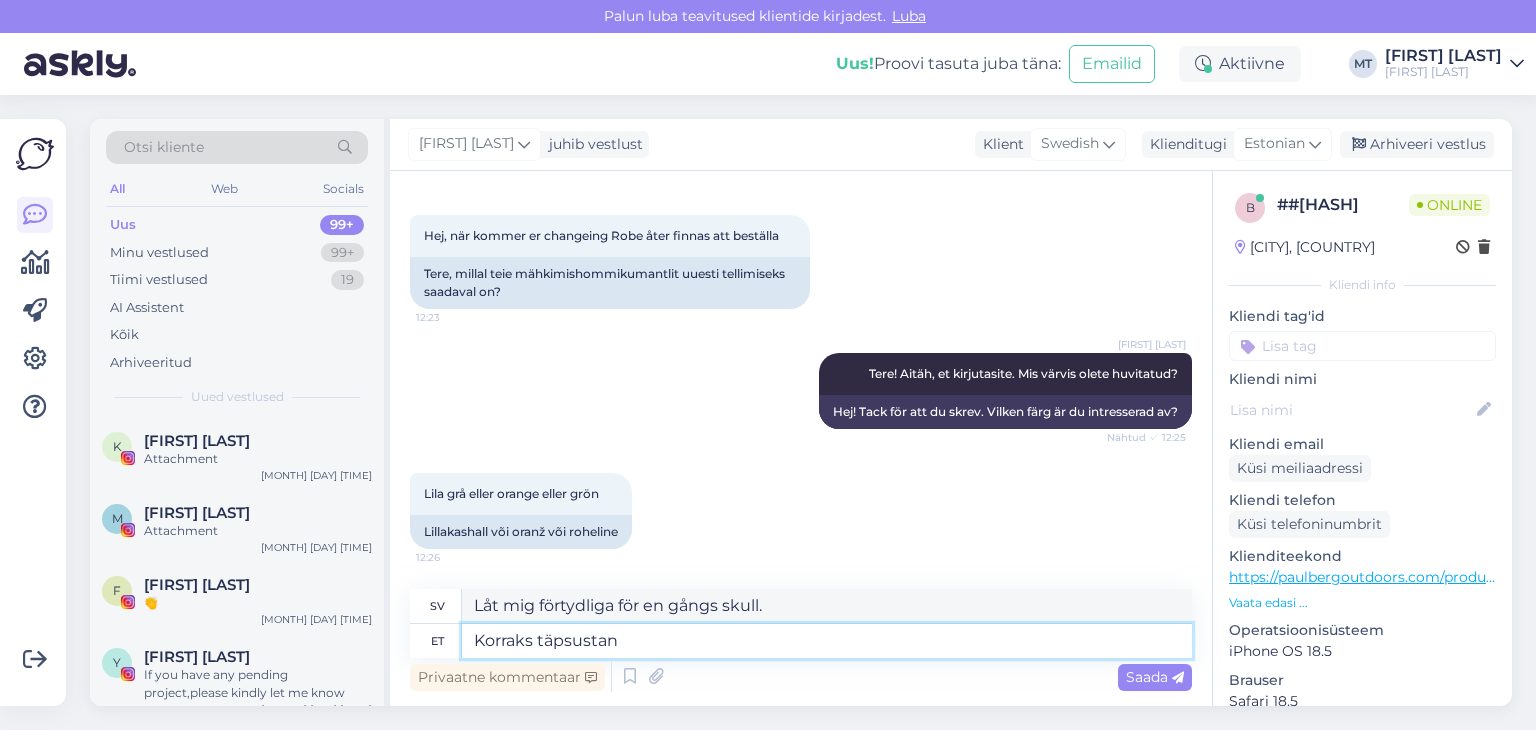 type on "Korraks täpsustan" 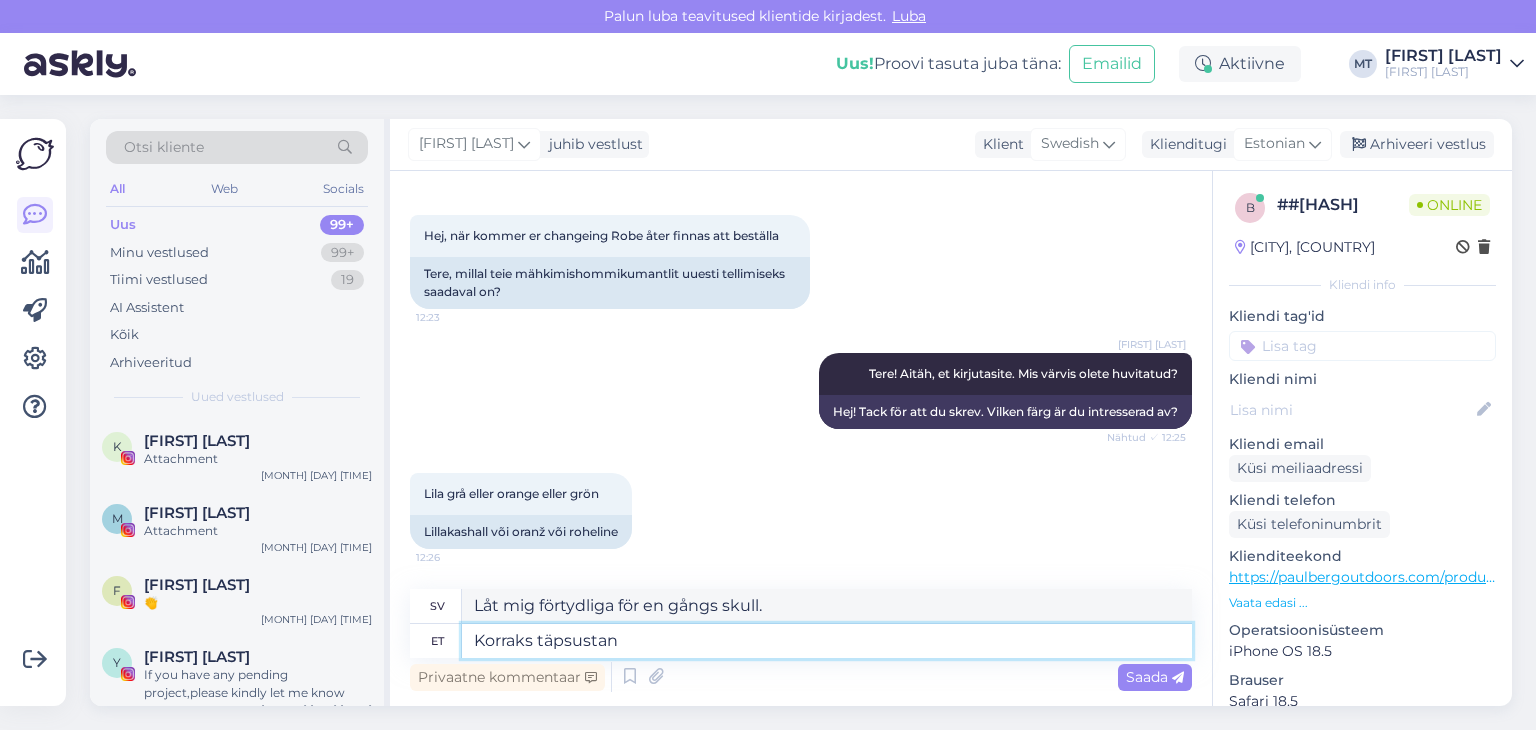 type on "Låt mig förtydliga för en gångs skull," 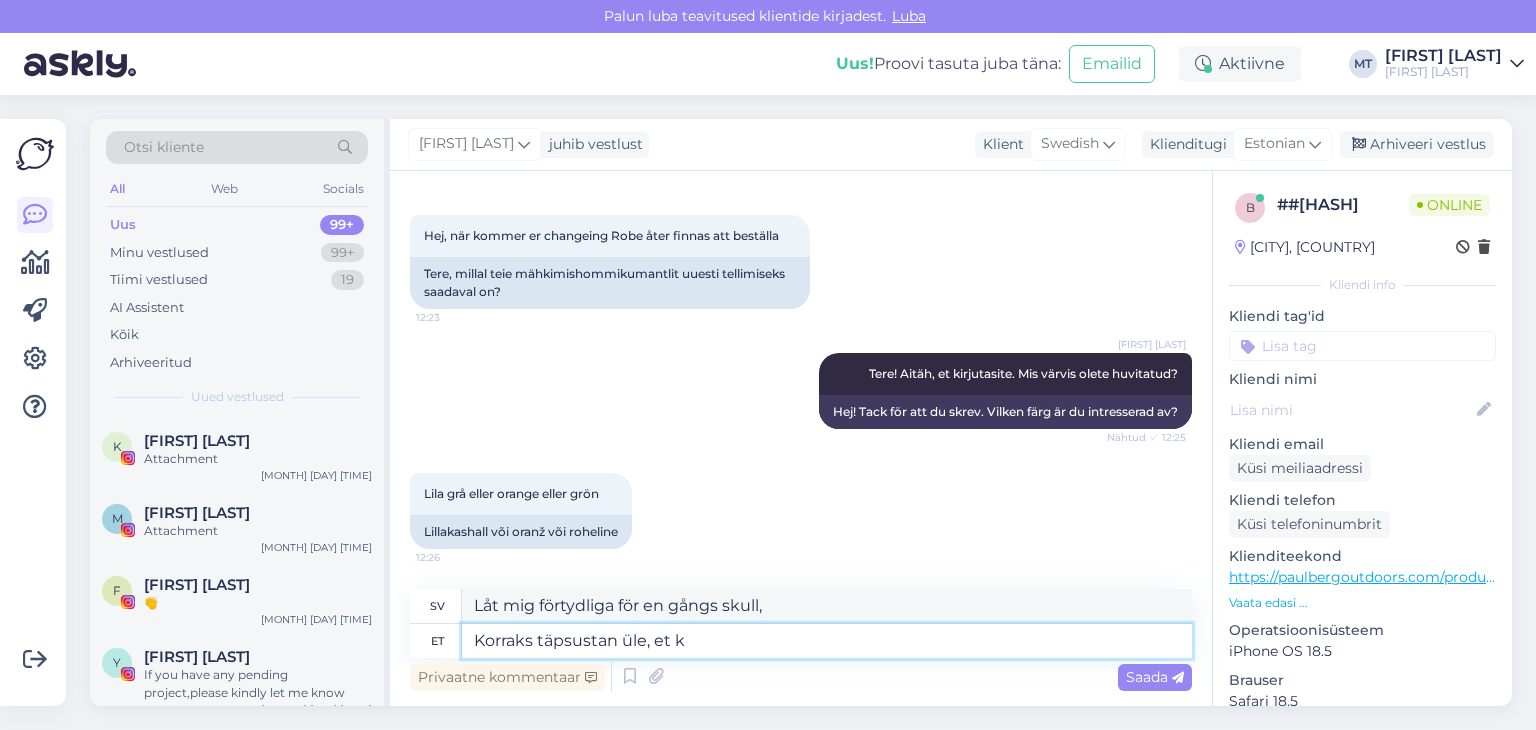 type on "Korraks täpsustan üle, et ka" 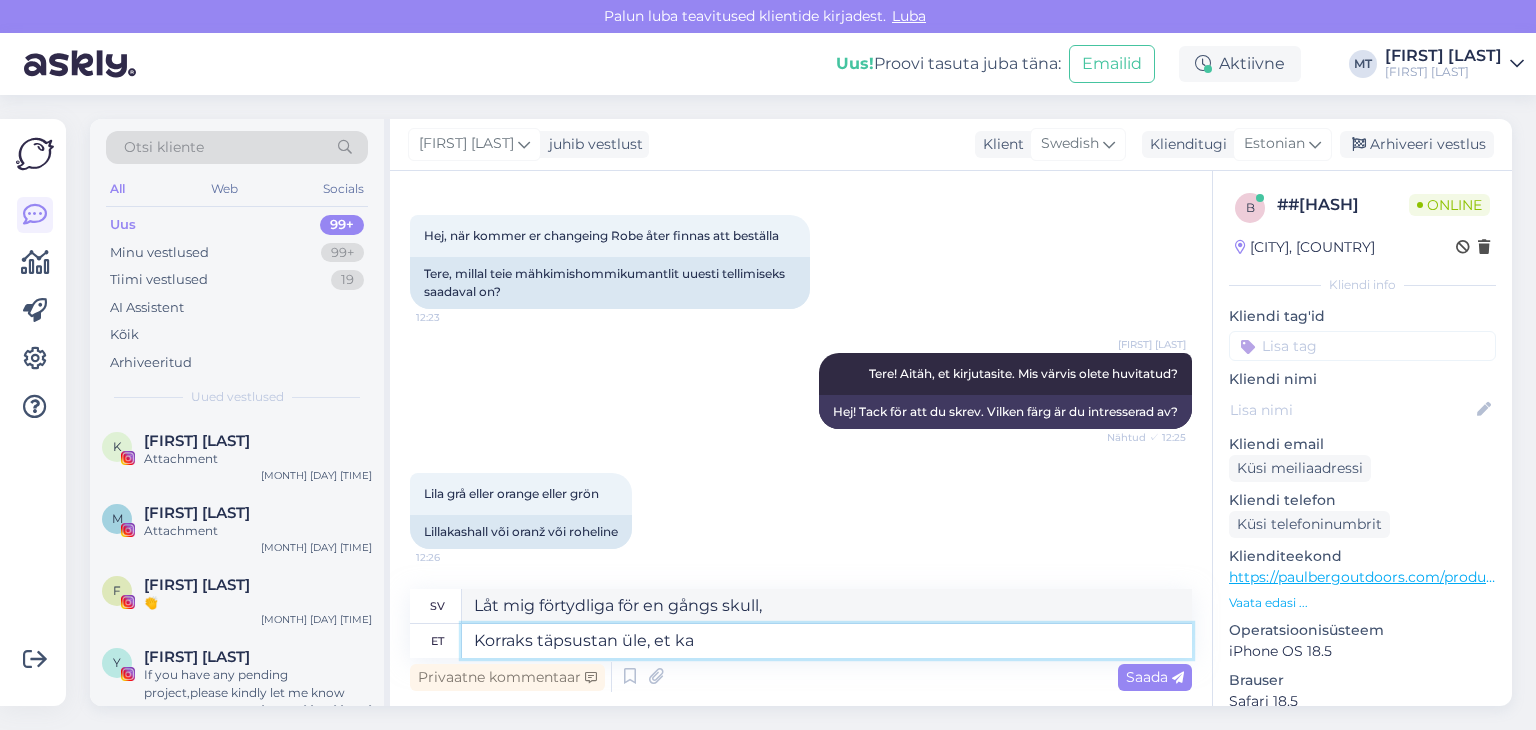 type on "Låt mig förtydliga en gång för alla:" 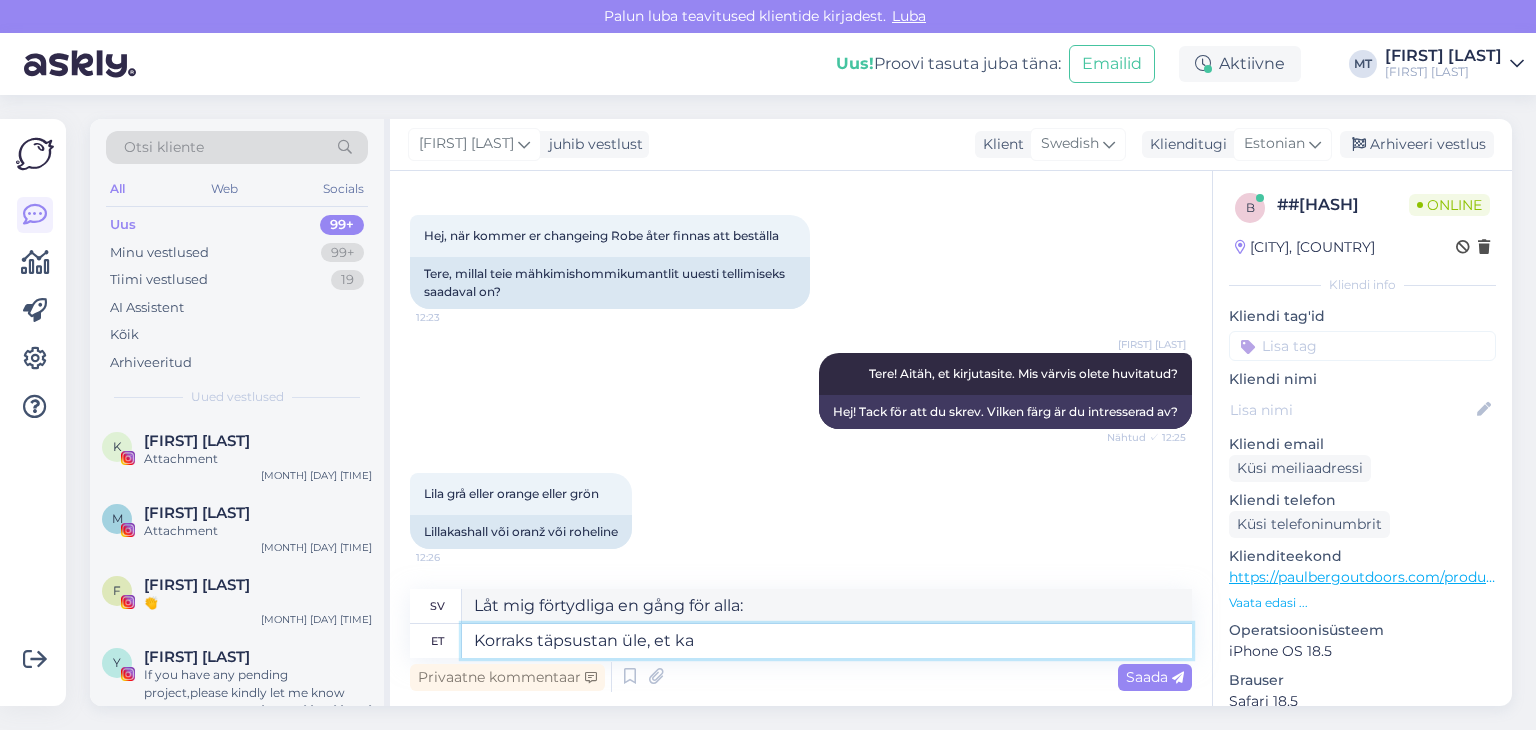 type on "Korraks täpsustan üle, et kas ol" 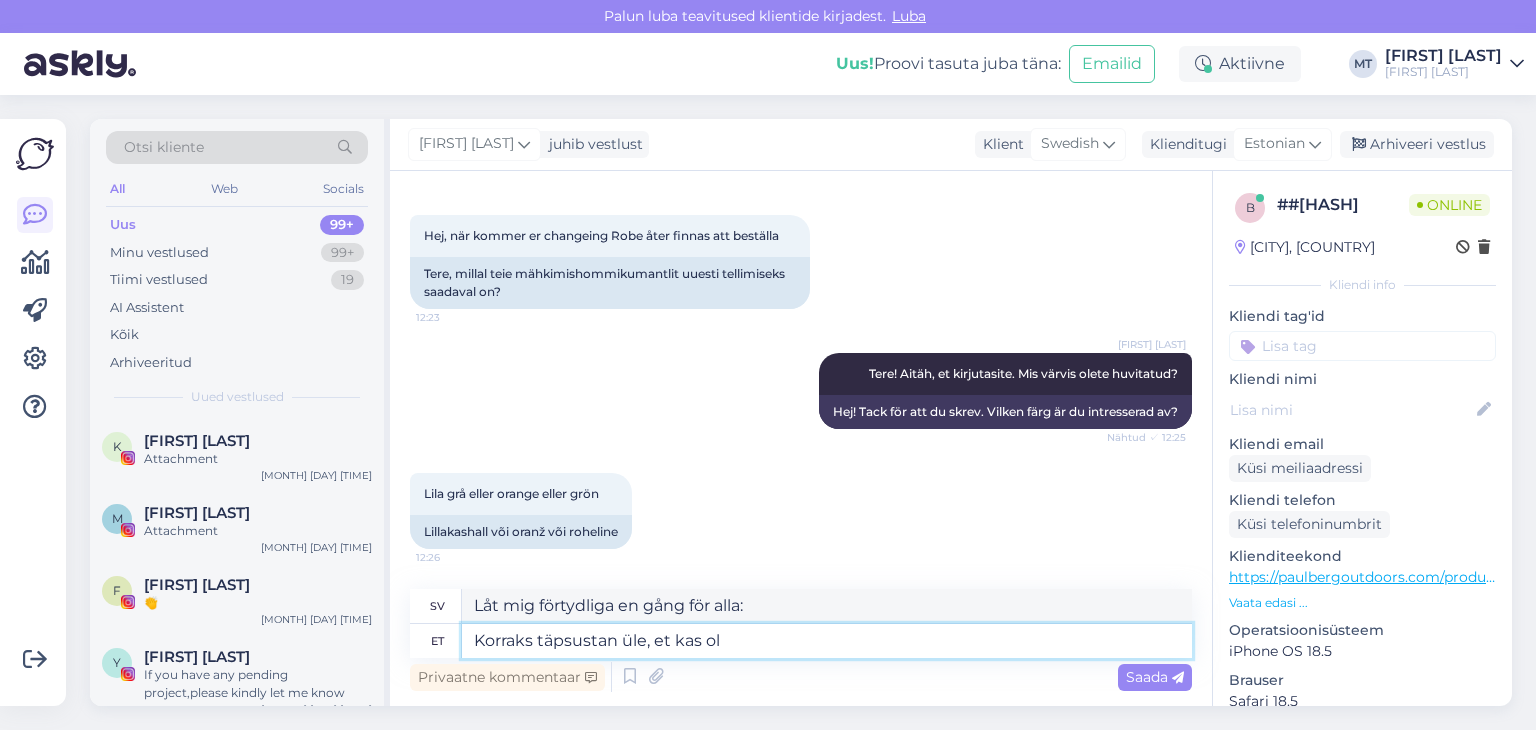 type on "Låt mig för en gångs skull klargöra om" 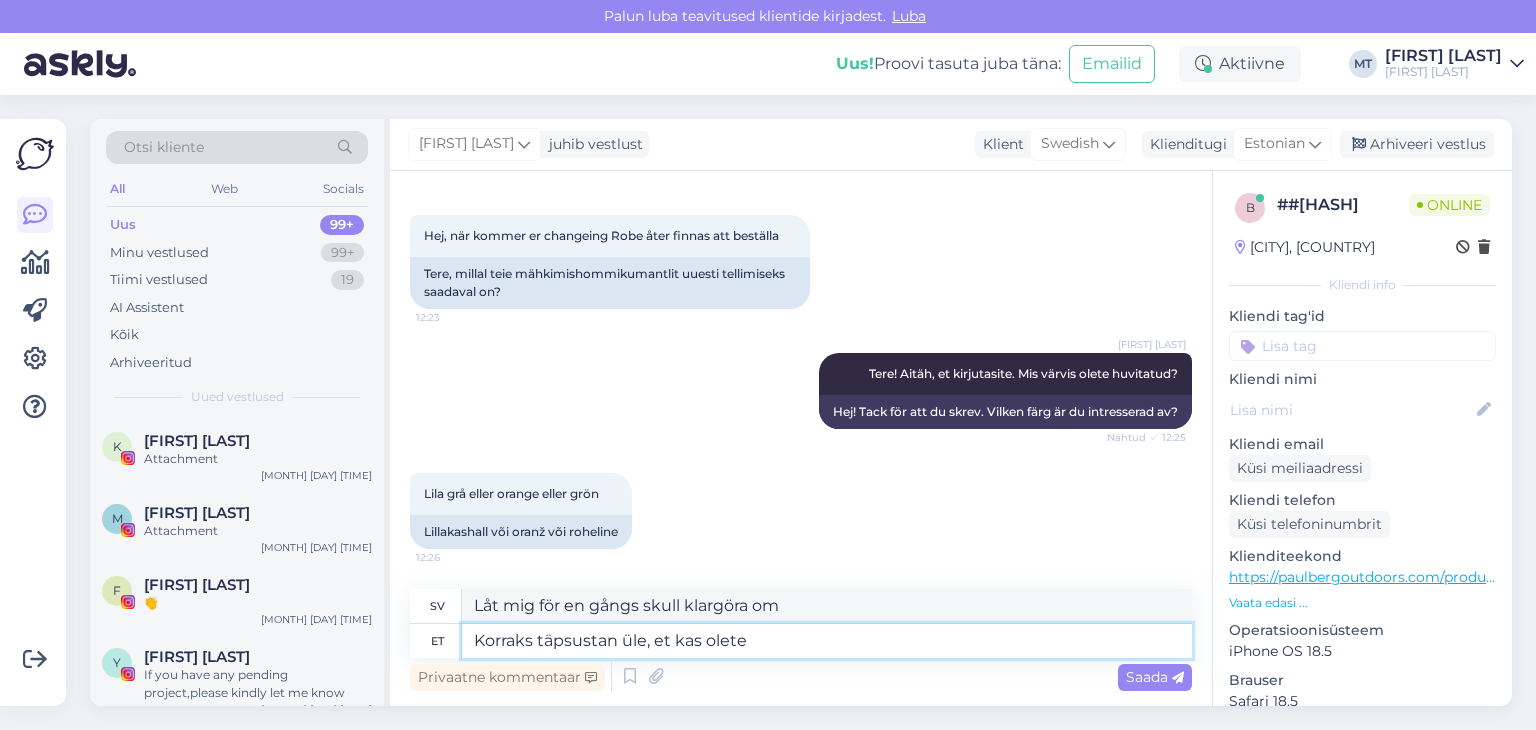 type on "Korraks täpsustan üle, et kas olete" 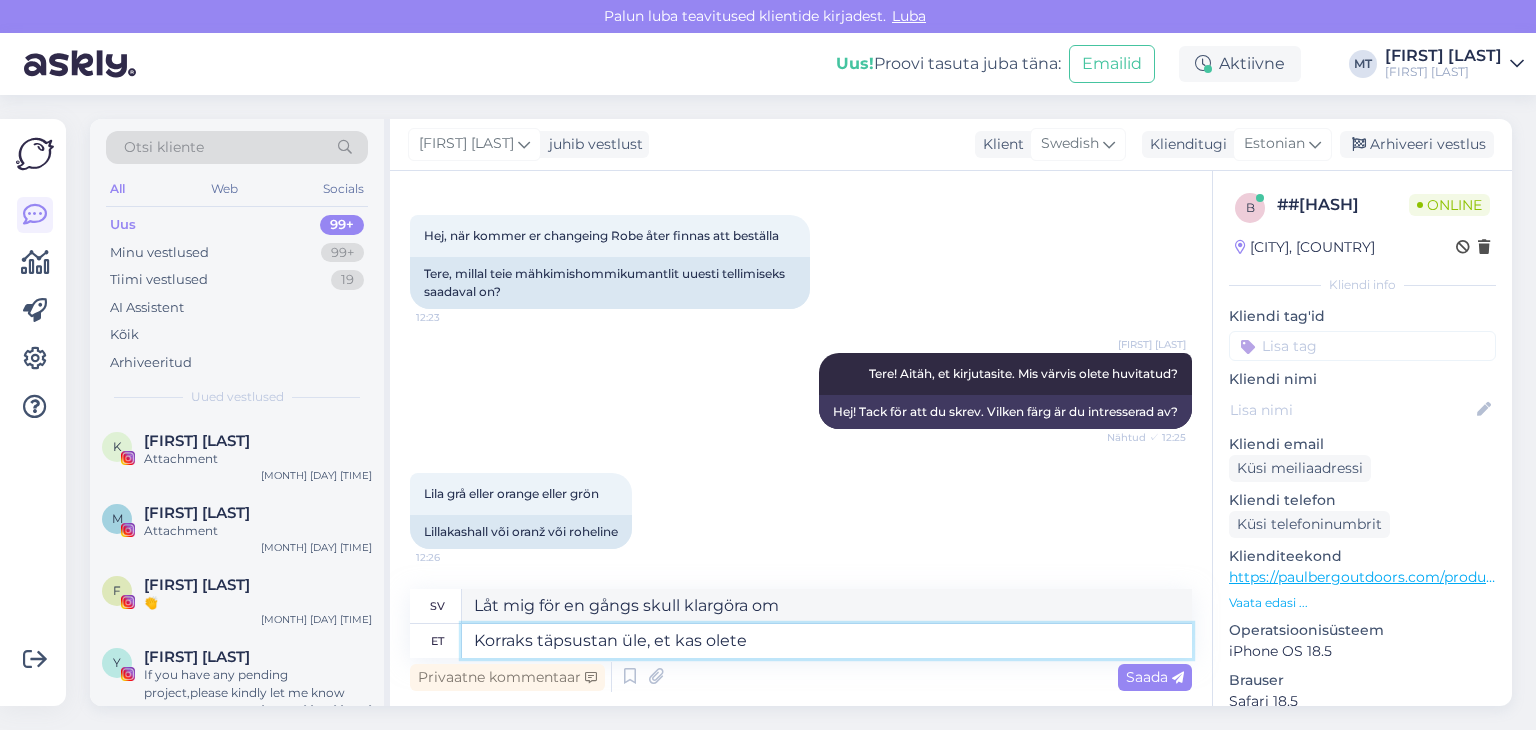type on "Låt mig för en gångs skull klargöra om du är det" 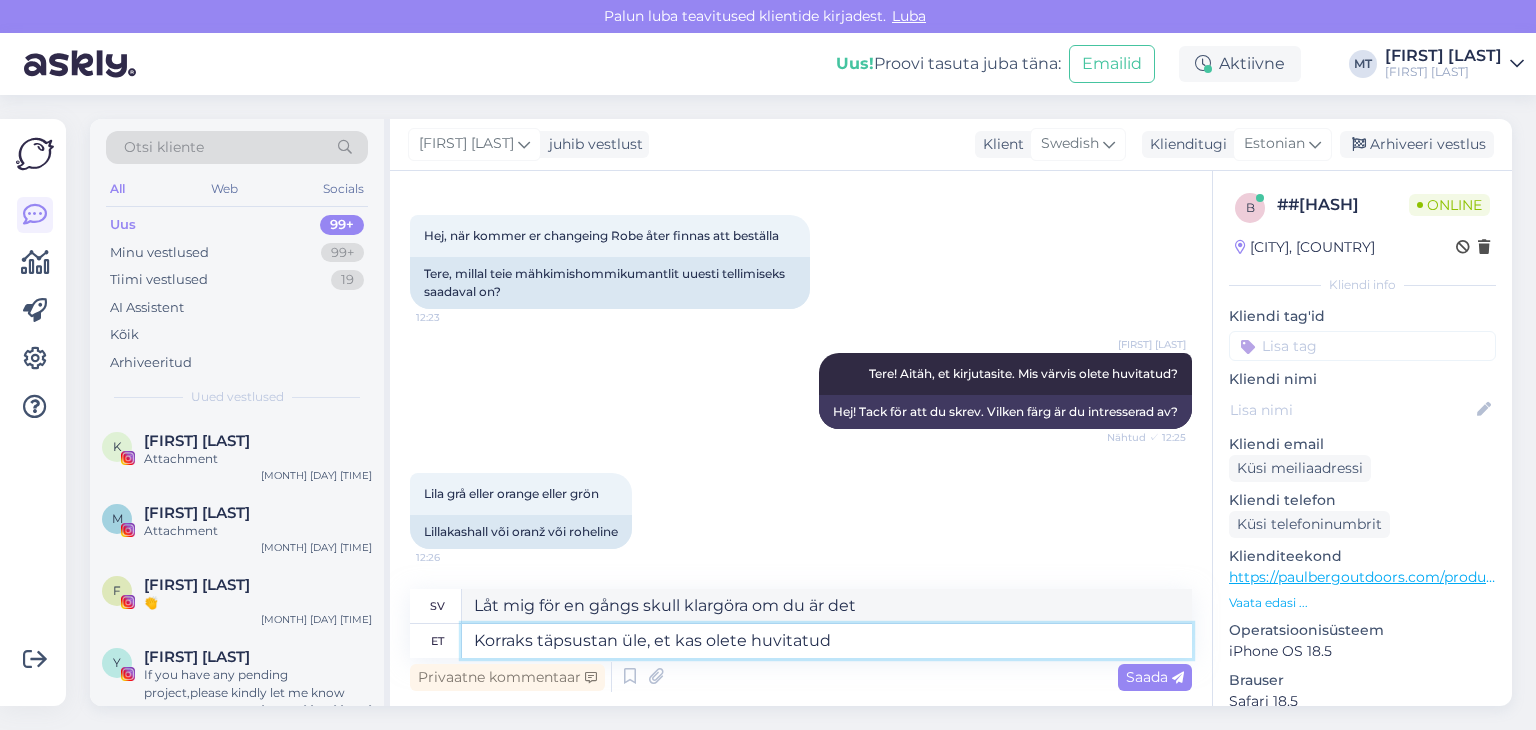 type on "Korraks täpsustan üle, et kas olete huvitatud" 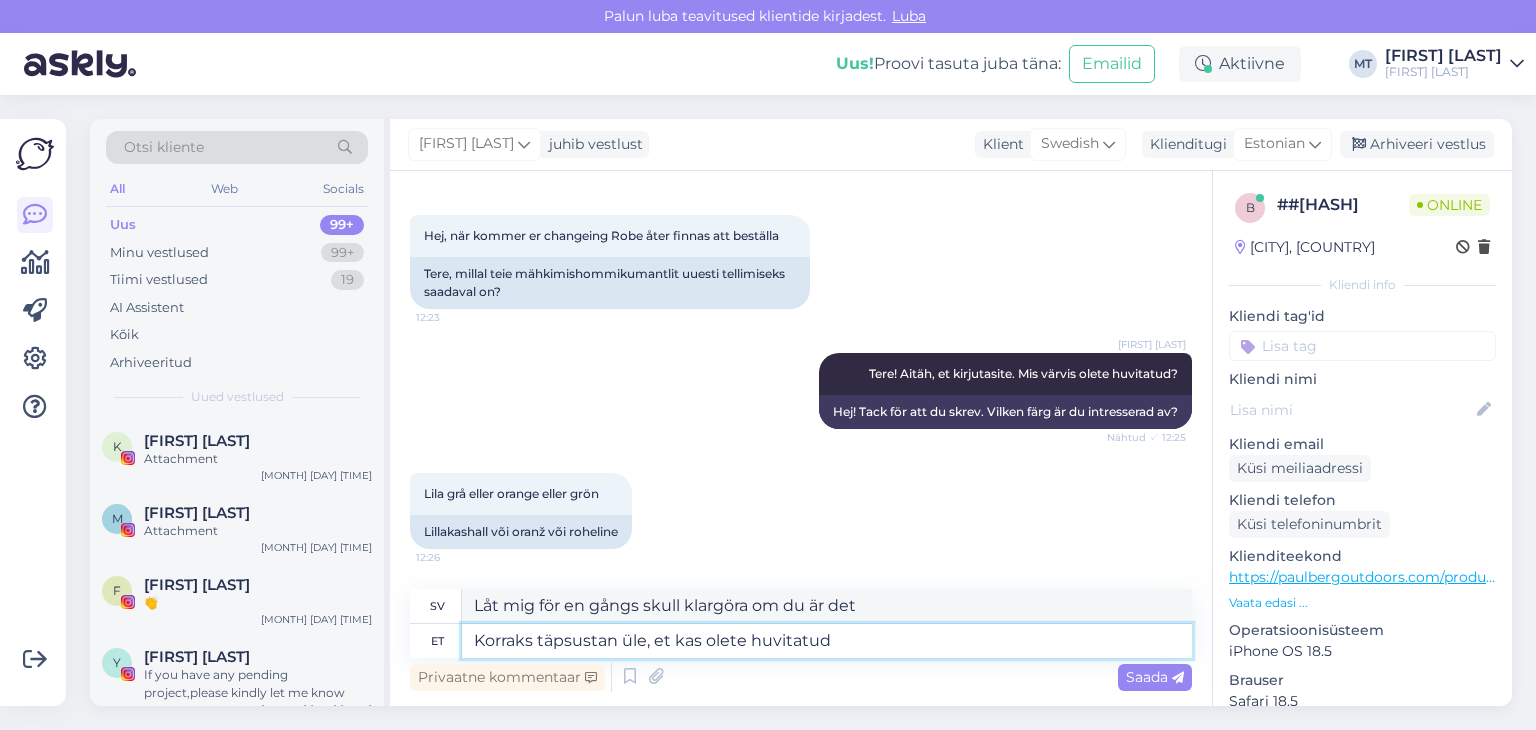 type on "Låt mig för en gångs skull klargöra om du är intresserad." 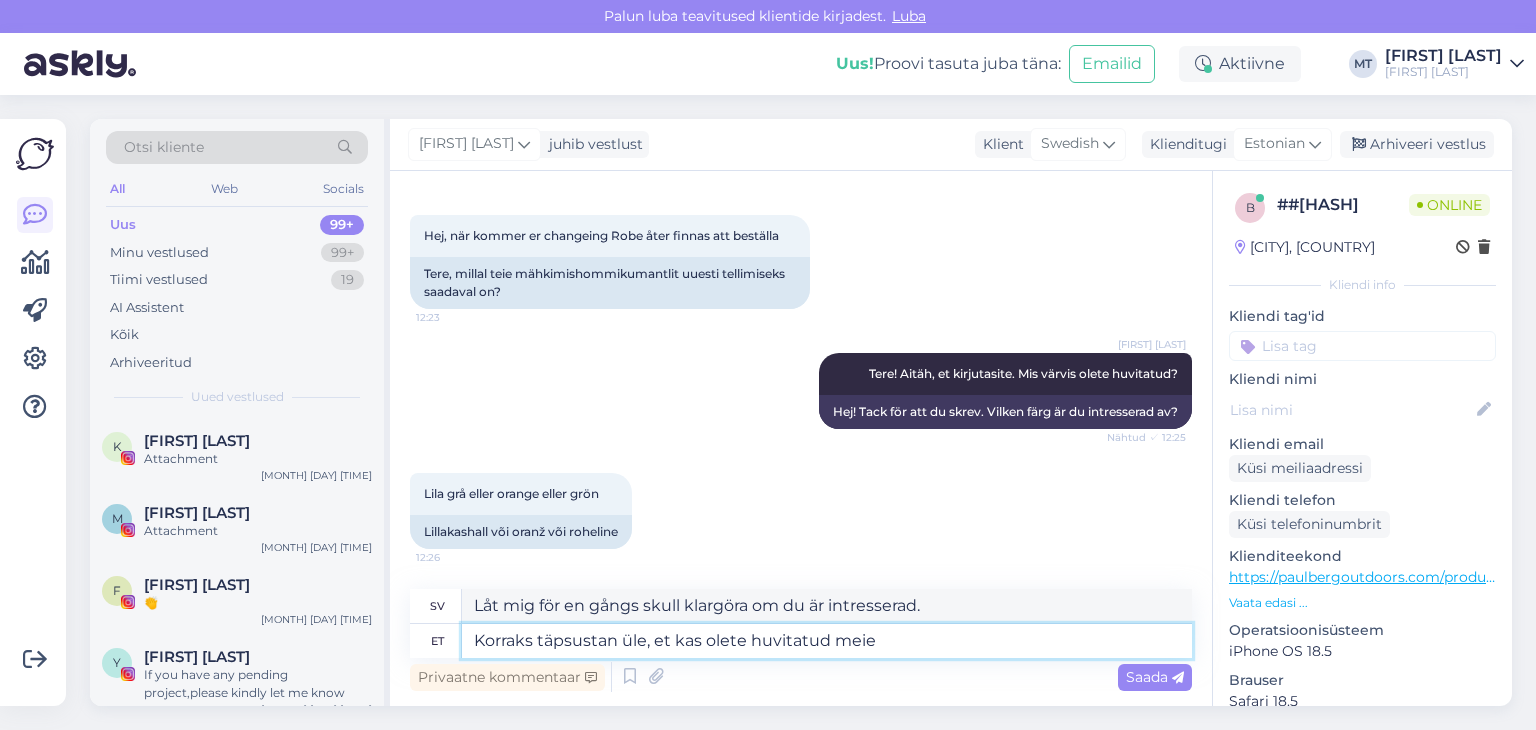 type on "Korraks täpsustan üle, et kas olete huvitatud meie" 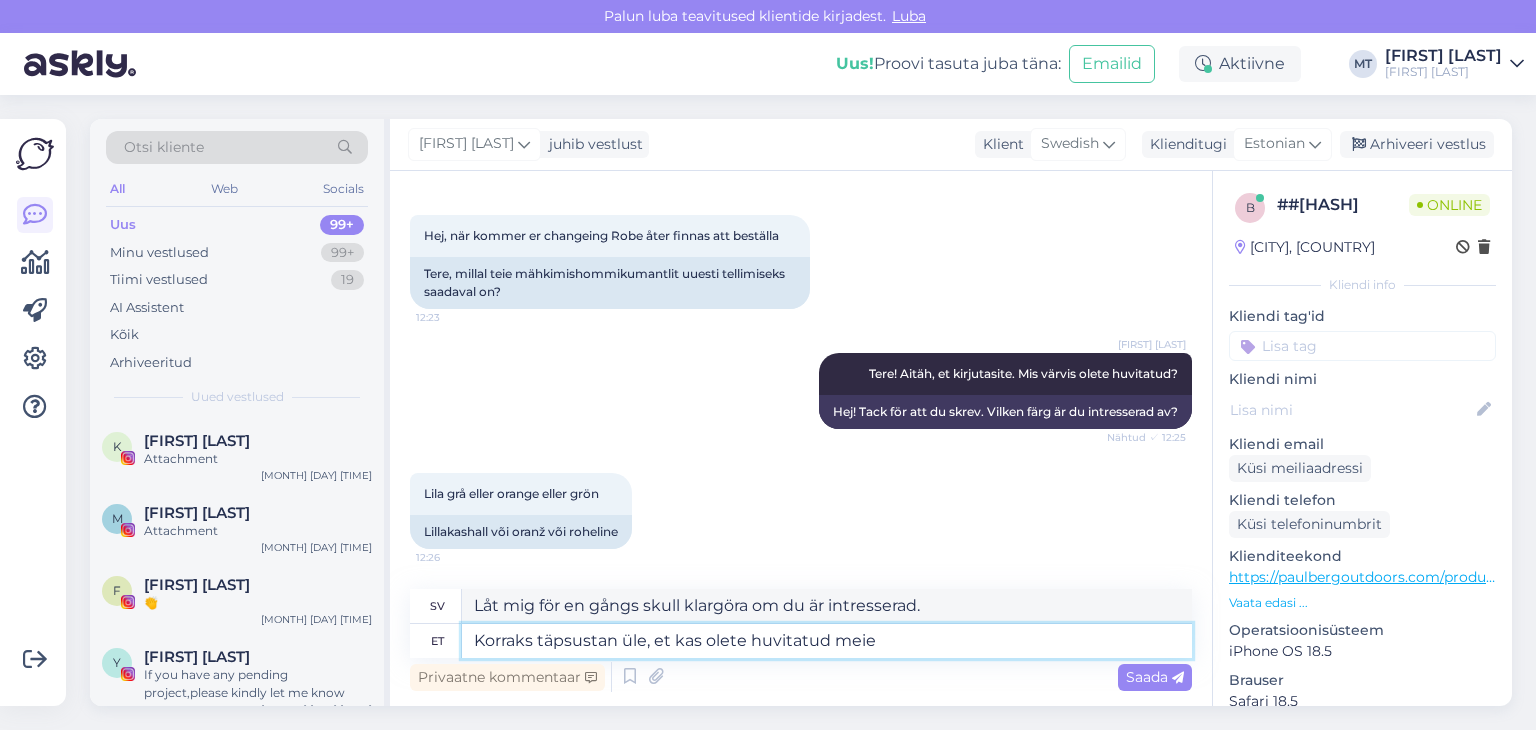 type on "Låt mig för en gångs skull klargöra om du är intresserad av vår" 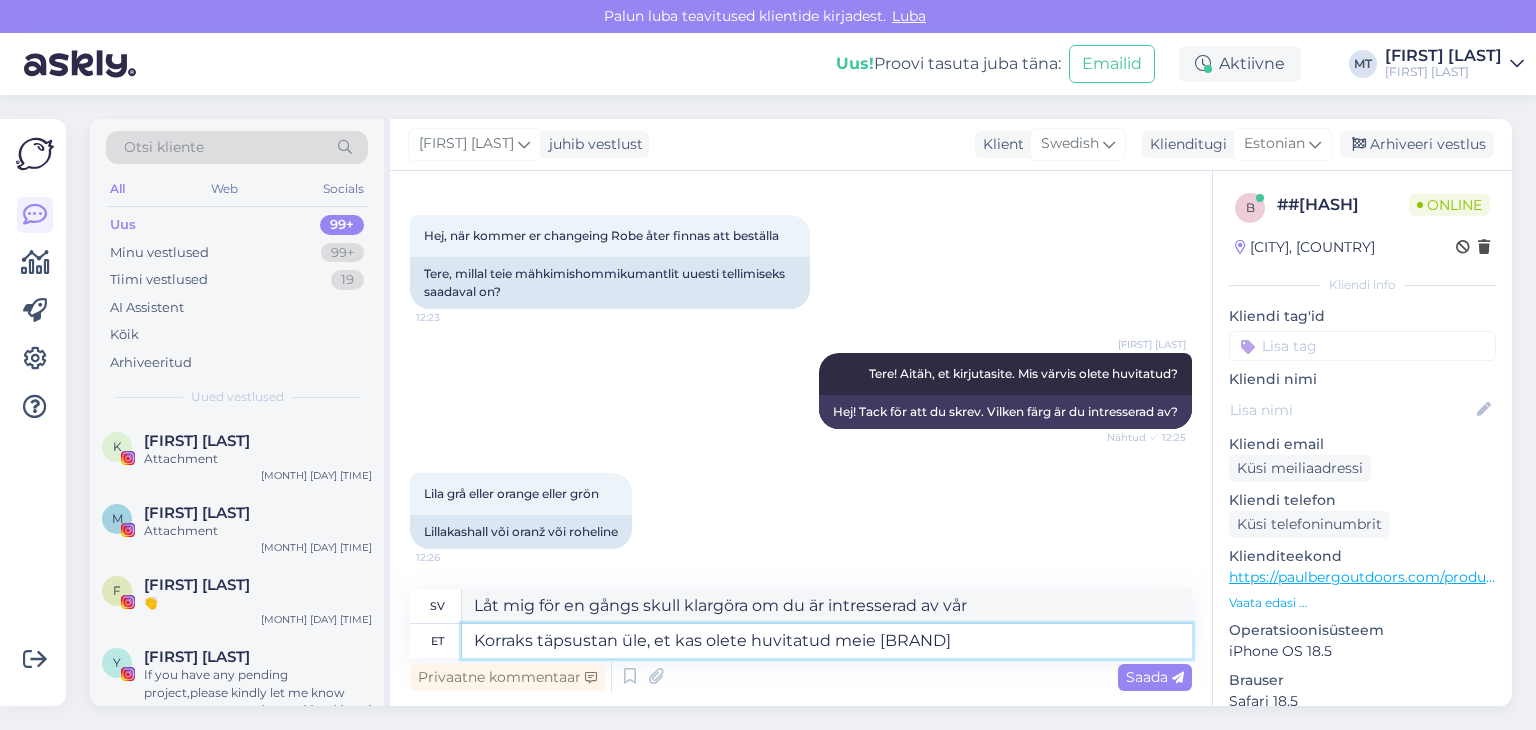 type on "Korraks täpsustan üle, et kas olete huvitatud meie [BRAND]" 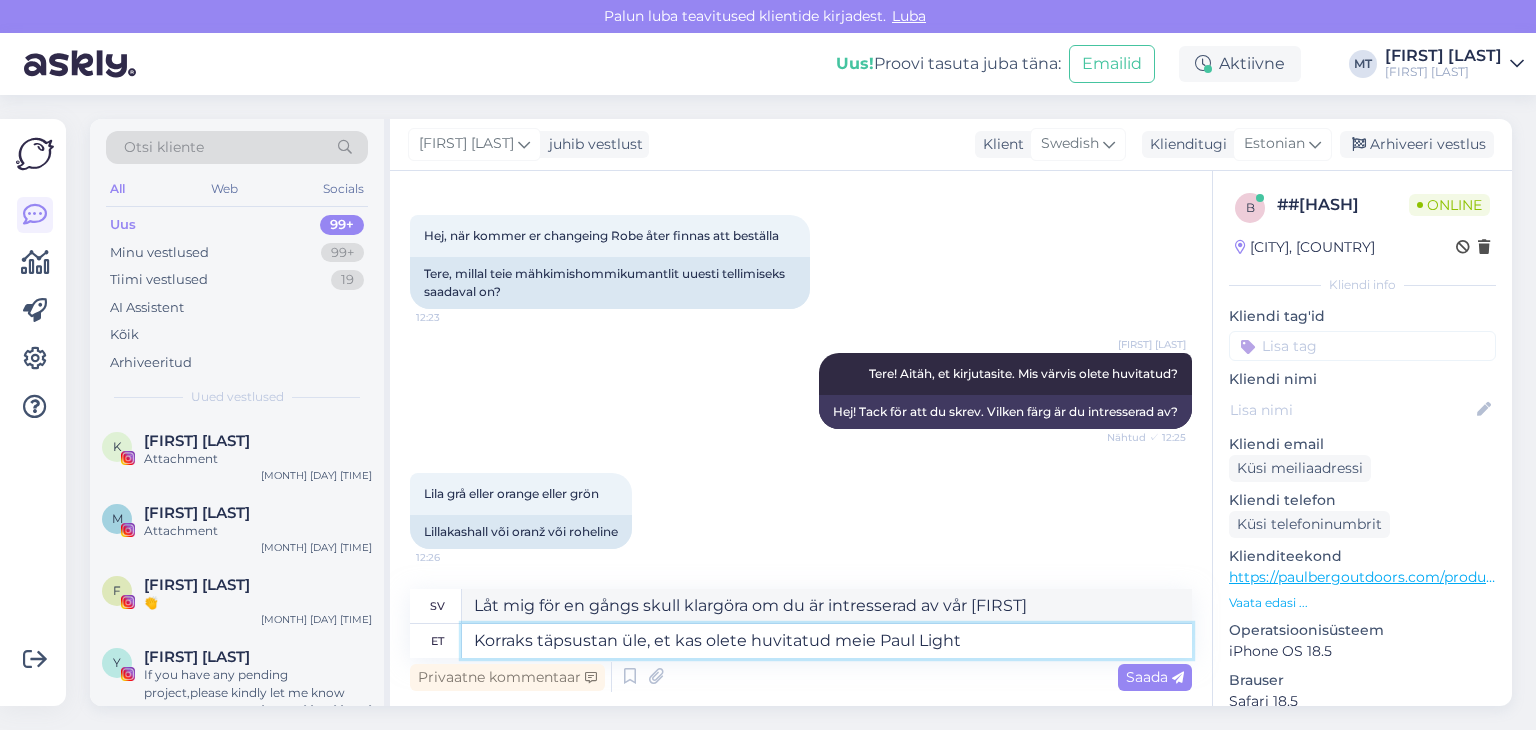 type on "Korraks täpsustan üle, et kas olete huvitatud meie Paul Light" 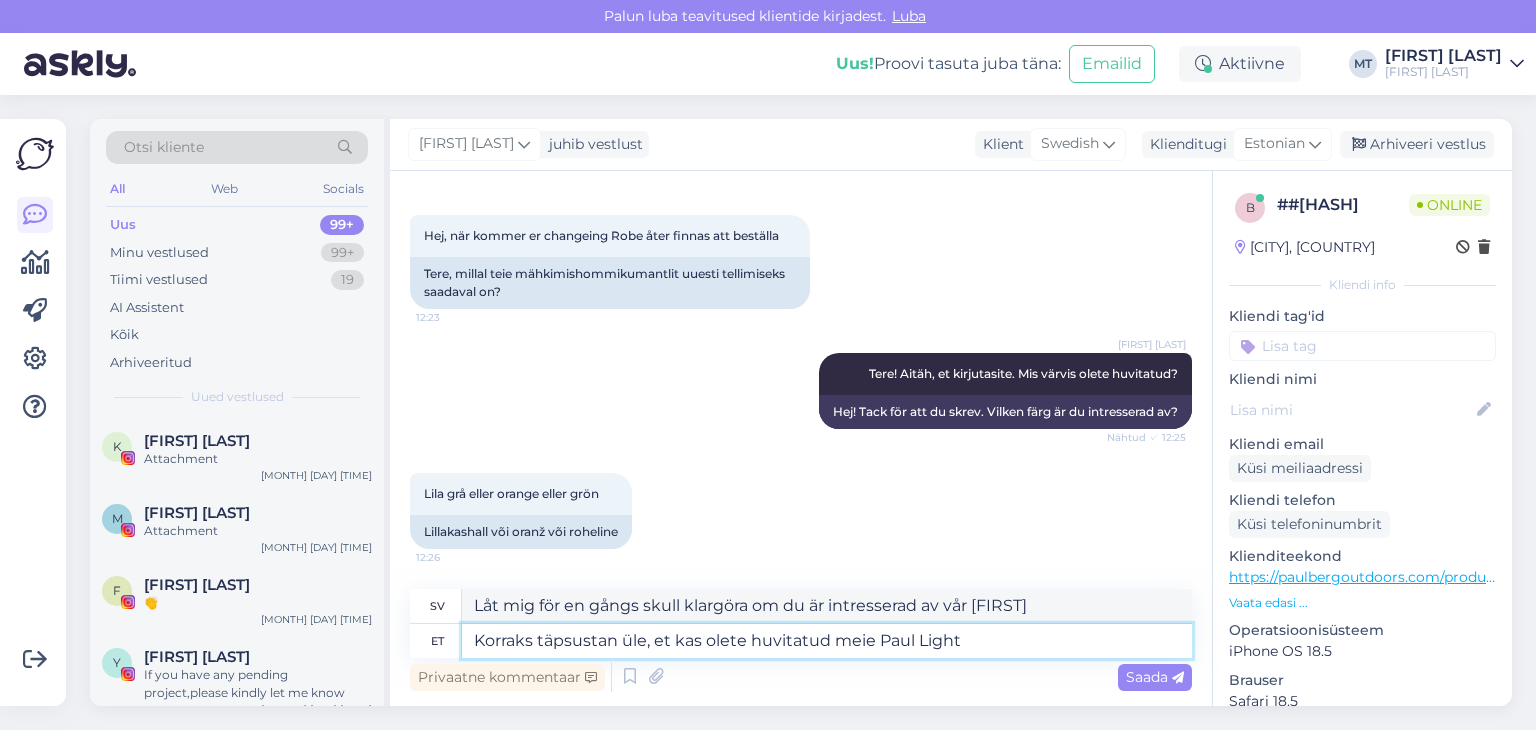 type on "Låt mig för en gångs skull klargöra om du är intresserad av vår Paul Light" 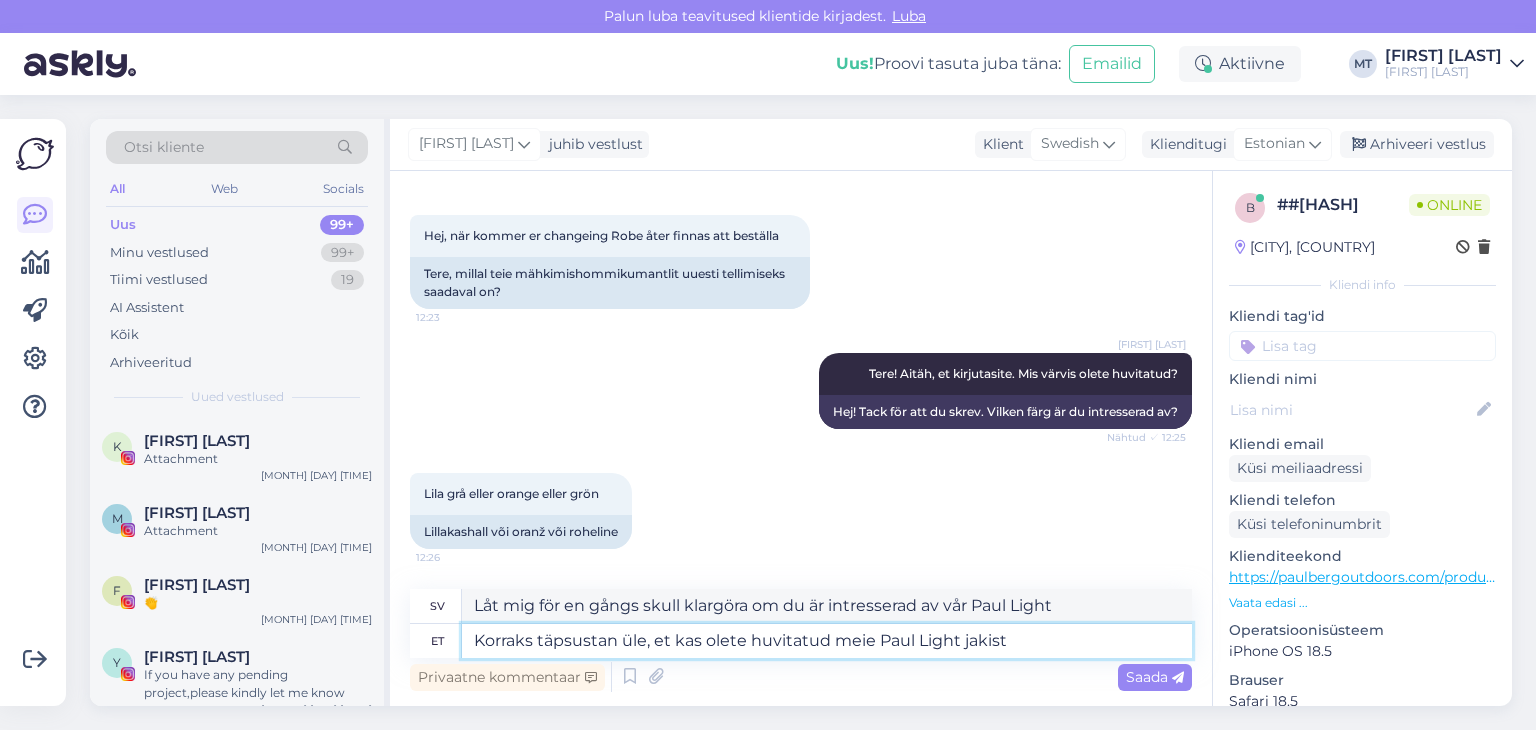 type on "Korraks täpsustan üle, et kas olete huvitatud meie [BRAND] [PRODUCT] jakist v" 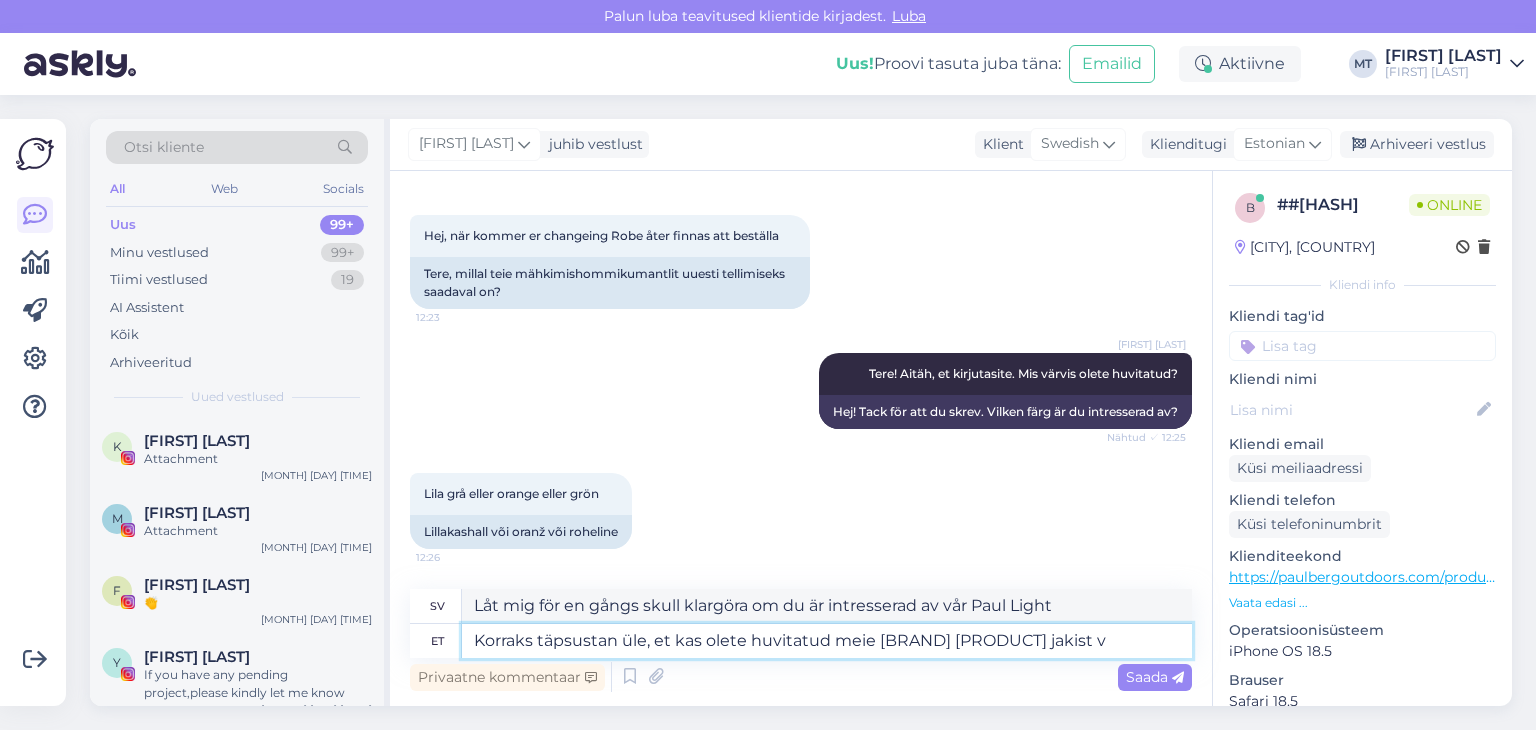 type on "Låt mig förtydliga ett ögonblick om du är intresserad av vår [BRAND] [PRODUCT]-jacka." 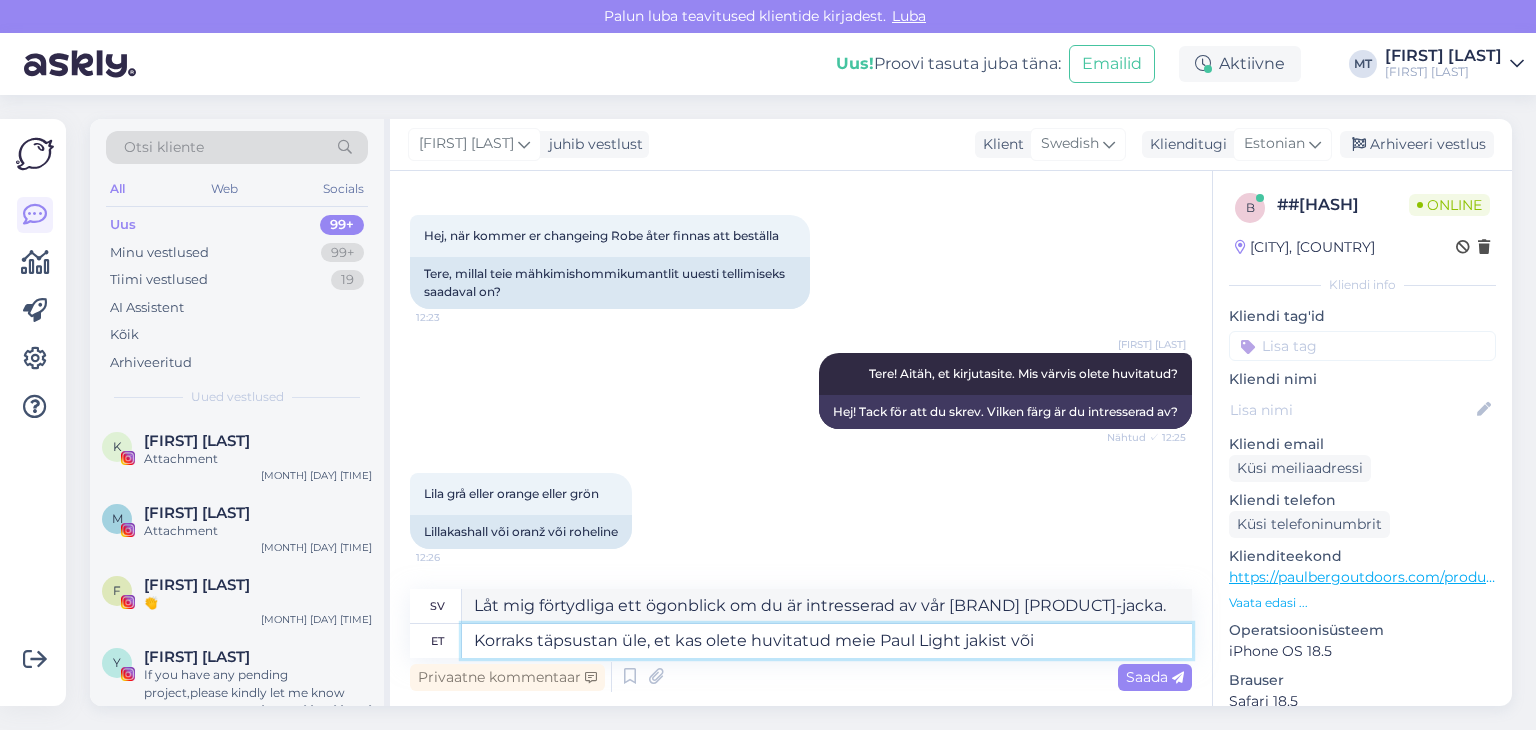 type on "Korraks täpsustan üle, et kas olete huvitatud meie Paul Light jakist või" 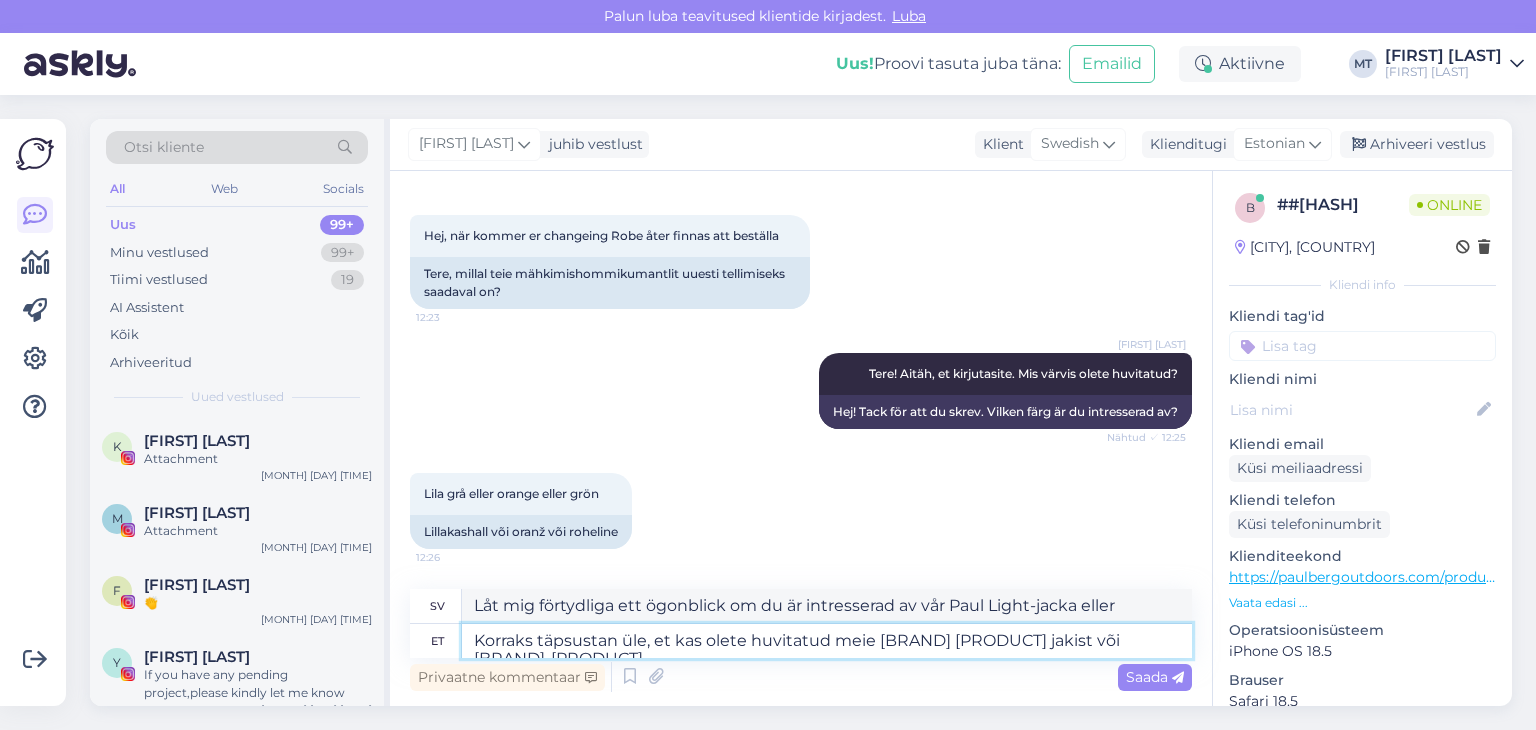 type on "Korraks täpsustan üle, et kas olete huvitatud meie [BRAND] [PRODUCT] jakist või [BRAND]-[PRODUCT]." 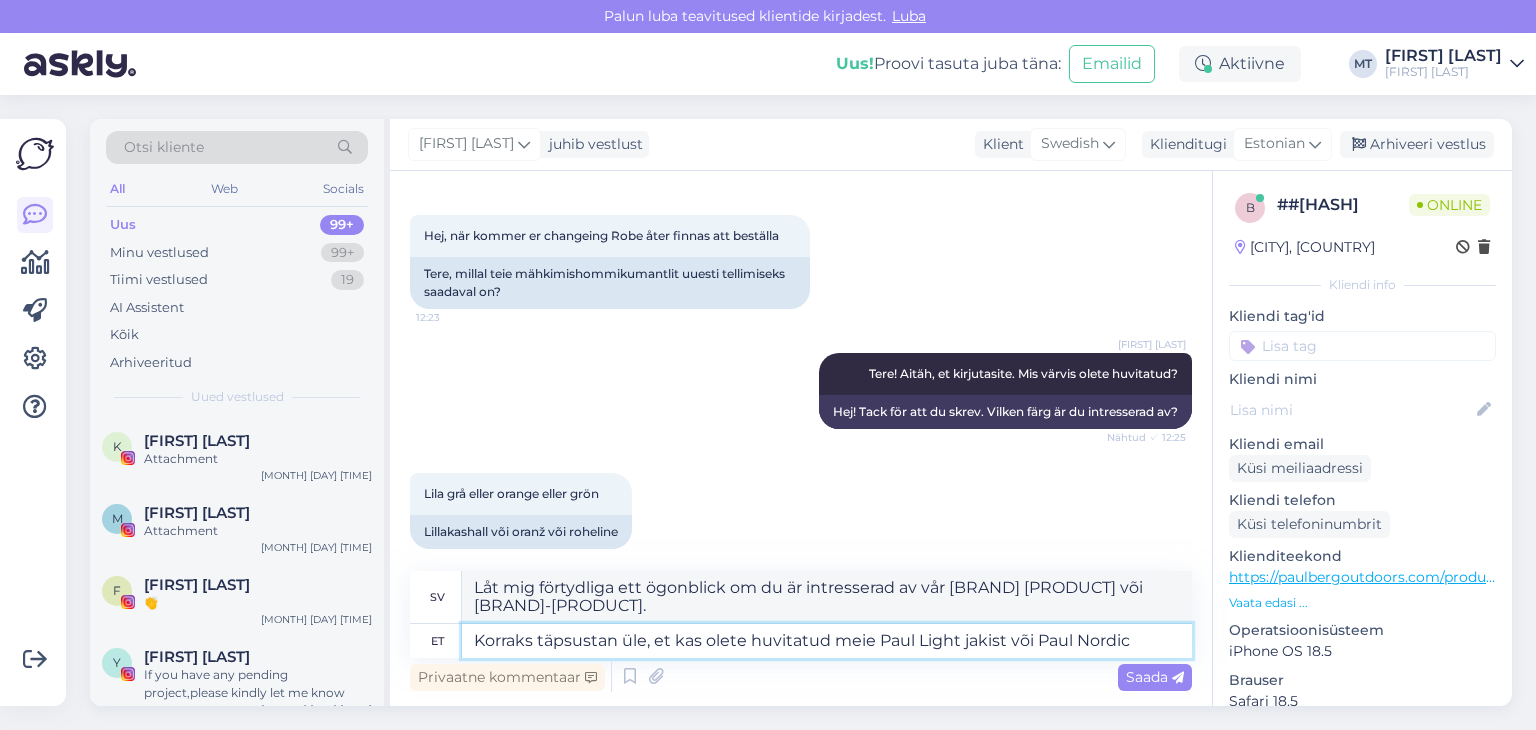 type on "Korraks täpsustan üle, et kas olete huvitatud meie Paul Light jakist või Paul Nordic j" 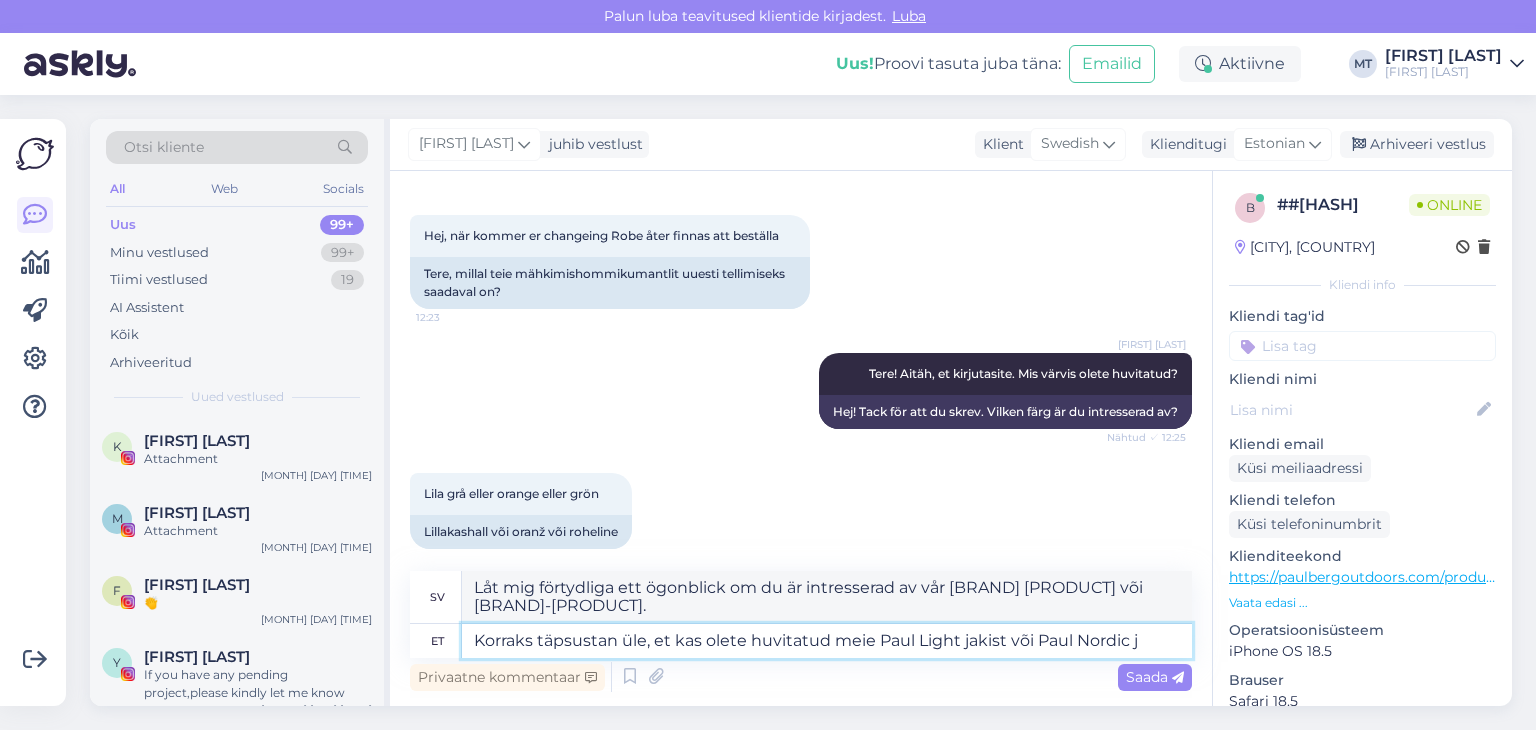 type on "Låt mig förtydliga ett ögonblick om du är intresserad av vår [PRODUCT_NAME]-jacka eller [PRODUCT_NAME]." 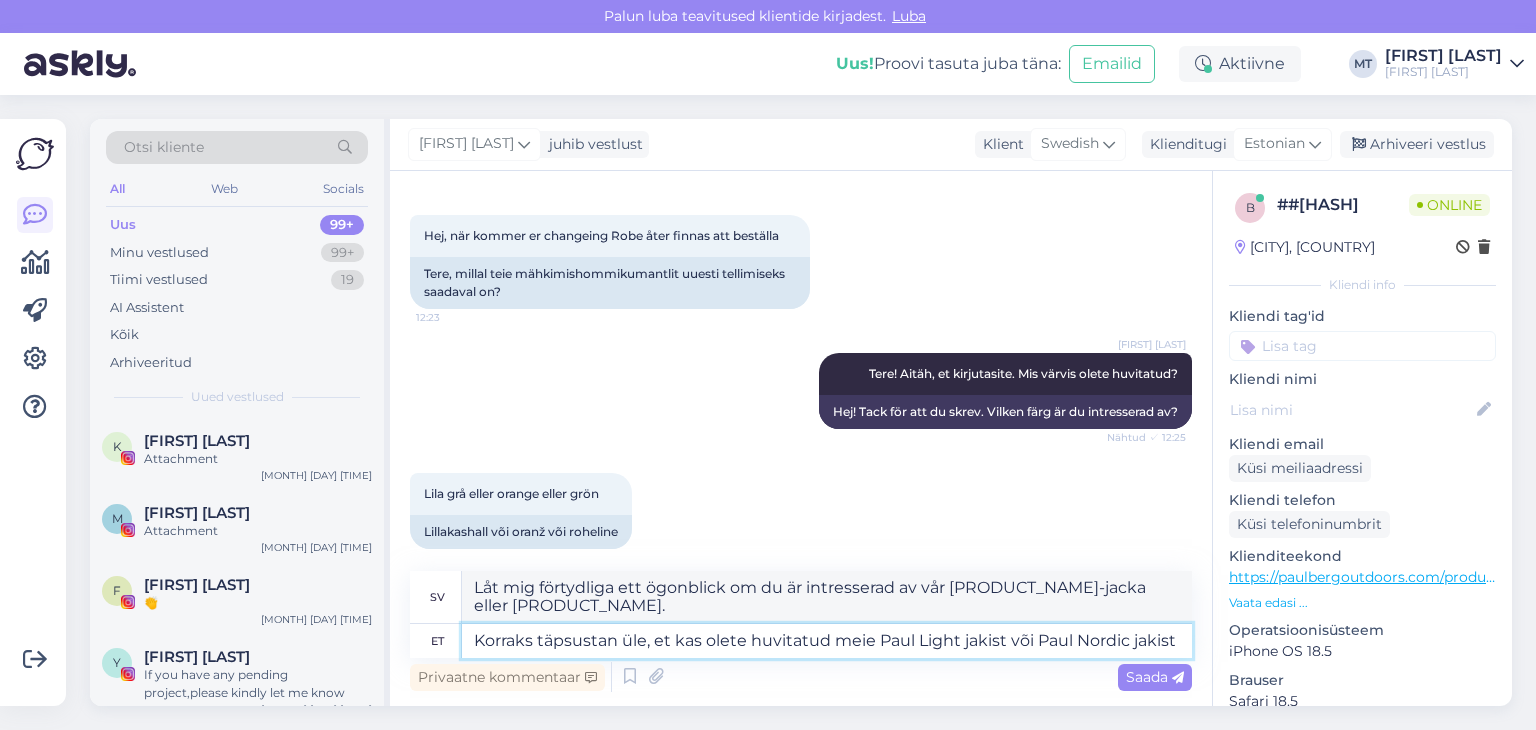 type on "Korraks täpsustan üle, et kas olete huvitatud meie Paul Light jakist või Paul Nordic jakist?" 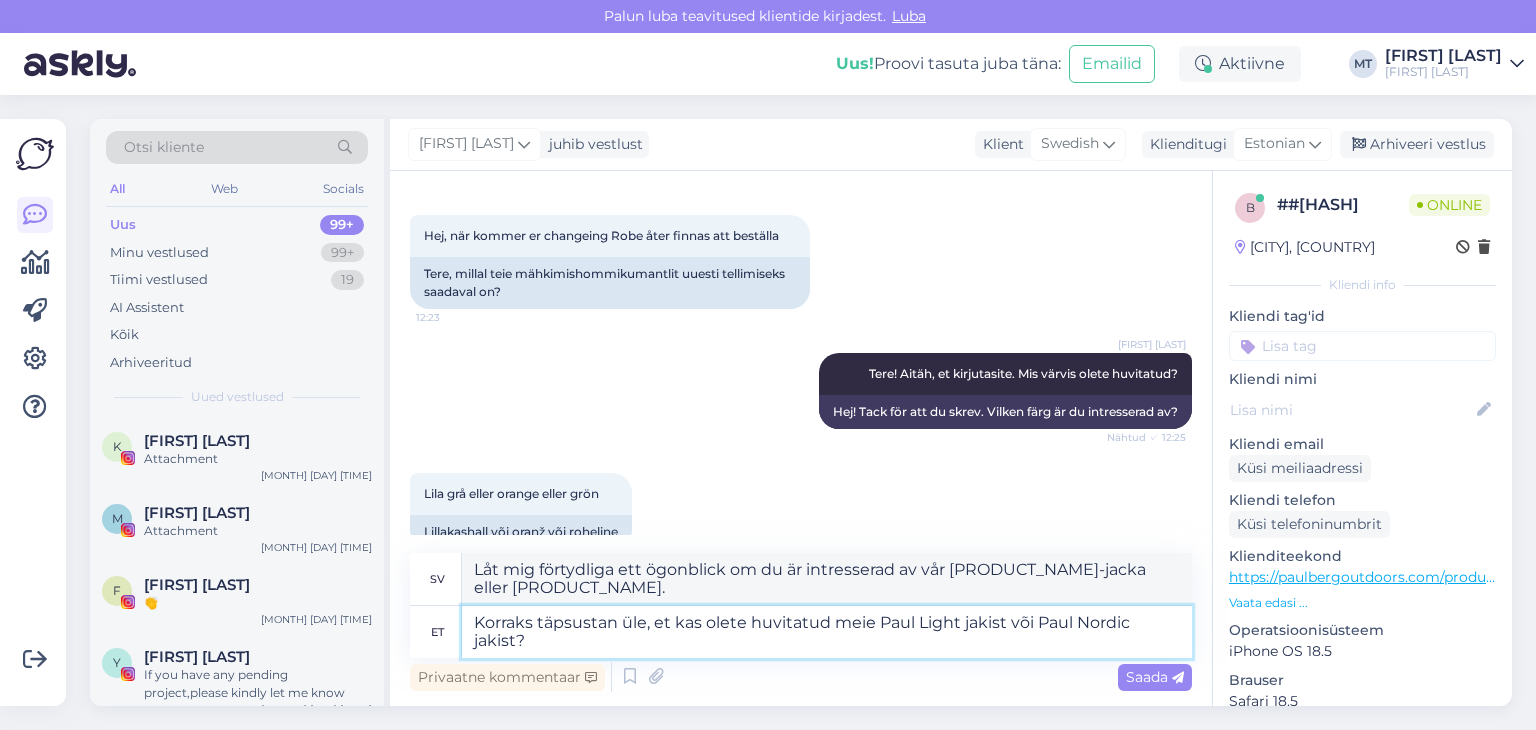 type on "Låt mig förtydliga ett ögonblick: är du intresserad av vår Paul Light-jacka eller Paul Nordic-jacka?" 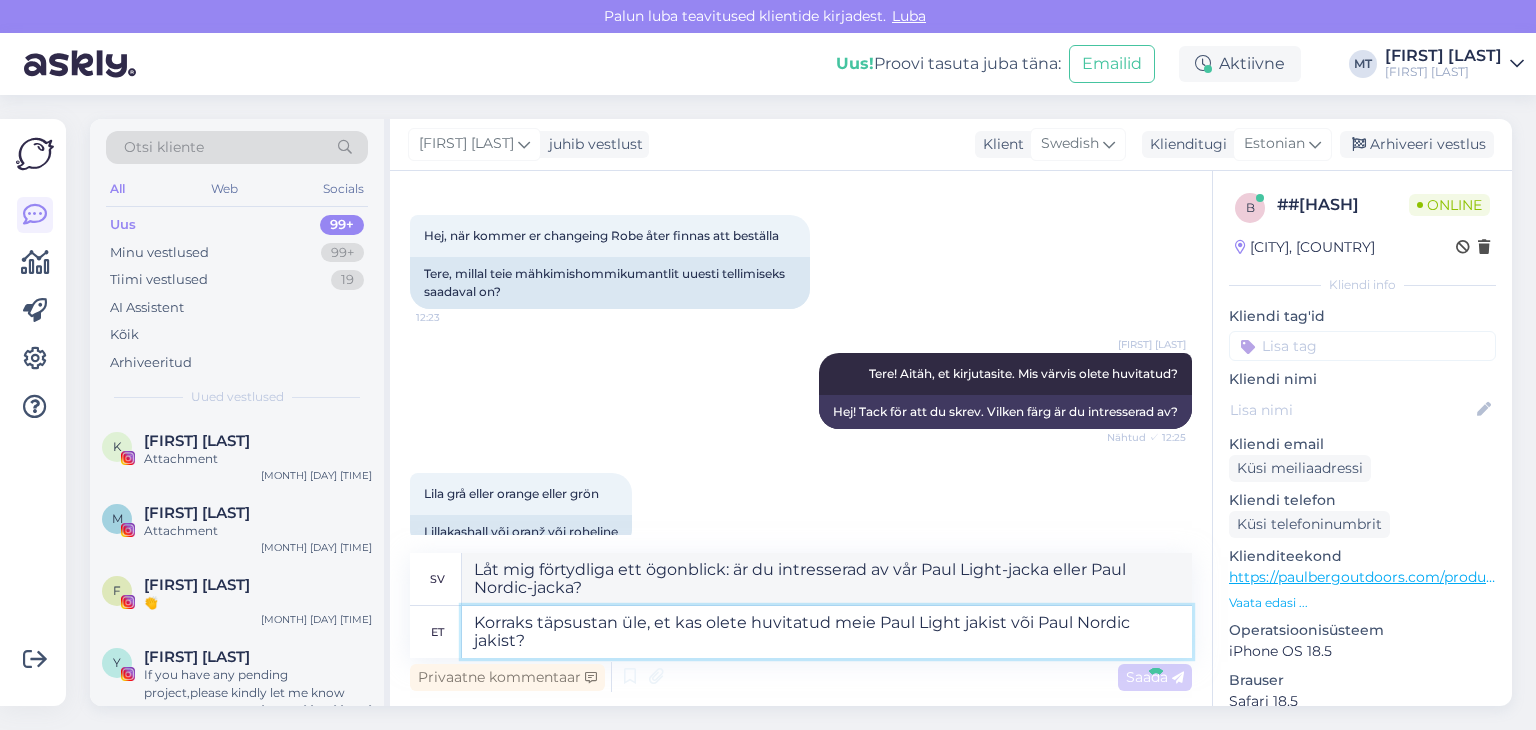 type 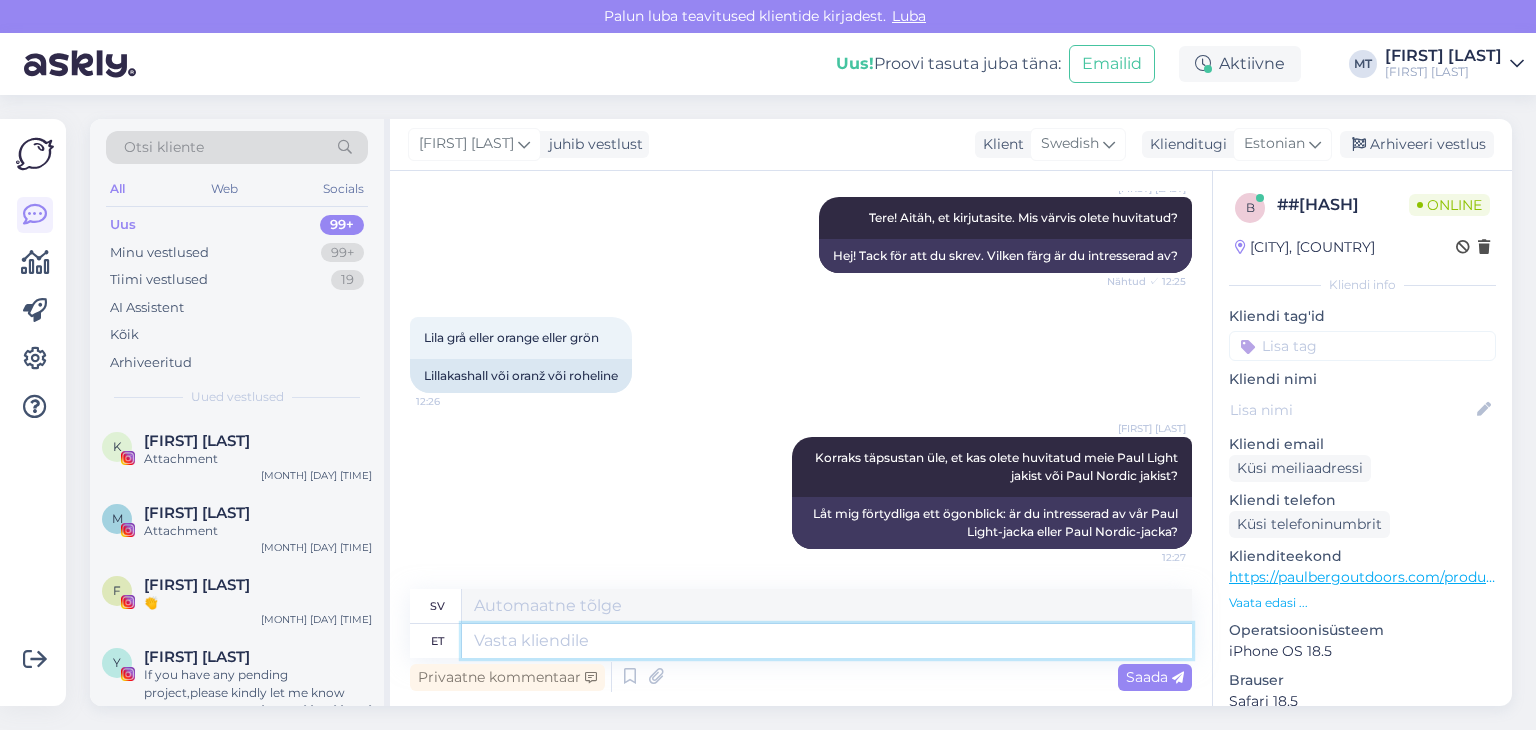 scroll, scrollTop: 237, scrollLeft: 0, axis: vertical 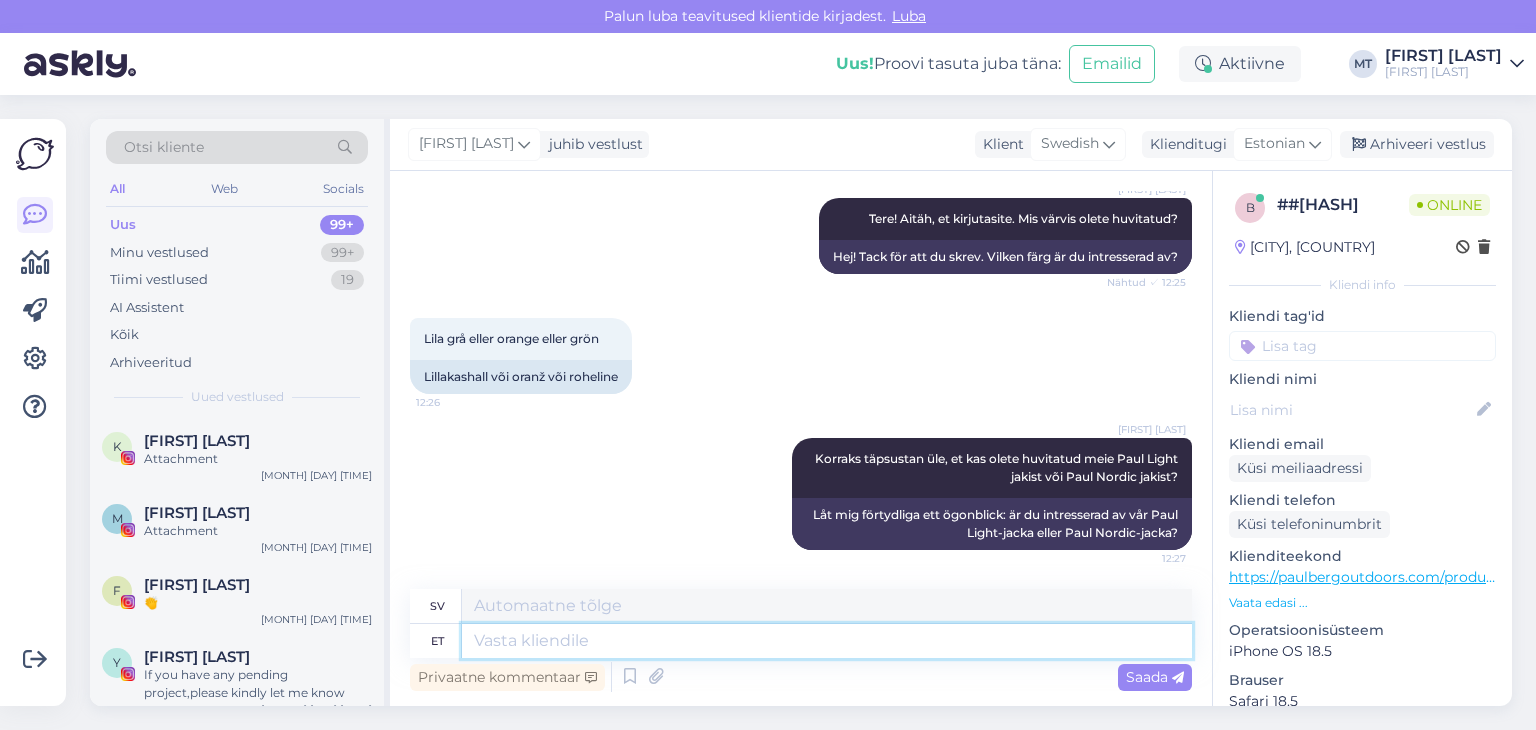 click at bounding box center [827, 641] 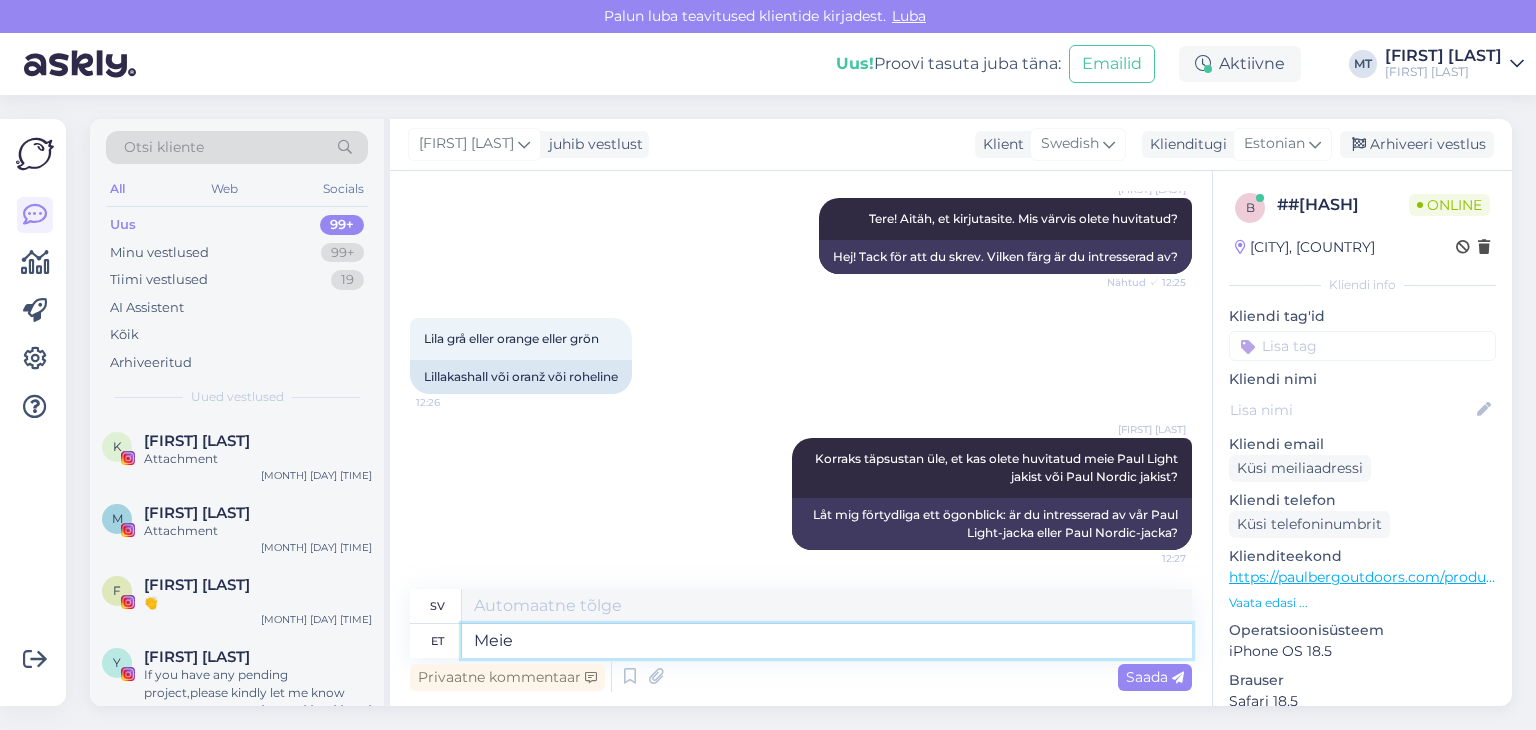 type on "Meie" 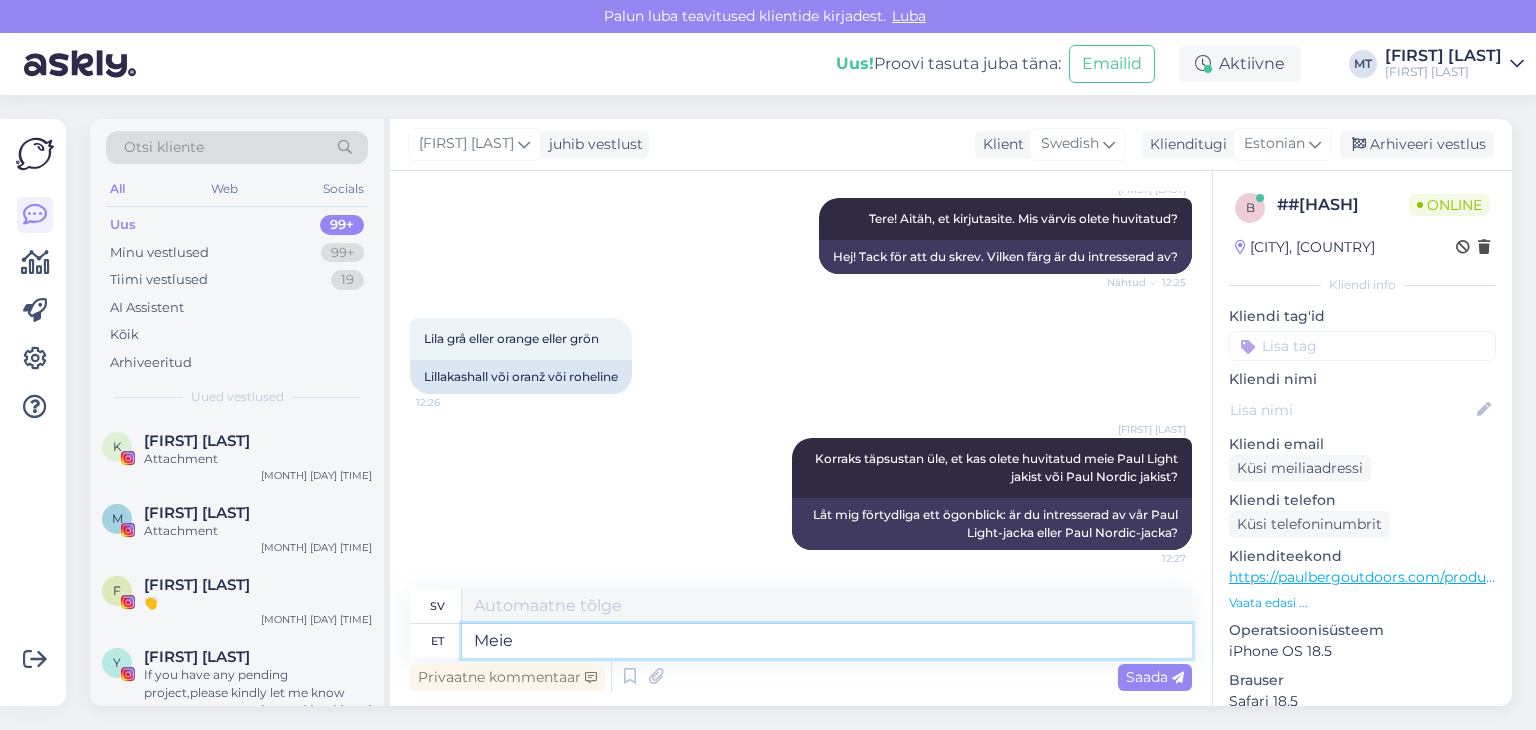 type on "Vår" 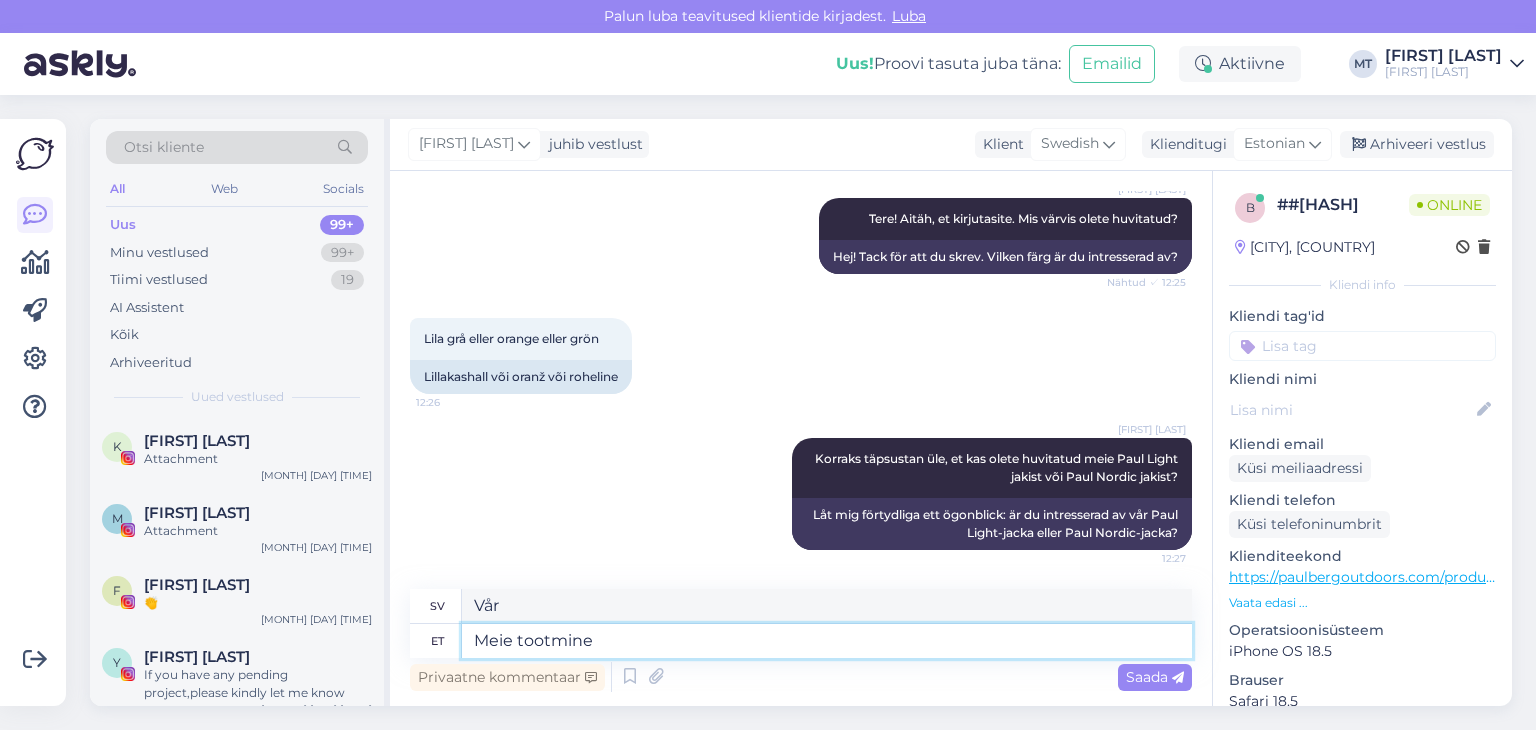 type on "Meie tootmine" 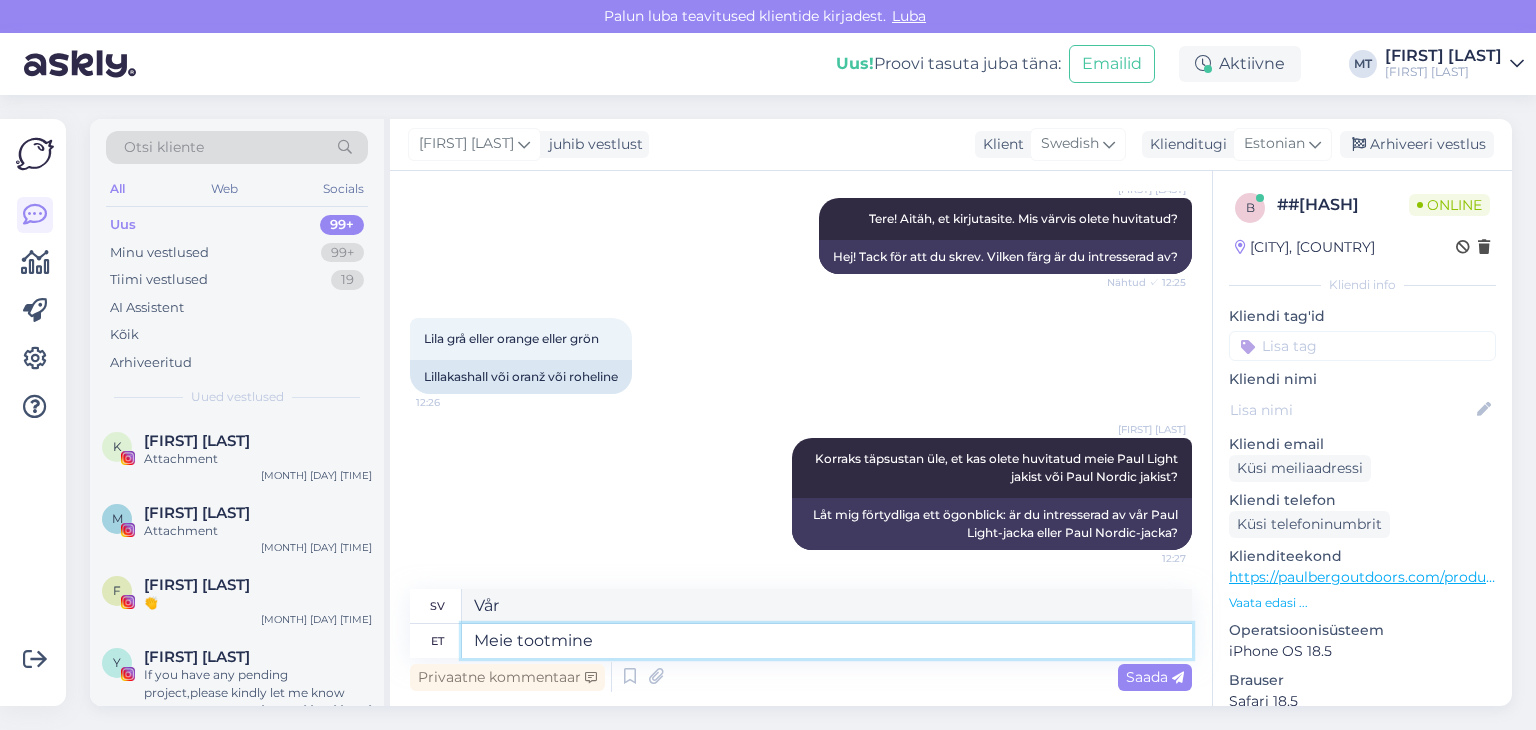 type on "Vår produktion" 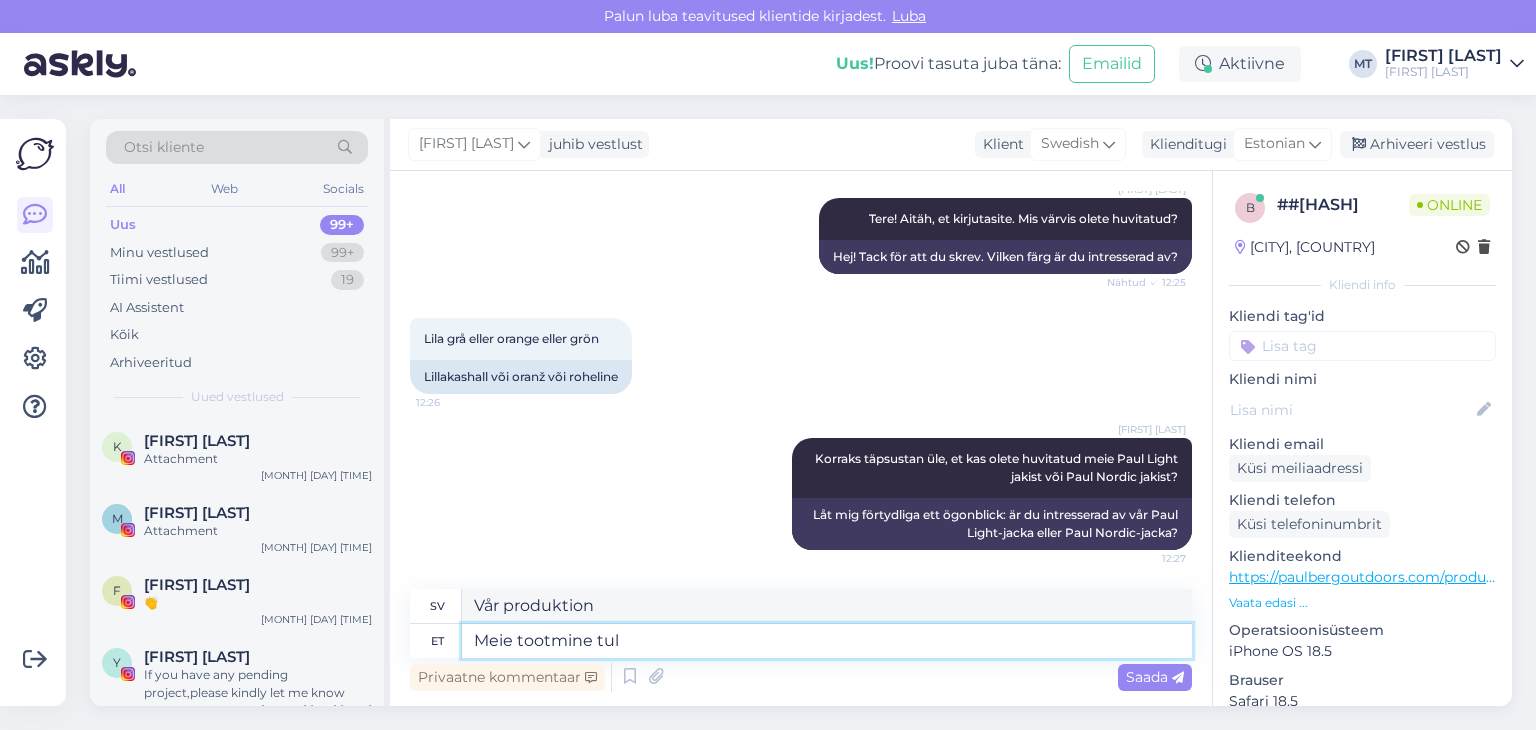 type on "Meie tootmine tule" 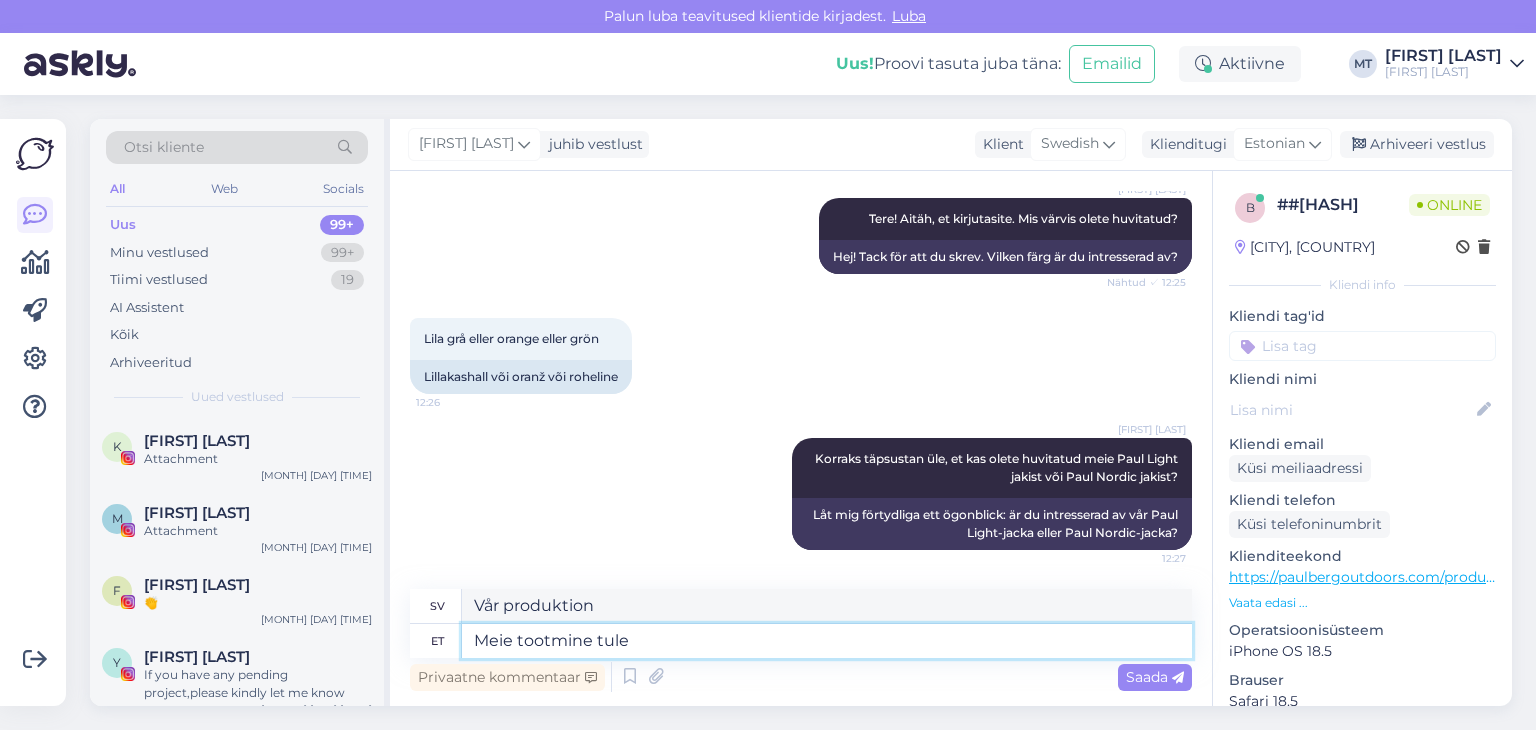 type on "Vår produktionsbrand" 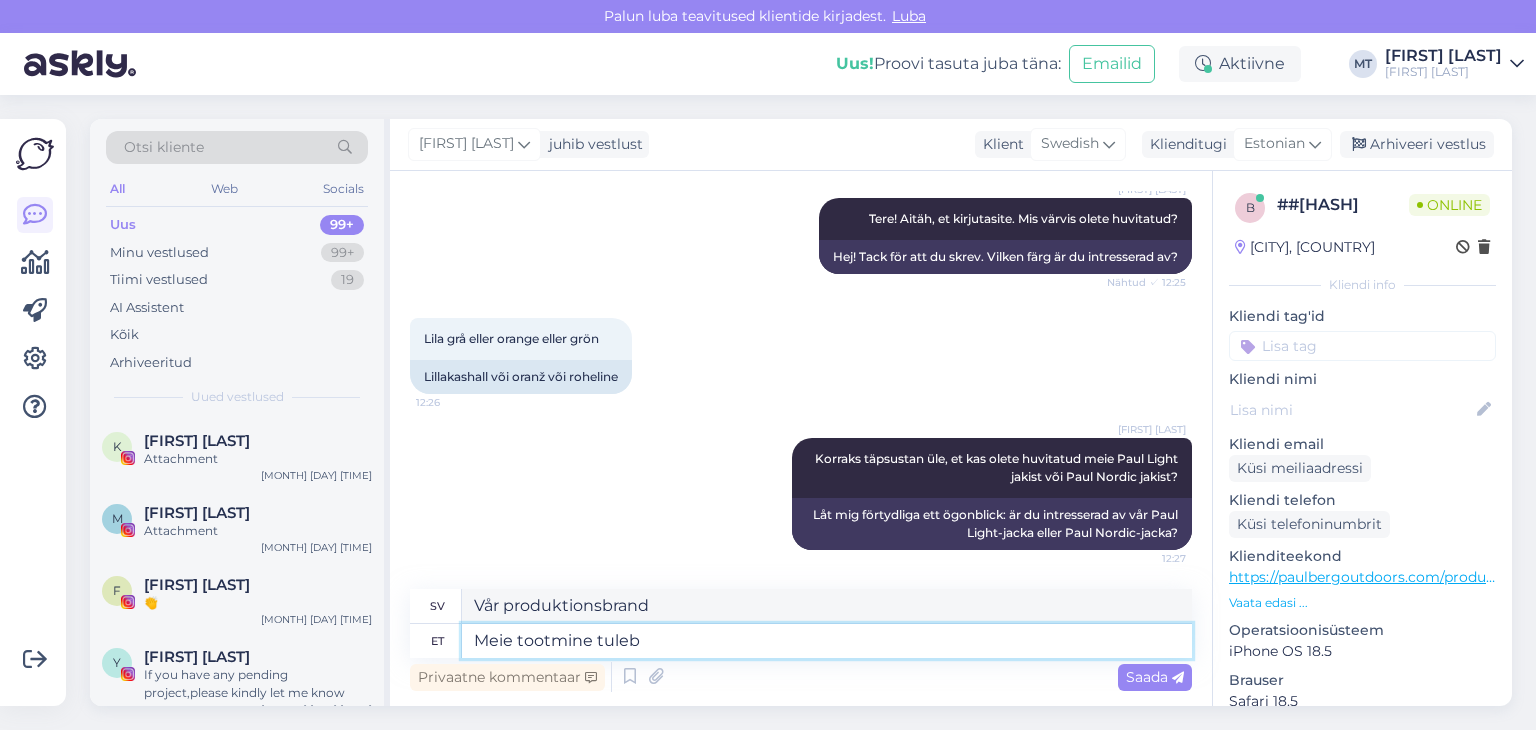 type on "Meie tootmine tuleb" 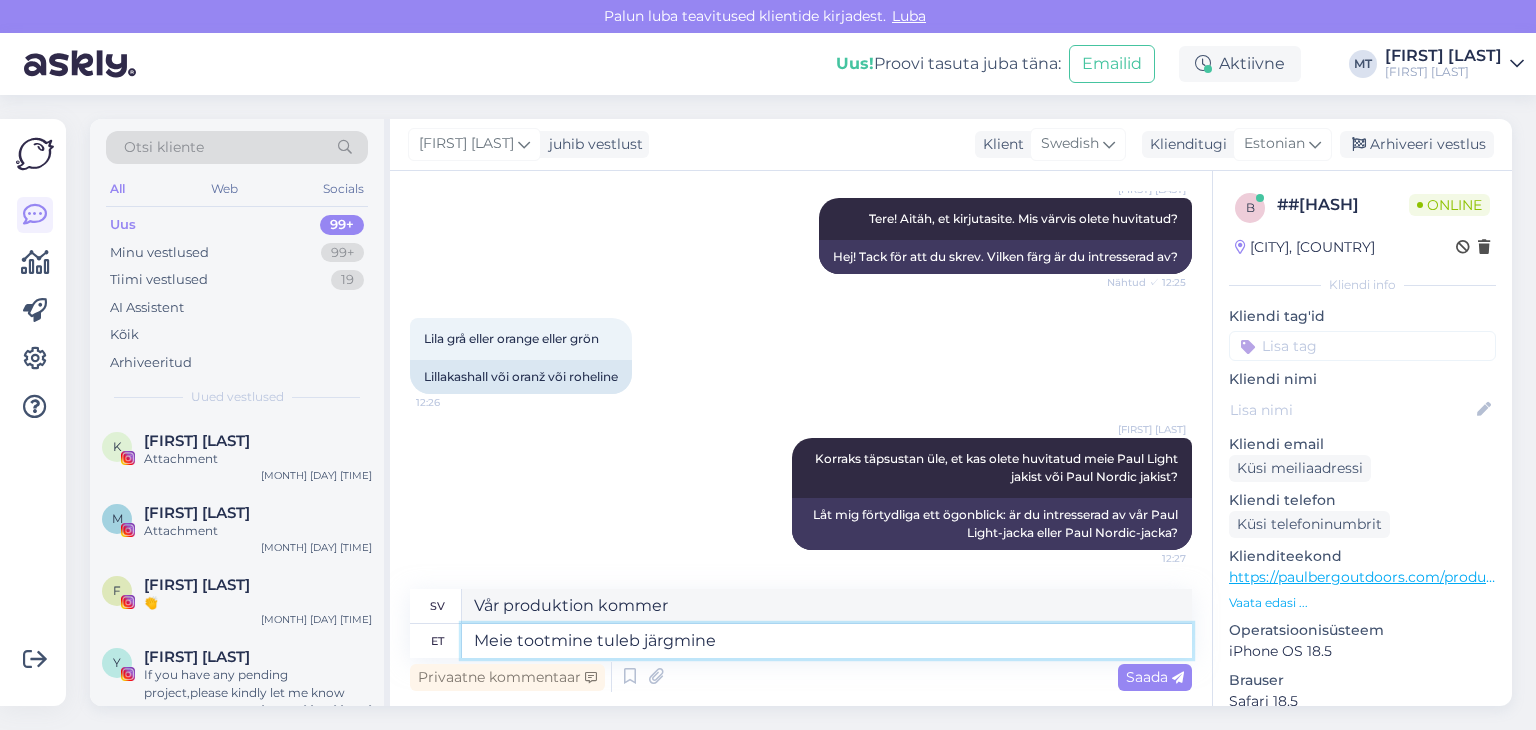 type on "Meie tootmine tuleb järgmine" 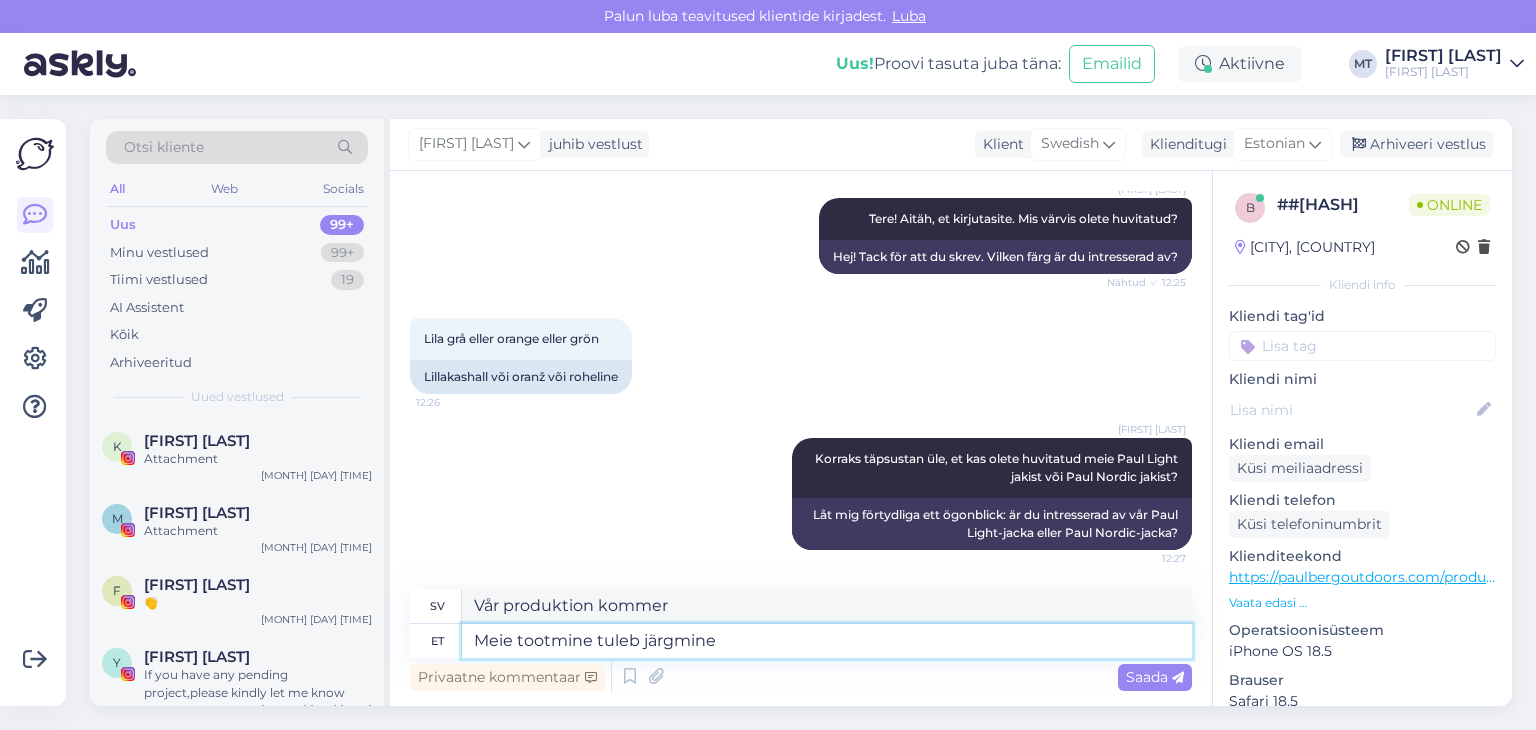 type on "Vår produktion kommer härnäst" 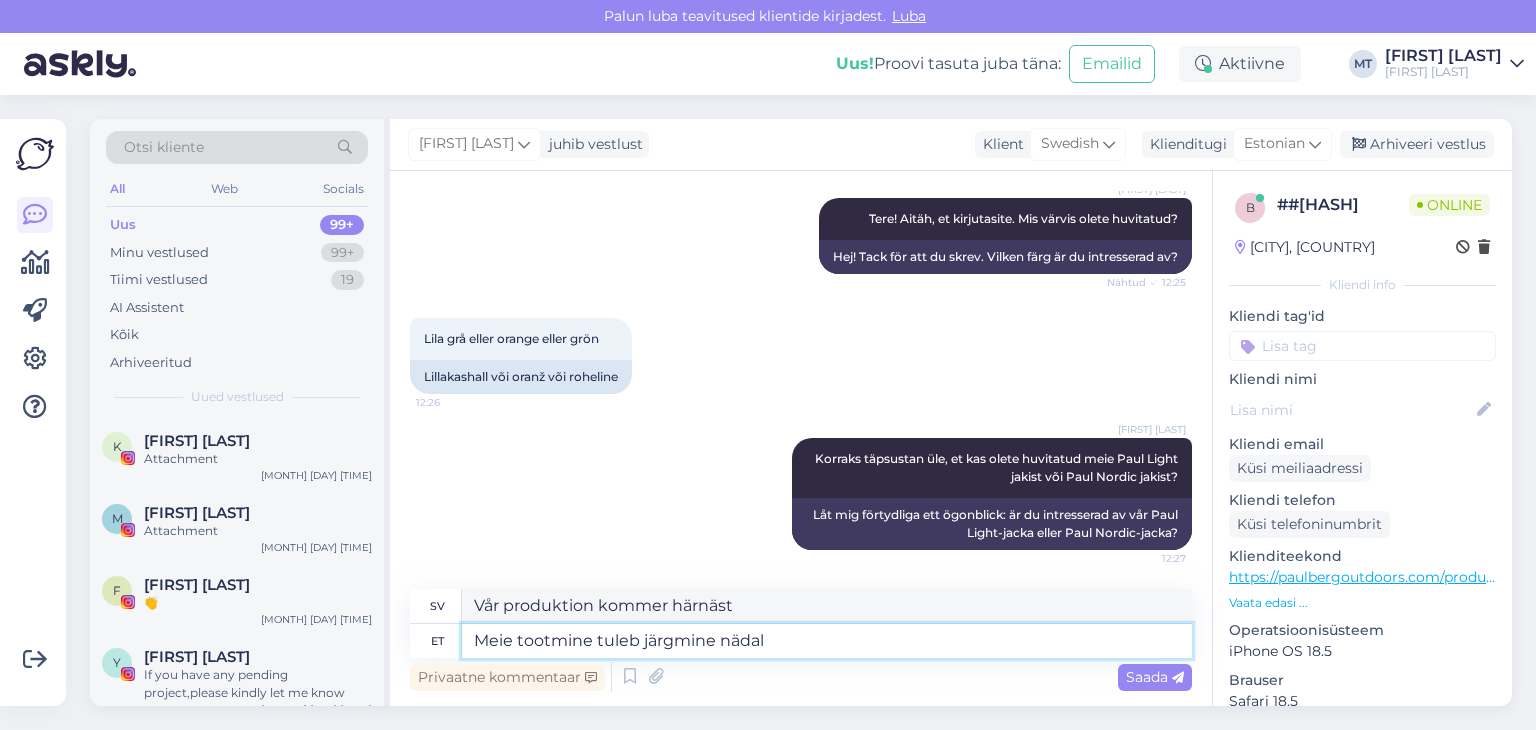 type on "Meie tootmine tuleb järgmine nädal" 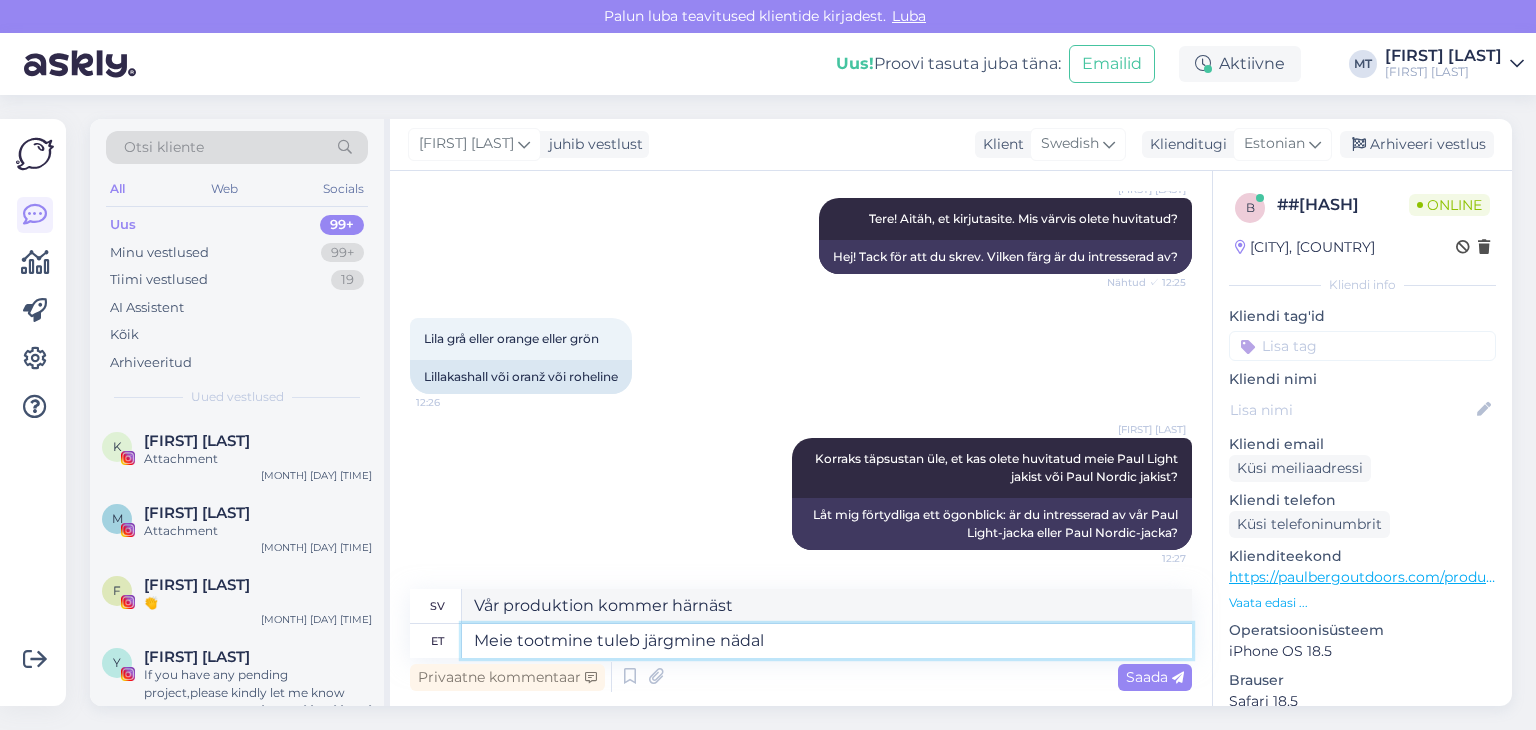 type on "Vår produktion kommer nästa vecka" 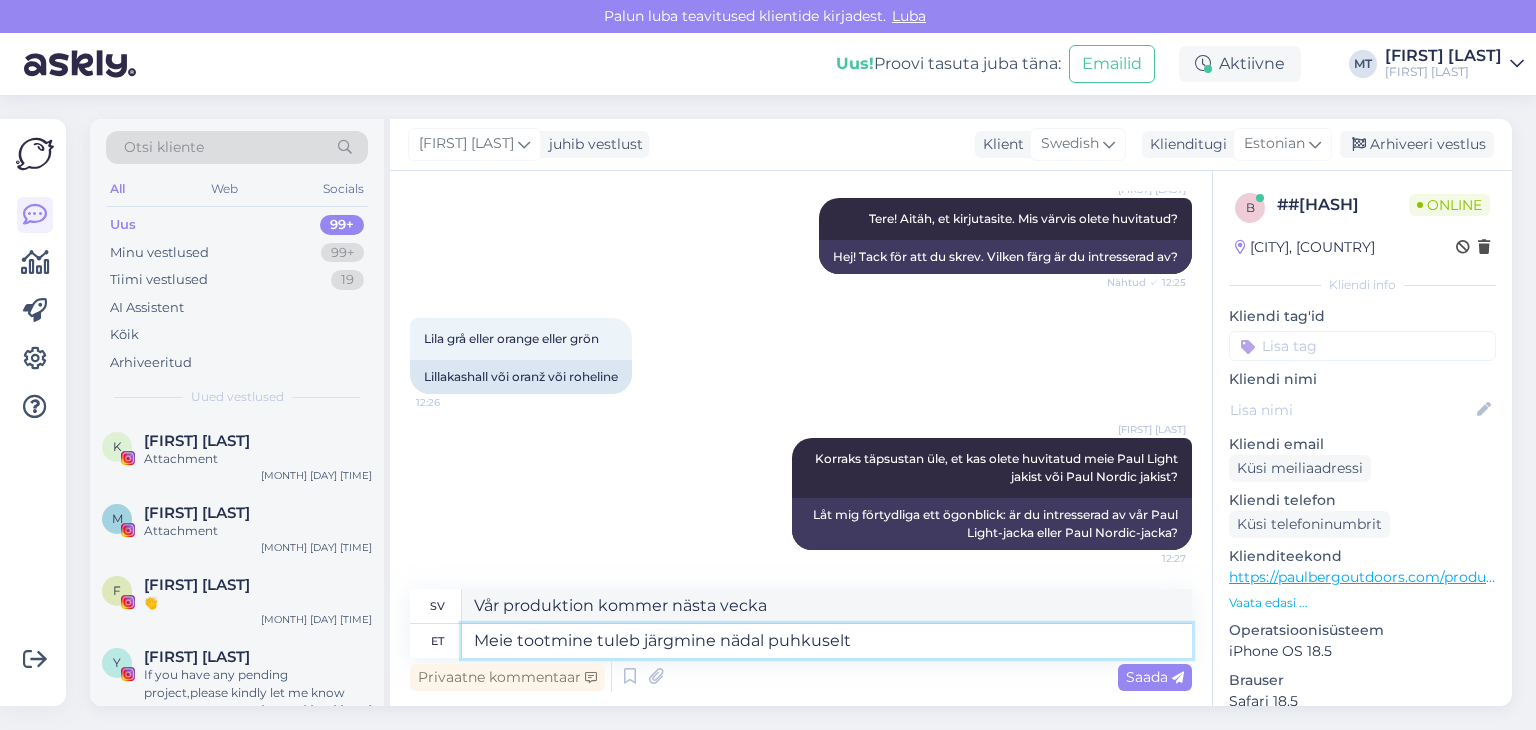 type on "Meie tootmine tuleb järgmine nädal puhkuselt" 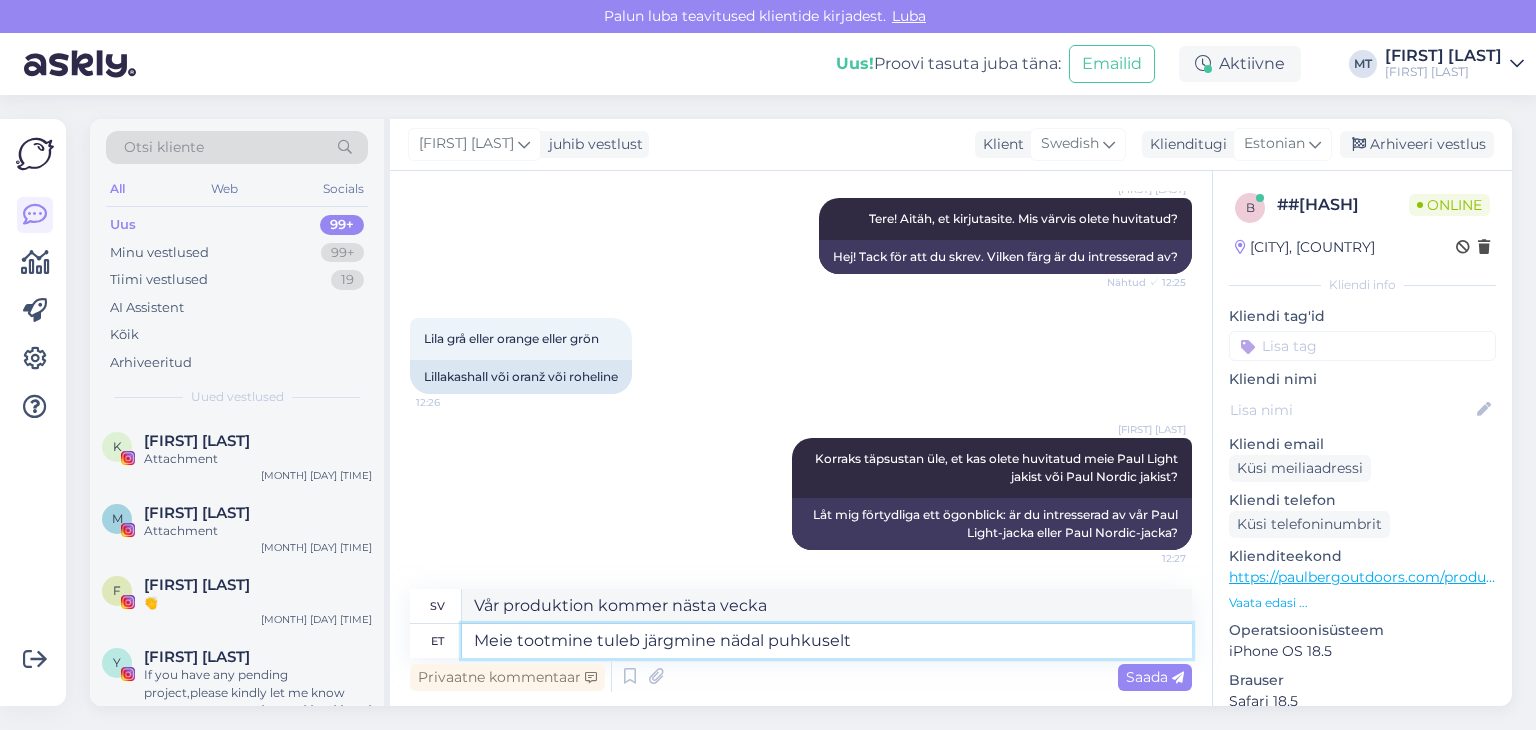 type on "Vår produktion är tillbaka från semestern nästa vecka." 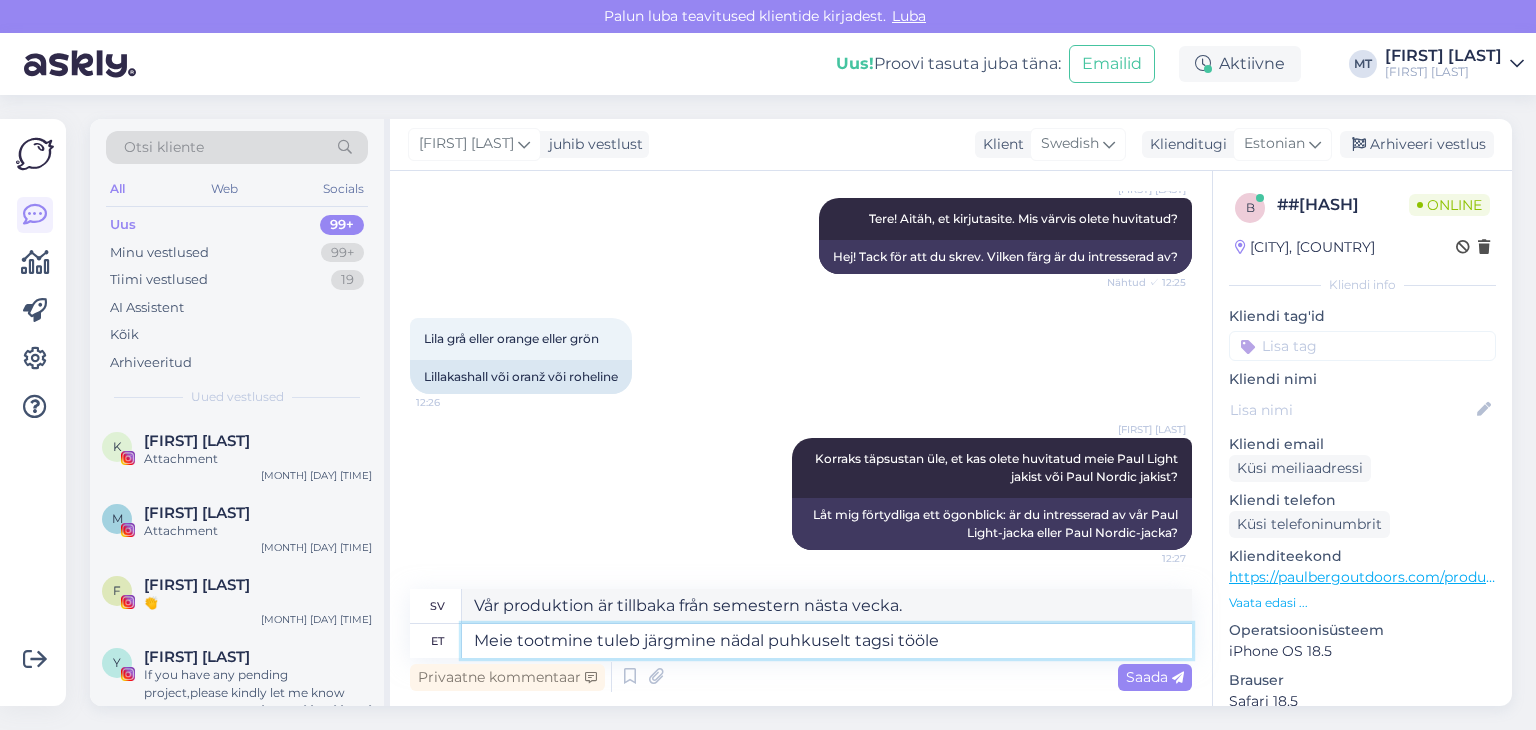 type on "Meie tootmine tuleb järgmine nädal puhkuselt tagsi tööle" 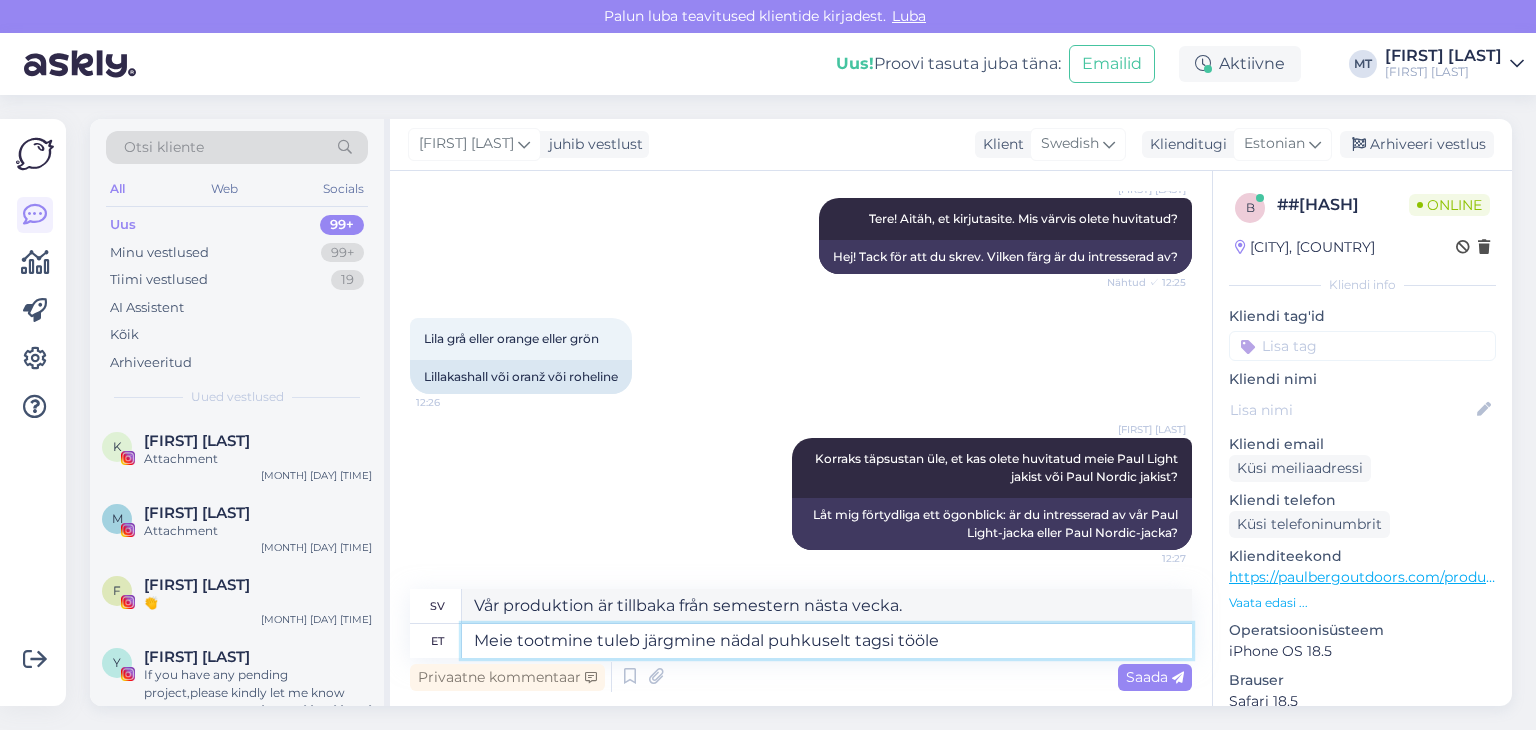 type on "Vår produktion kommer att vara tillbaka i arbete efter semestern nästa vecka." 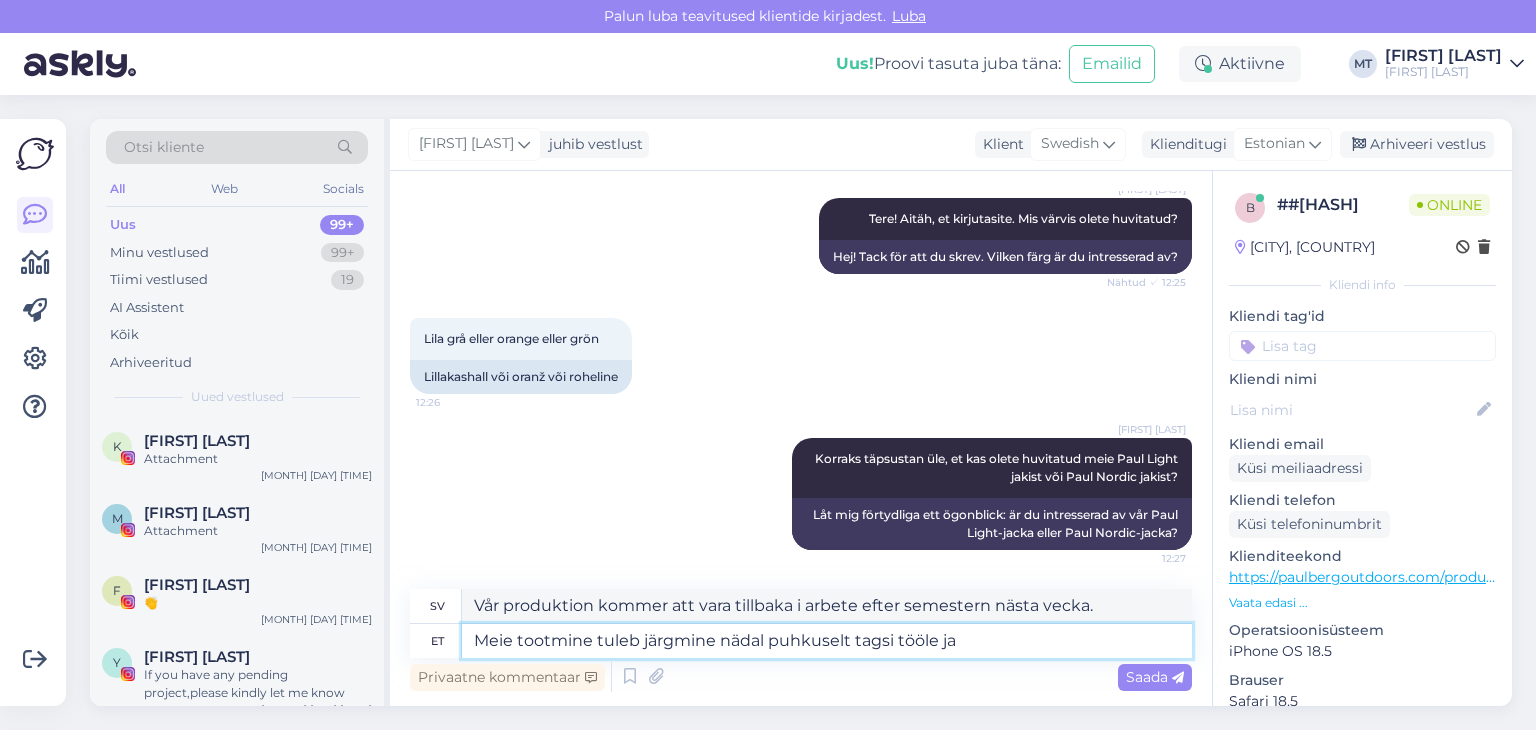 type on "Meie tootmine tuleb järgmine nädal puhkuselt tagsi tööle ja" 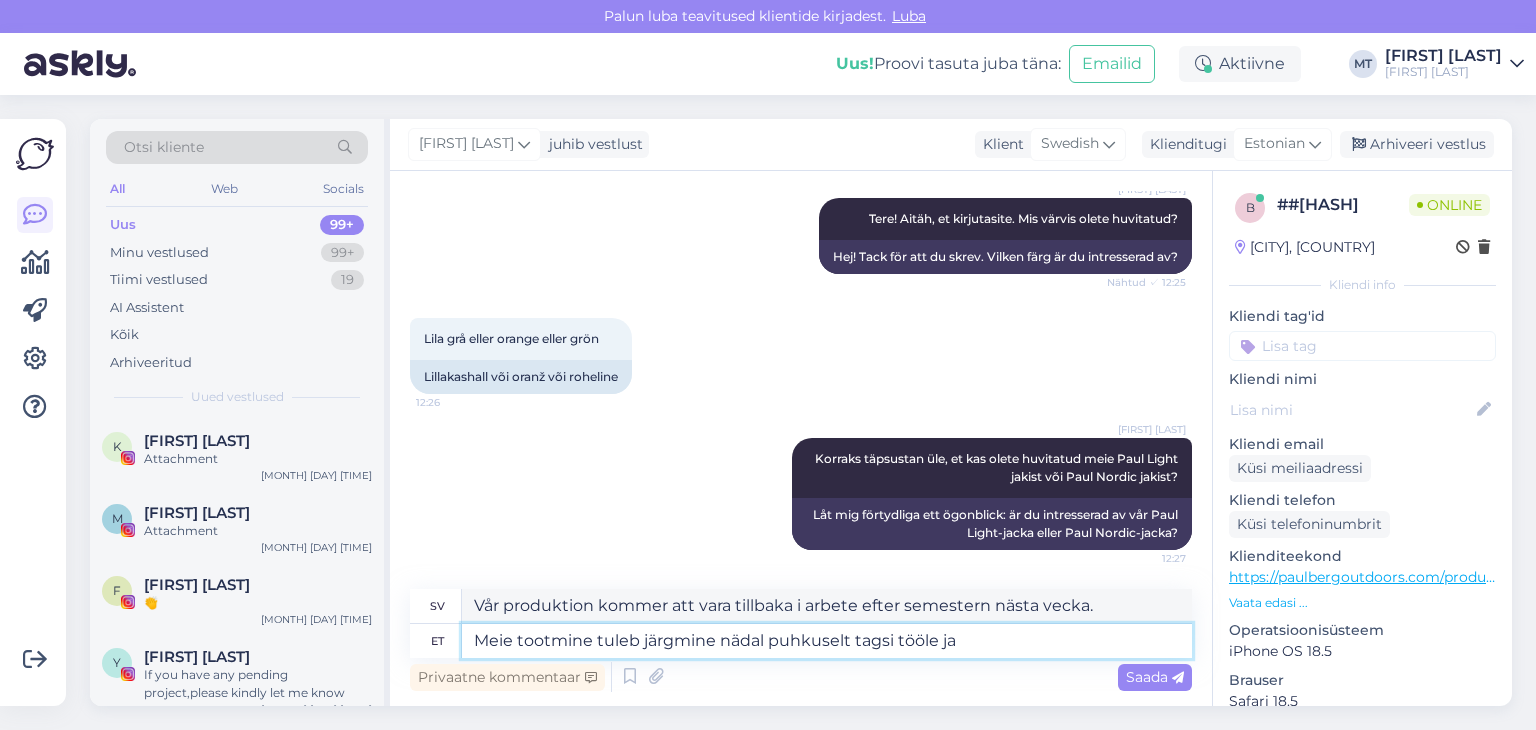 type on "Vår produktion kommer att vara tillbaka i arbete från semestern nästa vecka och" 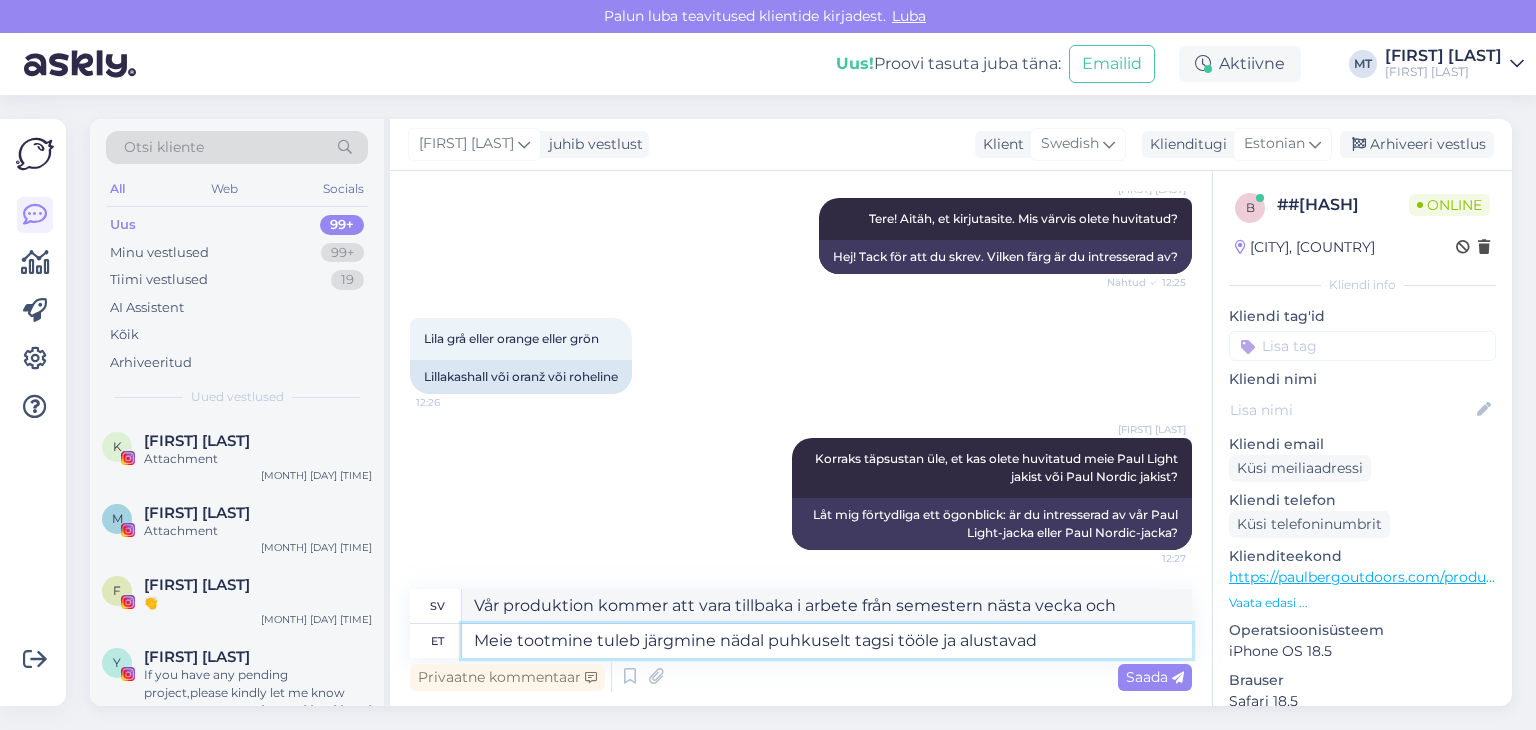type on "Meie tootmine tuleb järgmine nädal puhkuselt tagsi tööle ja alustavad" 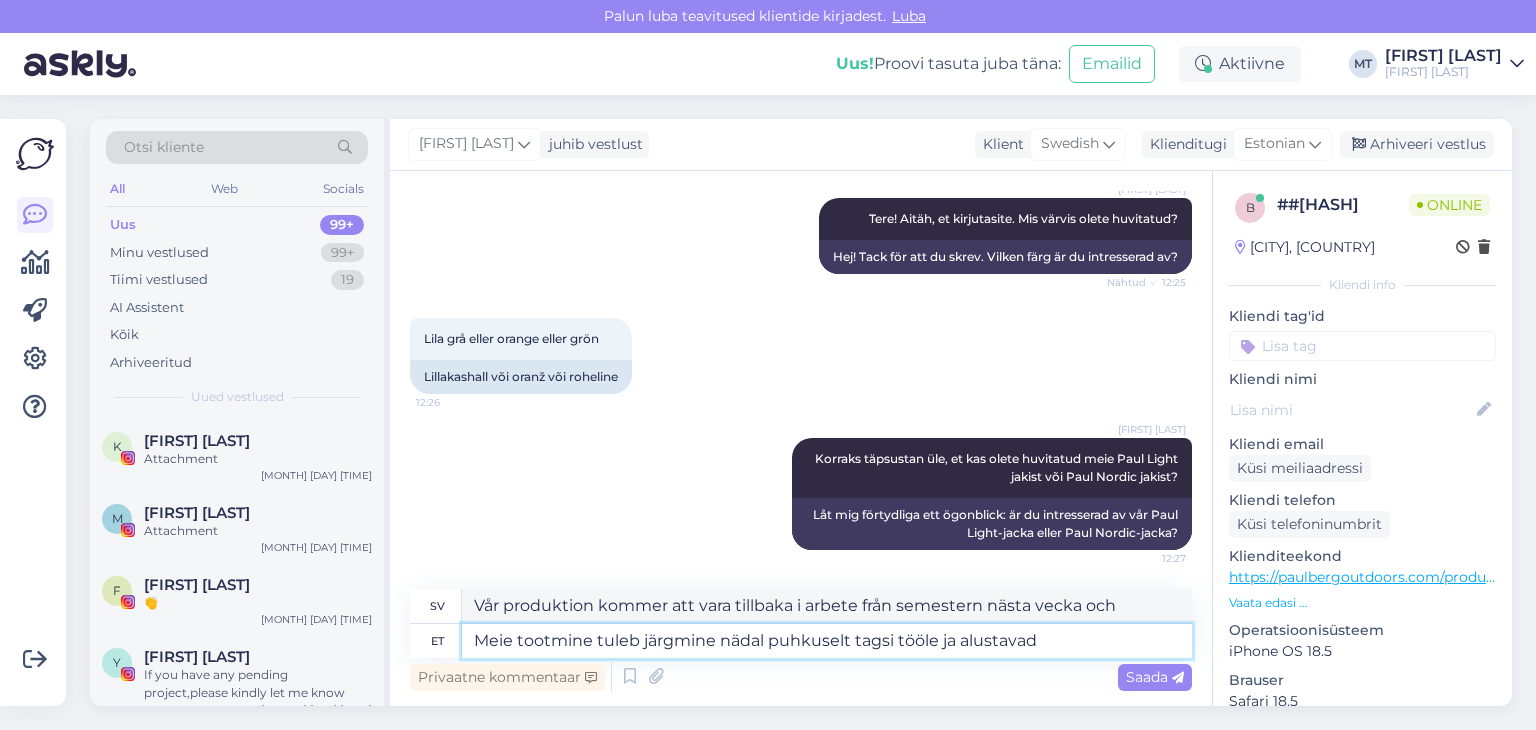 type on "Vår produktion kommer att vara tillbaka i arbete från semestern nästa vecka och kommer att börja" 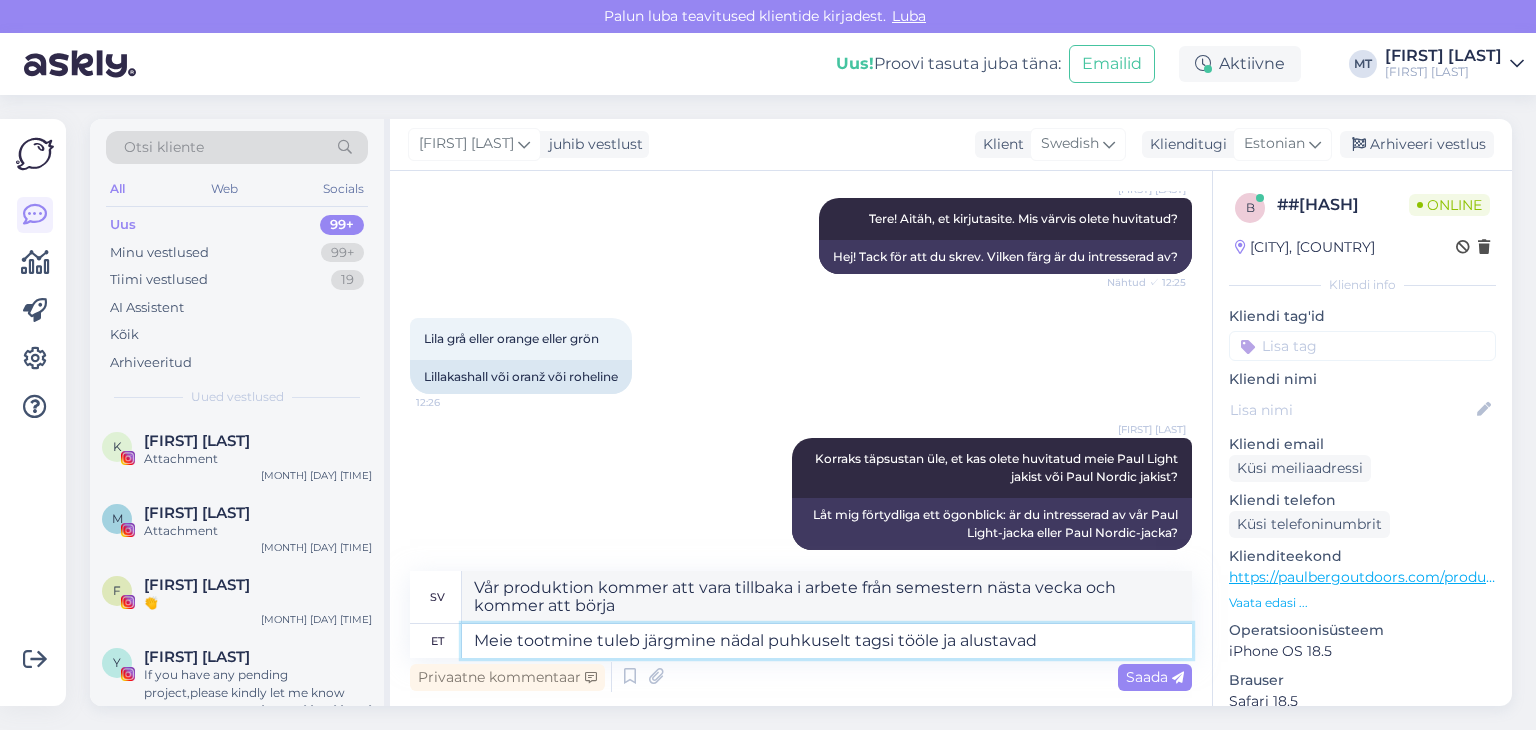 click on "Meie tootmine tuleb järgmine nädal puhkuselt tagsi tööle ja alustavad" at bounding box center (827, 641) 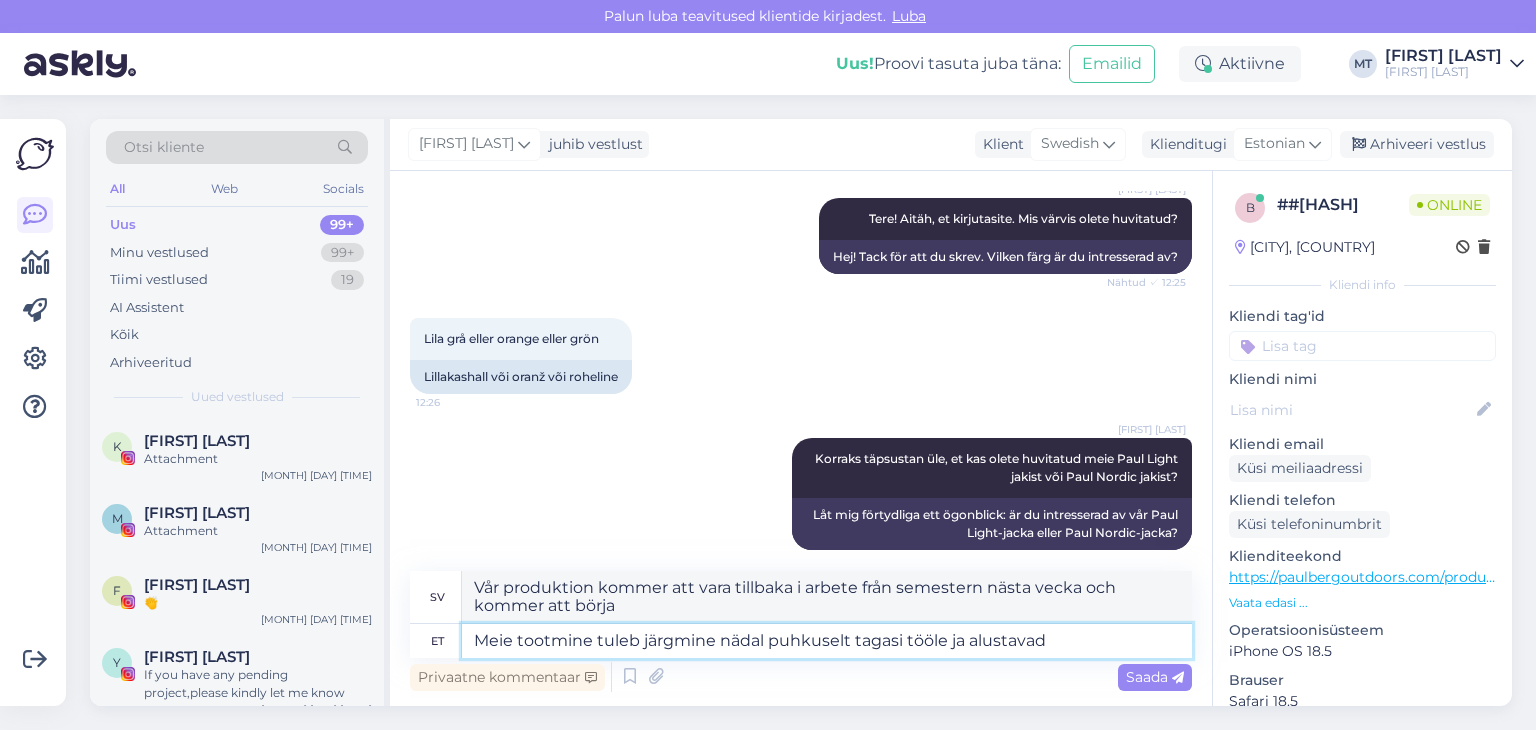 type on "Vår produktion kommer att vara tillbaka från semestern nästa vecka och kommer att starta" 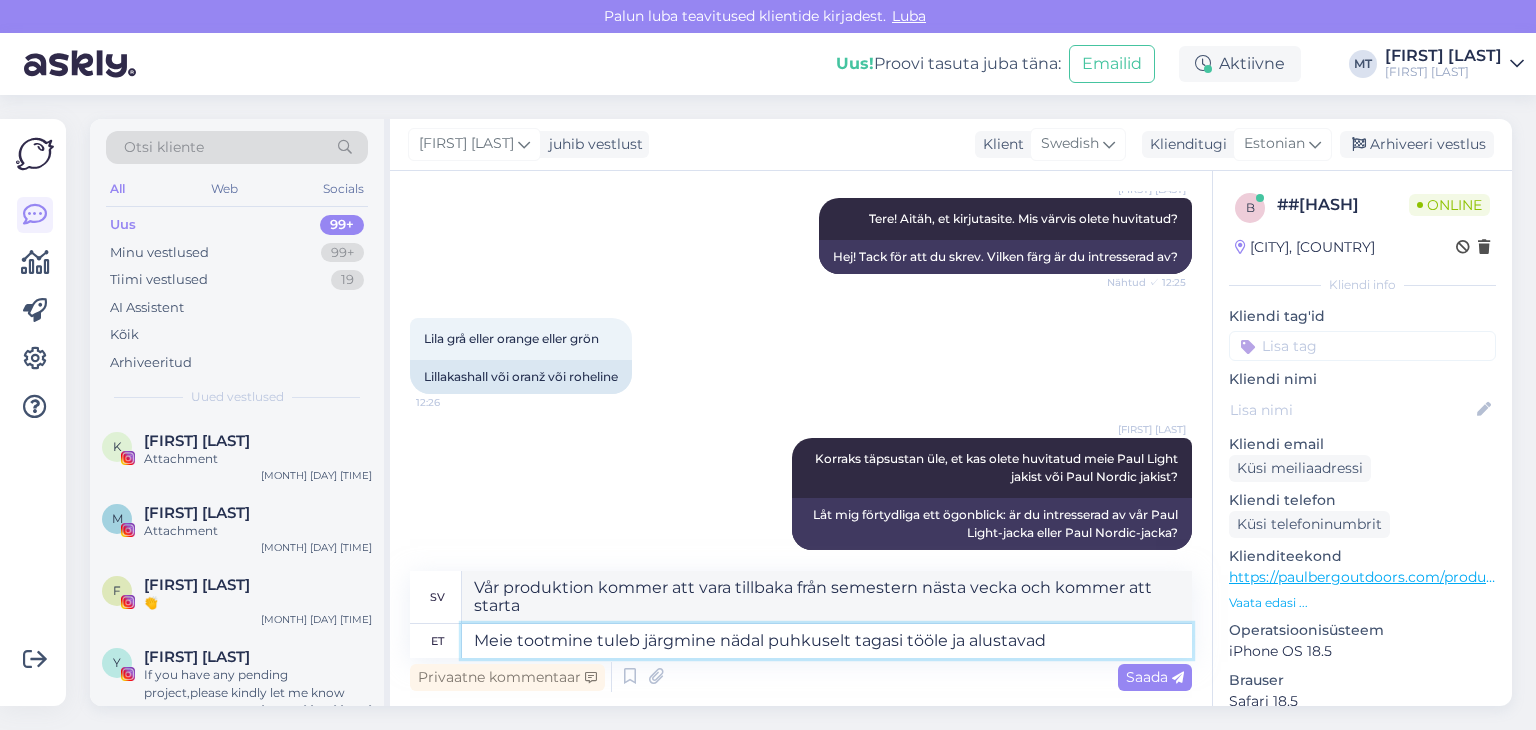 click on "Meie tootmine tuleb järgmine nädal puhkuselt tagasi tööle ja alustavad" at bounding box center [827, 641] 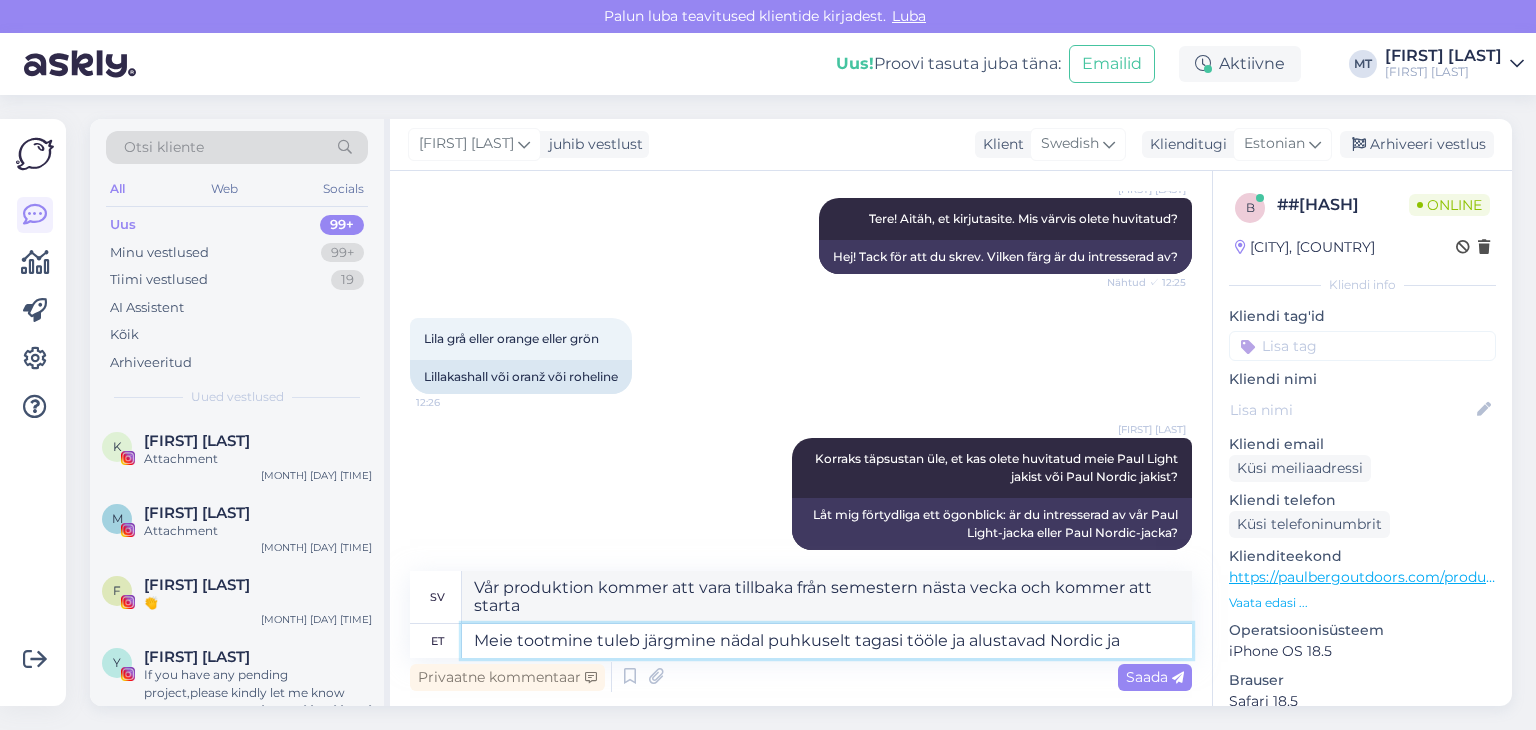 type on "Meie tootmine tuleb järgmine nädal puhkuselt tagasi tööle ja alustavad Nordic jakkide tootmisega." 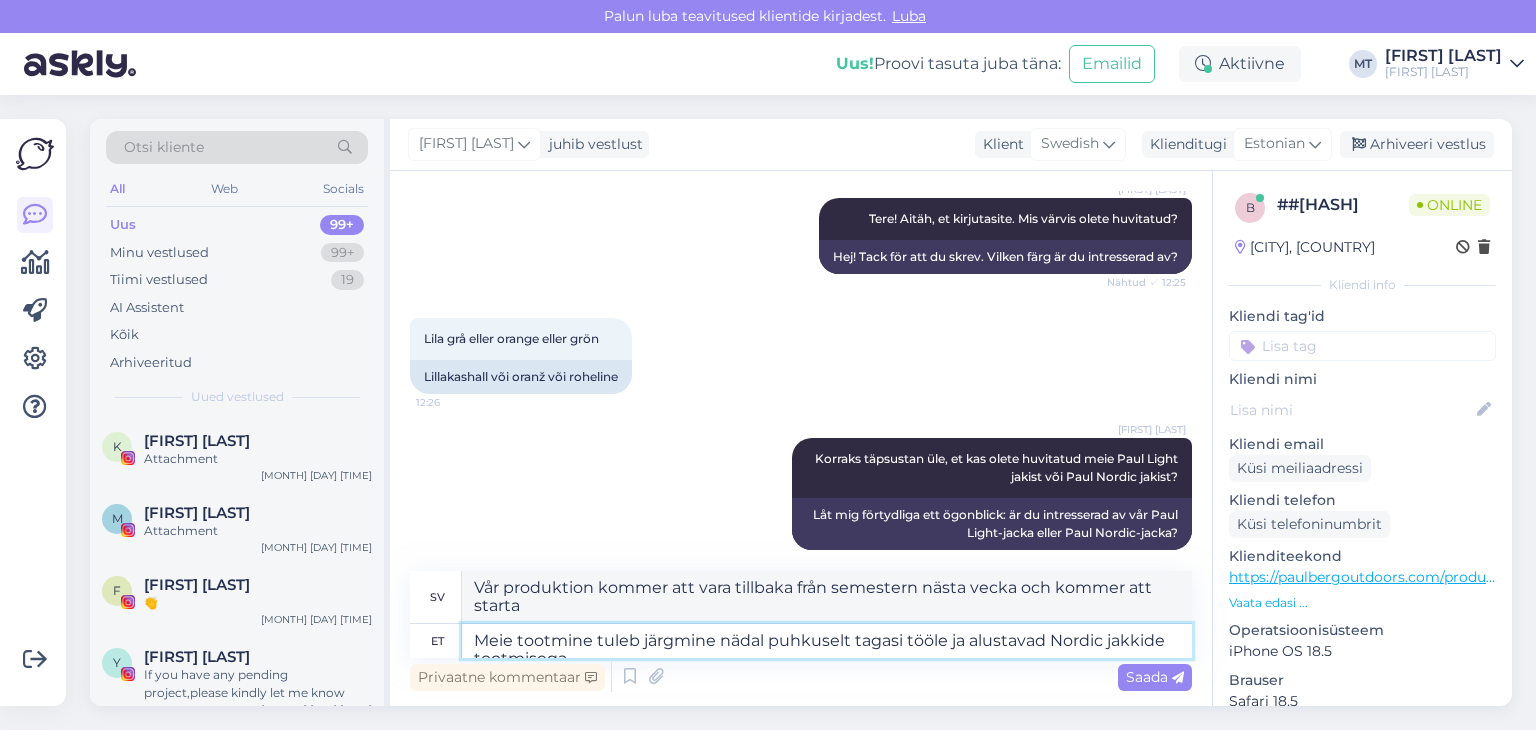 type on "Vår produktion kommer att vara tillbaka från semester nästa vecka och startar Nordic jakkide tootmisega." 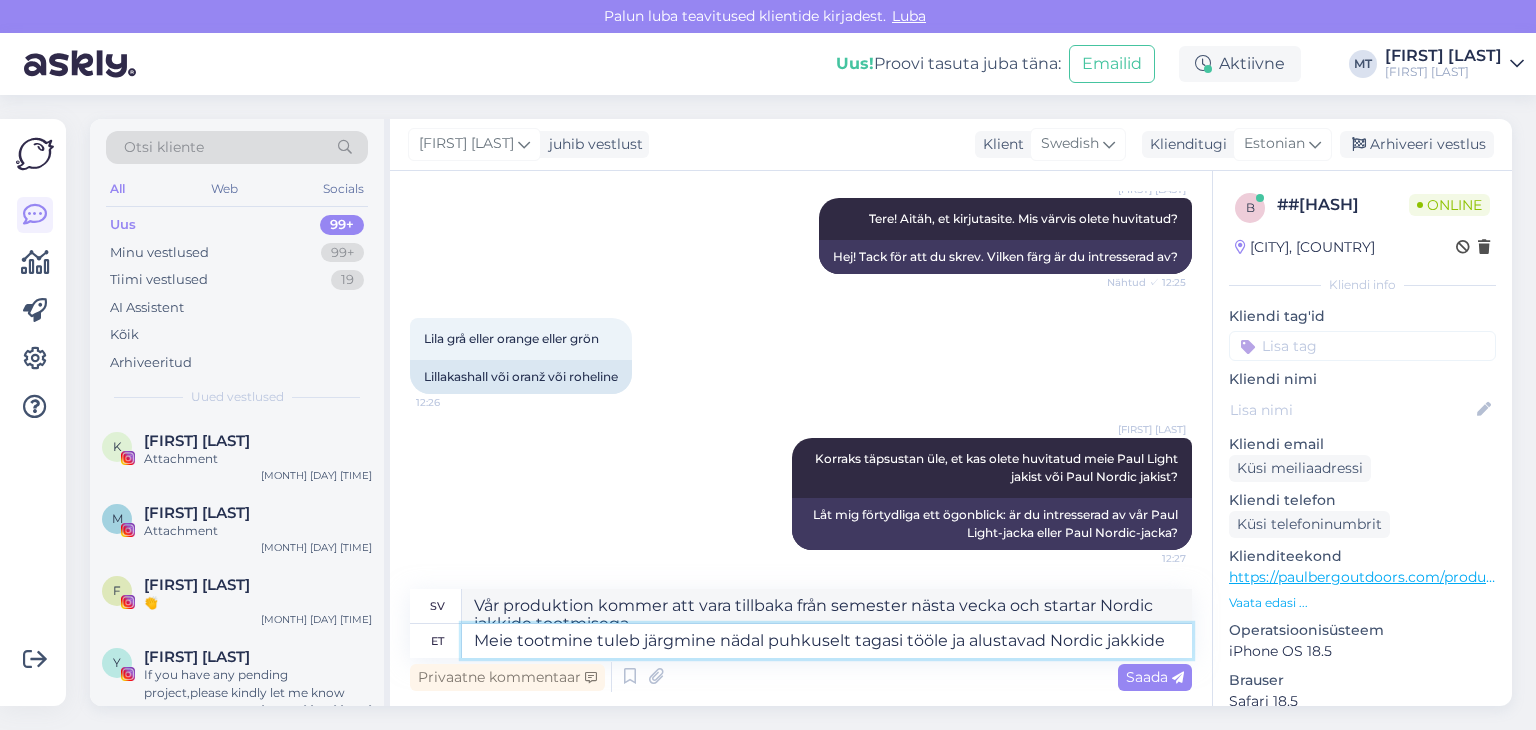 type on "Meie tootmine tuleb järgmine nädal puhkuselt tagasi tööle ja alustavad Nordic jakkide" 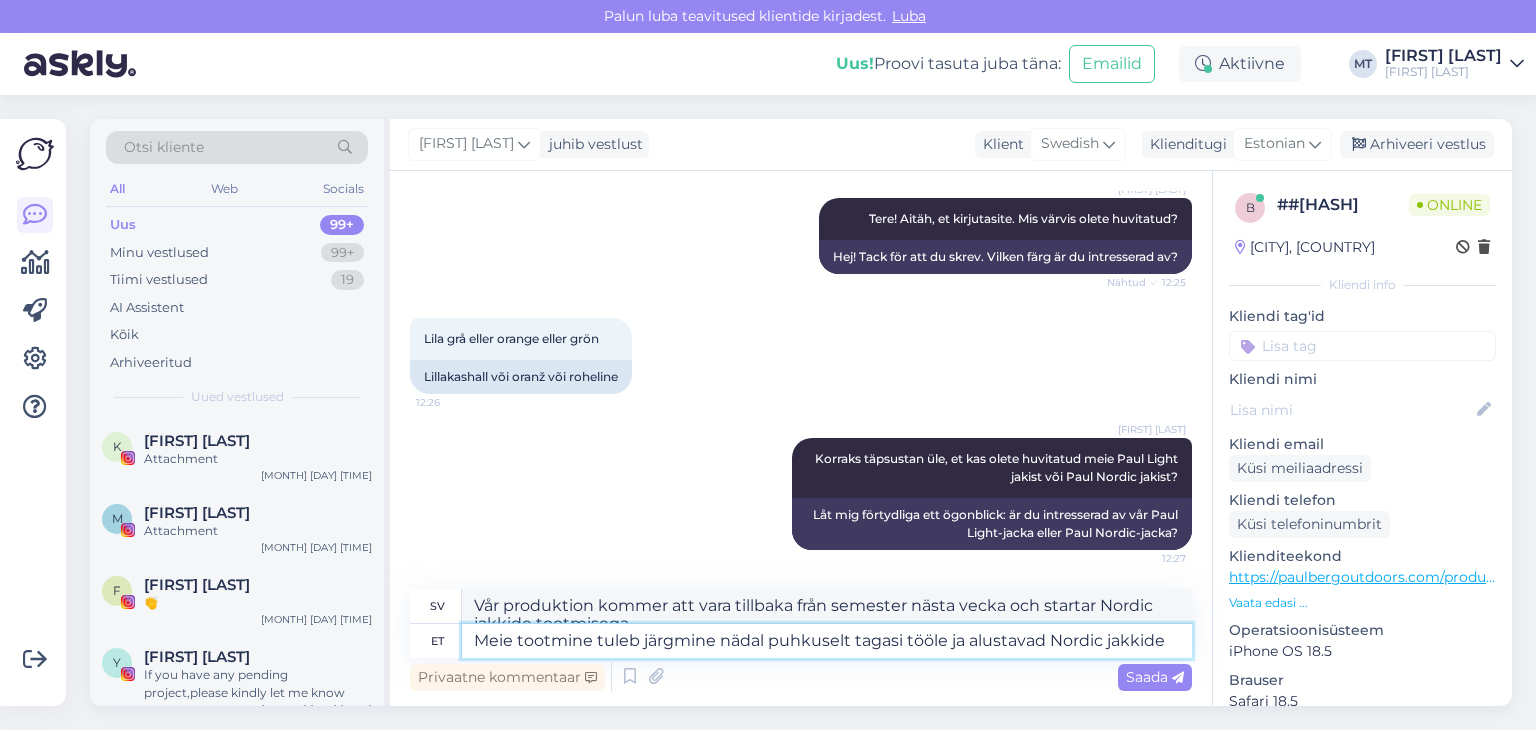 type on "Vår produktion kommer tillbaka från semestern nästa vecka och kommer att börja producera nordiska jackor." 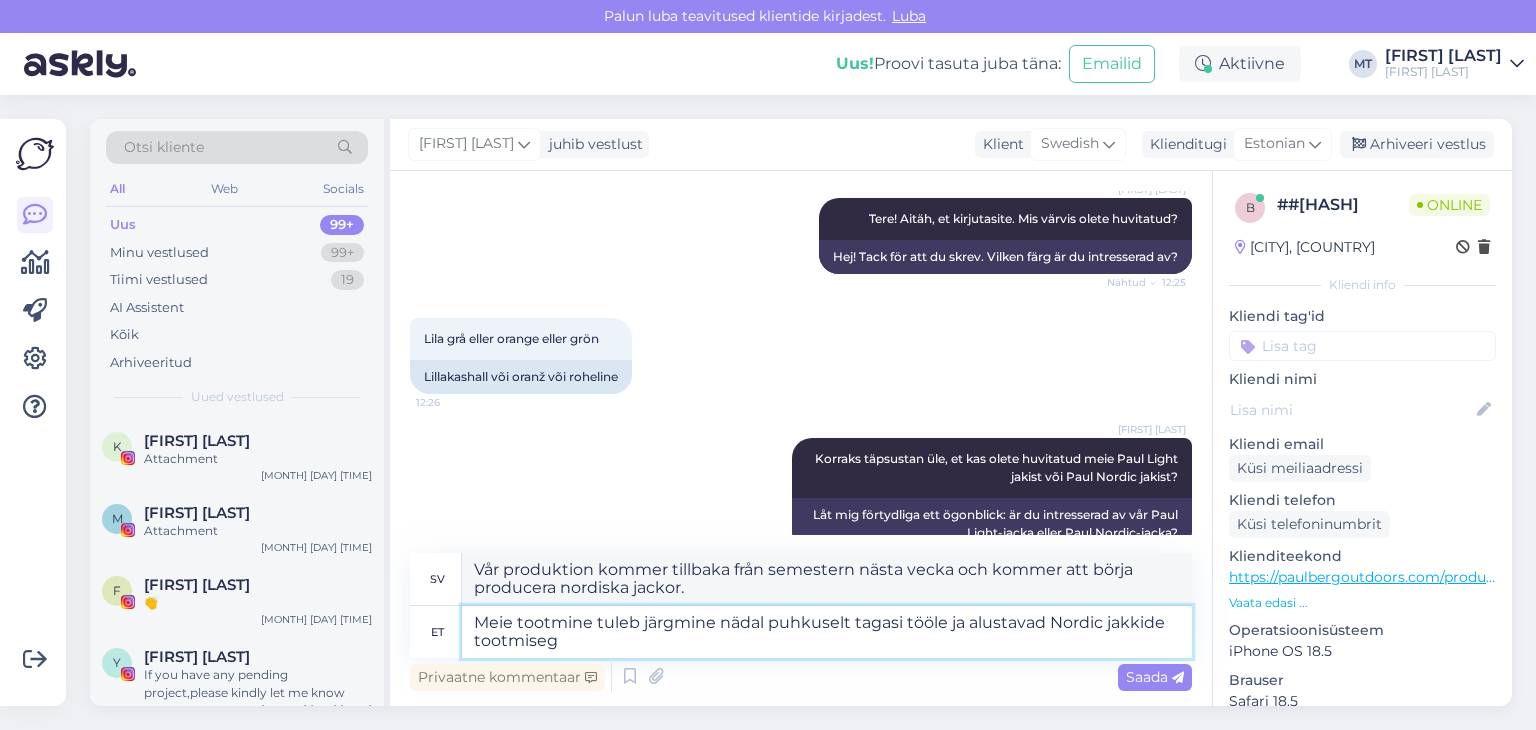 type on "Meie tootmine tuleb järgmine nädal puhkuselt tagasi tööle ja alustavad Nordic jakkide tootmisega" 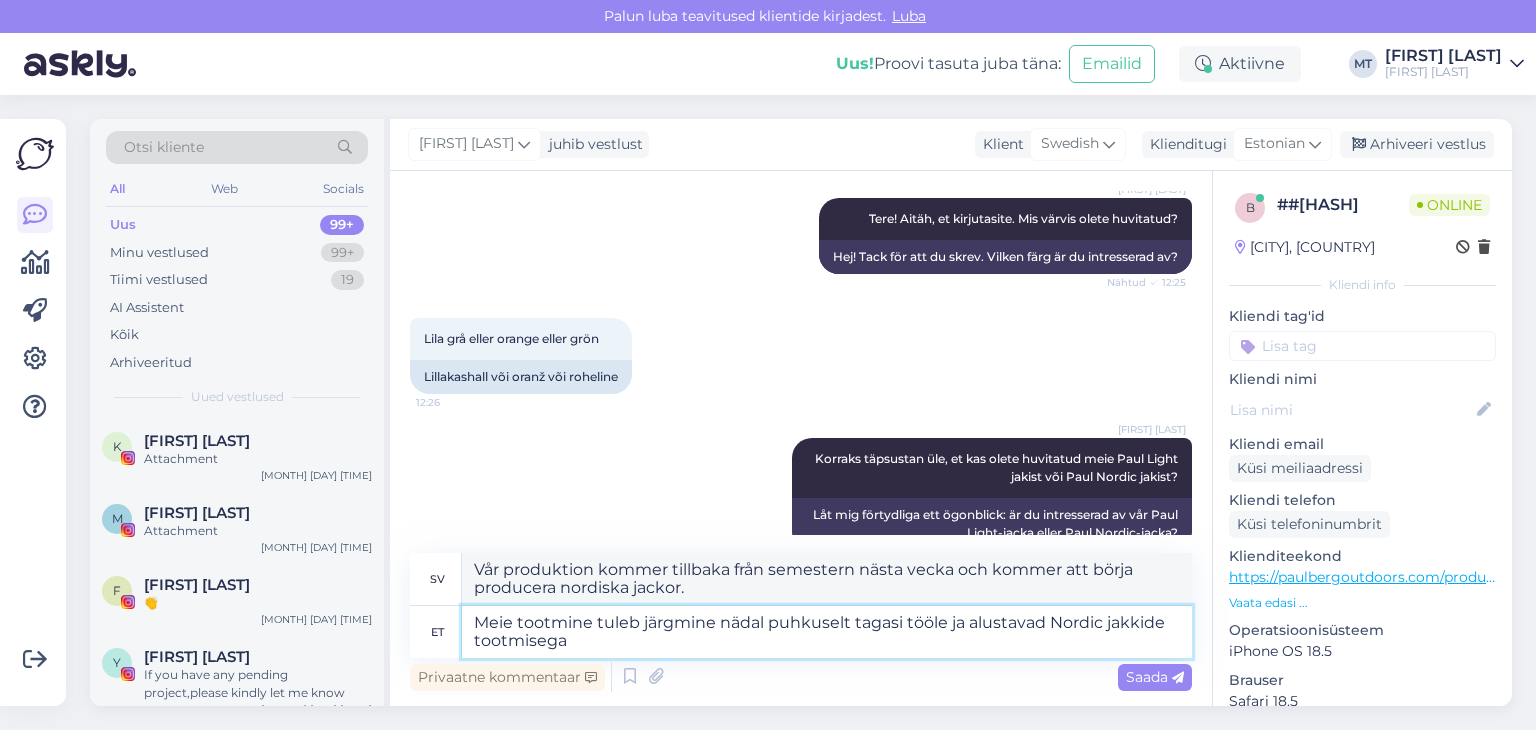 type on "Vår produktion återgår till arbetet från semestern nästa vecka och börjar producera nordiska jackor." 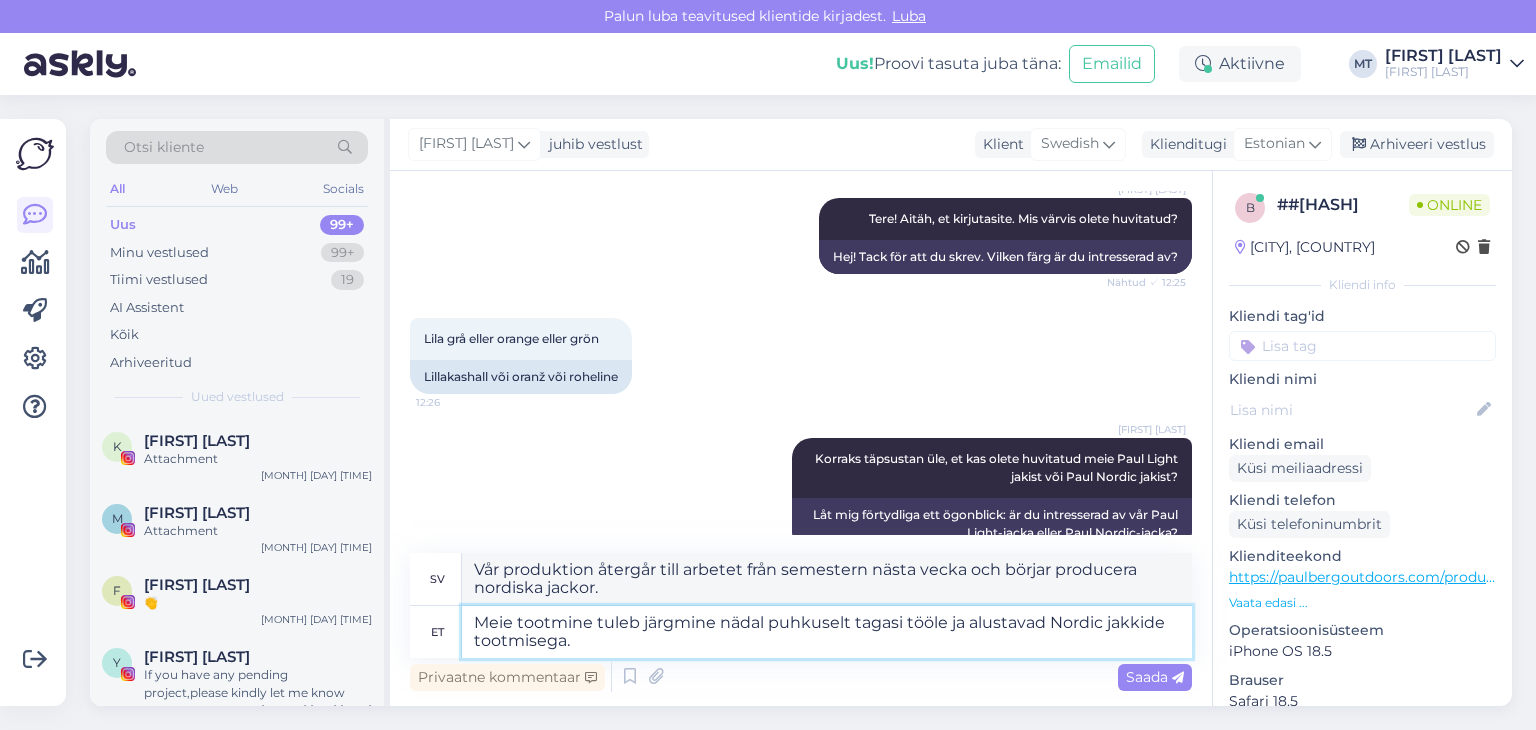 click on "Meie tootmine tuleb järgmine nädal puhkuselt tagasi tööle ja alustavad Nordic jakkide tootmisega." at bounding box center [827, 632] 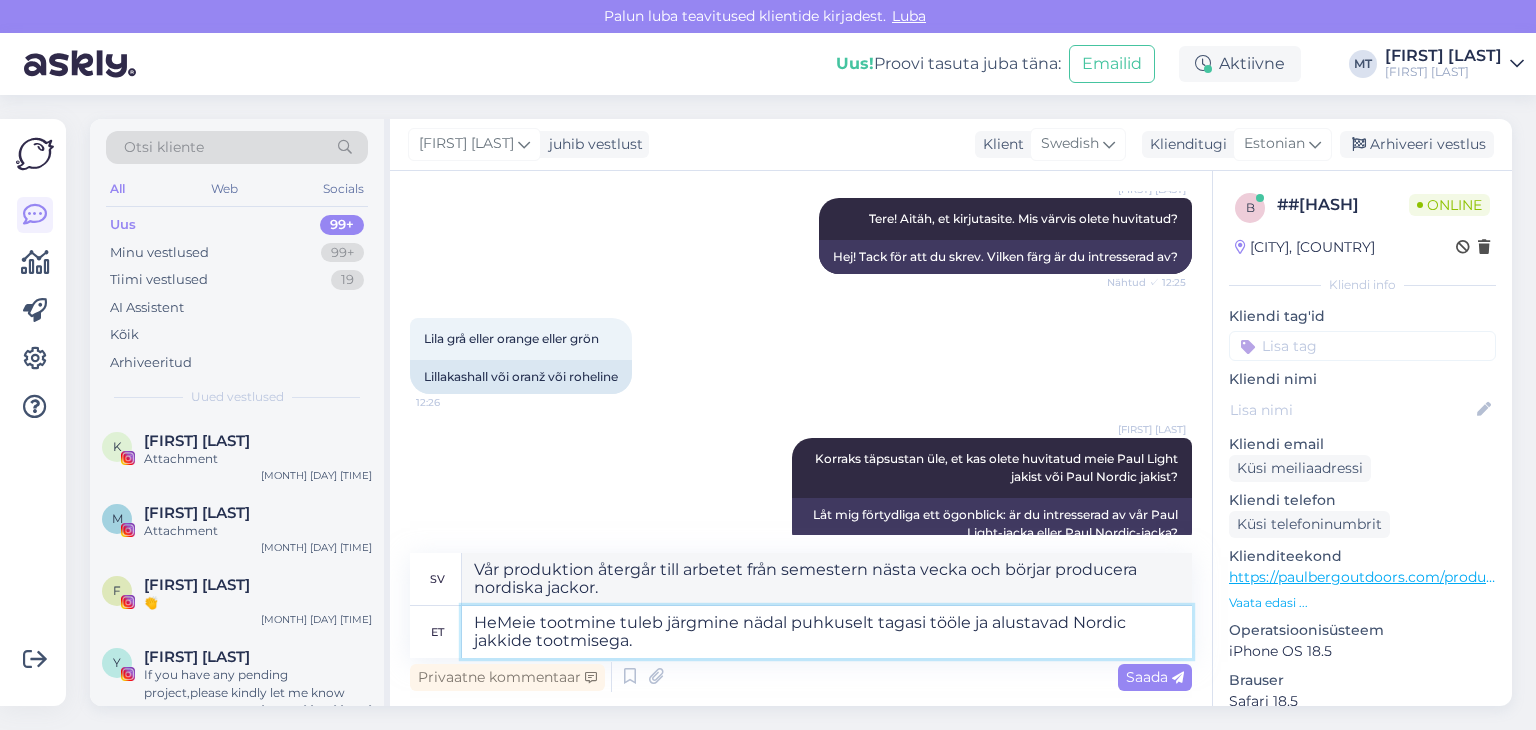 type on "HetMeie tootmine tuleb järgmine nädal puhkuselt tagasi tööle ja alustavad Nordic jakkide tootmisega." 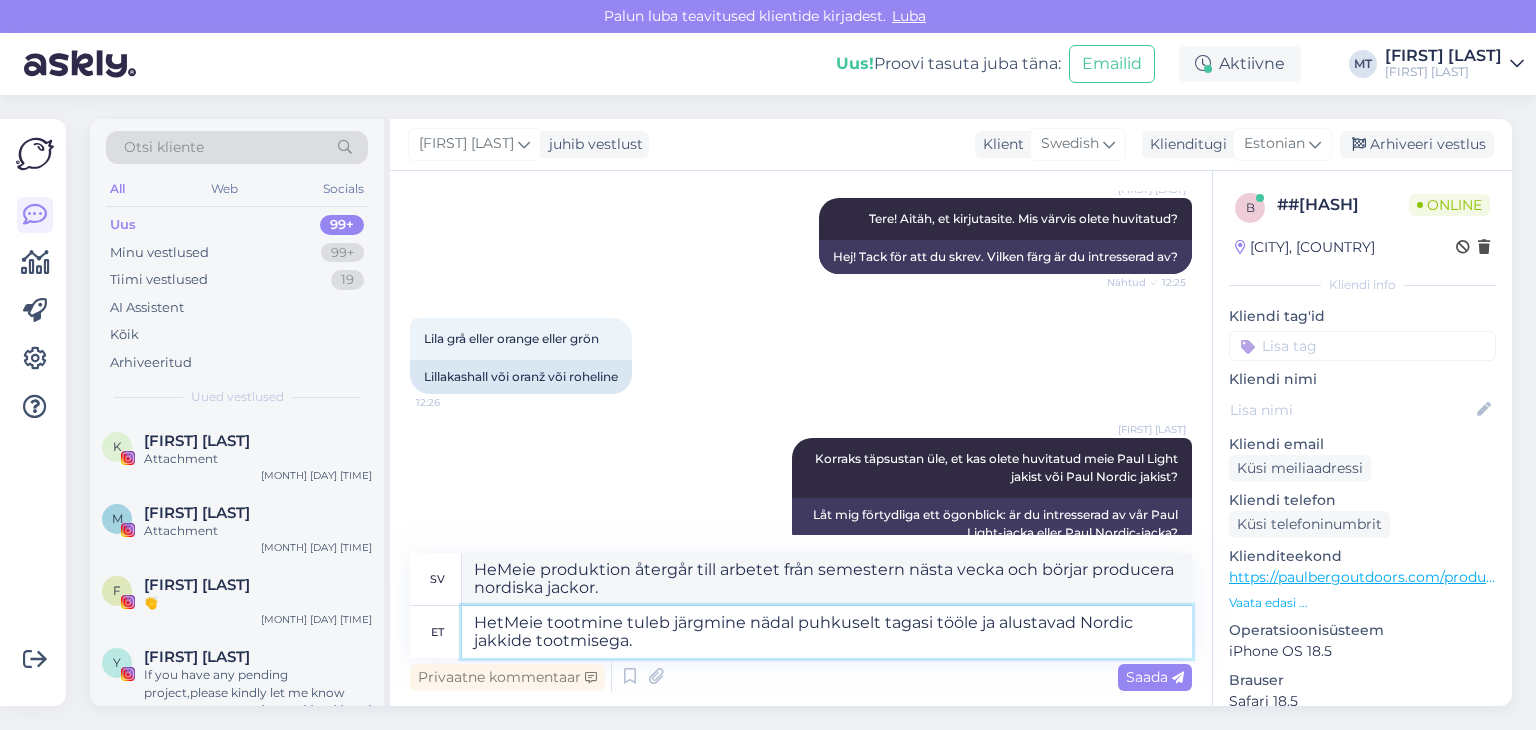 type on "HetMeie-produktionen återgår till arbetet från semestern nästa vecka och börjar producera nordiska jackor." 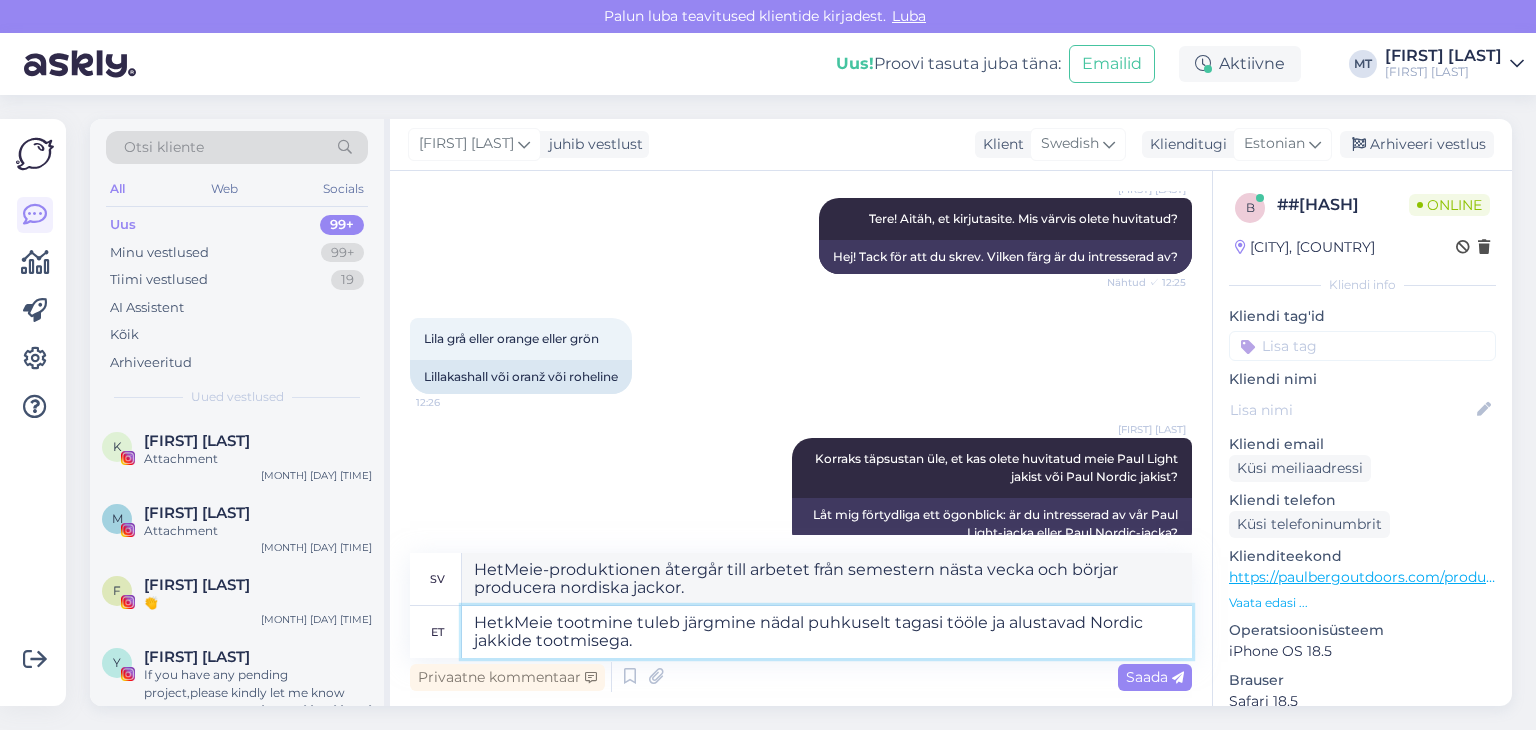 type on "Hetkel[PRODUCT_NAME]Meie tootmine tuleb järgmine nädal puhkuselt tagasi tööle ja alustavad Nordic jakkide tootmisega." 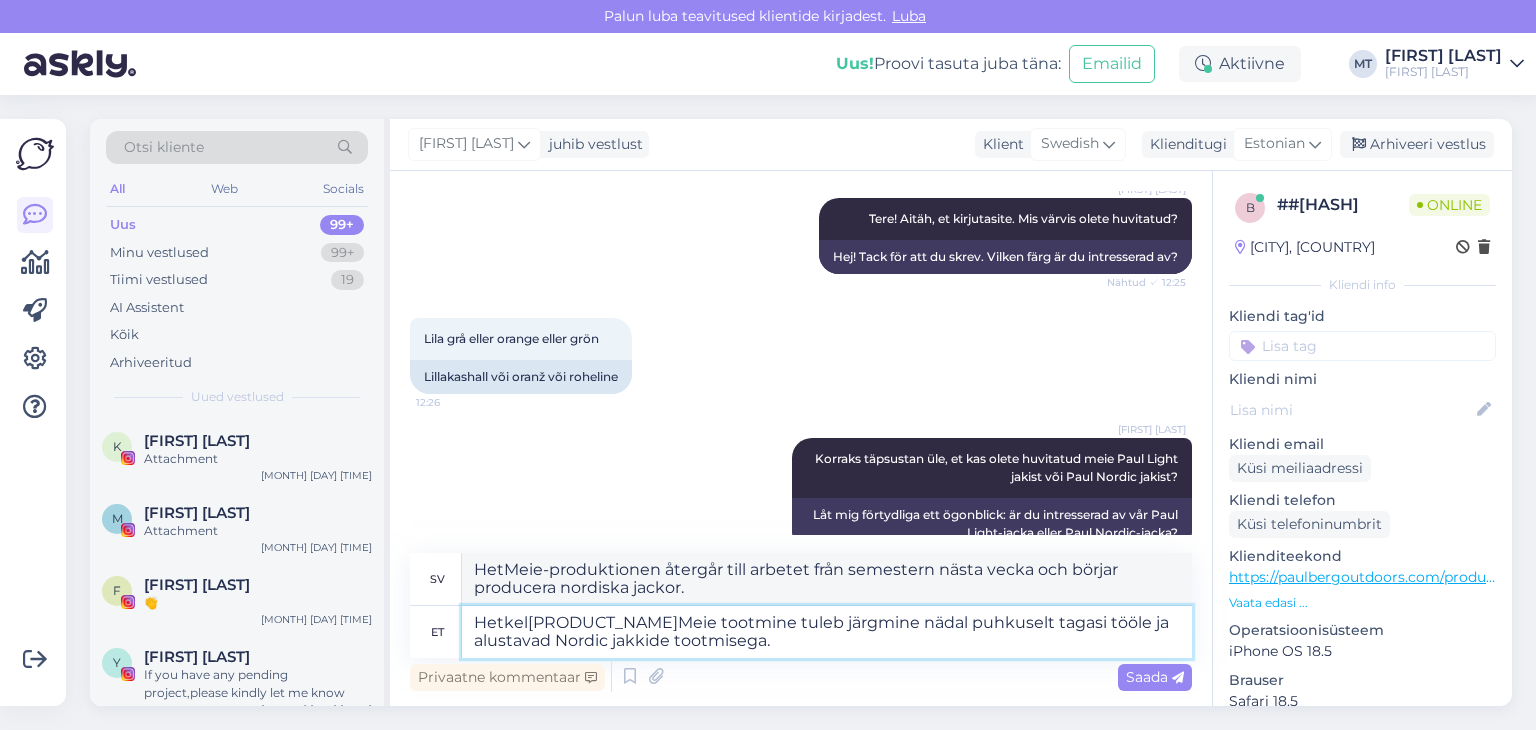 type on "Vår produktion återgår till arbetet från semestern nästa vecka och börjar producera nordiska jackor." 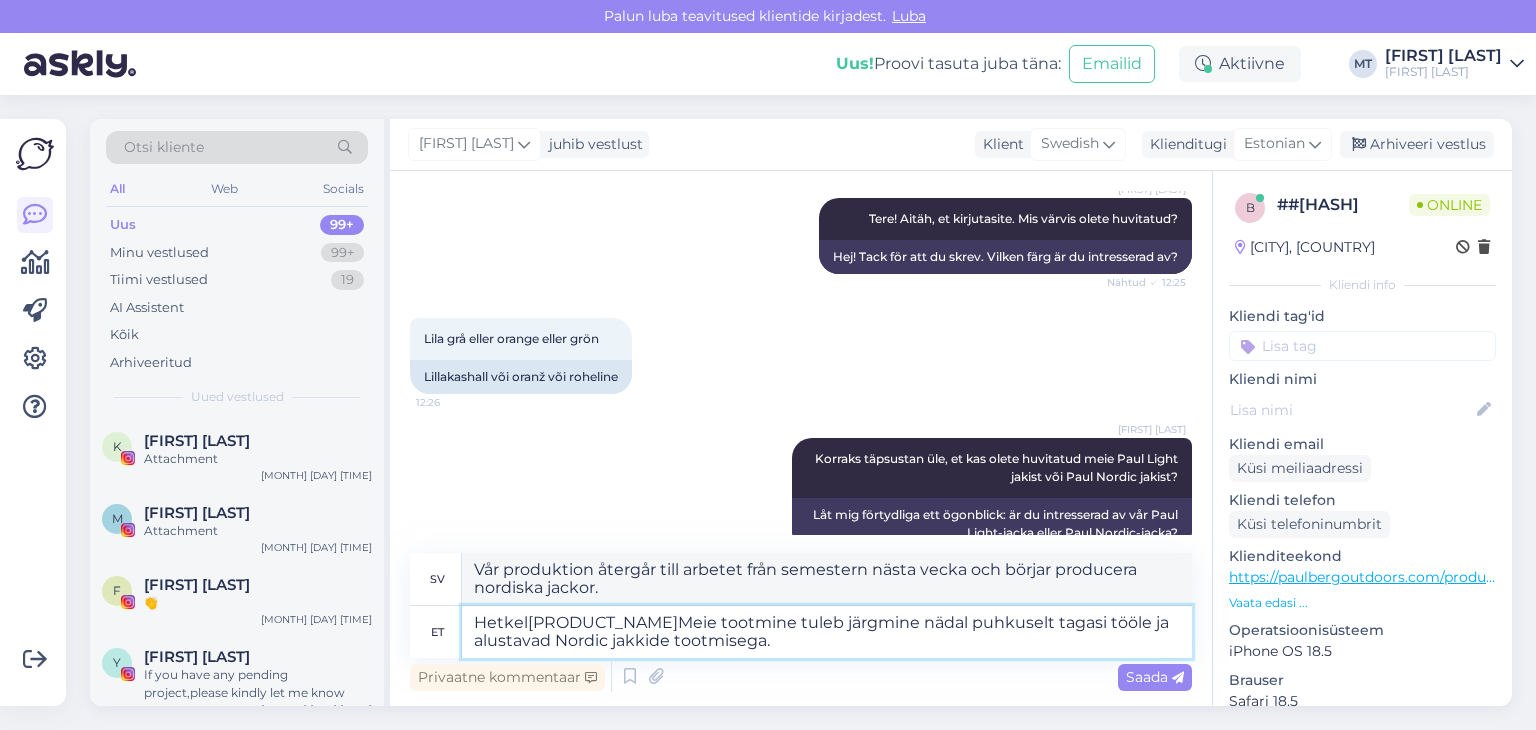 type on "Hetkel Meie tootmine tuleb järgmine nädal puhkuselt tagasi tööle ja alustavad Nordic jakkide tootmisega." 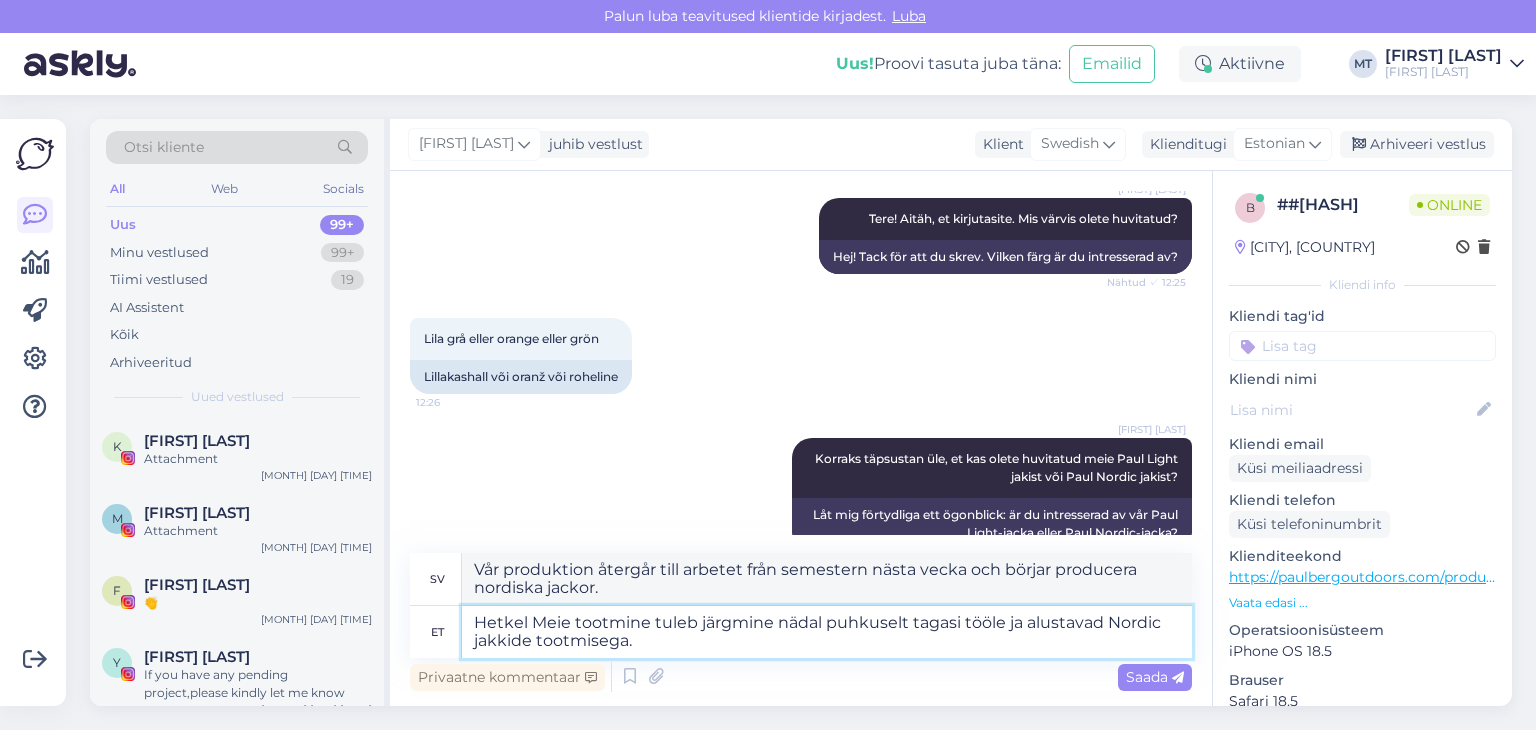 type on "För närvarande återgår vår produktion till arbetet från semestern nästa vecka och vi börjar producera nordiska jackor." 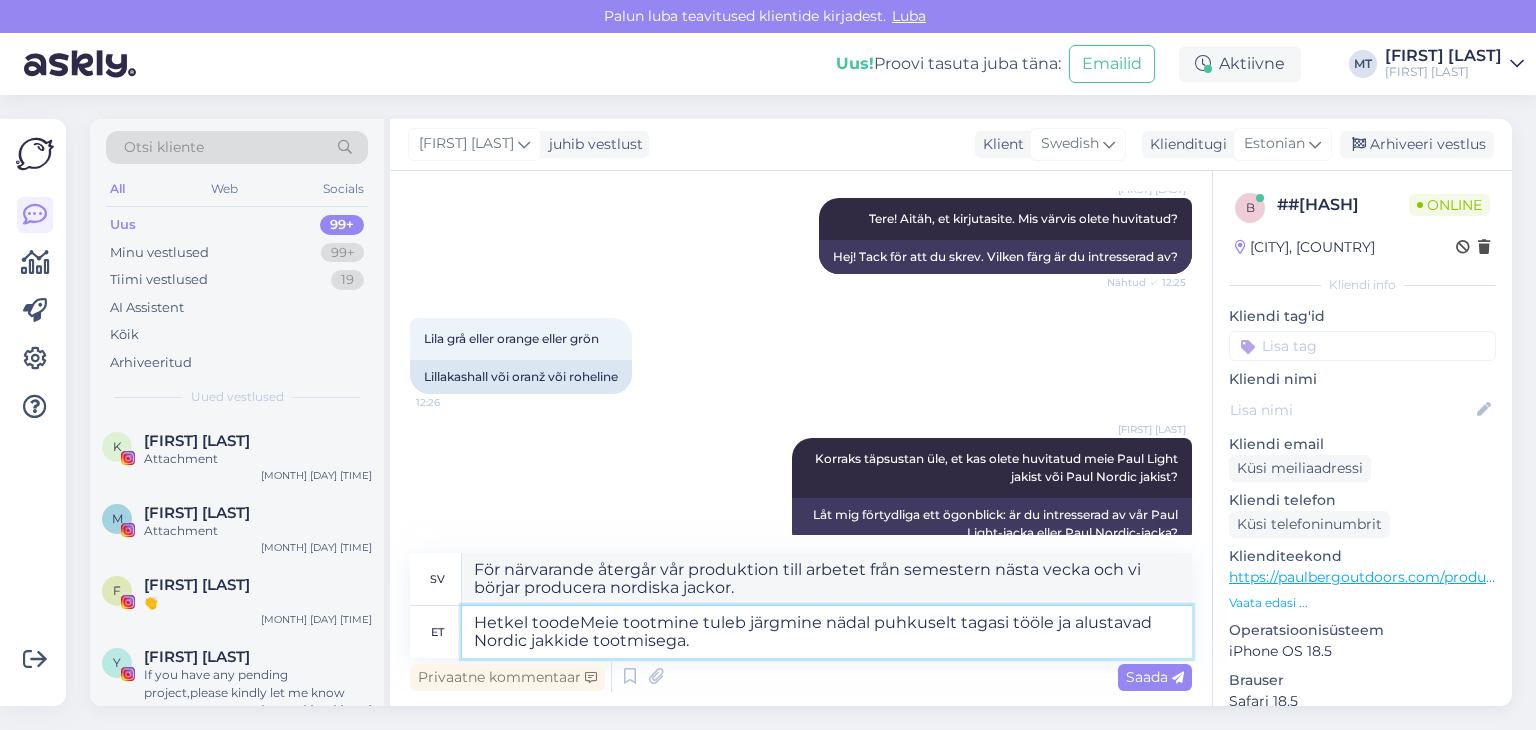 type on "Hetkel toodetMeie tootmine tuleb järgmine nädal puhkuselt tagasi tööle ja alustavad Nordic jakkide tootmisega." 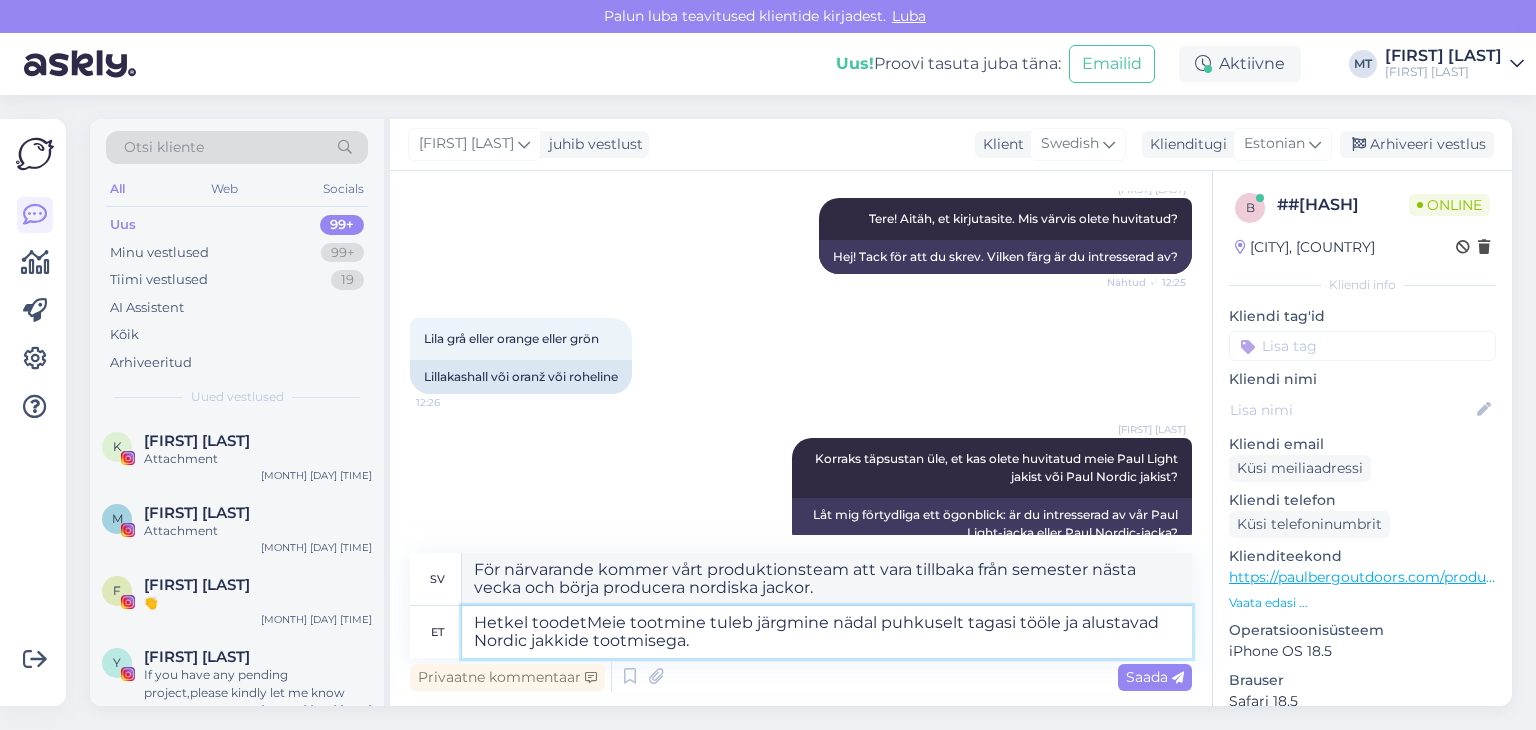 type on "Nuvarande produktVår produktion återgår till arbetet från semestern nästa vecka och börjar producera nordiska jackor." 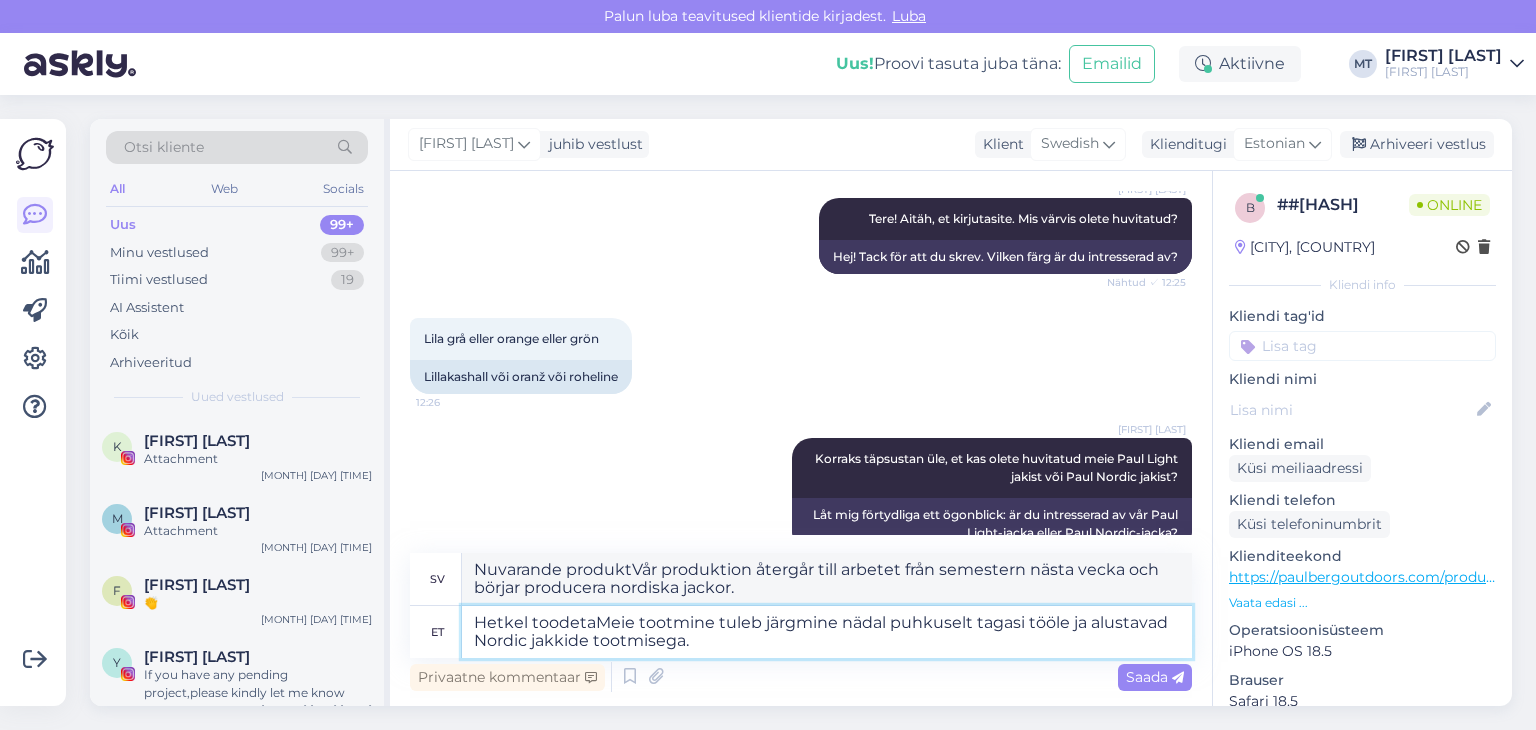 type on "För närvarande återgår vår produktion till arbetet från semestern nästa vecka och vi börjar producera nordiska jackor." 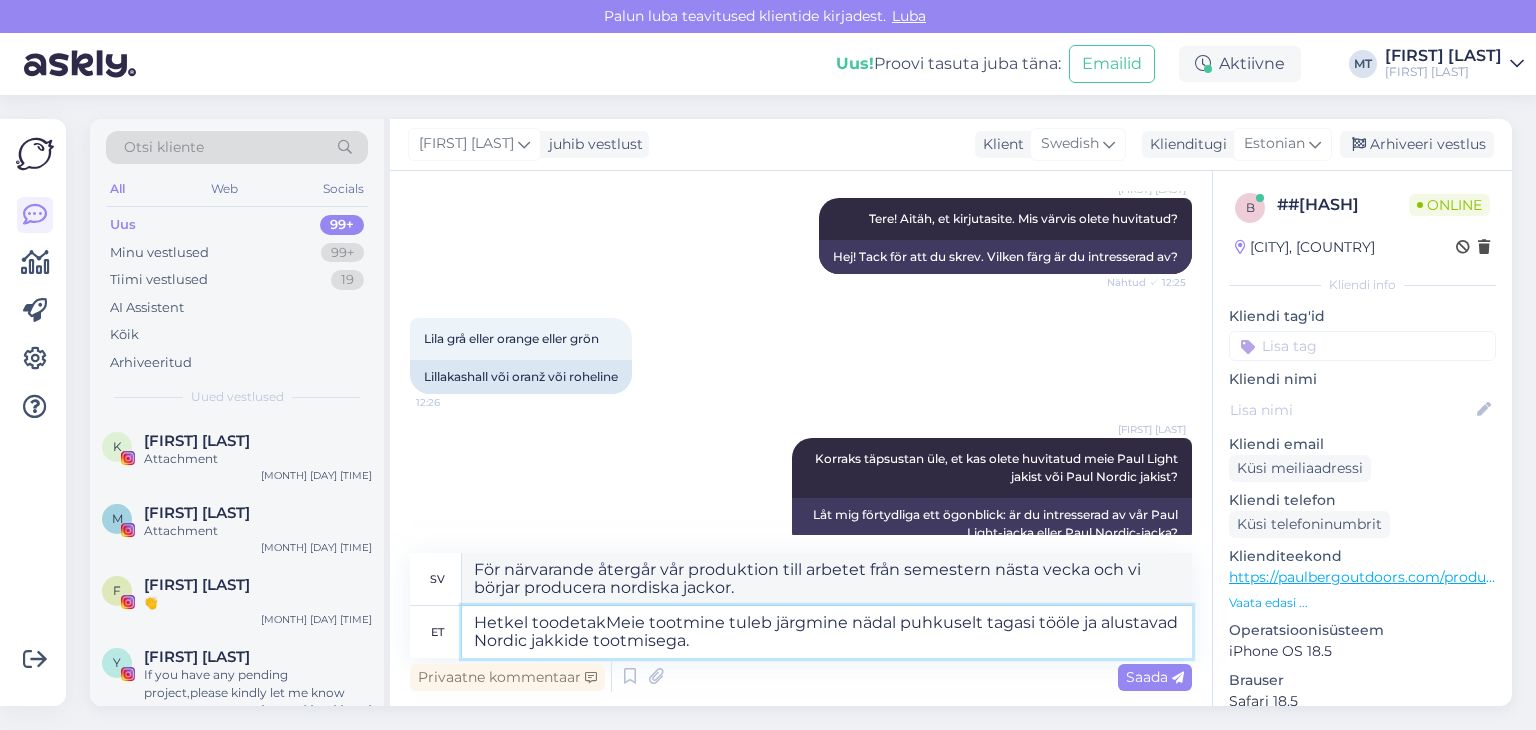 type on "Hetkel toodetakseMeie tootmine tuleb järgmine nädal puhkuselt tagasi tööle ja alustavad Nordic jakkide tootmisega." 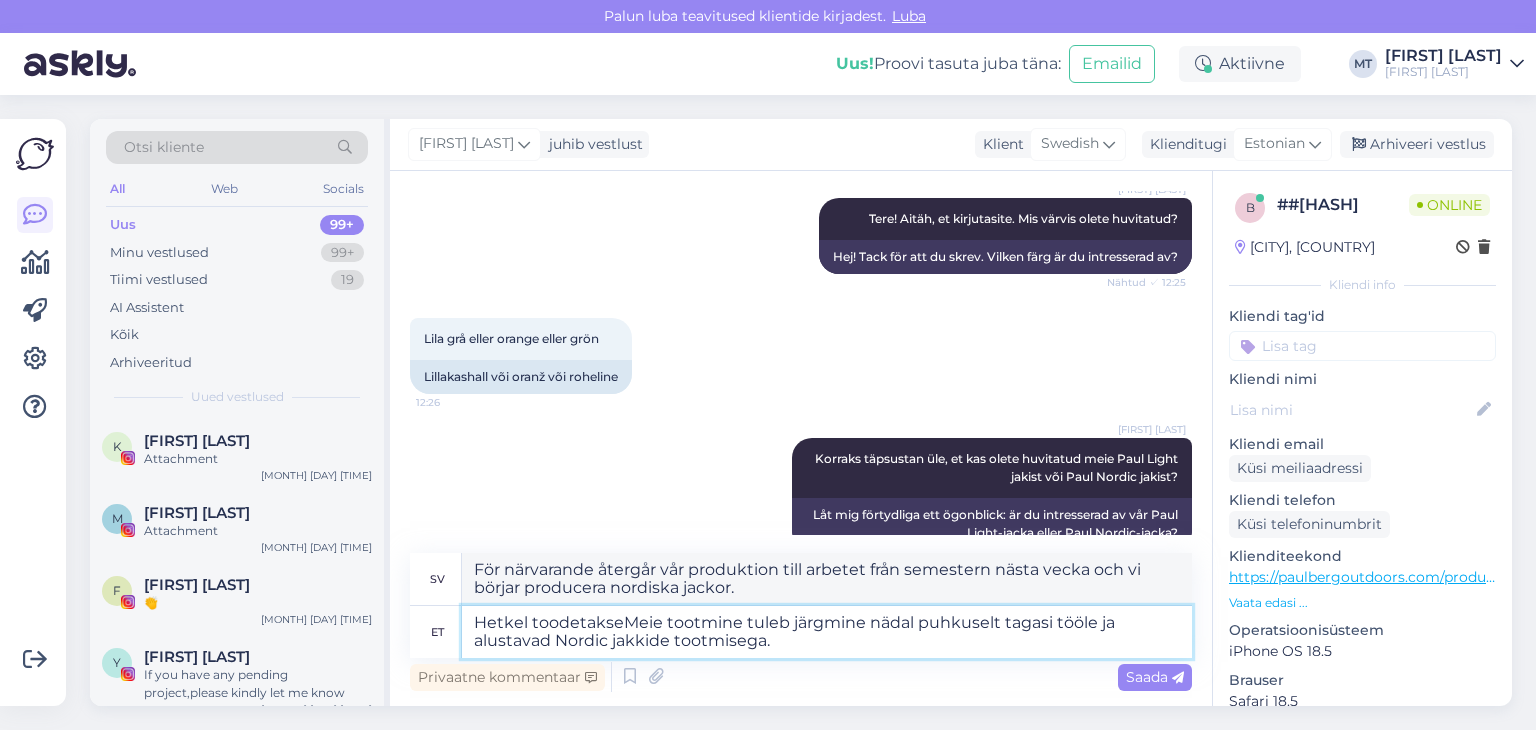 type on "Just nu i produktionVår produktion återgår till arbetet från semestern nästa vecka och börjar producera nordiska jackor." 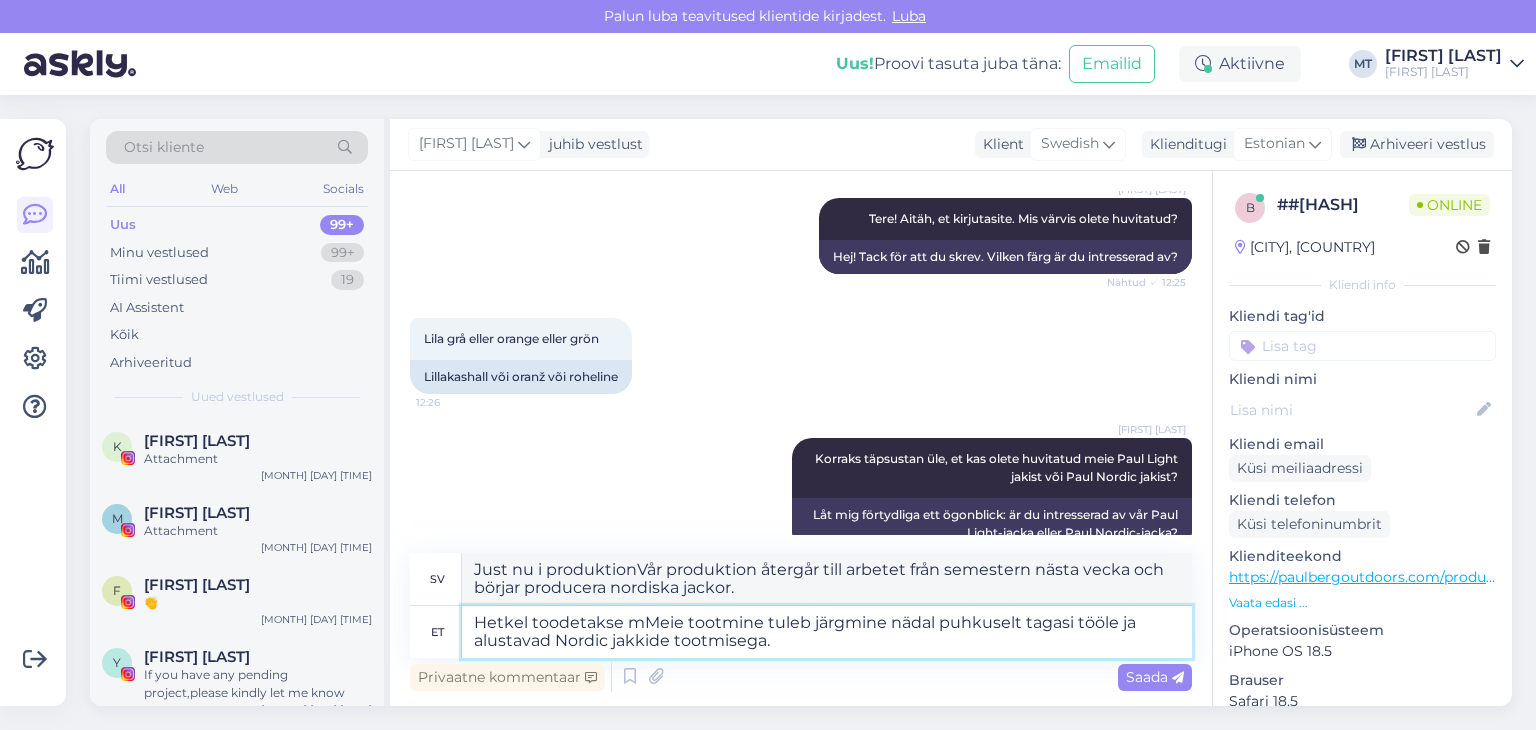 type on "Hetkel toodetakse me[PRODUCT_NAME]Meie tootmine tuleb järgmine nädal puhkuselt tagasi tööle ja alustavad Nordic jakkide tootmisega." 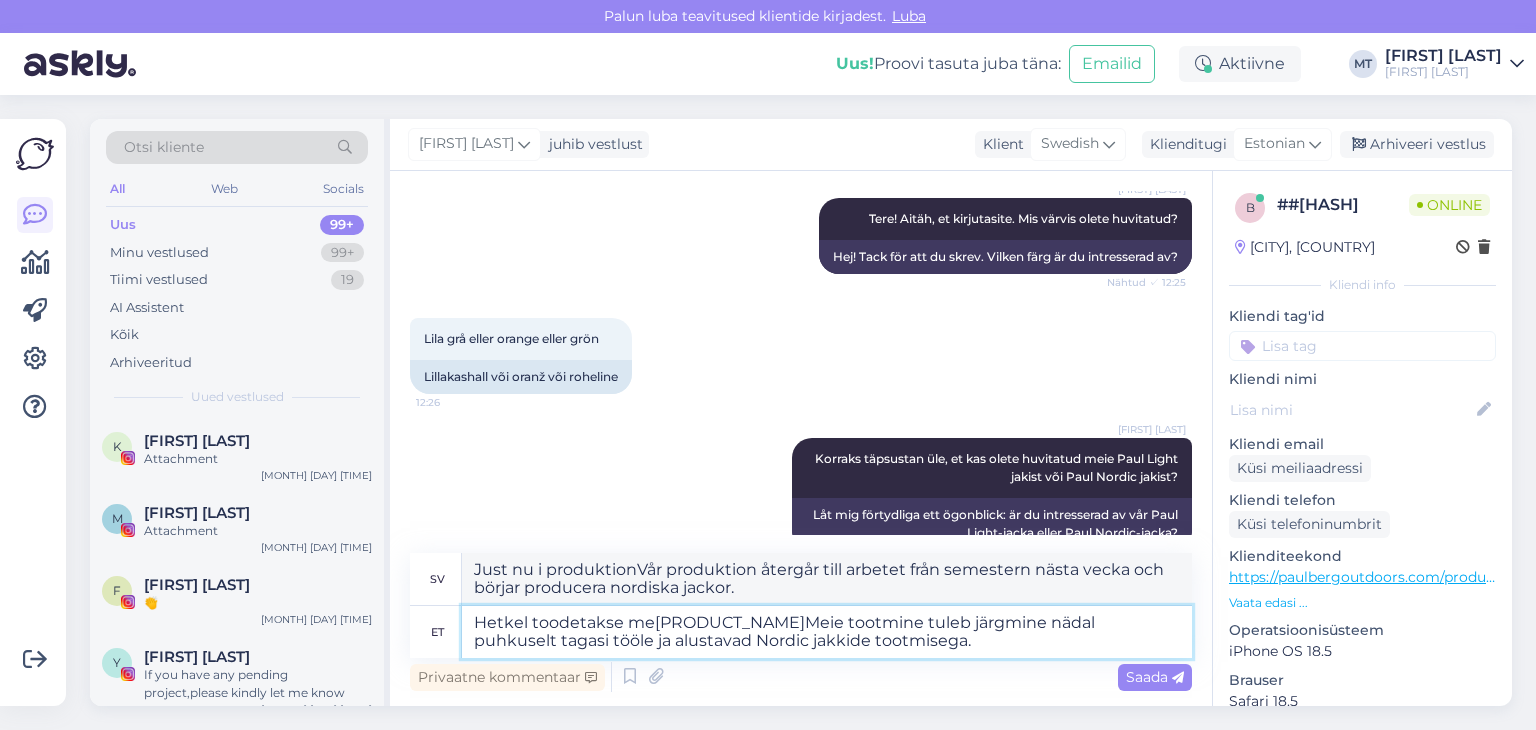type on "Just nu i produktion Vår produktion återgår till arbetet från semestern nästa vecka och börjar producera nordiska jackor." 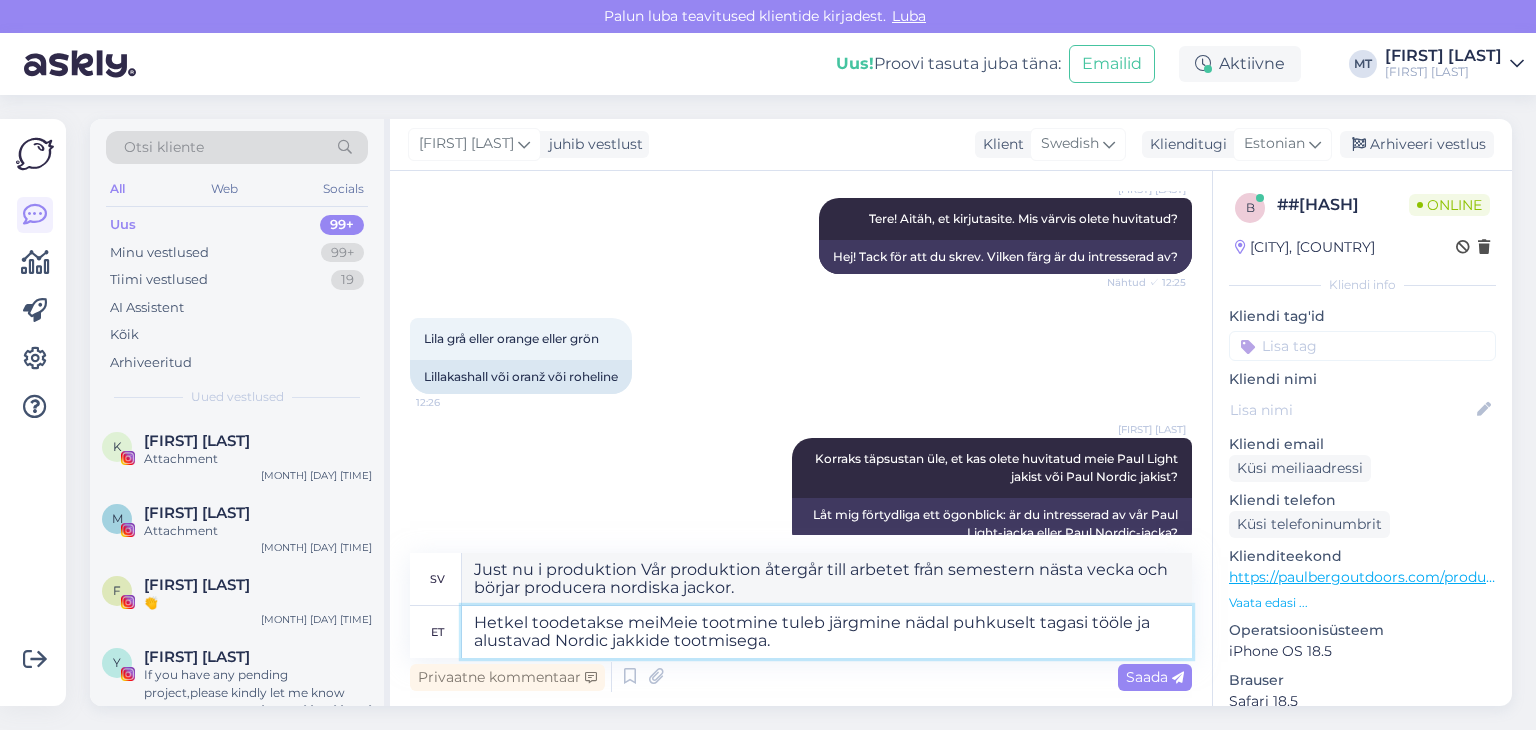 type on "Hetkel toodetakse meie. Meie tootmine tuleb järgmine nädal puhkuselt tagasi tööle ja alustavad Nordic jakkide tootmisega." 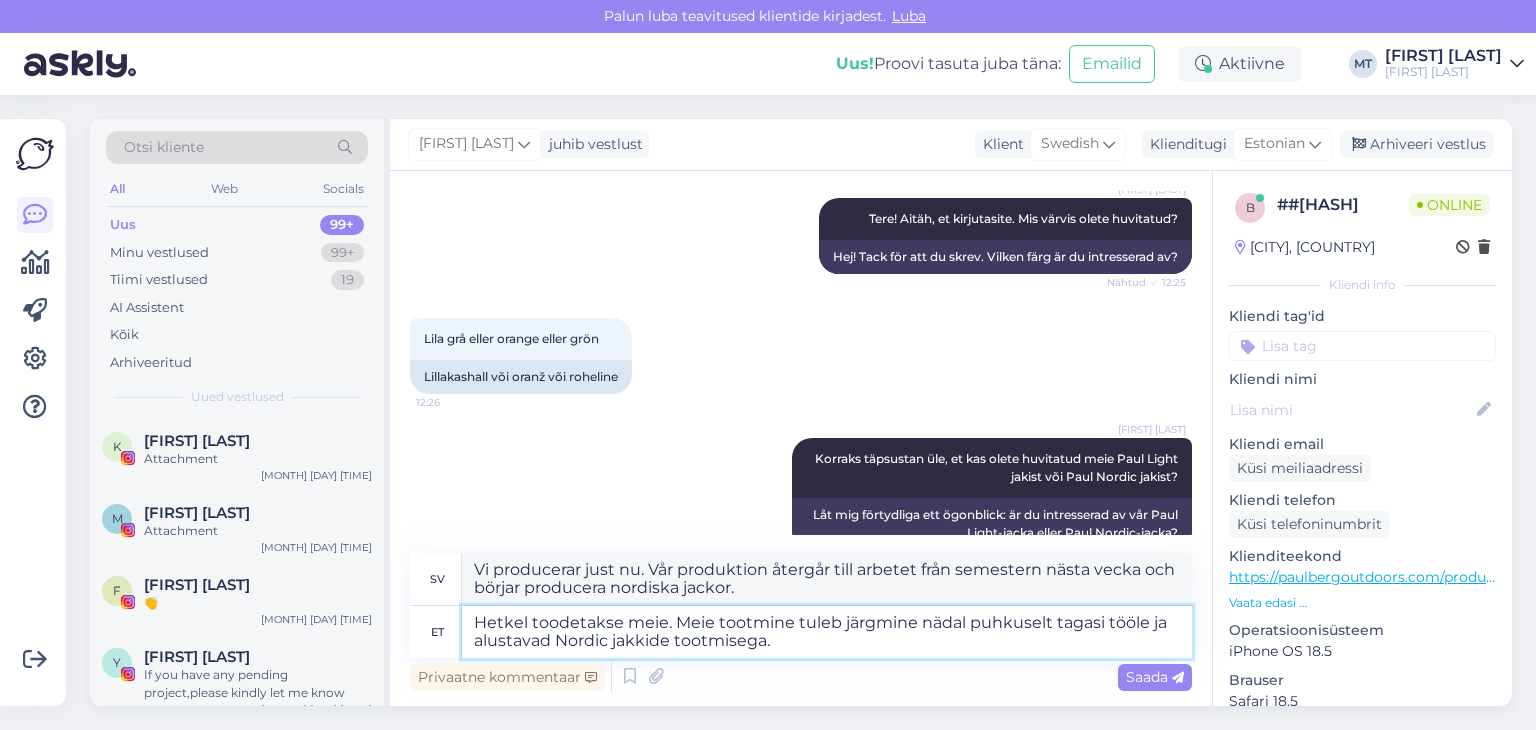 type on "Just nu i produktion Vår produktion återgår till arbetet från semestern nästa vecka och börjar producera nordiska jackor." 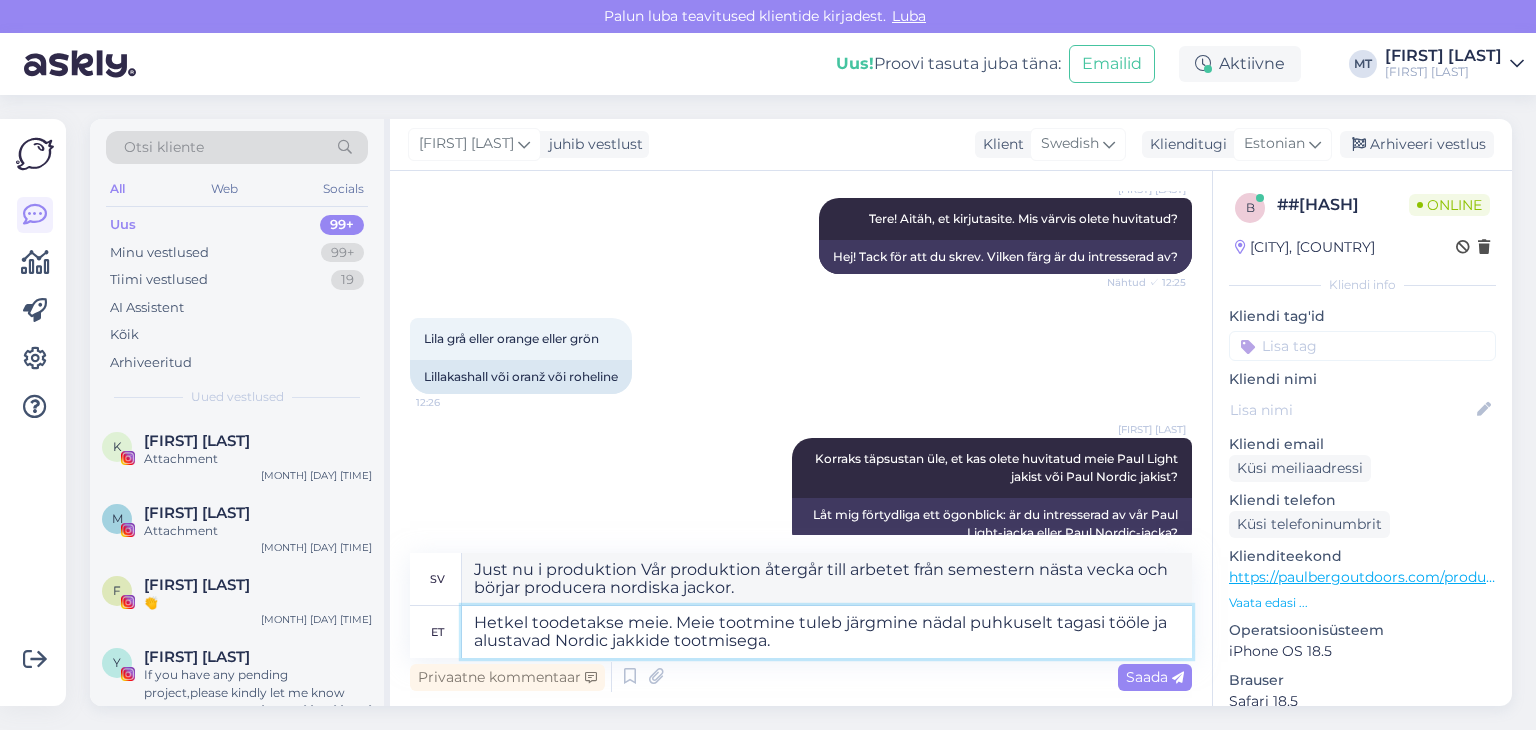 type on "Hetkel toodetakse meie. Meie tootmine tuleb järgmine nädal puhkuselt tagasi tööle ja alustavad Nordic jakkide tootmisega." 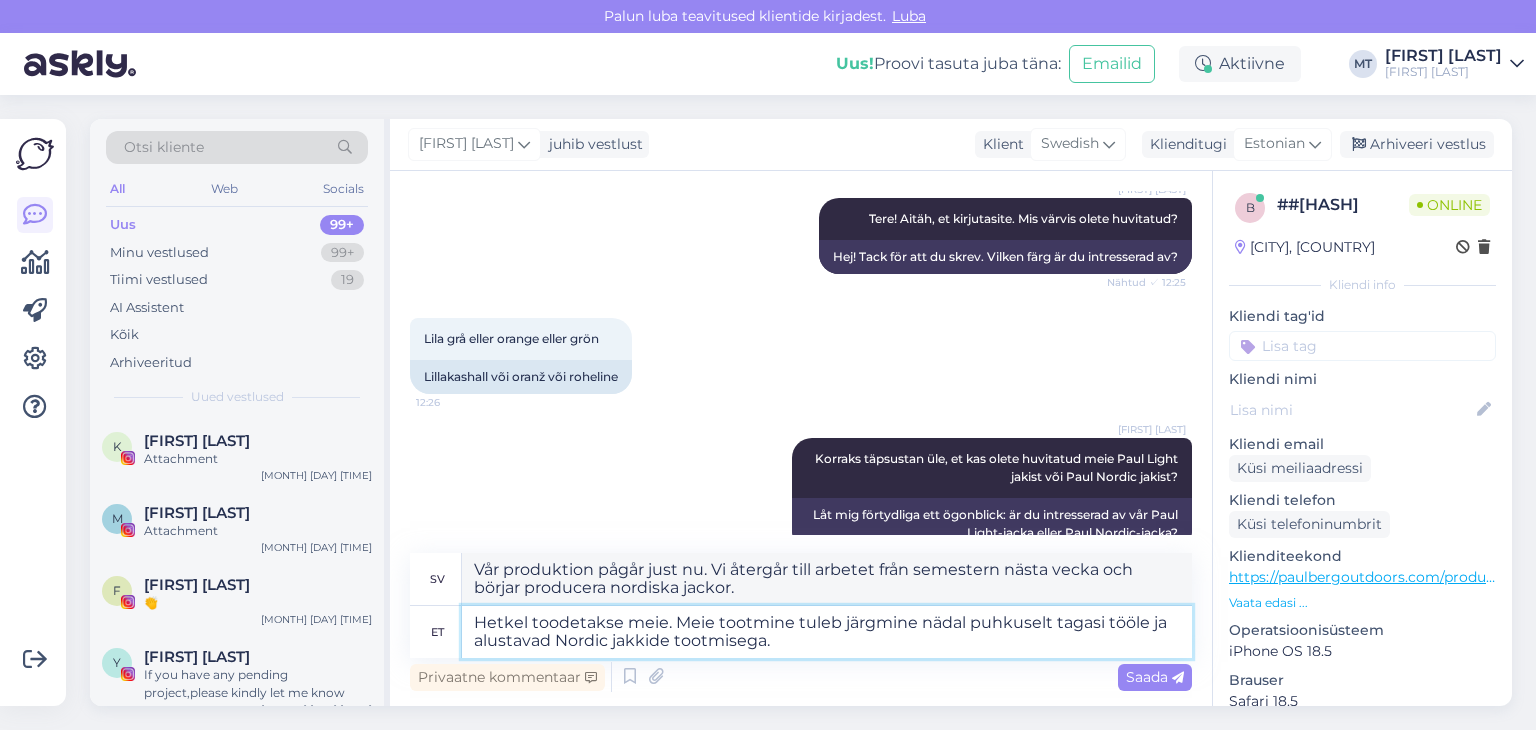 type on "Vår produktion pågår just nu. Produktionen återgår till arbetet från semestern nästa vecka och börjar producera nordiska jackor." 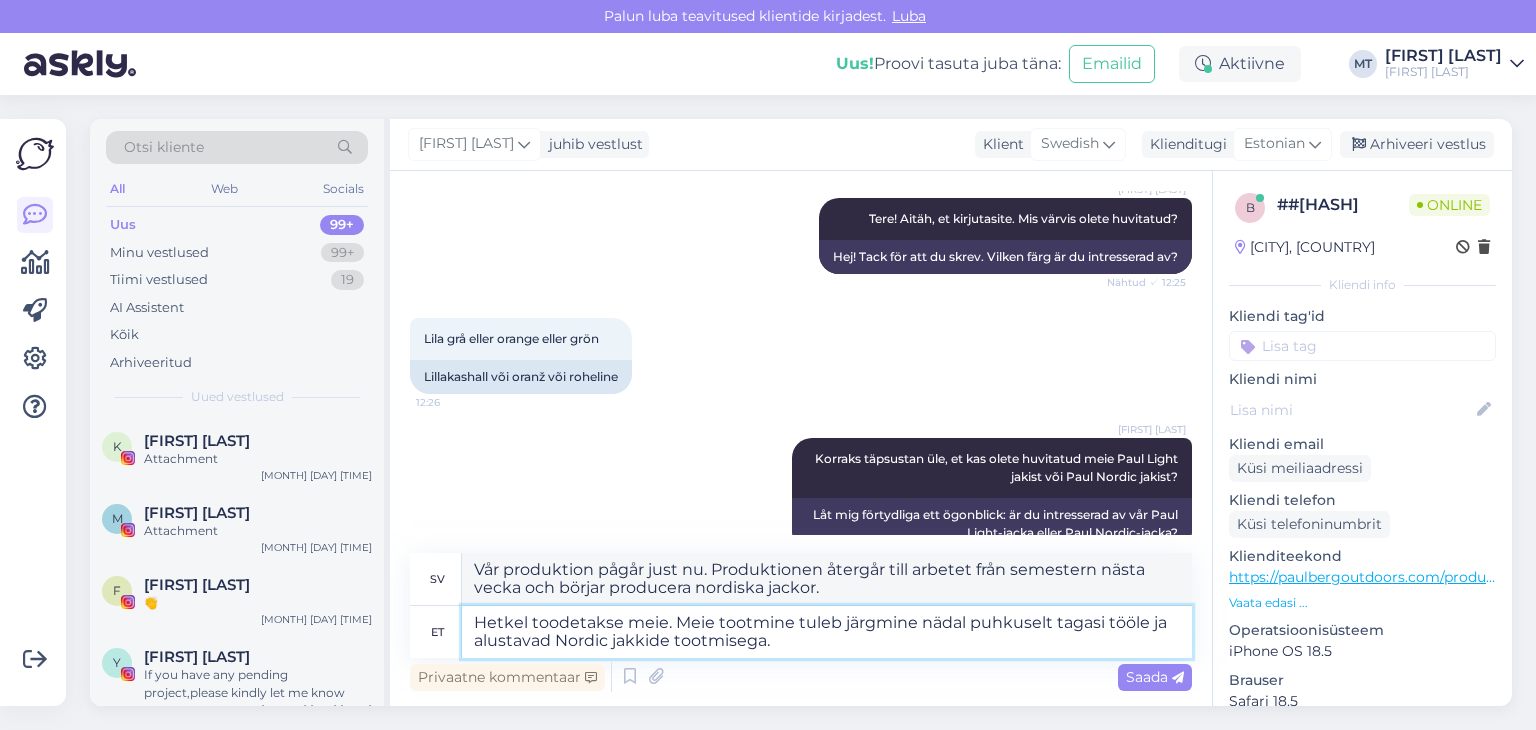 type on "Hetkel toodetakse meie [PERSON]Meie tootmine tuleb järgmine nädal puhkuselt tagasi tööle ja alustavad Nordic jakkide tootmisega." 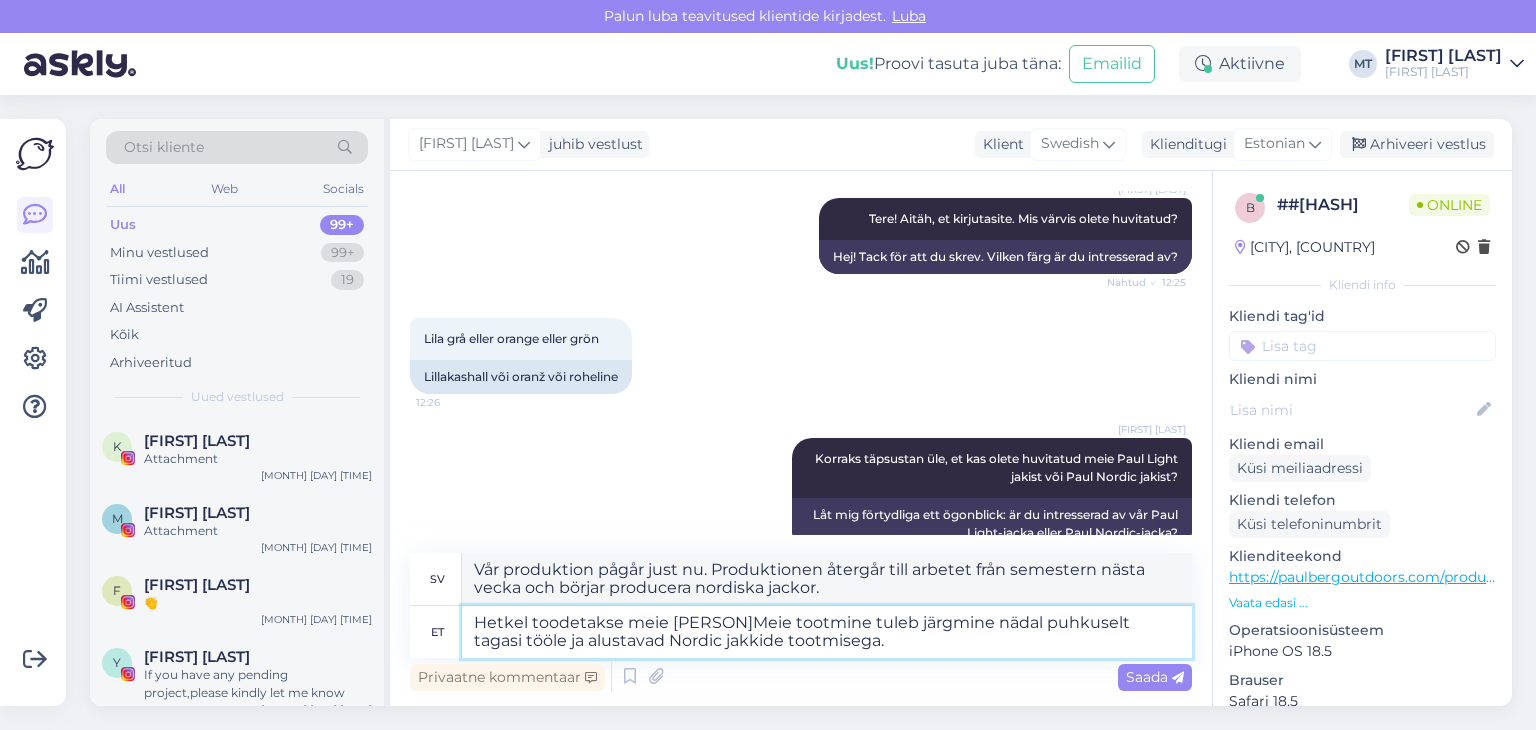 type on "Vår produktion pågår just nu. Produktionen återgår till arbetet från semestern nästa vecka och vi börjar producera nordiska jackor." 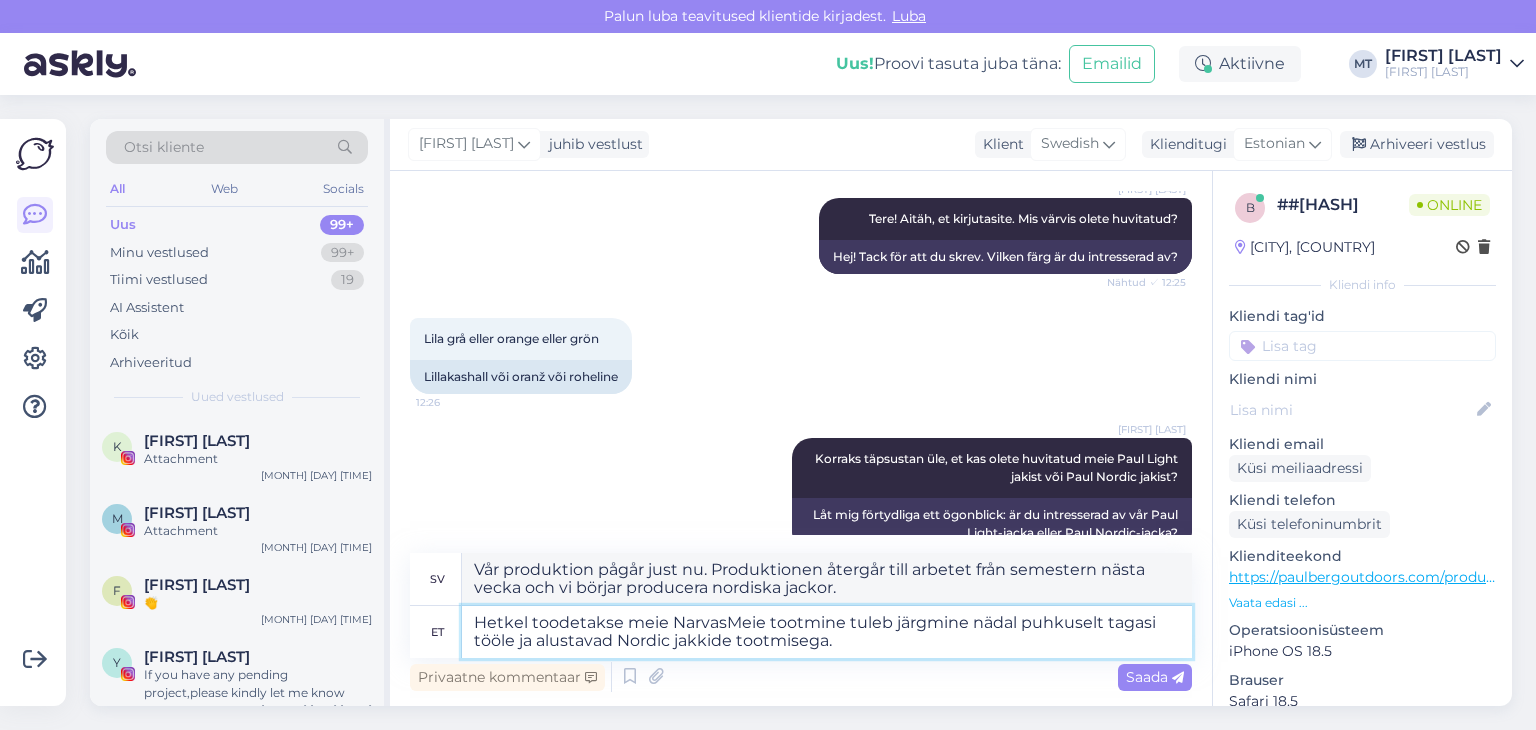 type on "Hetkel toodetakse meie NarvaMeie tootmine tuleb järgmine nädal puhkuselt tagasi tööle ja alustavad Nordic jakkide tootmisega." 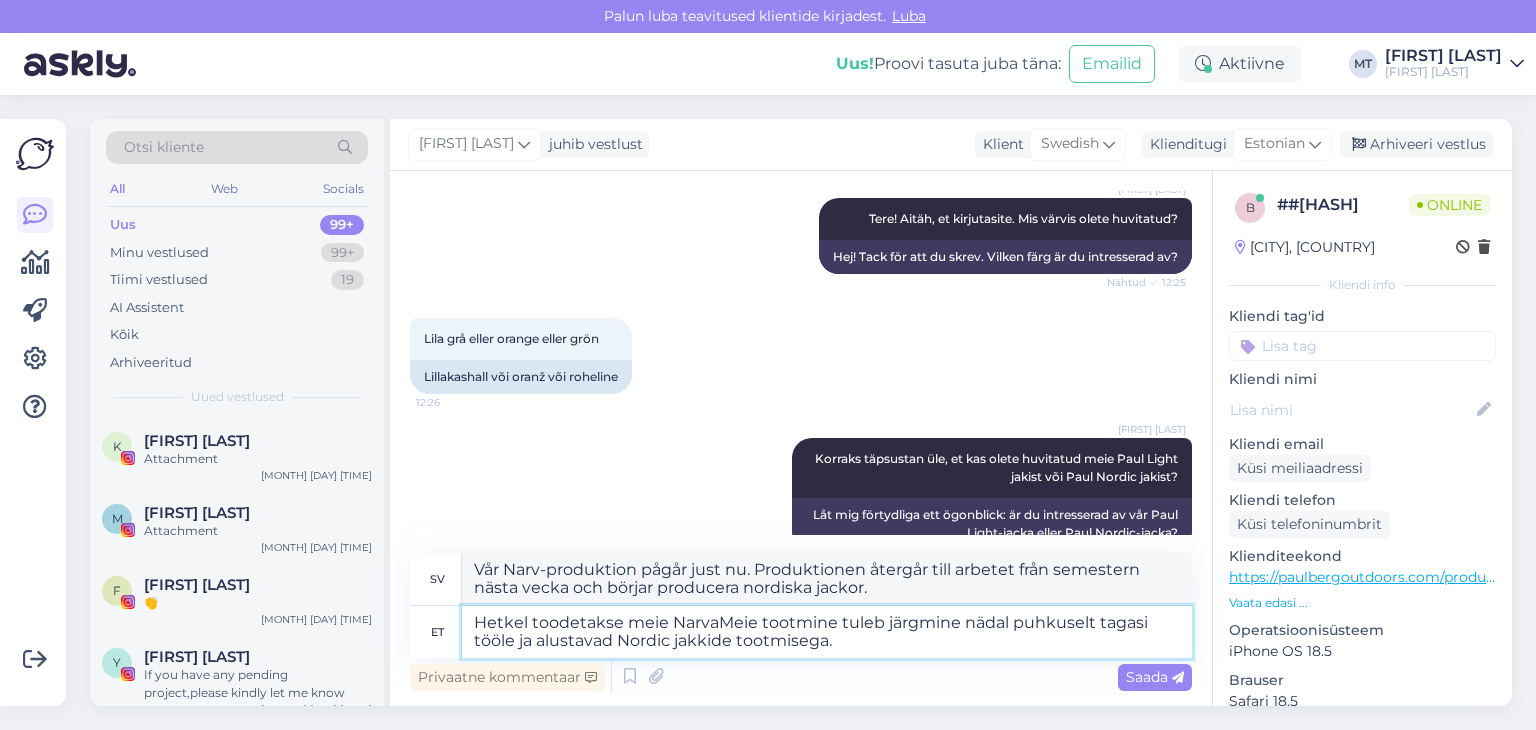 type on "Vår Nar-produktion är under produktion. Produktionen återgår till arbetet från semestern nästa vecka och börjar producera nordiska jackor." 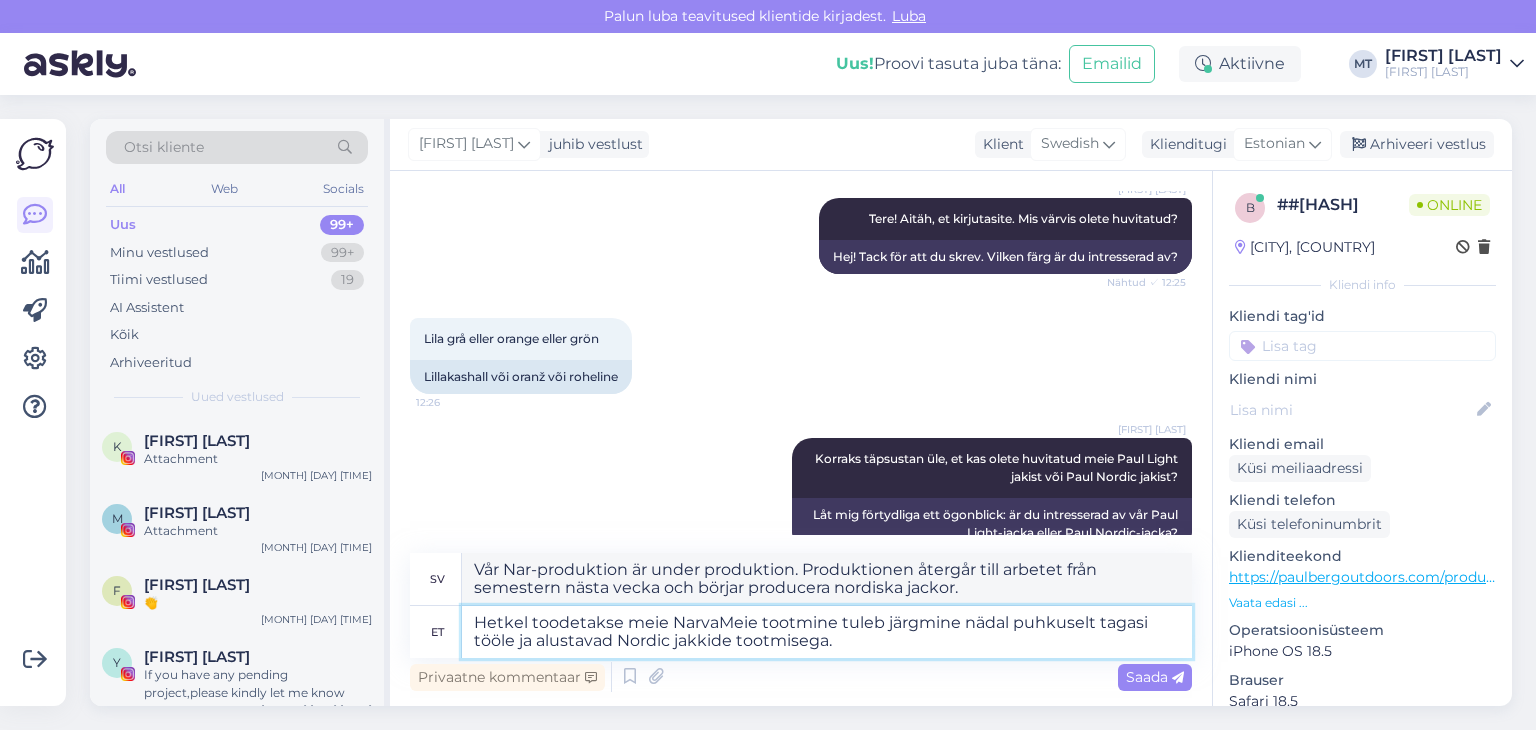 type on "Hetkel toodetakse meie NarvasMeie tootmine tuleb järgmine nädal puhkuselt tagasi tööle ja alustavad Nordic jakkide tootmisega." 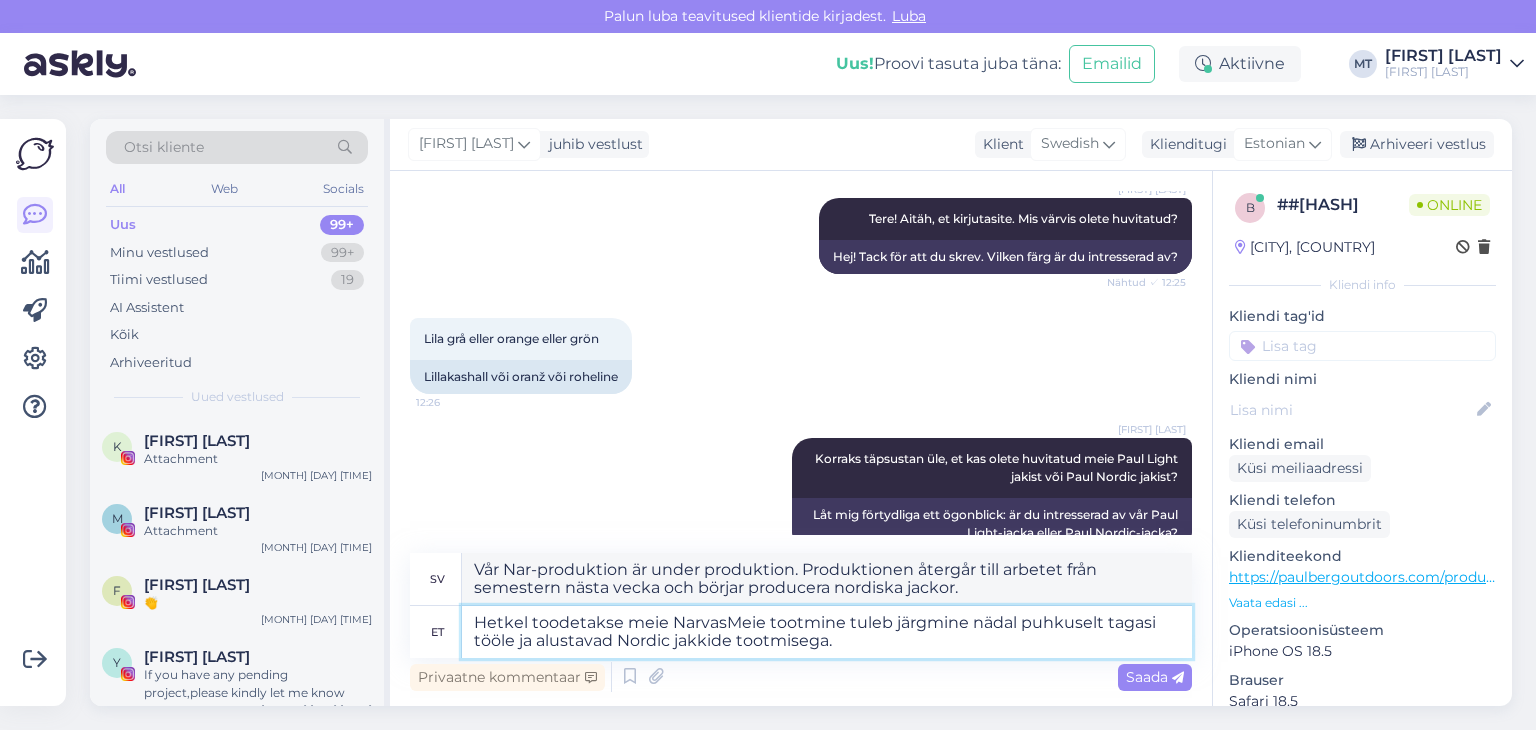 type on "Vår produktion i Narva pågår just nu. Produktionen återgår till arbetet från semestern nästa vecka och vi börjar producera nordiska jackor." 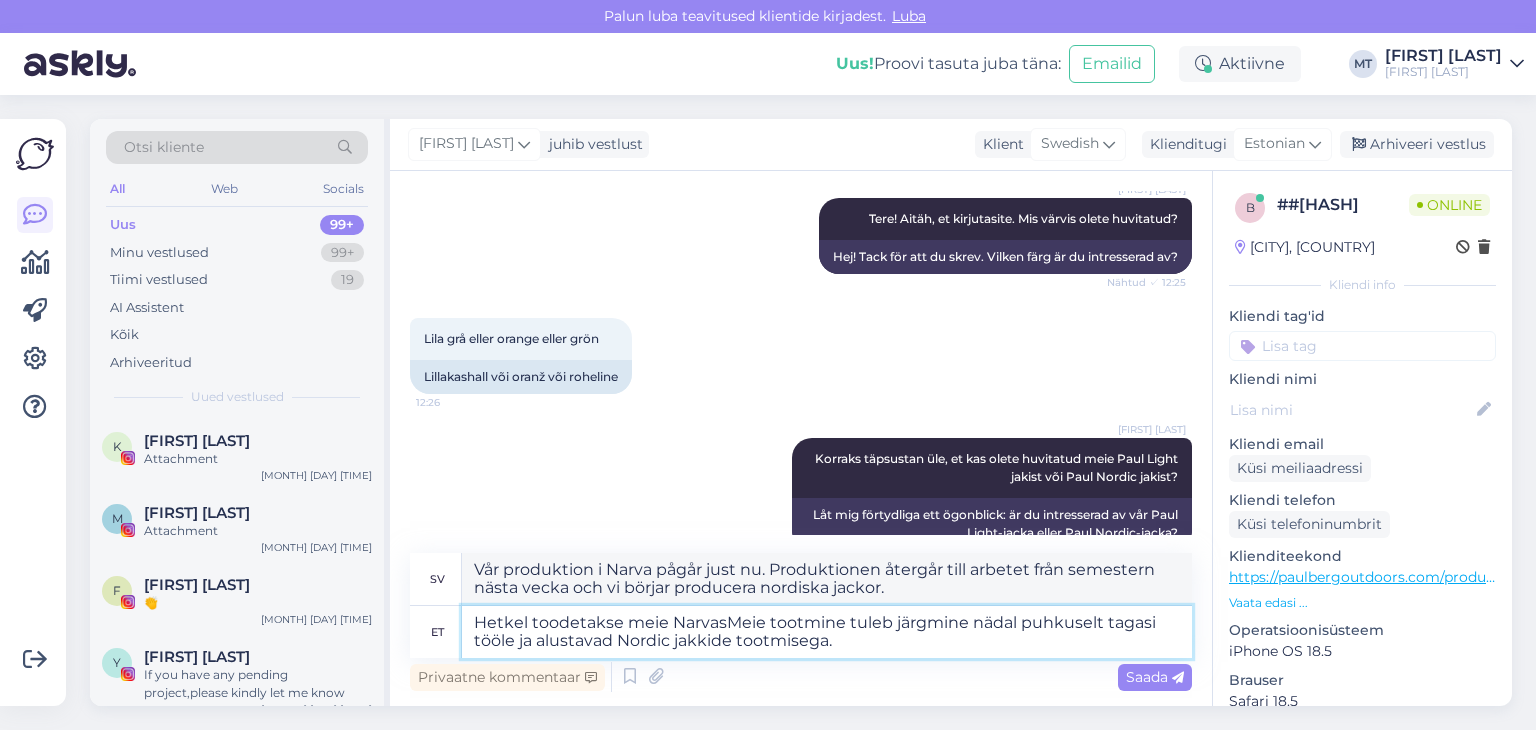 type on "Hetkel toodetakse meie Narvas Meie tootmine tuleb järgmine nädal puhkuselt tagasi tööle ja alustavad Nordic jakkide tootmisega." 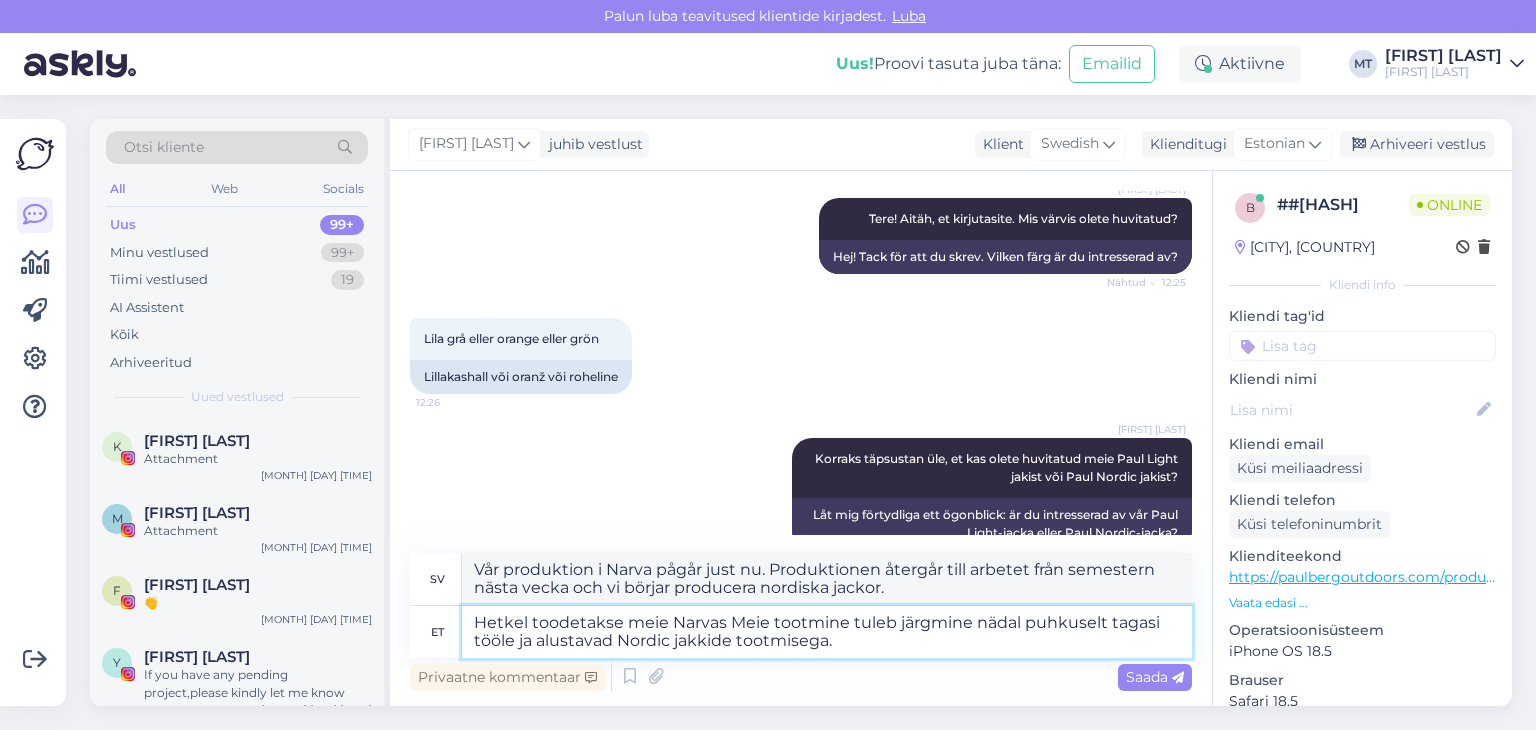 type on "Vår produktion sker för närvarande i Narva. Produktionen återgår till arbetet från semestern nästa vecka och börjar producera nordiska jackor." 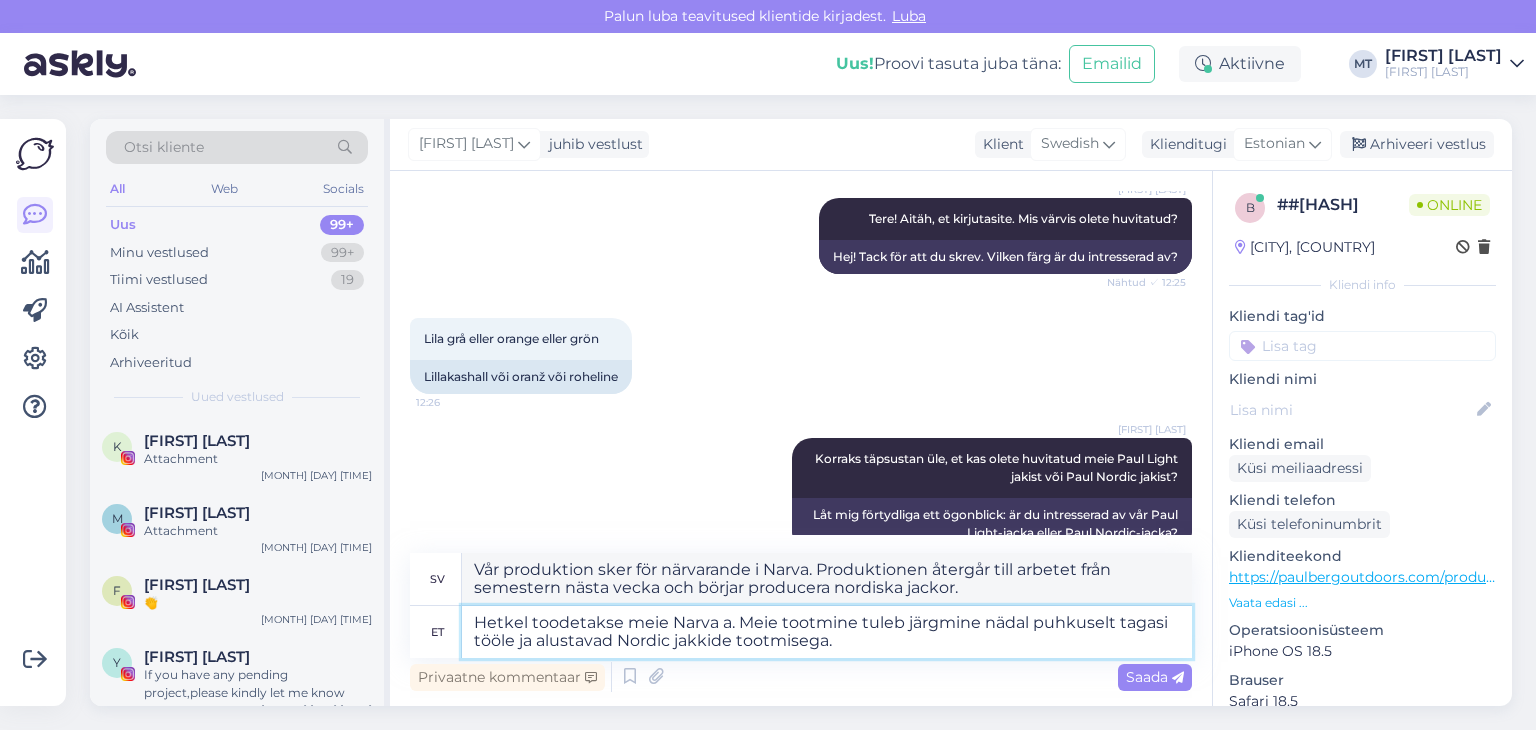 type on "Hetkel toodetakse meie Narvas asMeie tootmine tuleb järgmine nädal puhkuselt tagasi tööle ja alustavad Nordic jakkide tootmisega." 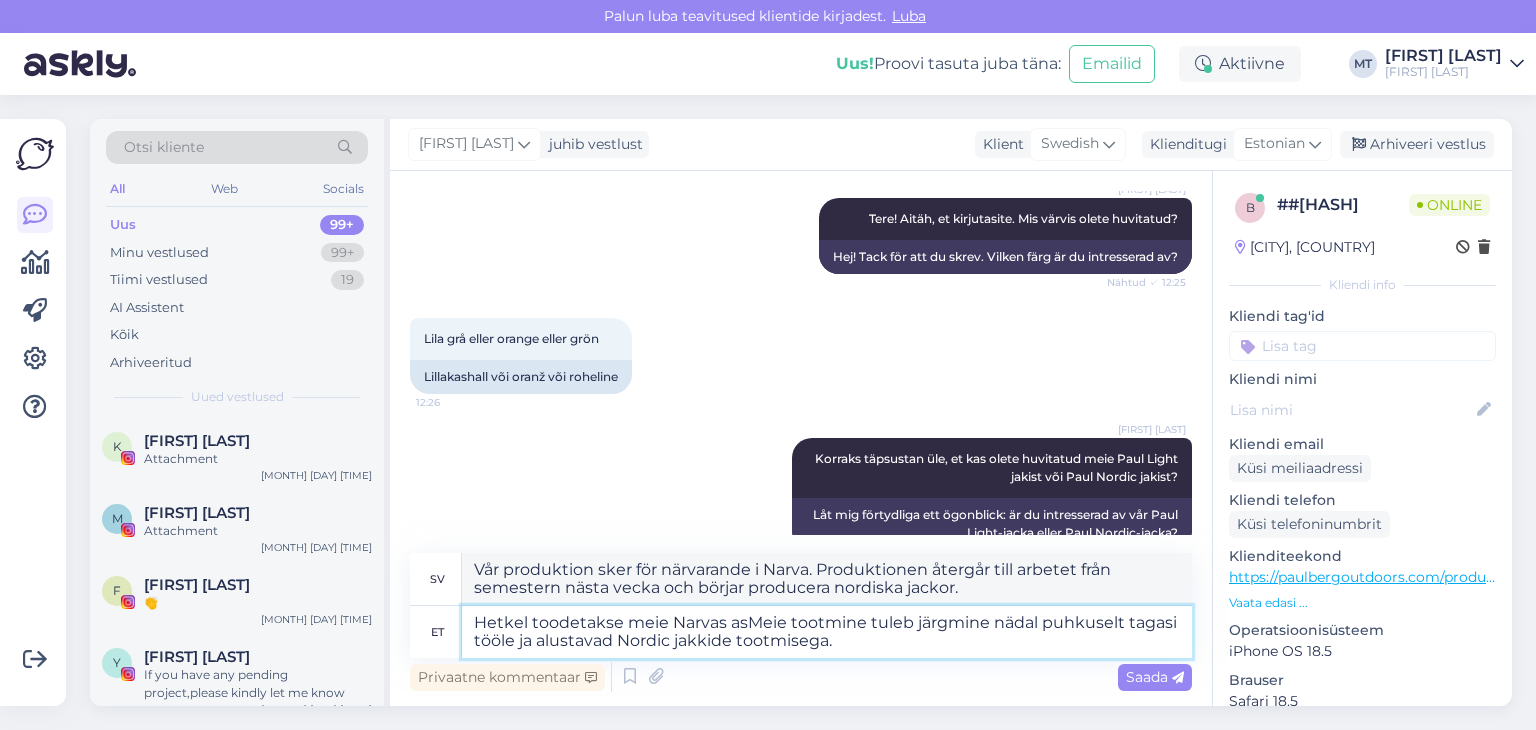 type on "Vår produktionsanläggning i Narva producerar för närvarande. Produktionen återgår till arbetet från semestern nästa vecka och vi börjar producera nordiska jackor." 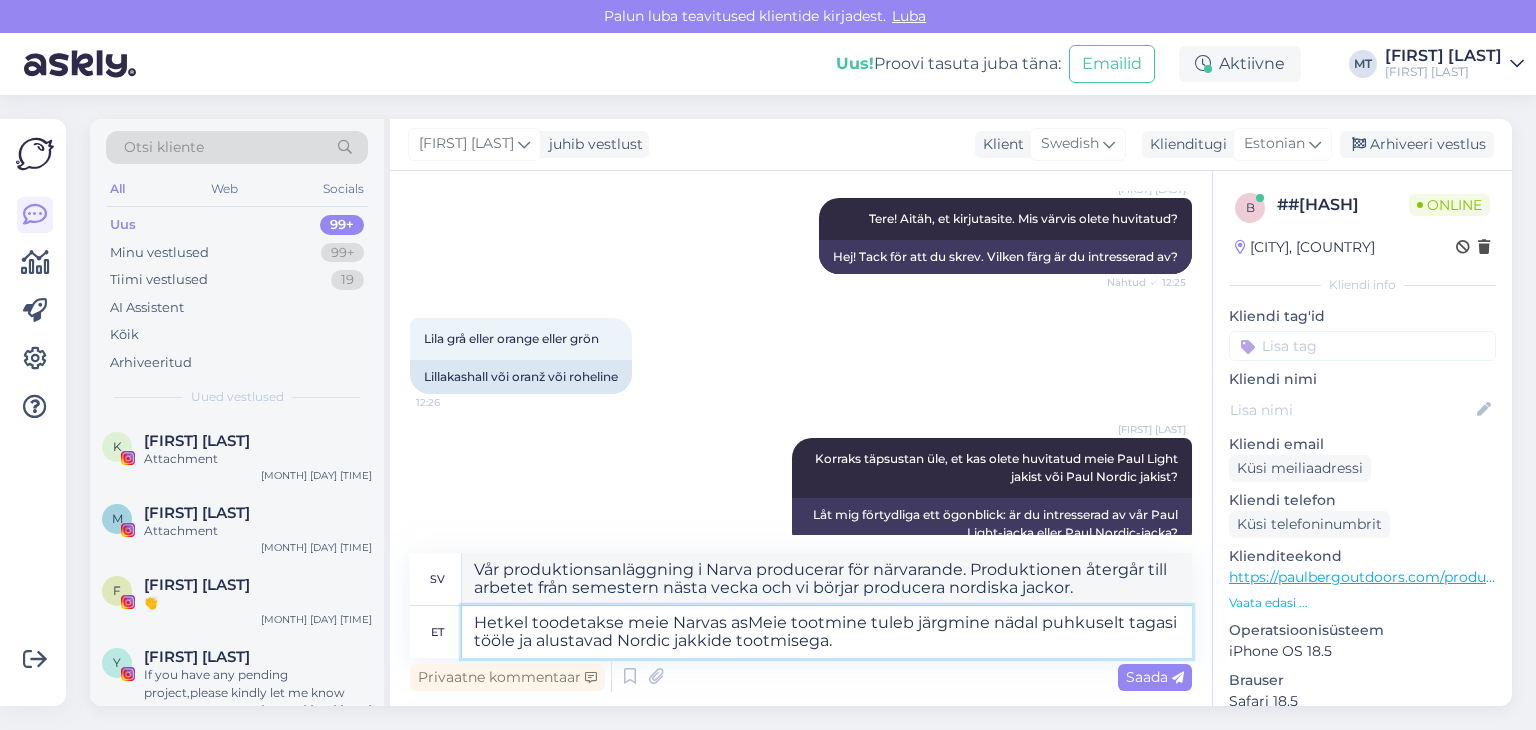 type on "Hetkel toodetakse meie Narvas asuMeie tootmine tuleb järgmine nädal puhkuselt tagasi tööle ja alustavad Nordic jakkide tootmisega." 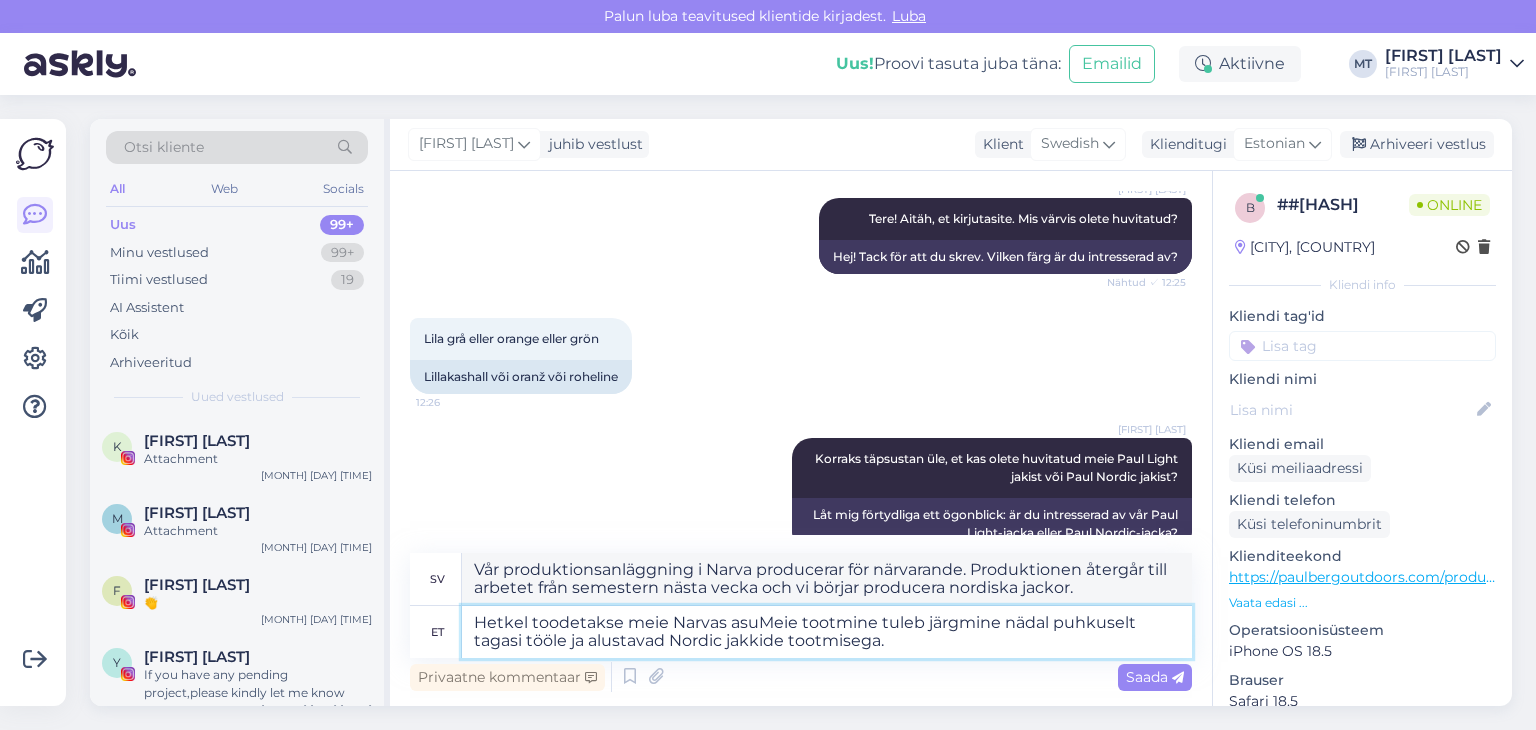type on "För närvarande är vår produktion i Narva då produktionen återgår till arbetet från semestern nästa vecka och börjar producera nordiska jackor." 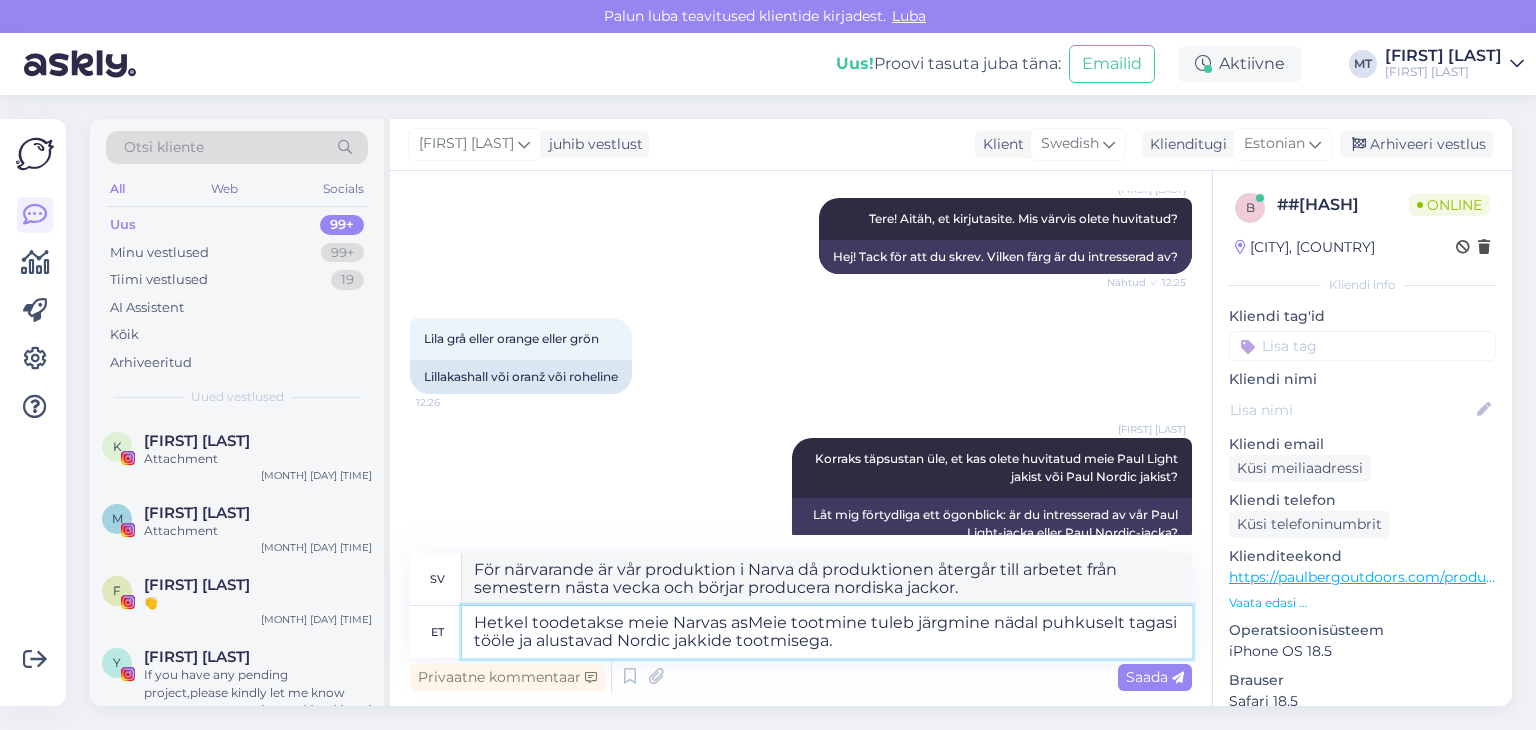 type on "Hetkel toodetakse meie Narvas asuvaMeie tootmine tuleb järgmine nädal puhkuselt tagasi tööle ja alustavad Nordic jakkide tootmisega." 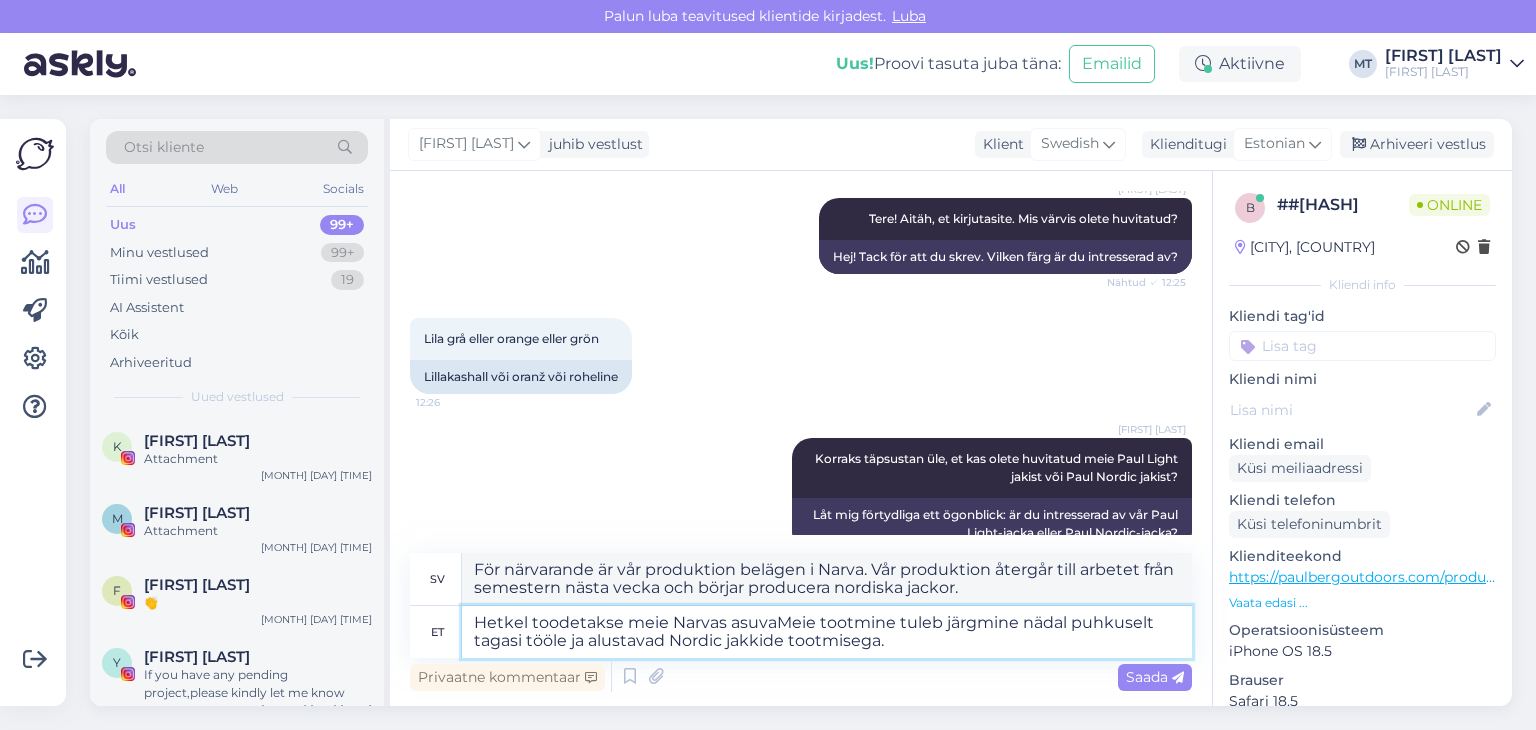 type on "Vår produktionsanläggning i Narva producerar för närvarande nordiska jackor. Vår produktionsanläggning återgår till arbetet från semestern nästa vecka och börjar producera nordiska jackor." 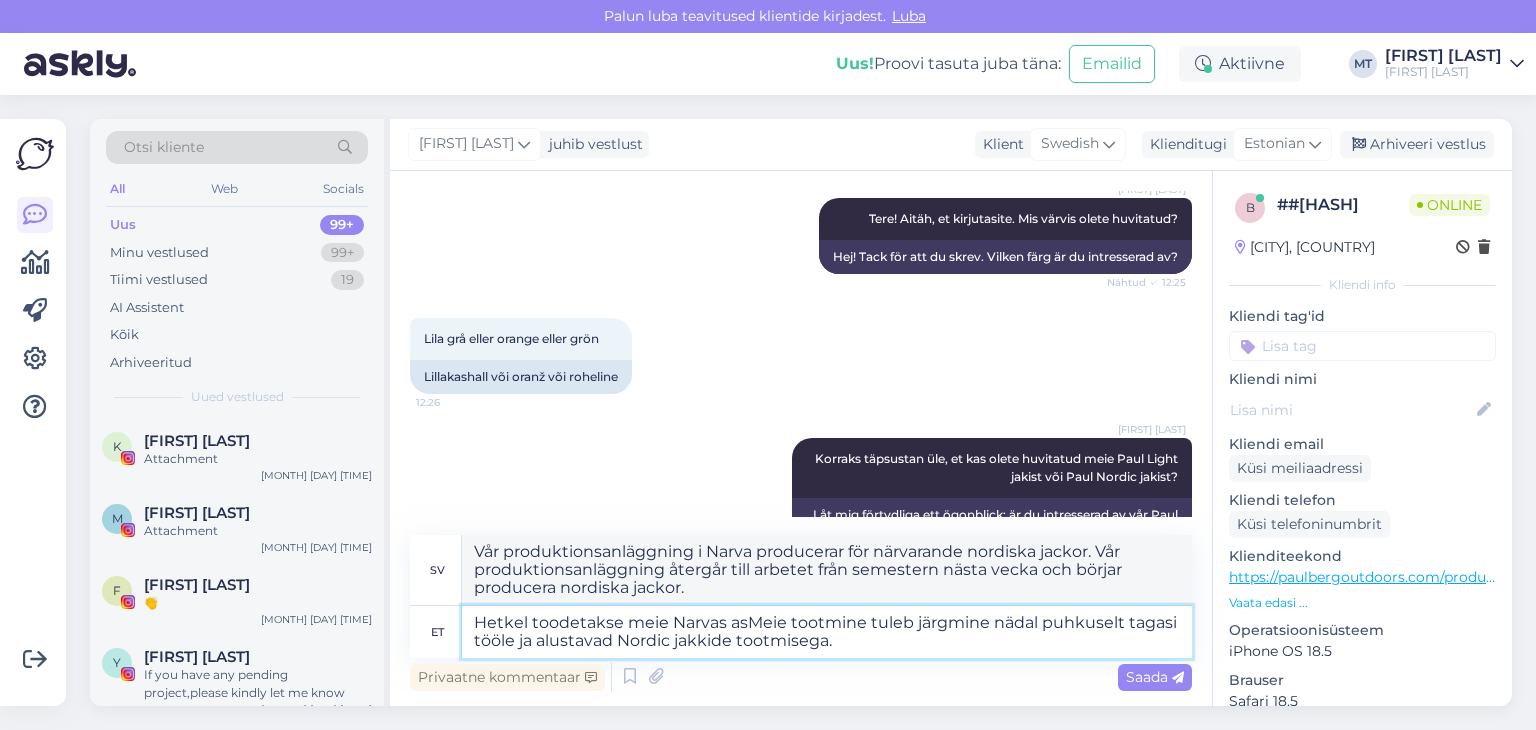 type on "Hetkel toodetakse meie Narva a. Meie tootmine tuleb järgmine nädal puhkuselt tagasi tööle ja alustavad Nordic jakkide tootmisega." 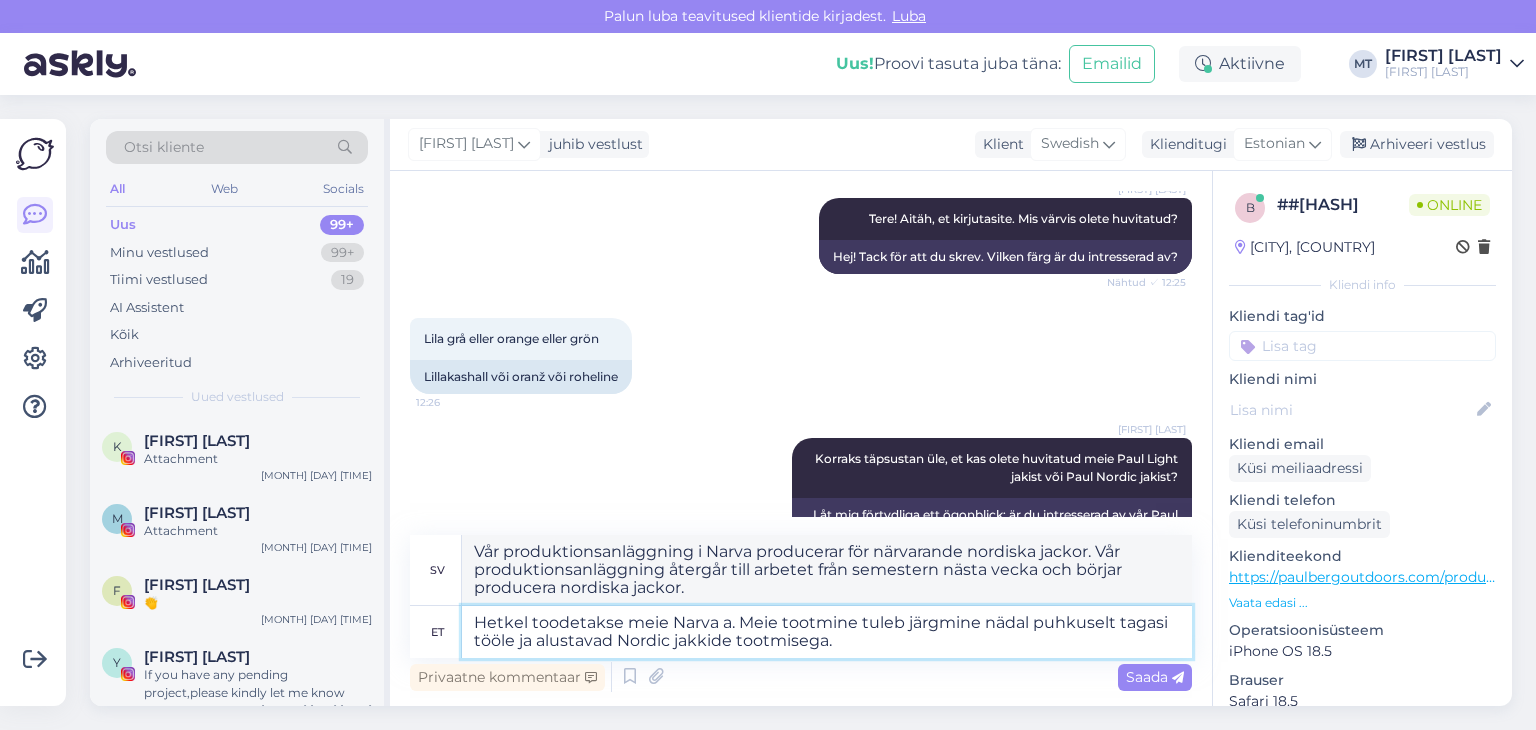 type on "För närvarande är vår produktion belägen i Narva. Vår produktion återgår till arbetet från semestern nästa vecka och börjar producera nordiska jackor." 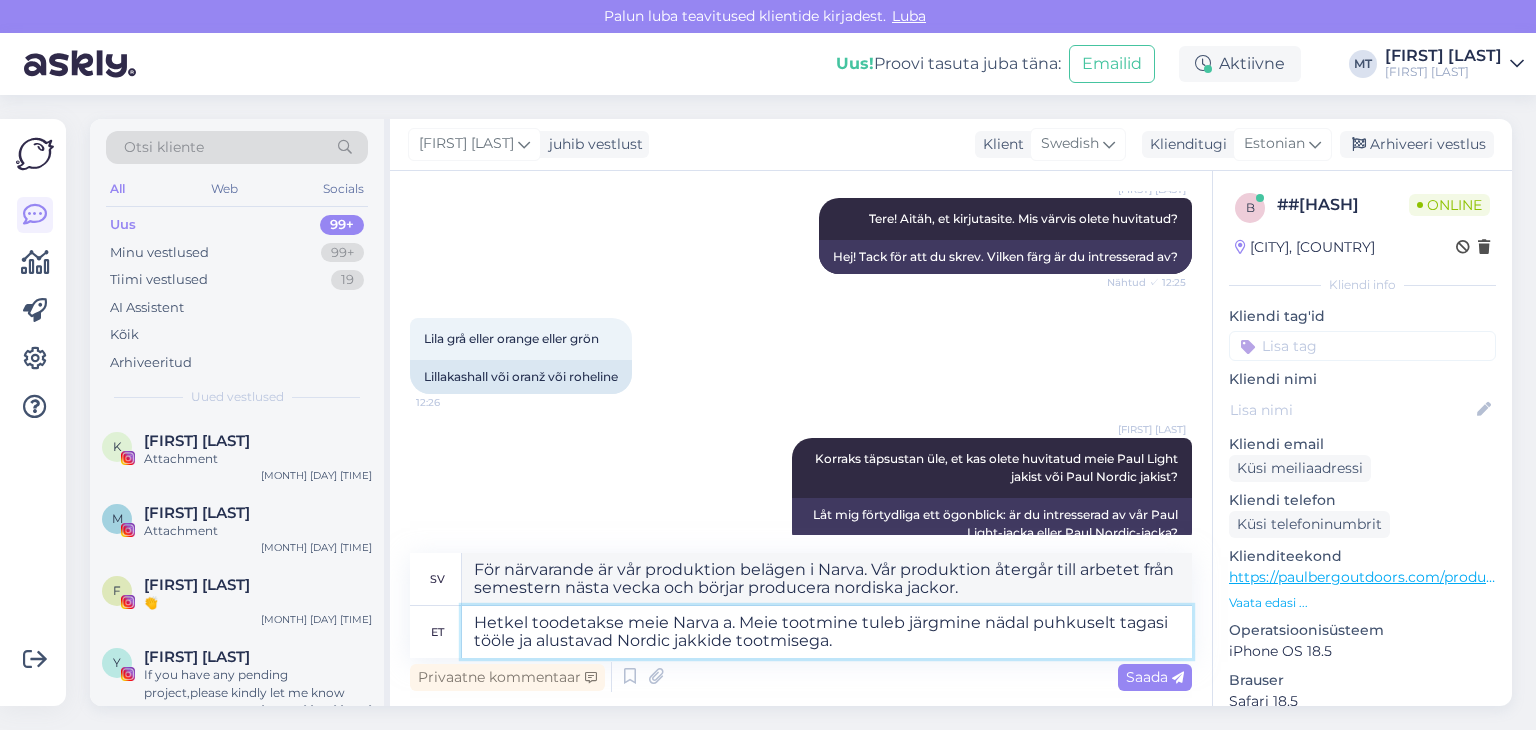 type on "Hetkel toodetakse meie Narvas Meie tootmine tuleb järgmine nädal puhkuselt tagasi tööle ja alustavad Nordic jakkide tootmisega." 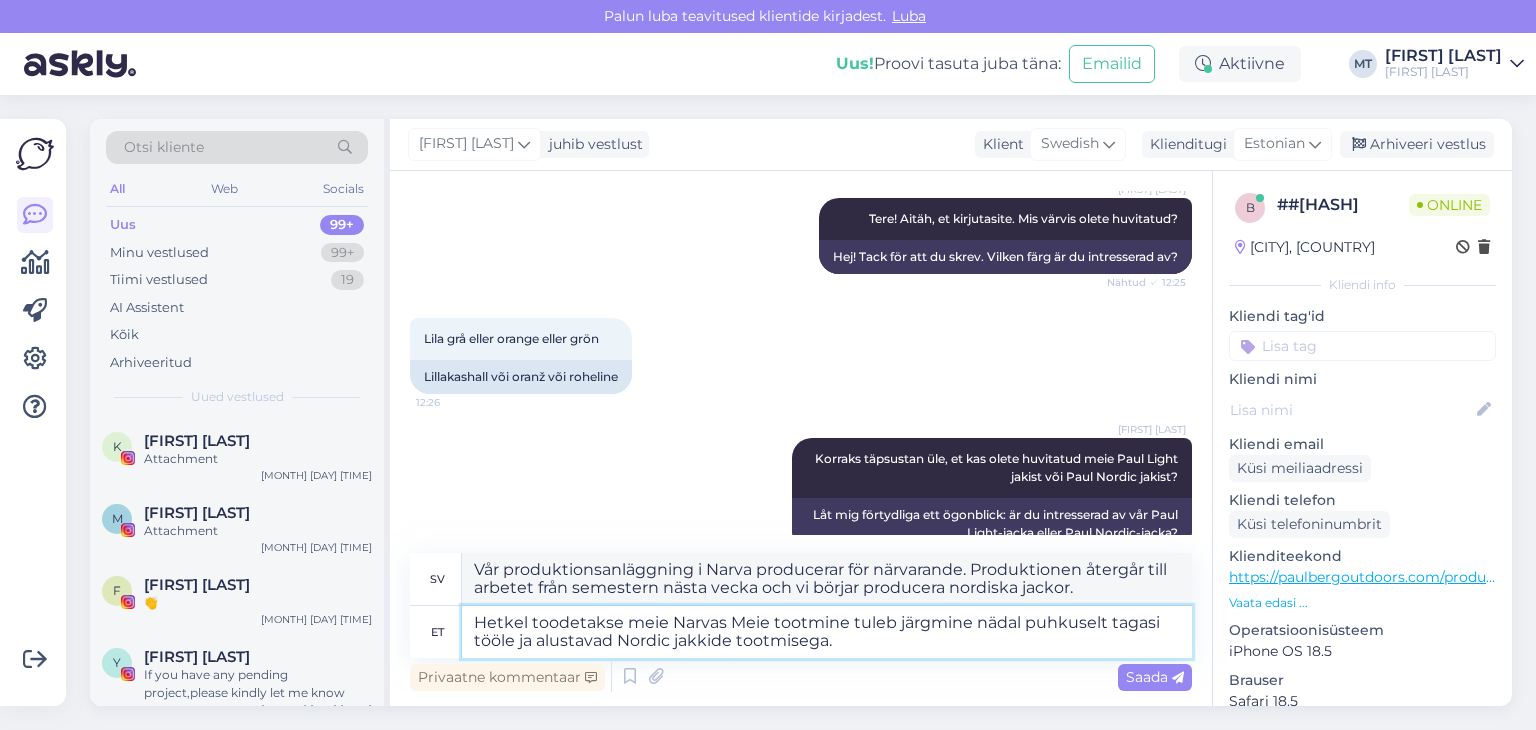 type on "Vår produktion sker för närvarande i Narva. Produktionen återgår till arbetet från semestern nästa vecka och börjar producera nordiska jackor." 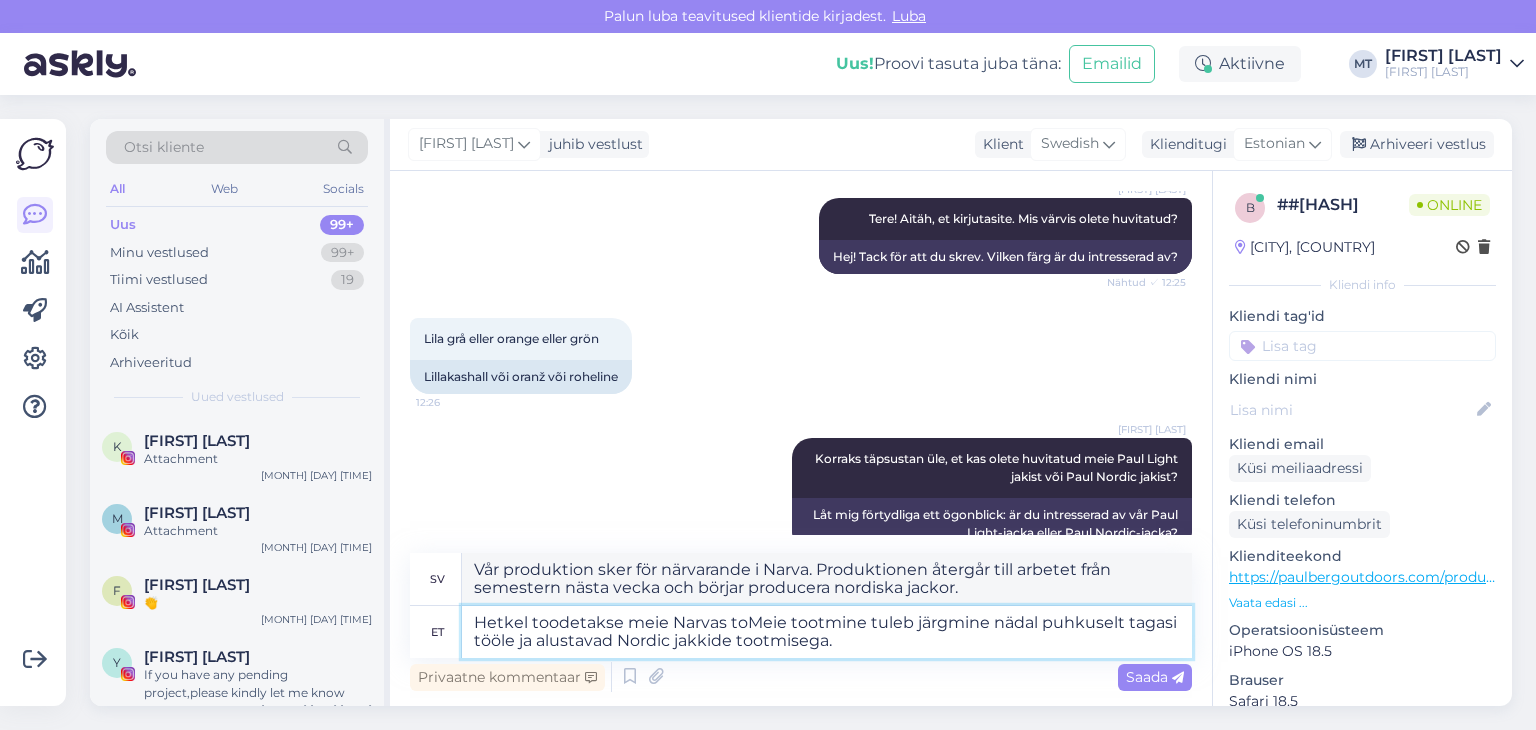 type on "Hetkel toodetakse meie Narvas too. Meie tootmine tuleb järgmine nädal puhkuselt tagasi tööle ja alustavad Nordic jakkide tootmisega." 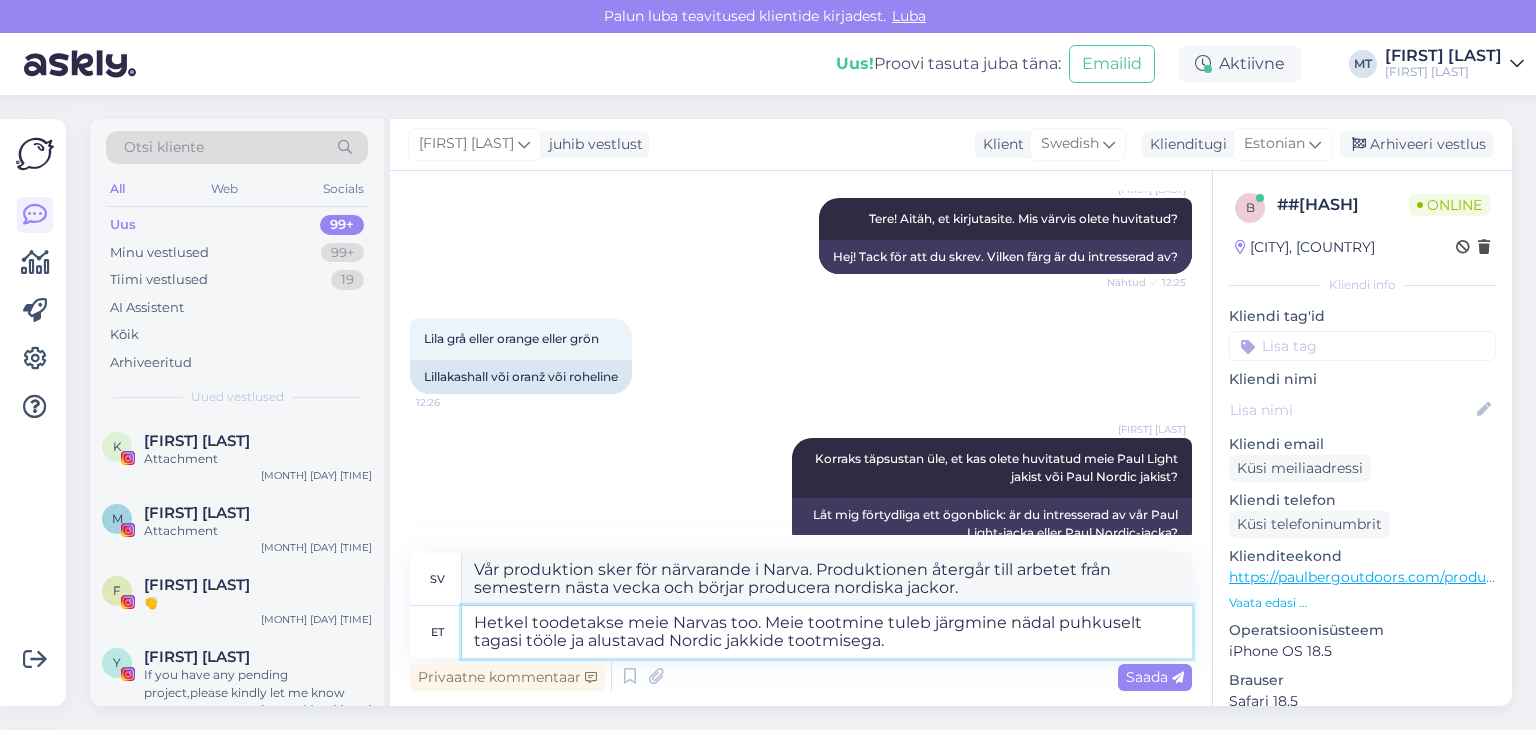 type on "Vår produktionsanläggning i Narva producerar för närvarande. Produktionen återgår till arbetet från semestern nästa vecka och vi börjar producera nordiska jackor." 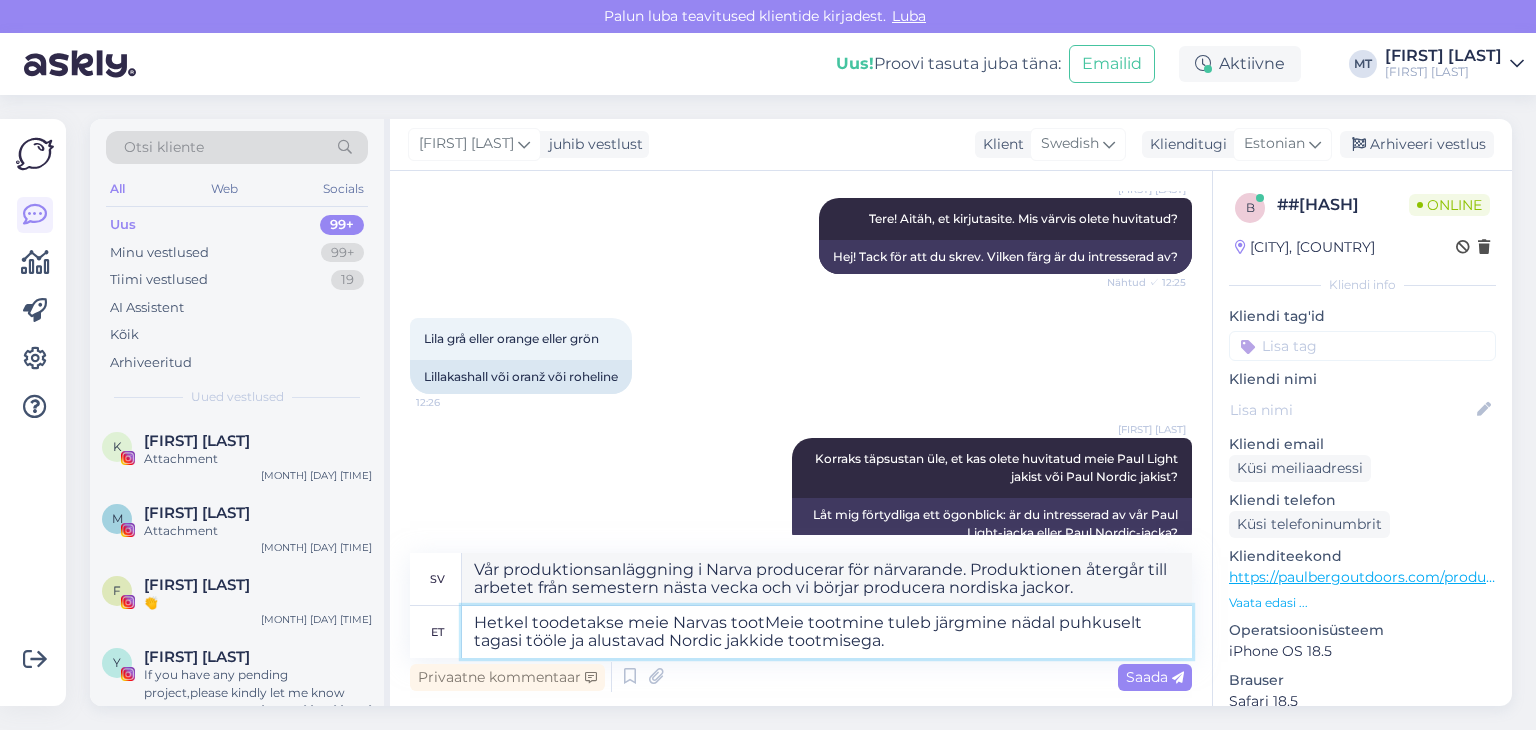type on "Hetkel toodetakse meie Narvas tootmMeie tootmine tuleb järgmine nädal puhkuselt tagasi tööle ja alustavad Nordic jakkide tootmisega." 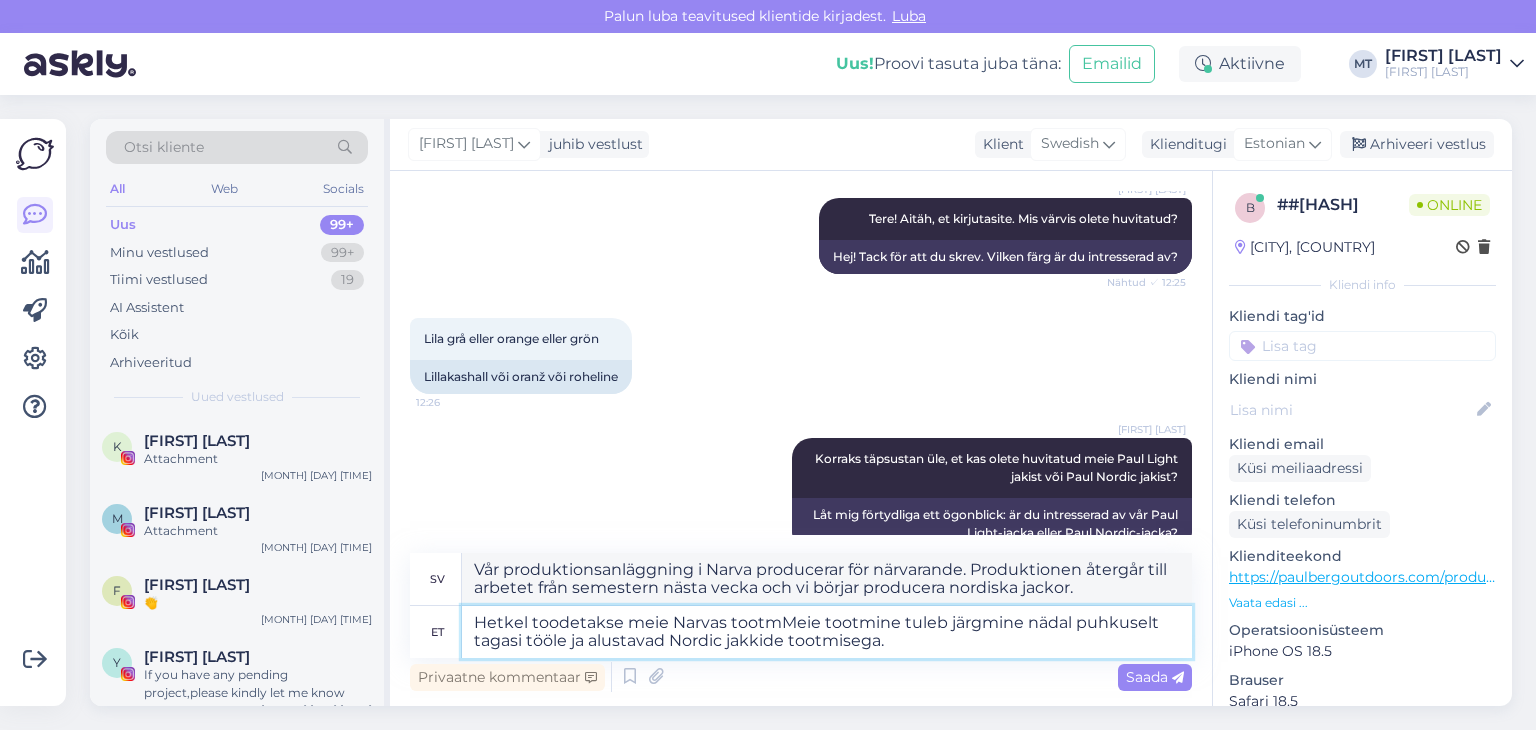type on "Vår produktion sker för närvarande i Narva. Produktionen återgår till arbetet från semestern nästa vecka och börjar producera nordiska jackor." 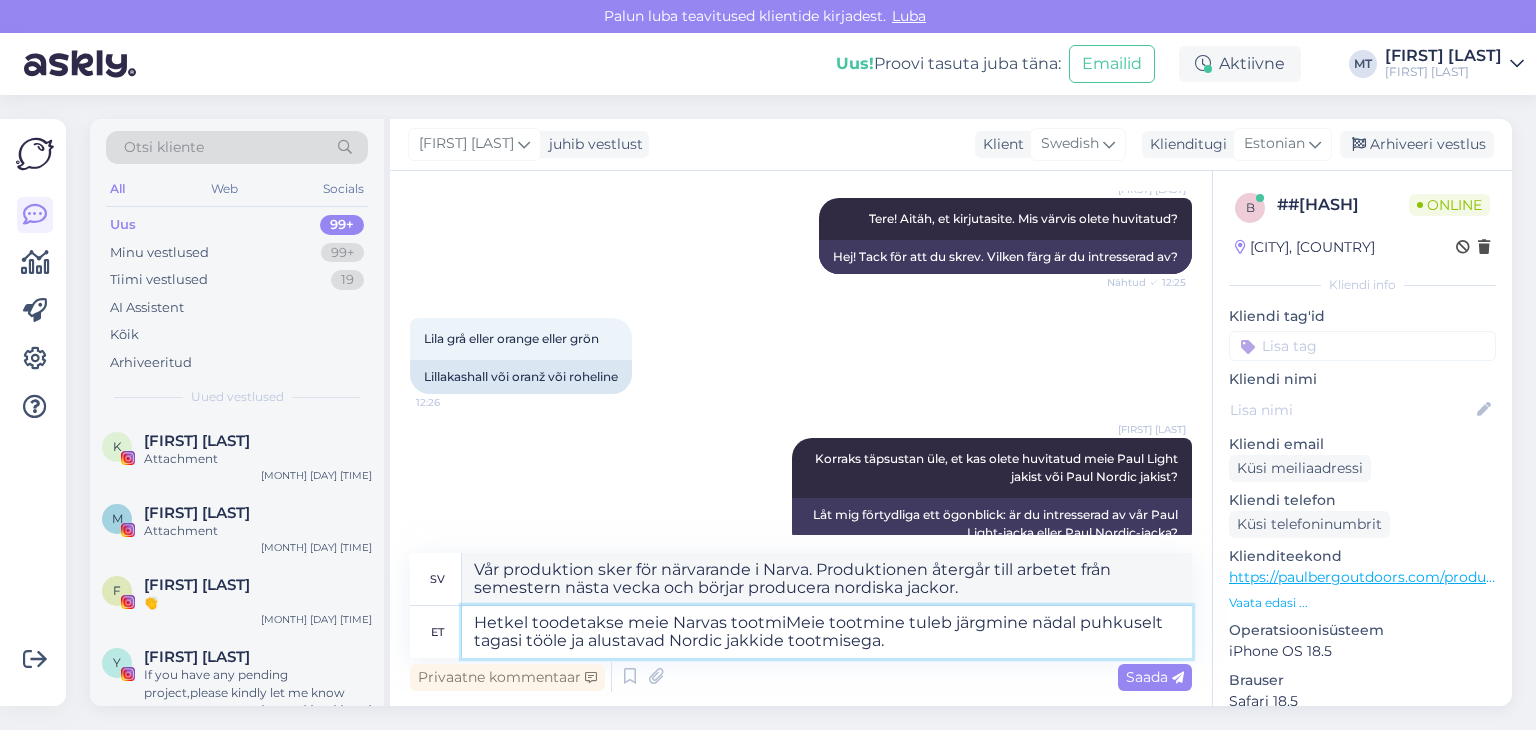 type on "Hetkel toodetakse meie Narvas tootmisMeie tootmine tuleb järgmine nädal puhkuselt tagasi tööle ja alustavad Nordic jakkide tootmisega." 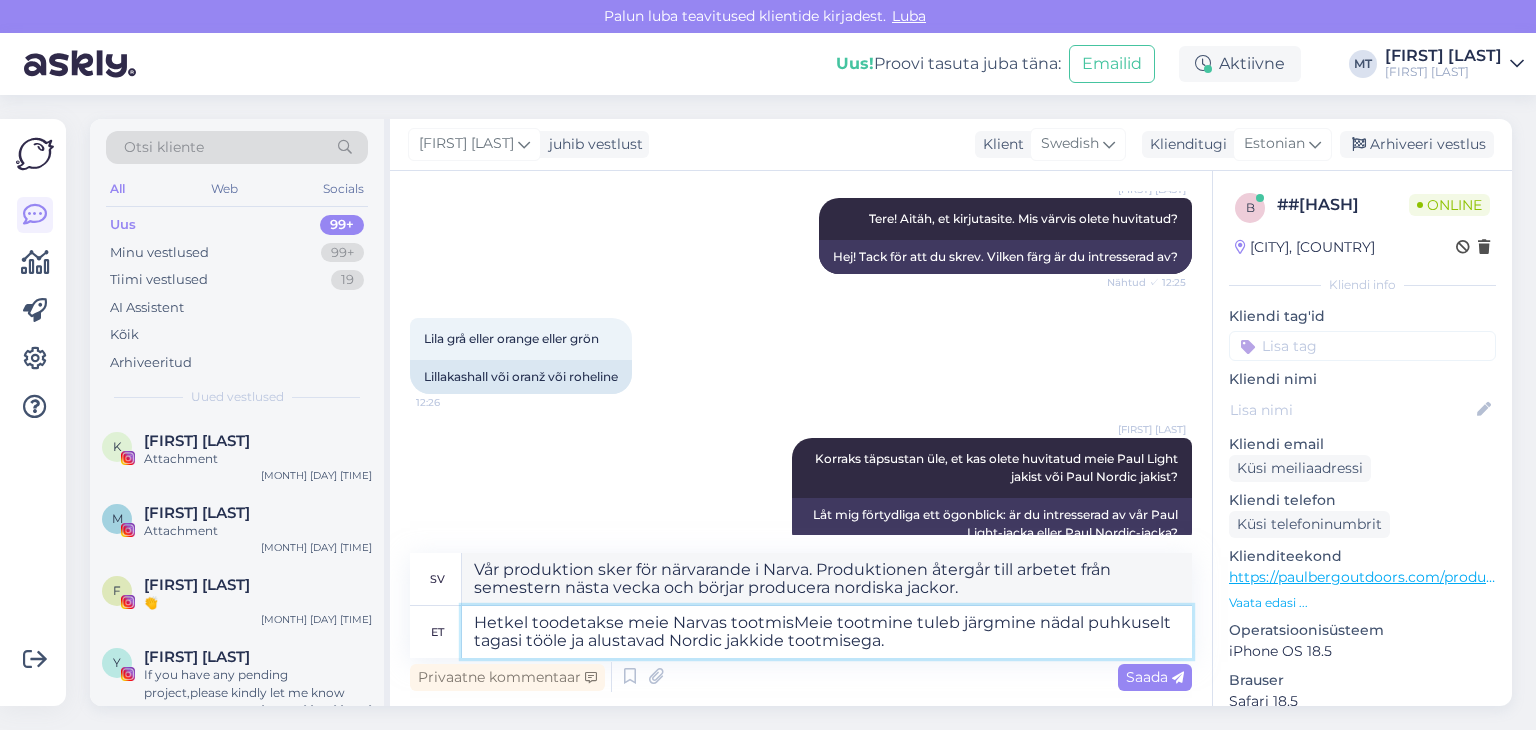 type on "Vår produktion i Narva pågår just nu. Produktionen återgår till arbetet från semestern nästa vecka och vi börjar producera nordiska jackor." 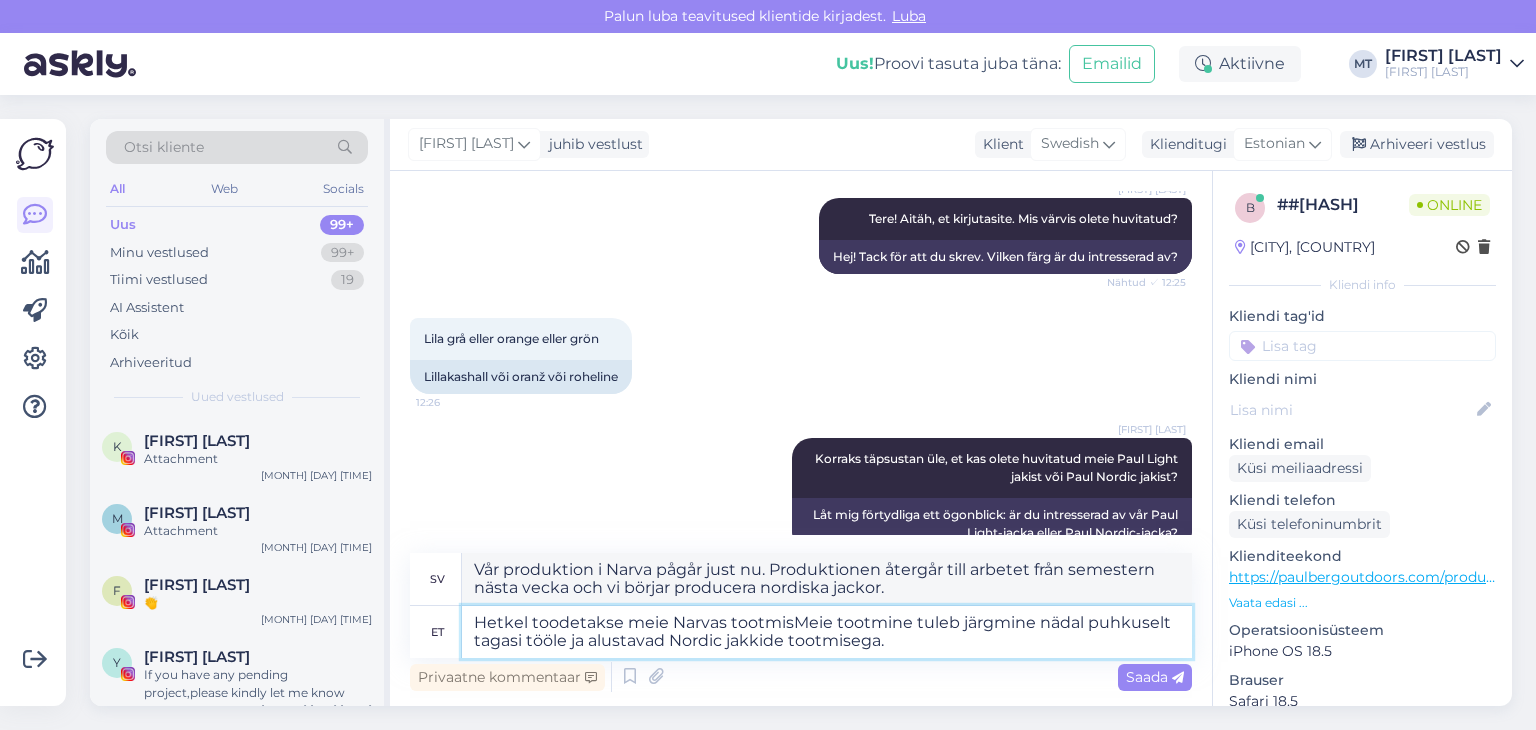type on "Hetkel toodetakse meie Narvas tootmiseMeie tootmine tuleb järgmine nädal puhkuselt tagasi tööle ja alustavad Nordic jakkide tootmisega." 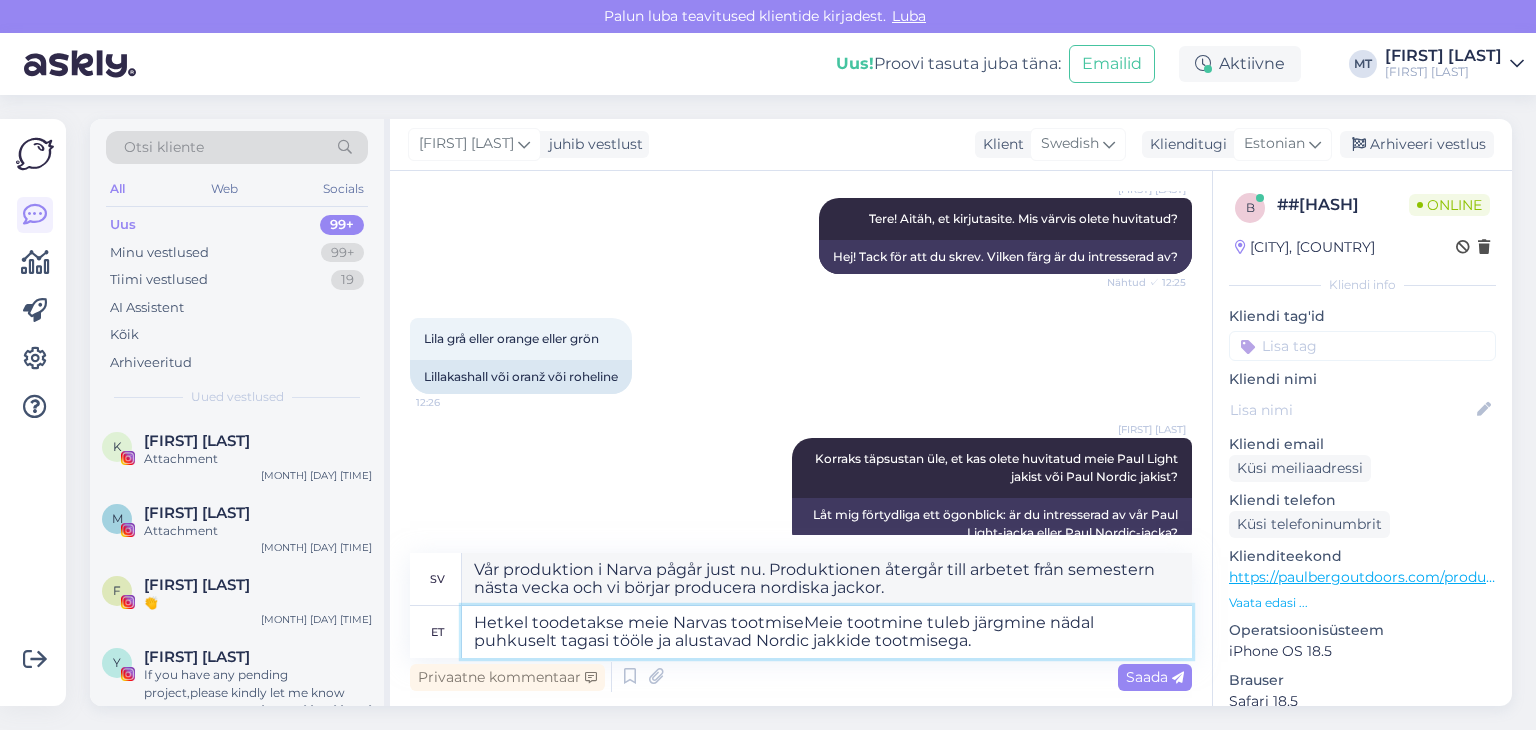 type on "Vår produktion i Narva pågår för närvarande. Produktionen återgår till arbetet från semestern nästa vecka och vi börjar producera nordiska jackor." 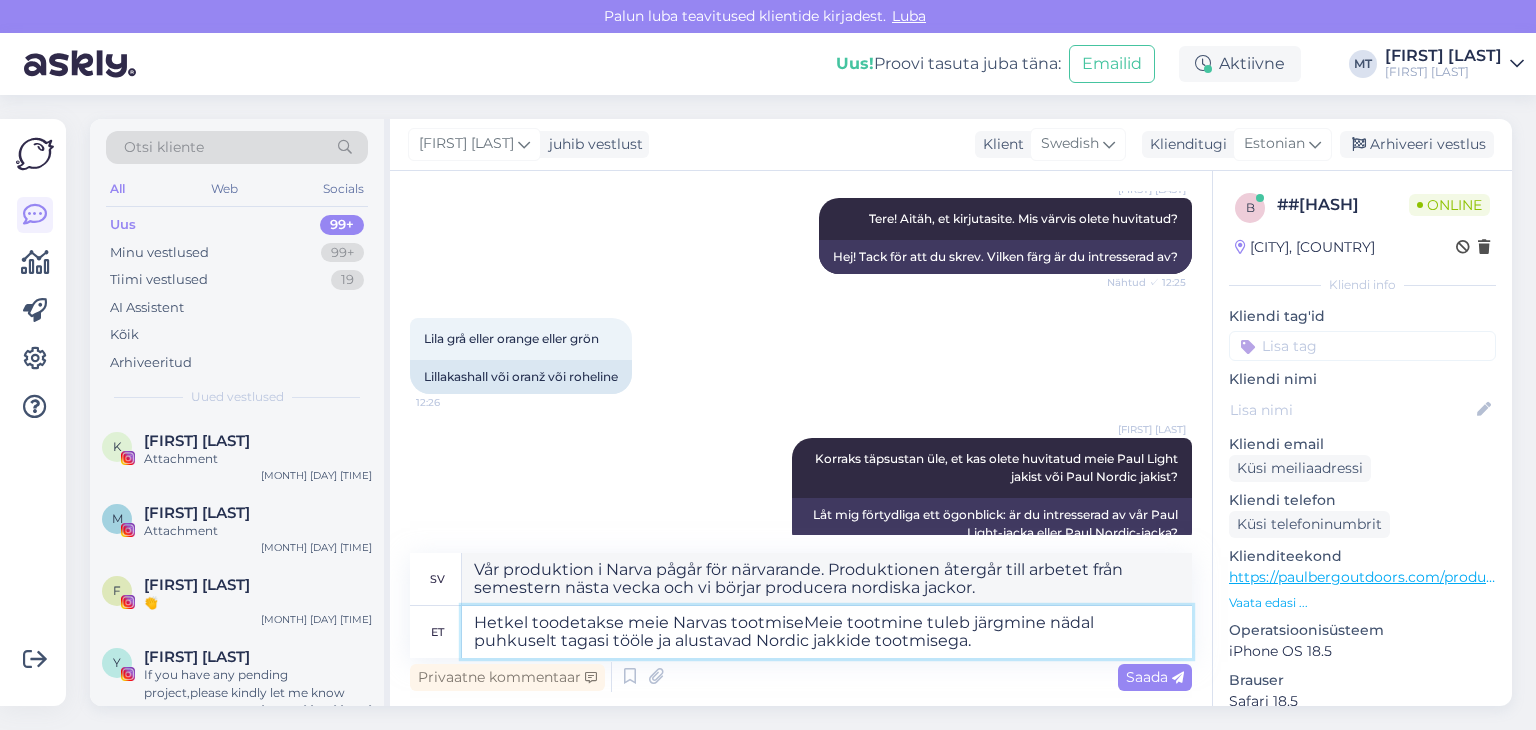 type on "Hetkel toodetakse meie Narvas tootmisesMeie tootmine tuleb järgmine nädal puhkuselt tagasi tööle ja alustavad Nordic jakkide tootmisega." 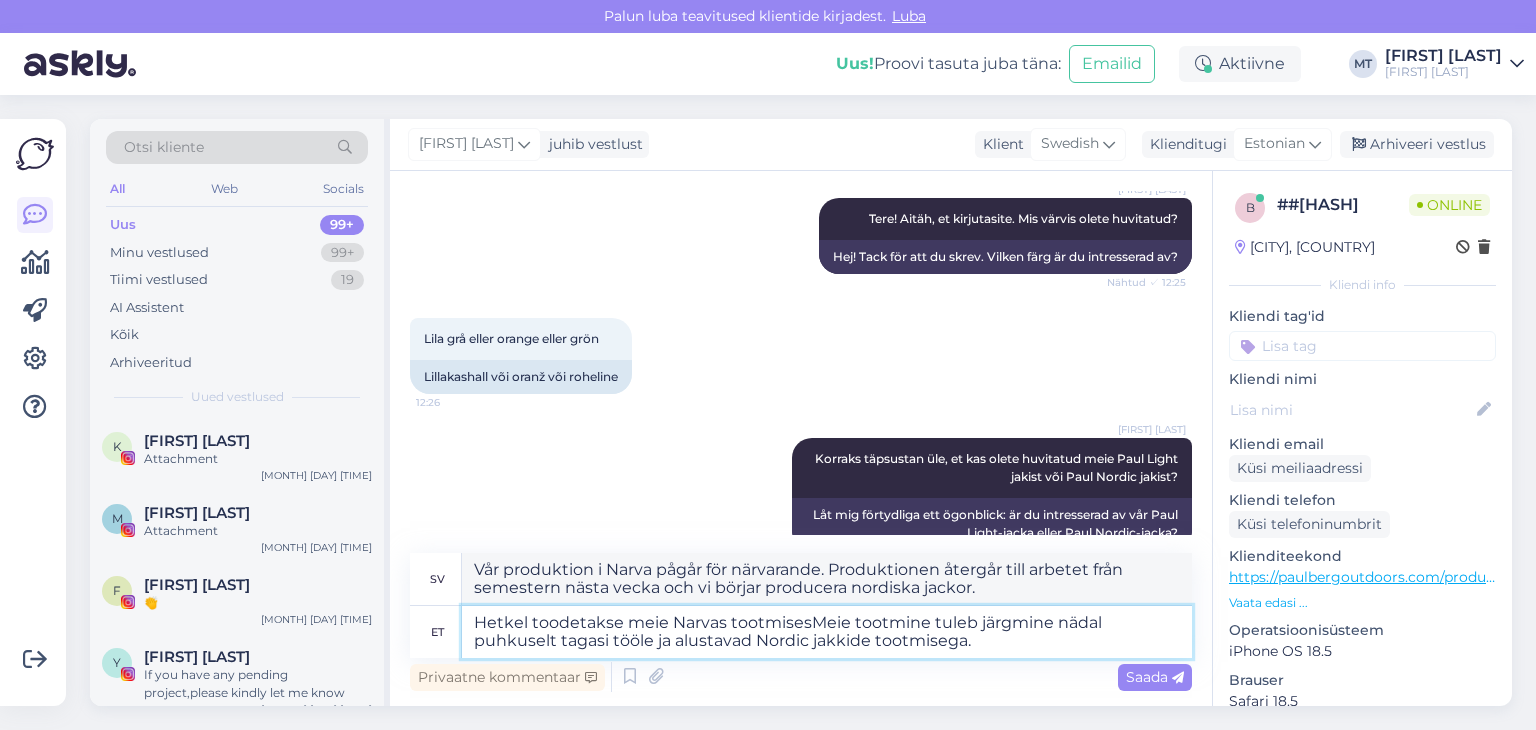 type 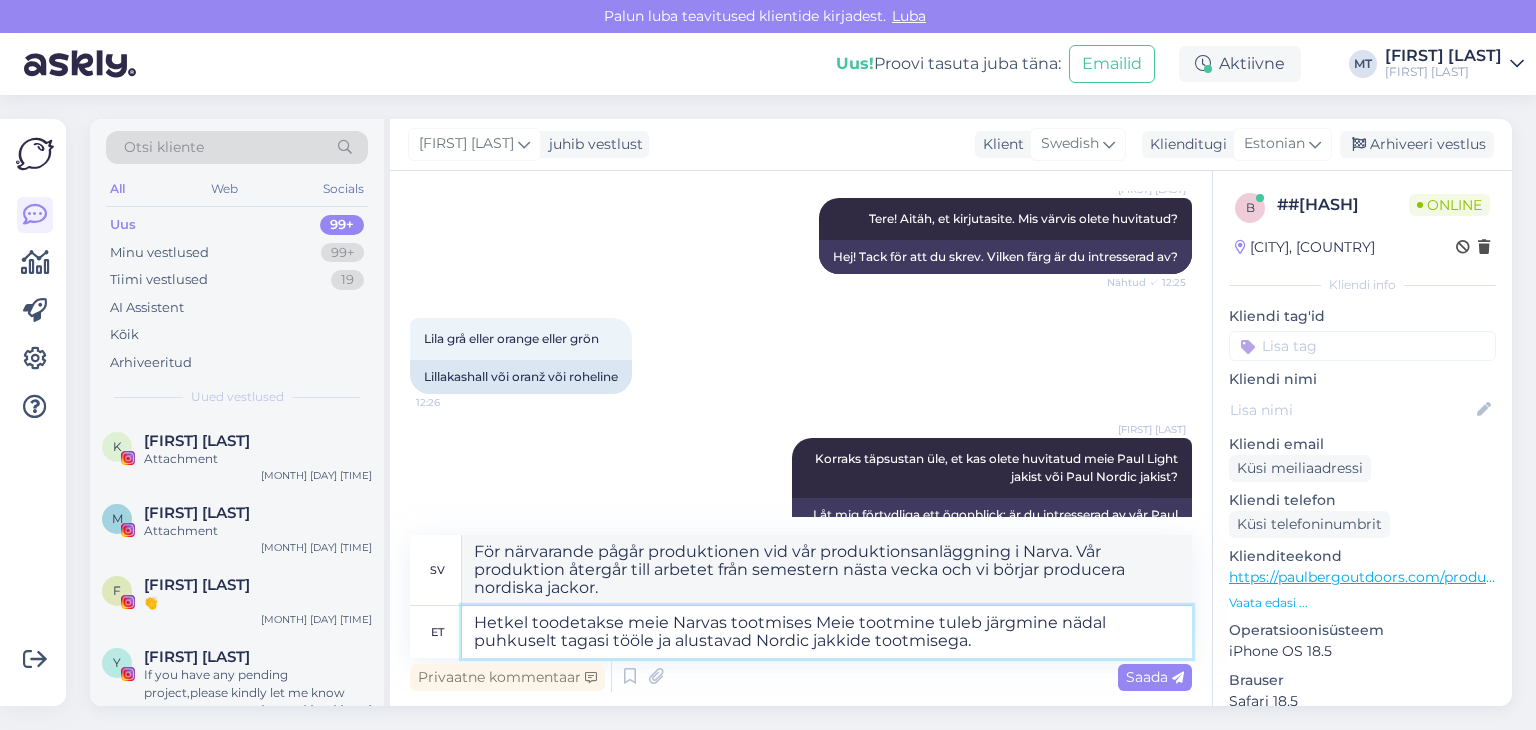 drag, startPoint x: 811, startPoint y: 622, endPoint x: 673, endPoint y: 619, distance: 138.03261 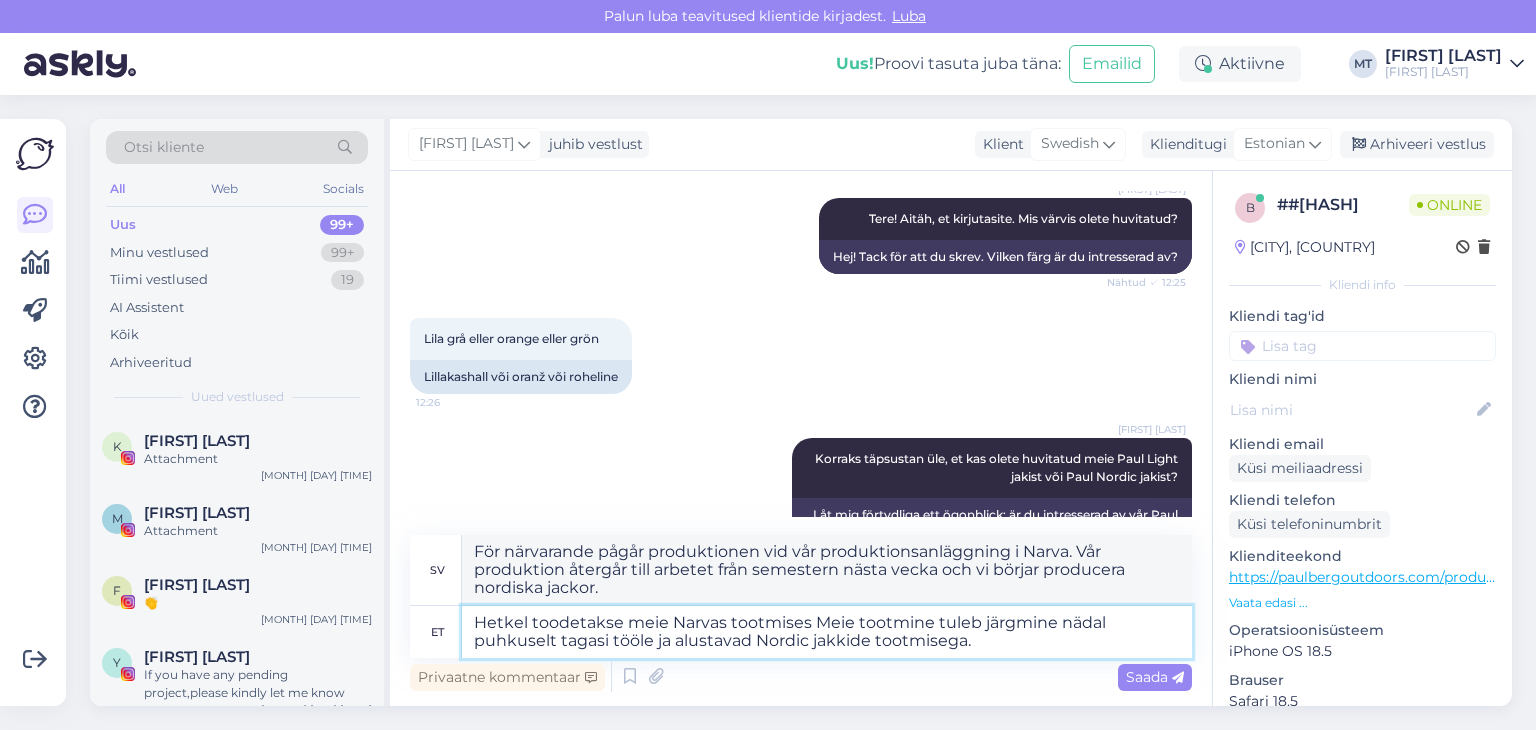 click on "Hetkel toodetakse meie Narvas tootmises Meie tootmine tuleb järgmine nädal puhkuselt tagasi tööle ja alustavad Nordic jakkide tootmisega." at bounding box center (827, 632) 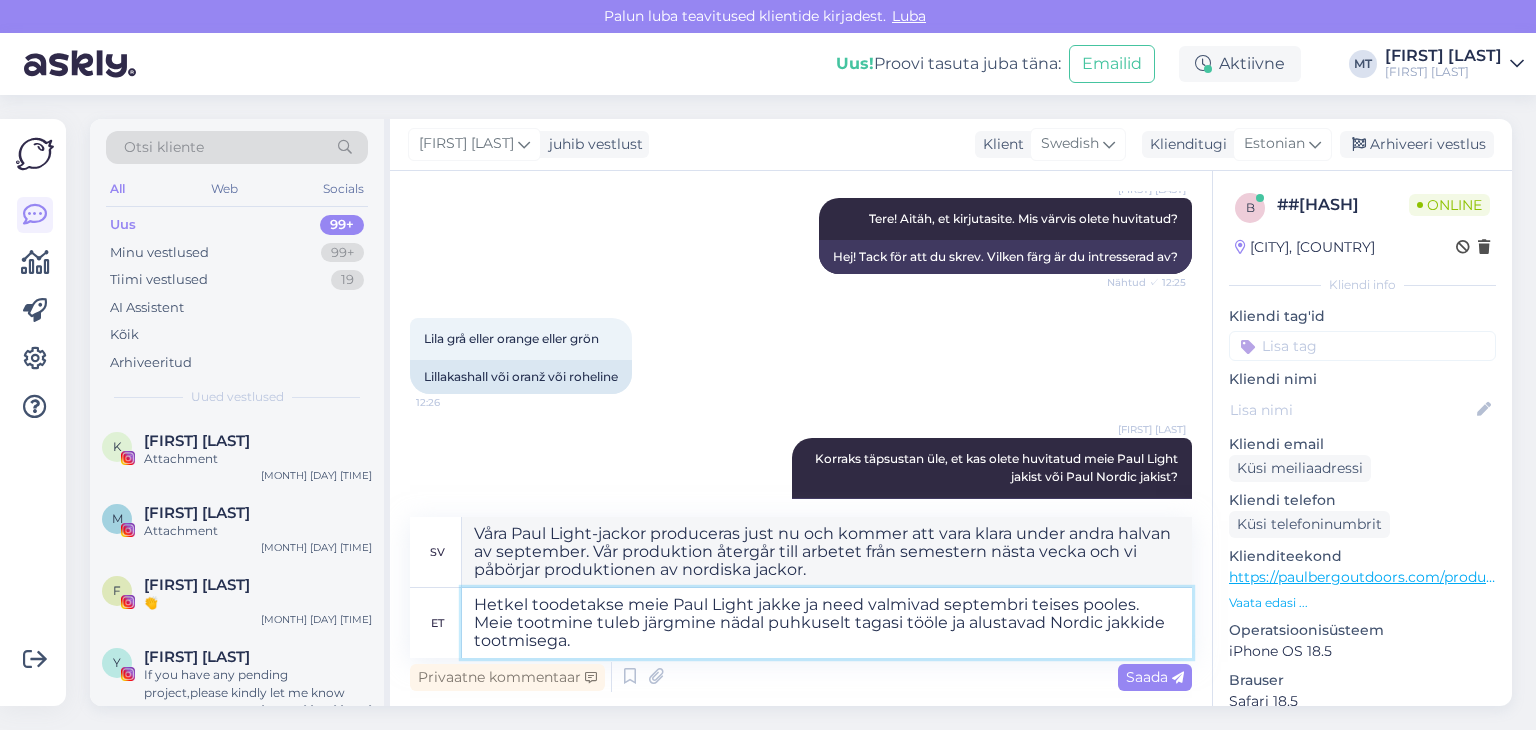 click on "Hetkel toodetakse meie Paul Light jakke ja need valmivad septembri teises pooles. Meie tootmine tuleb järgmine nädal puhkuselt tagasi tööle ja alustavad Nordic jakkide tootmisega." at bounding box center [827, 623] 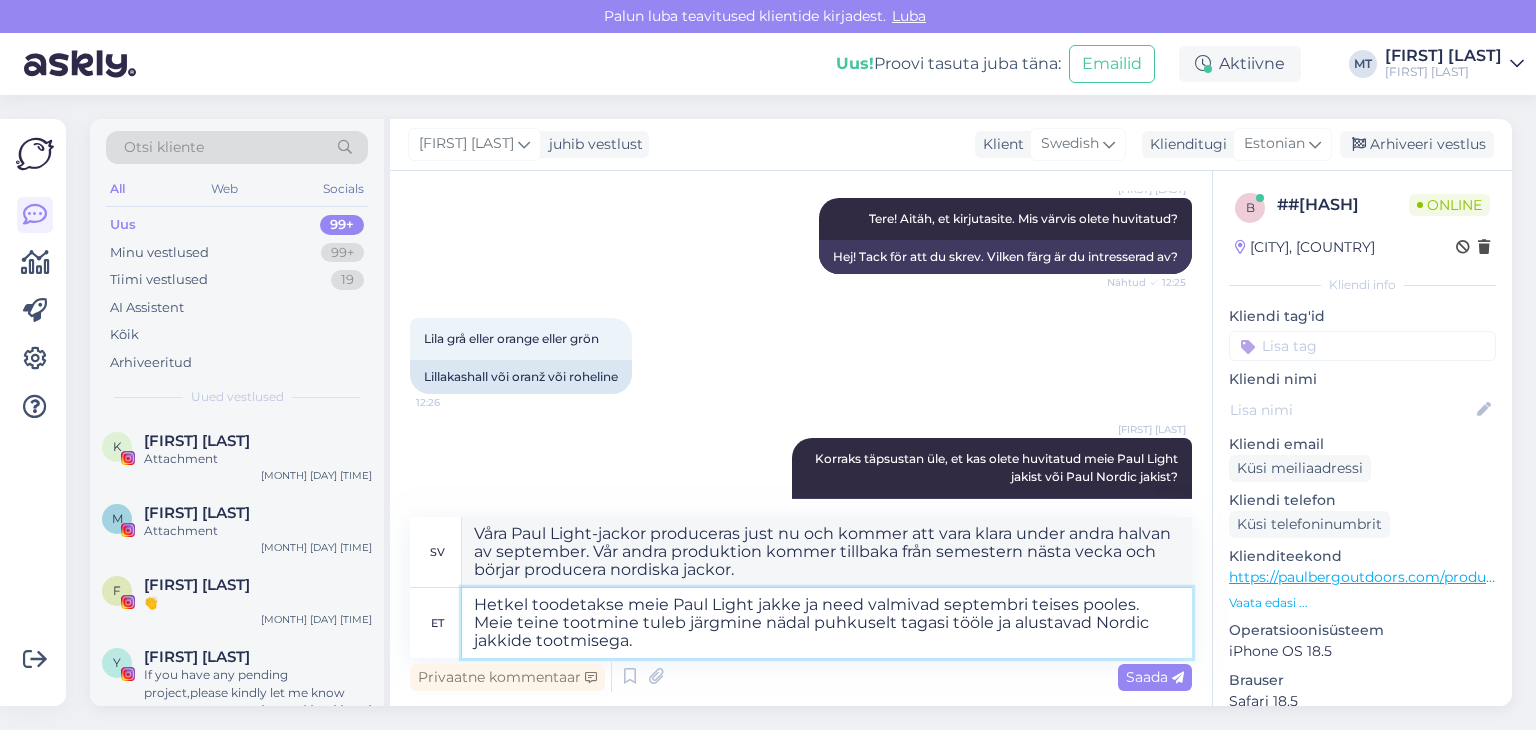 click on "Hetkel toodetakse meie Paul Light jakke ja need valmivad septembri teises pooles. Meie teine tootmine tuleb järgmine nädal puhkuselt tagasi tööle ja alustavad Nordic jakkide tootmisega." at bounding box center (827, 623) 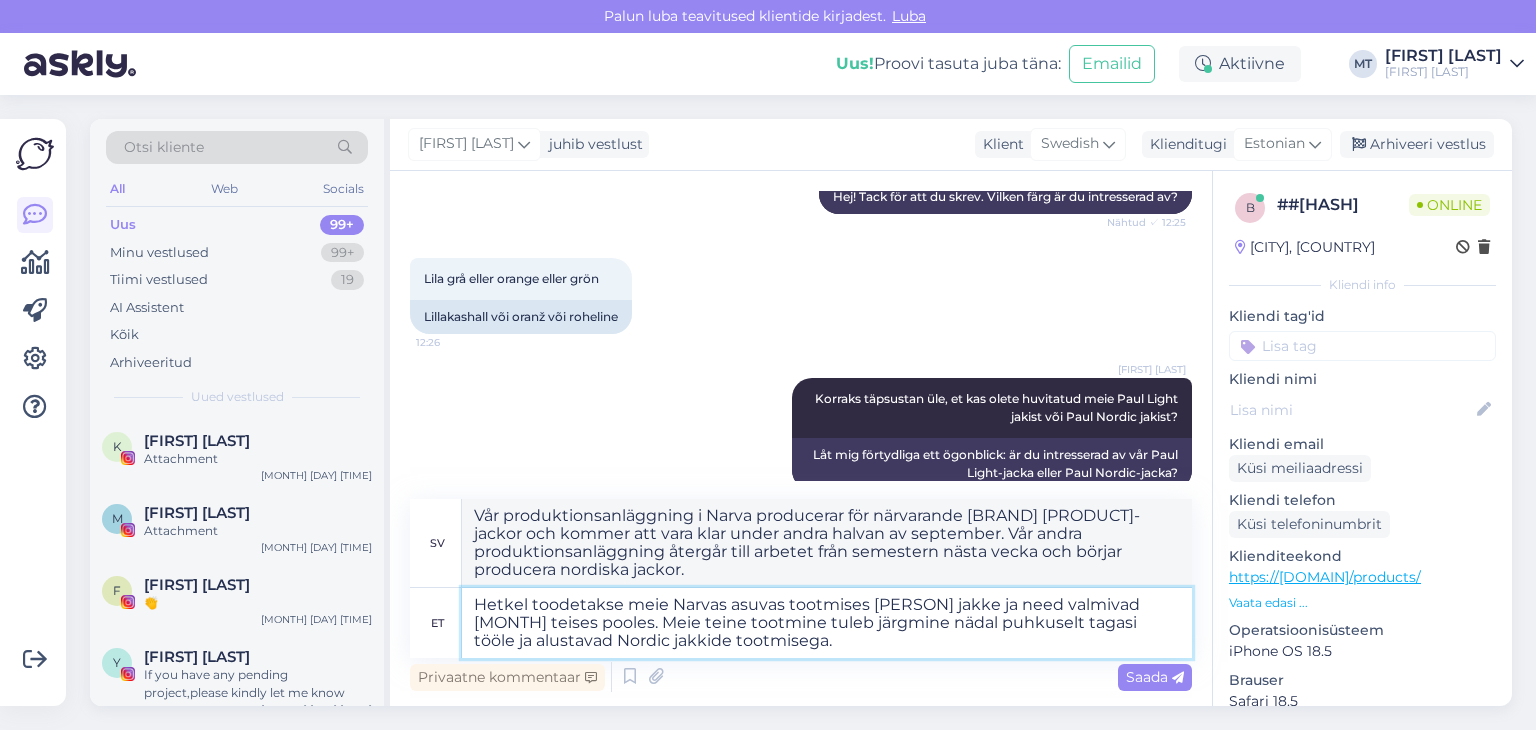 scroll, scrollTop: 328, scrollLeft: 0, axis: vertical 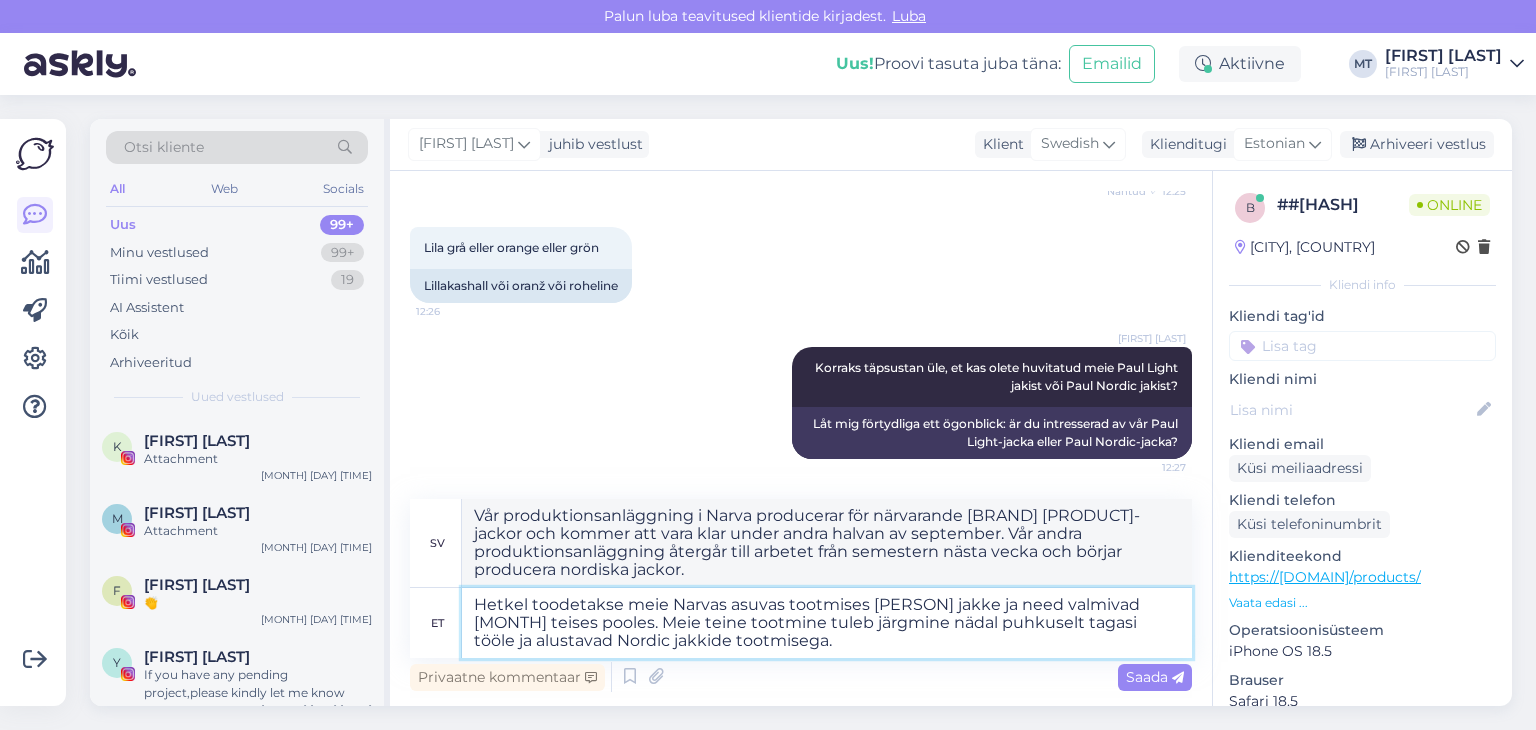 click on "Hetkel toodetakse meie Narvas asuvas tootmises [PERSON] jakke ja need valmivad [MONTH] teises pooles. Meie teine tootmine tuleb järgmine nädal puhkuselt tagasi tööle ja alustavad Nordic jakkide tootmisega." at bounding box center [827, 623] 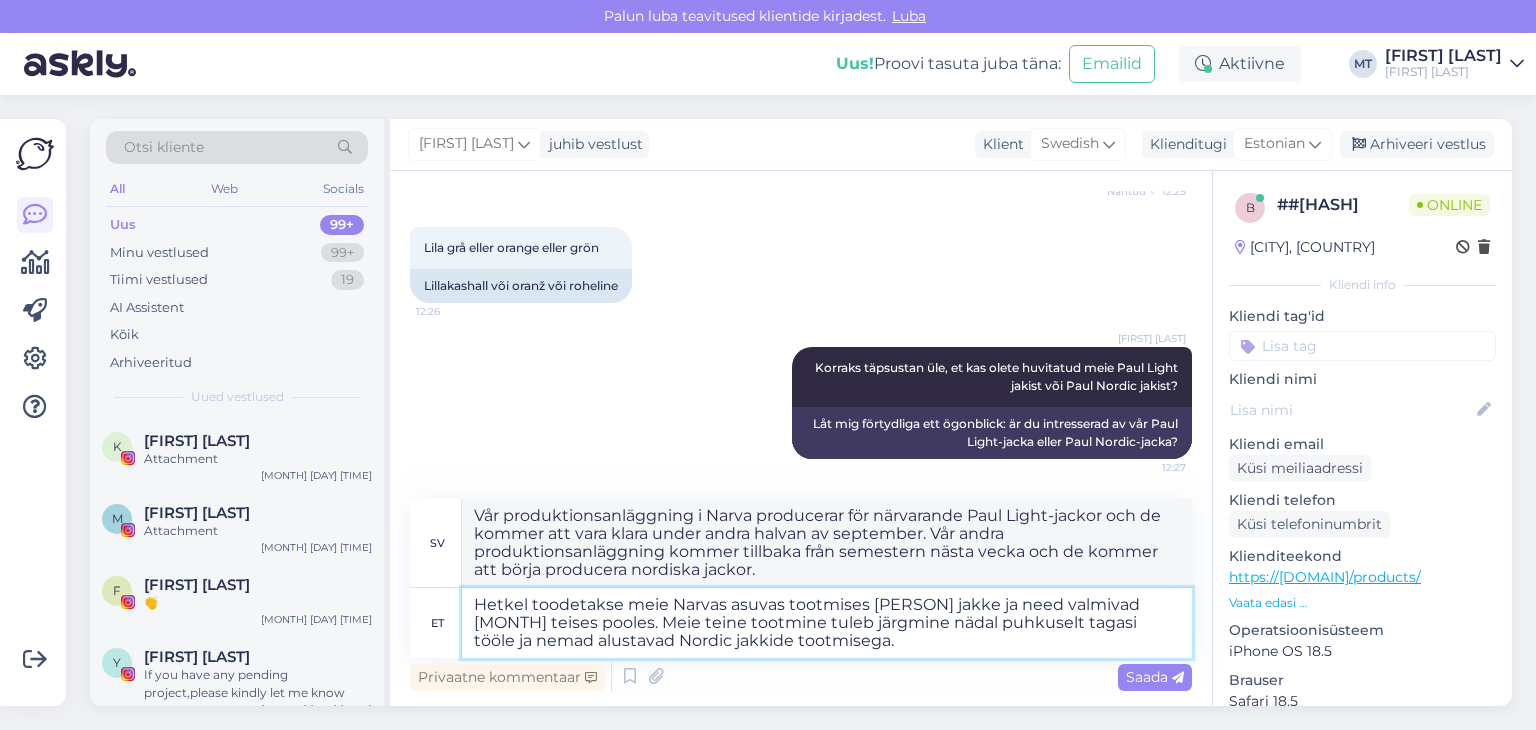 click on "Hetkel toodetakse meie Narvas asuvas tootmises [PERSON] jakke ja need valmivad [MONTH] teises pooles. Meie teine tootmine tuleb järgmine nädal puhkuselt tagasi tööle ja nemad alustavad Nordic jakkide tootmisega." at bounding box center (827, 623) 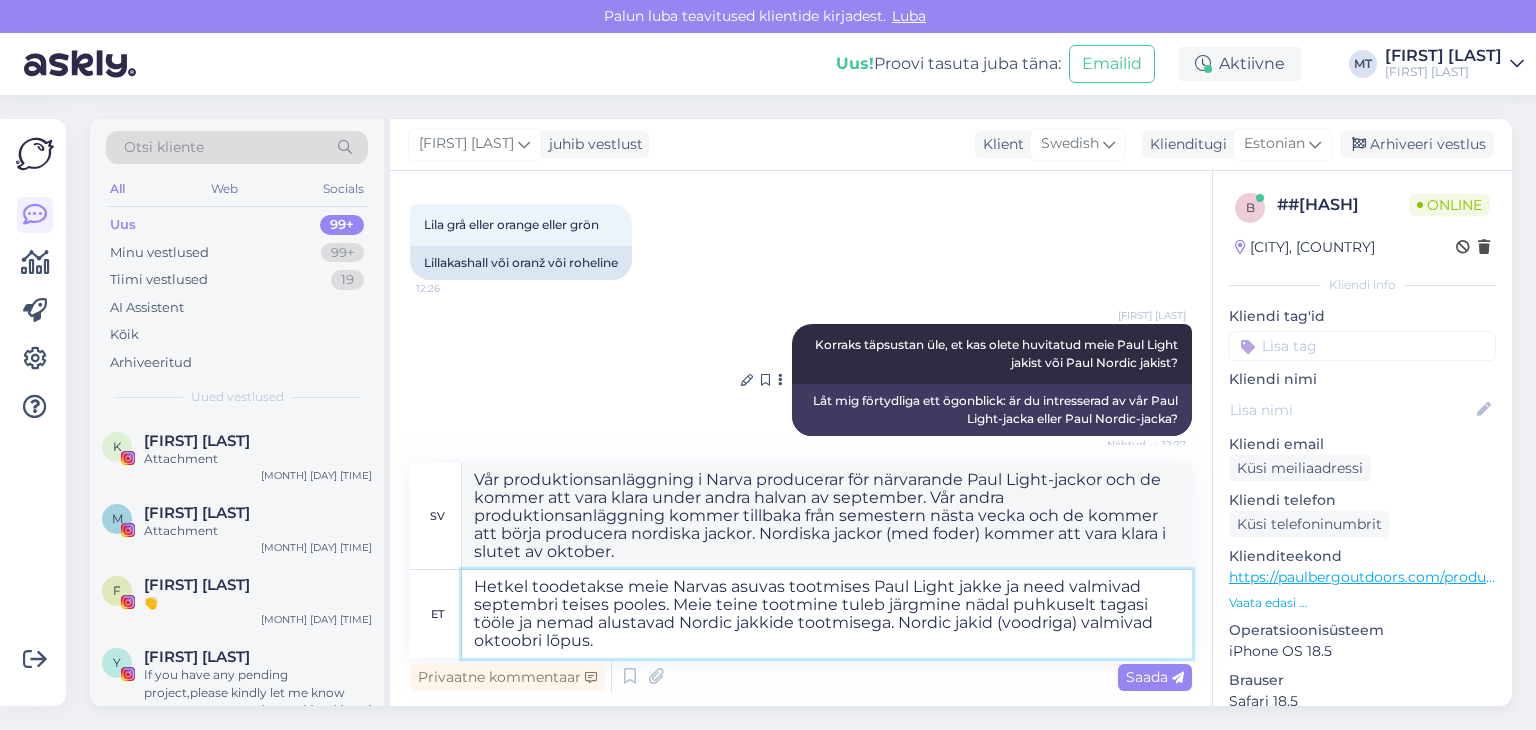 scroll, scrollTop: 364, scrollLeft: 0, axis: vertical 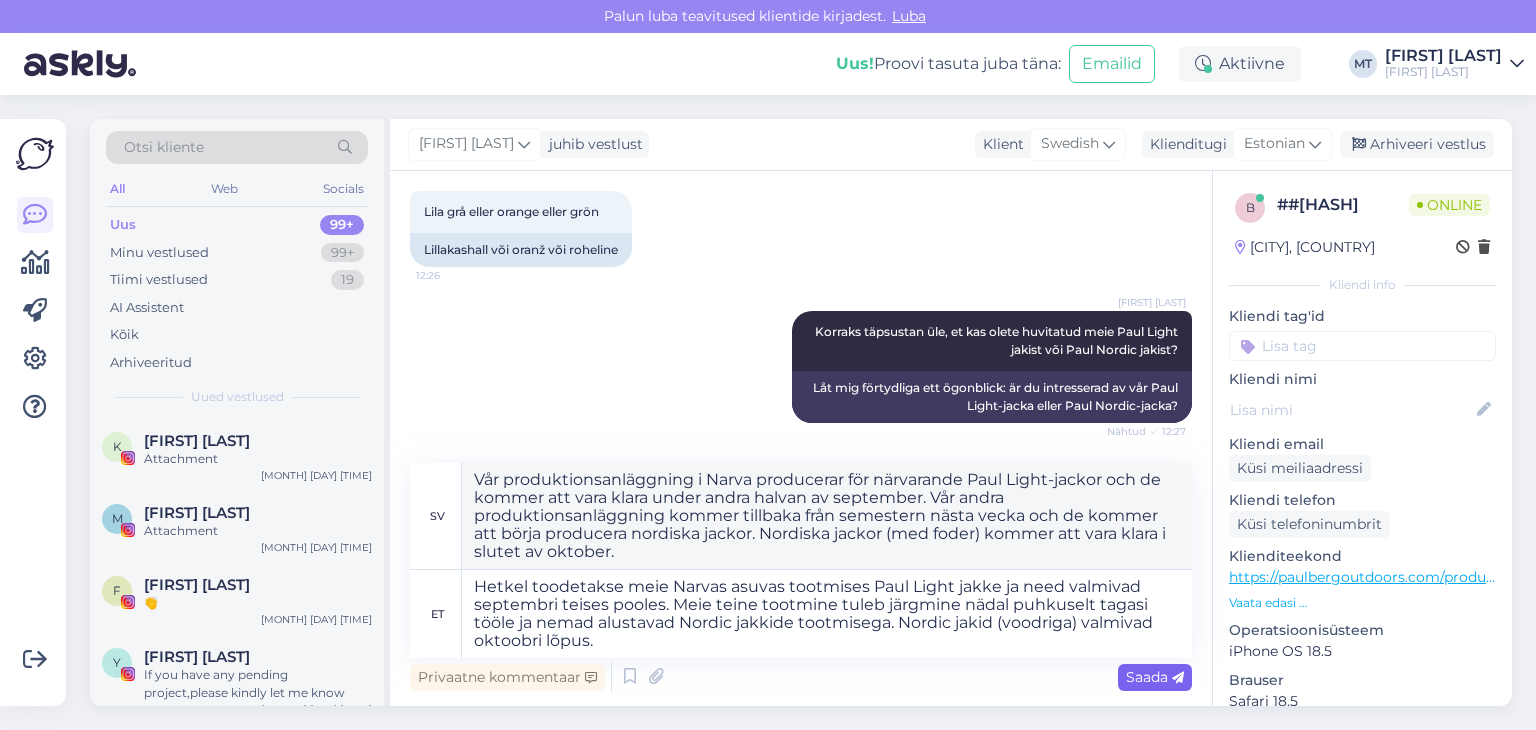 click on "Saada" at bounding box center (1155, 677) 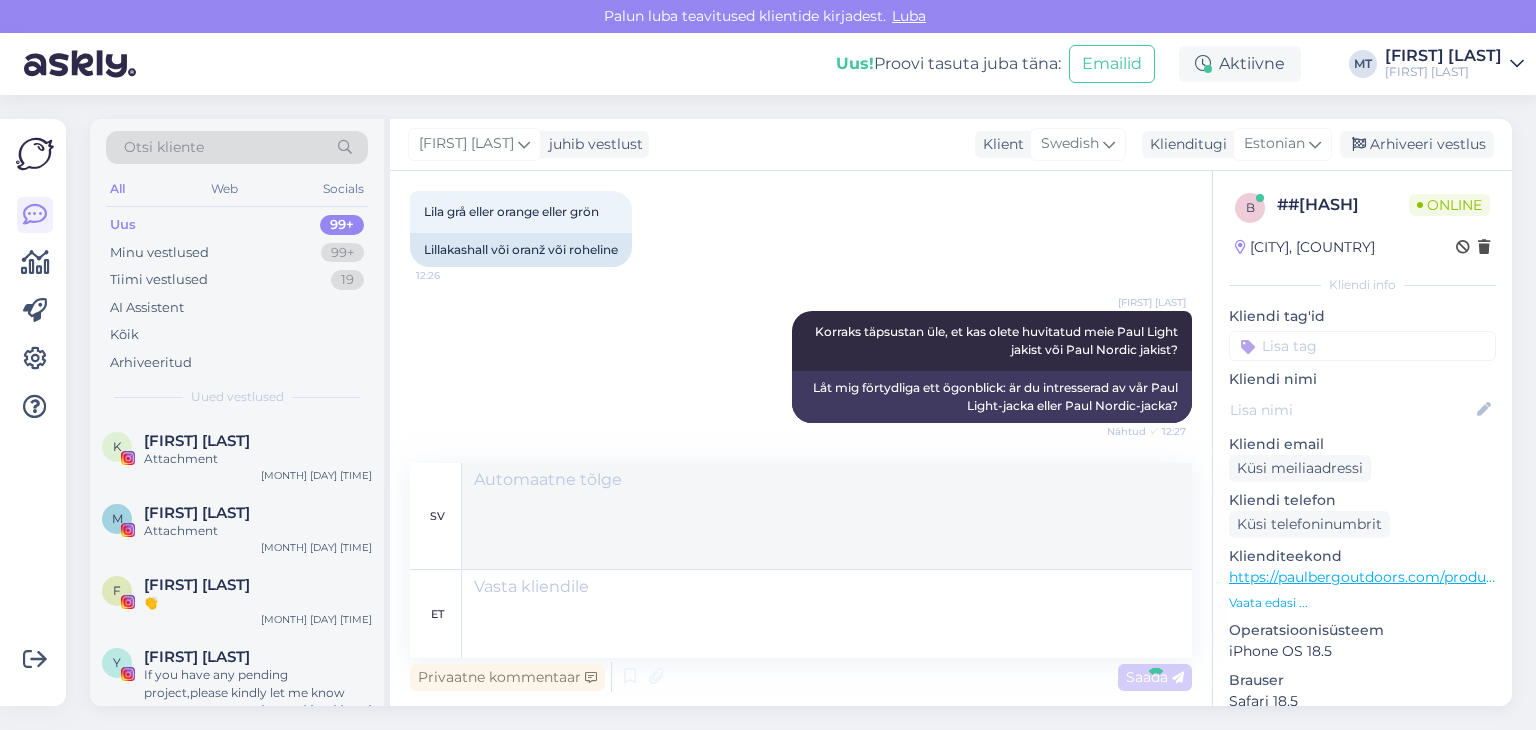 scroll, scrollTop: 538, scrollLeft: 0, axis: vertical 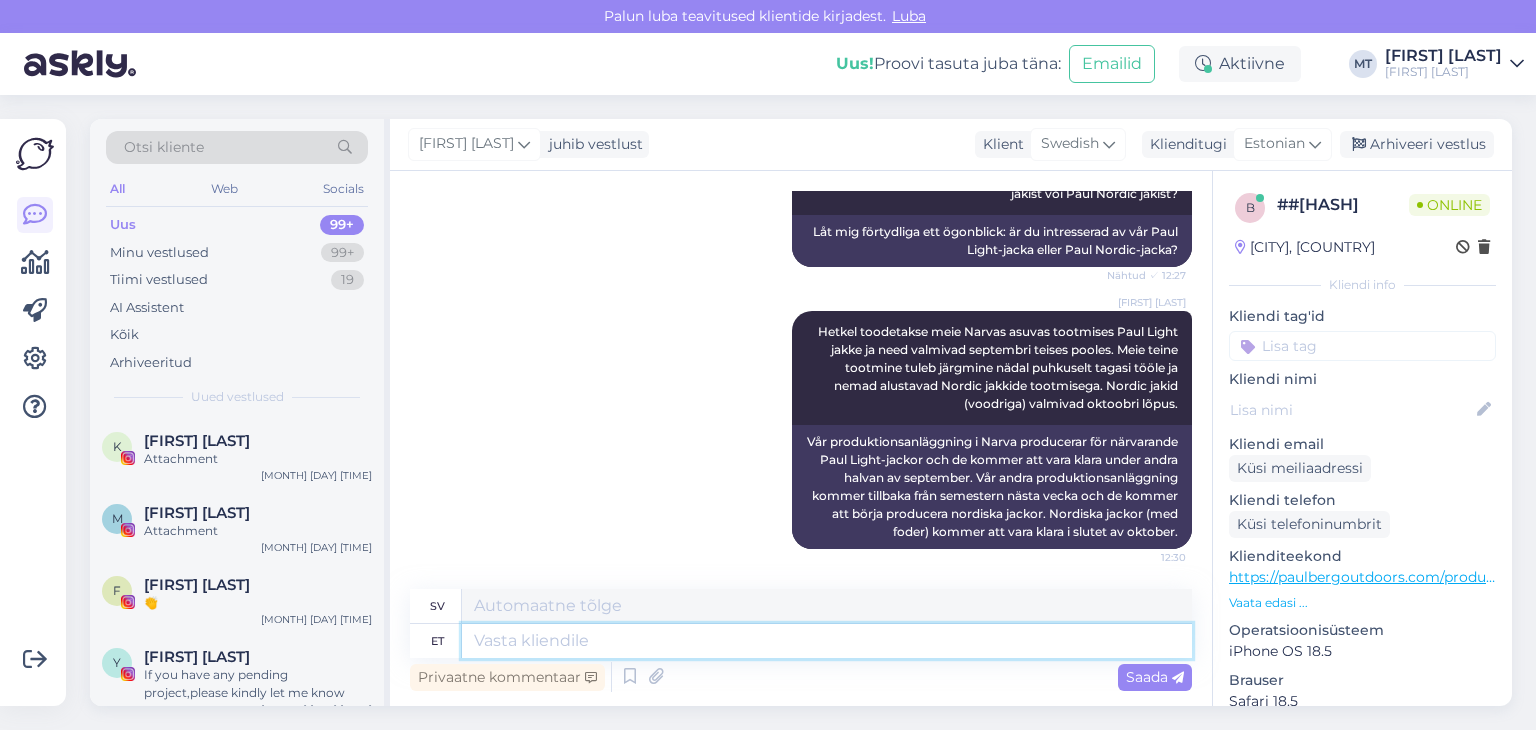 click at bounding box center [827, 641] 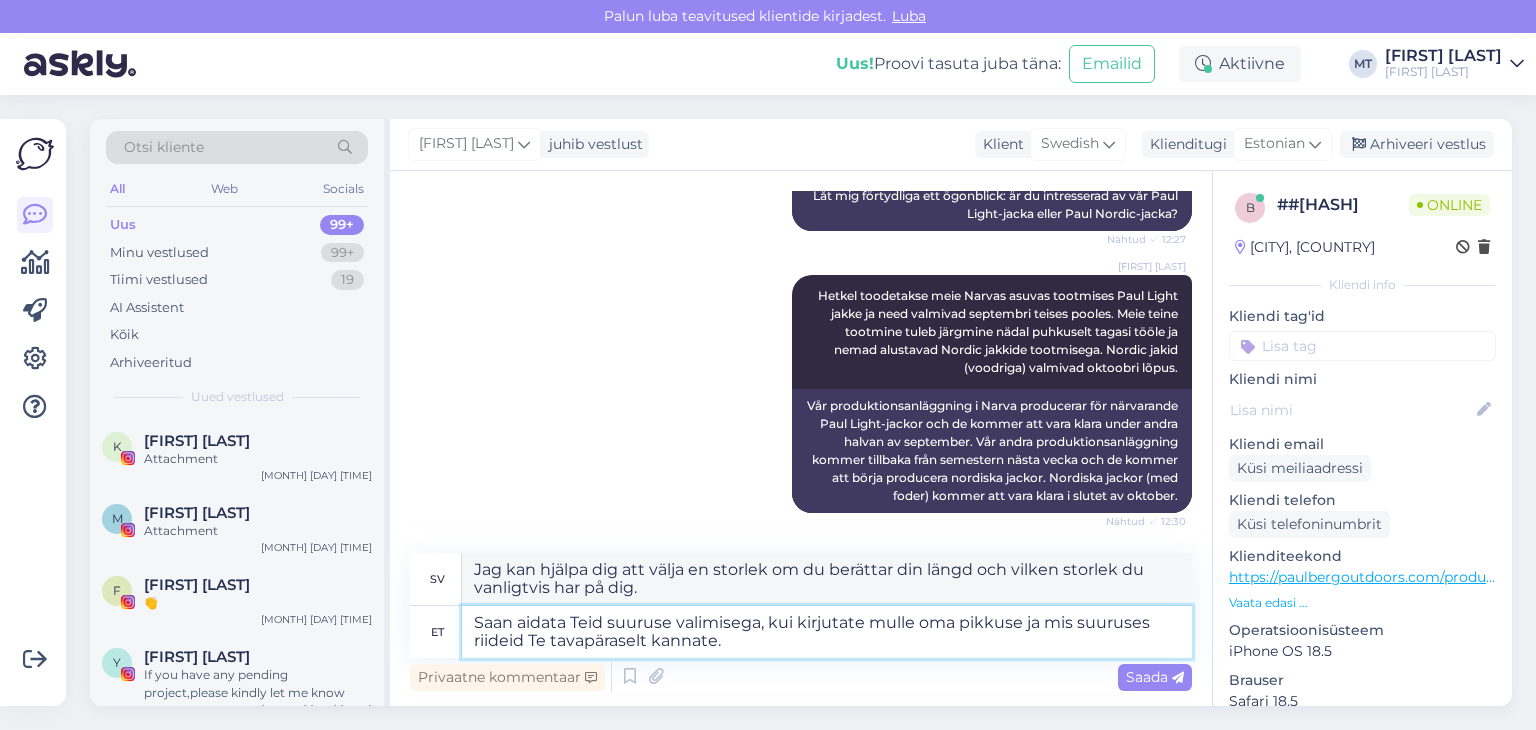 scroll, scrollTop: 573, scrollLeft: 0, axis: vertical 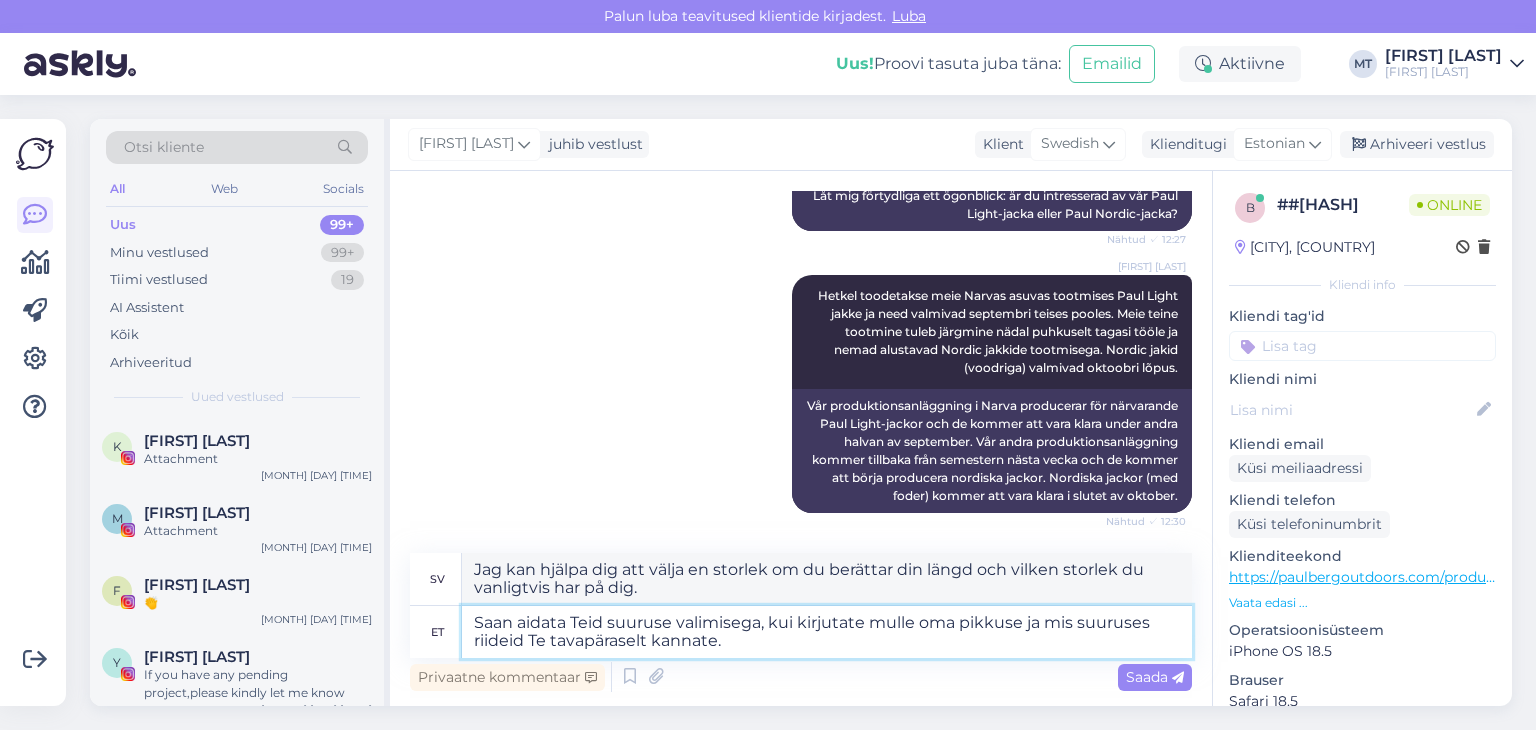 click on "Saan aidata Teid suuruse valimisega, kui kirjutate mulle oma pikkuse ja mis suuruses riideid Te tavapäraselt kannate." at bounding box center (827, 632) 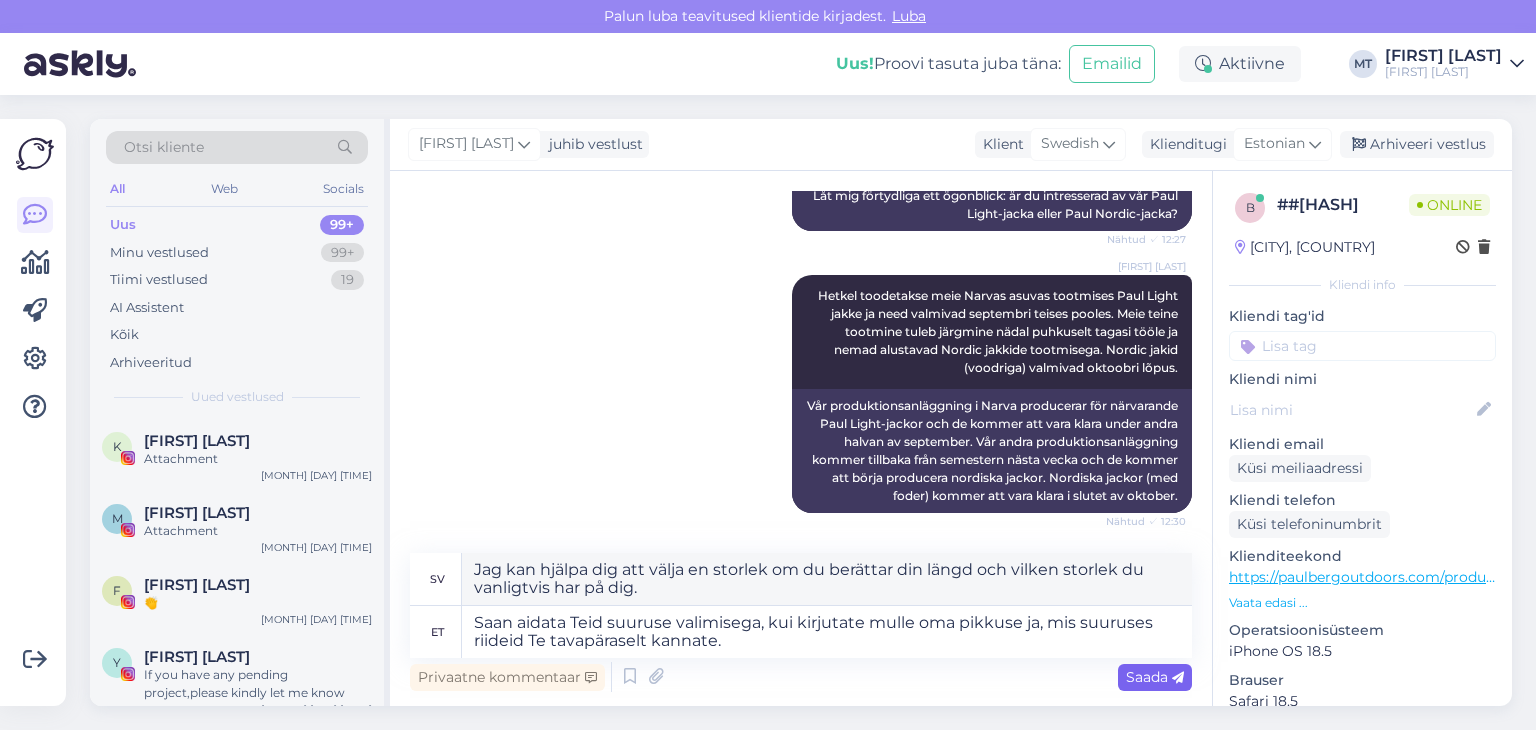 click on "Saada" at bounding box center [1155, 677] 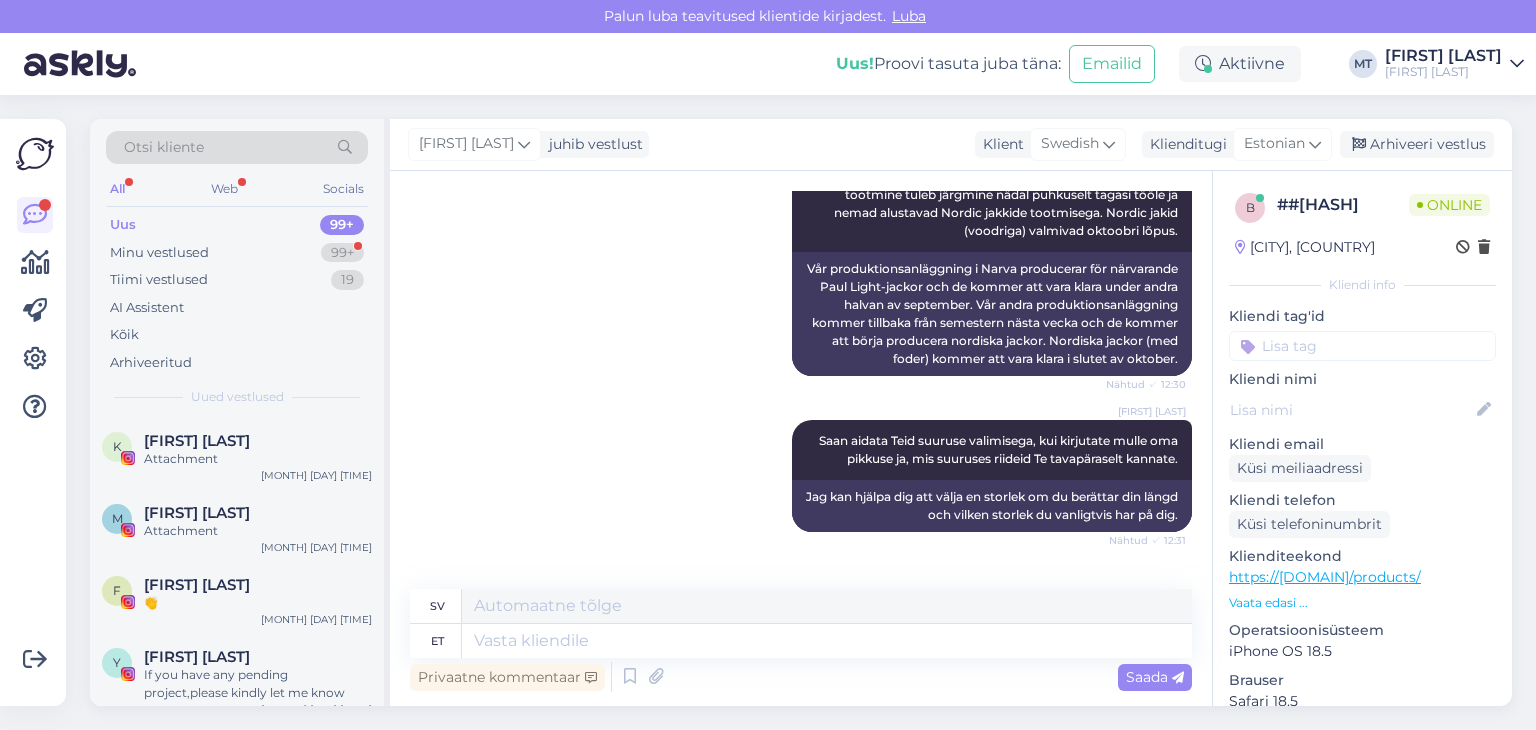 scroll, scrollTop: 850, scrollLeft: 0, axis: vertical 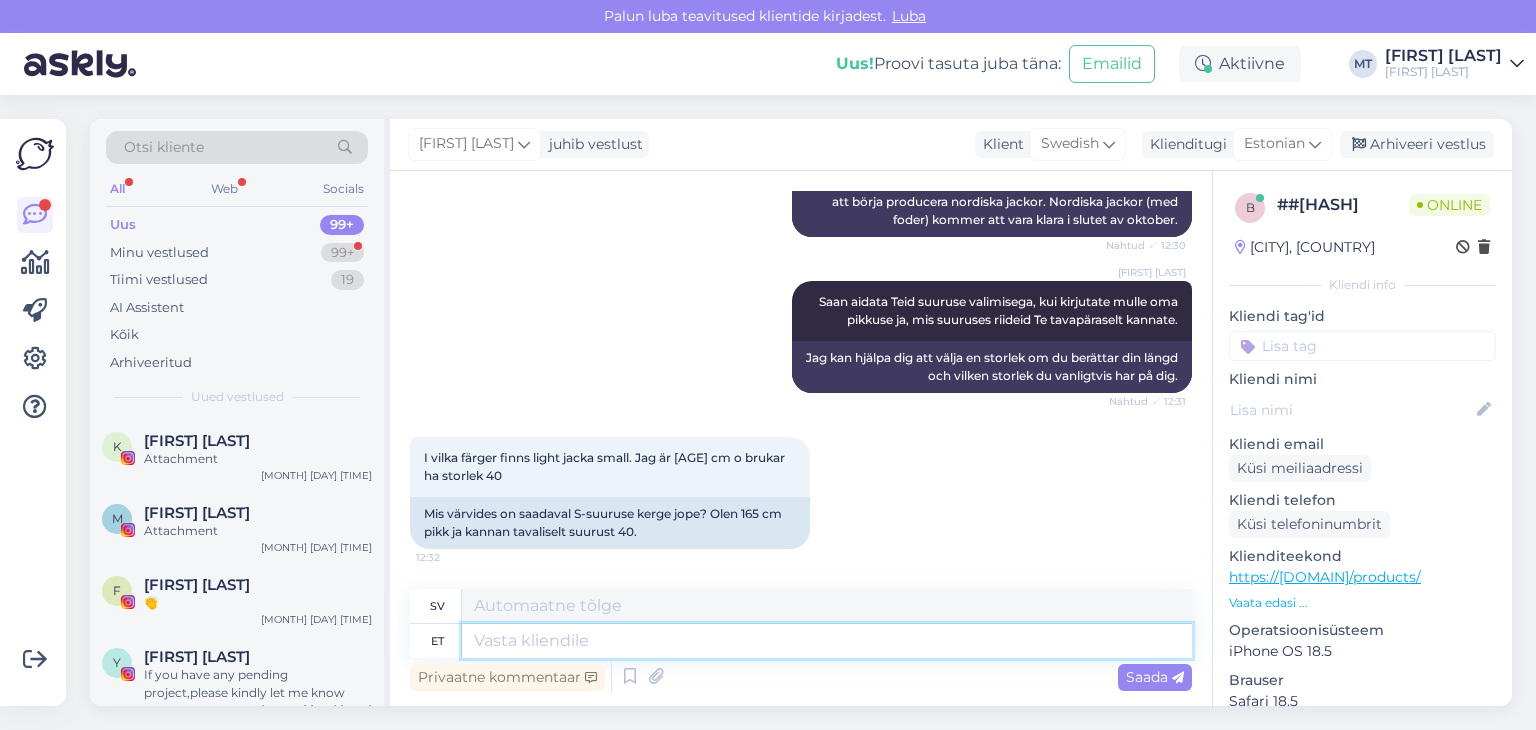 click at bounding box center (827, 641) 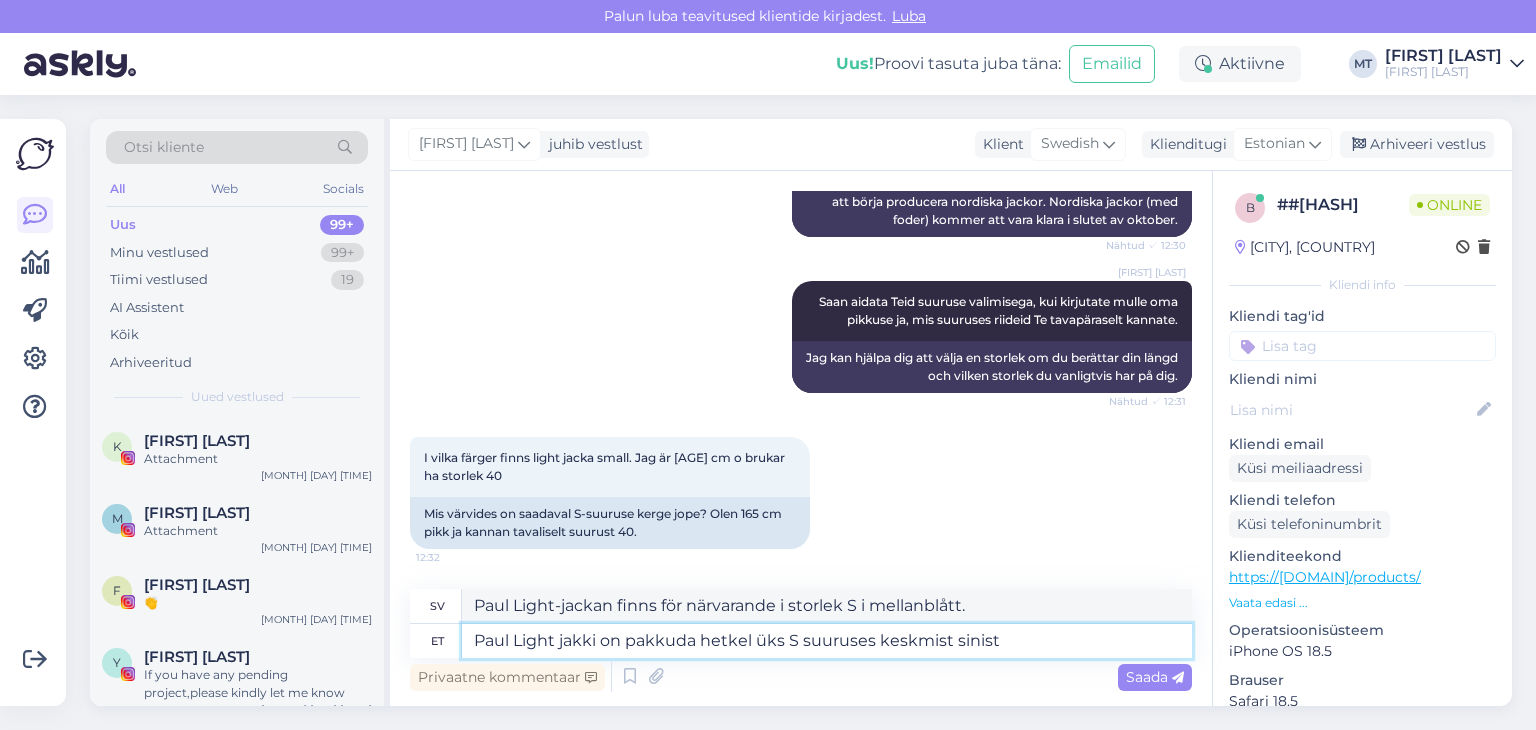 click on "Paul Light jakki on pakkuda hetkel üks S suuruses keskmist sinist" at bounding box center [827, 641] 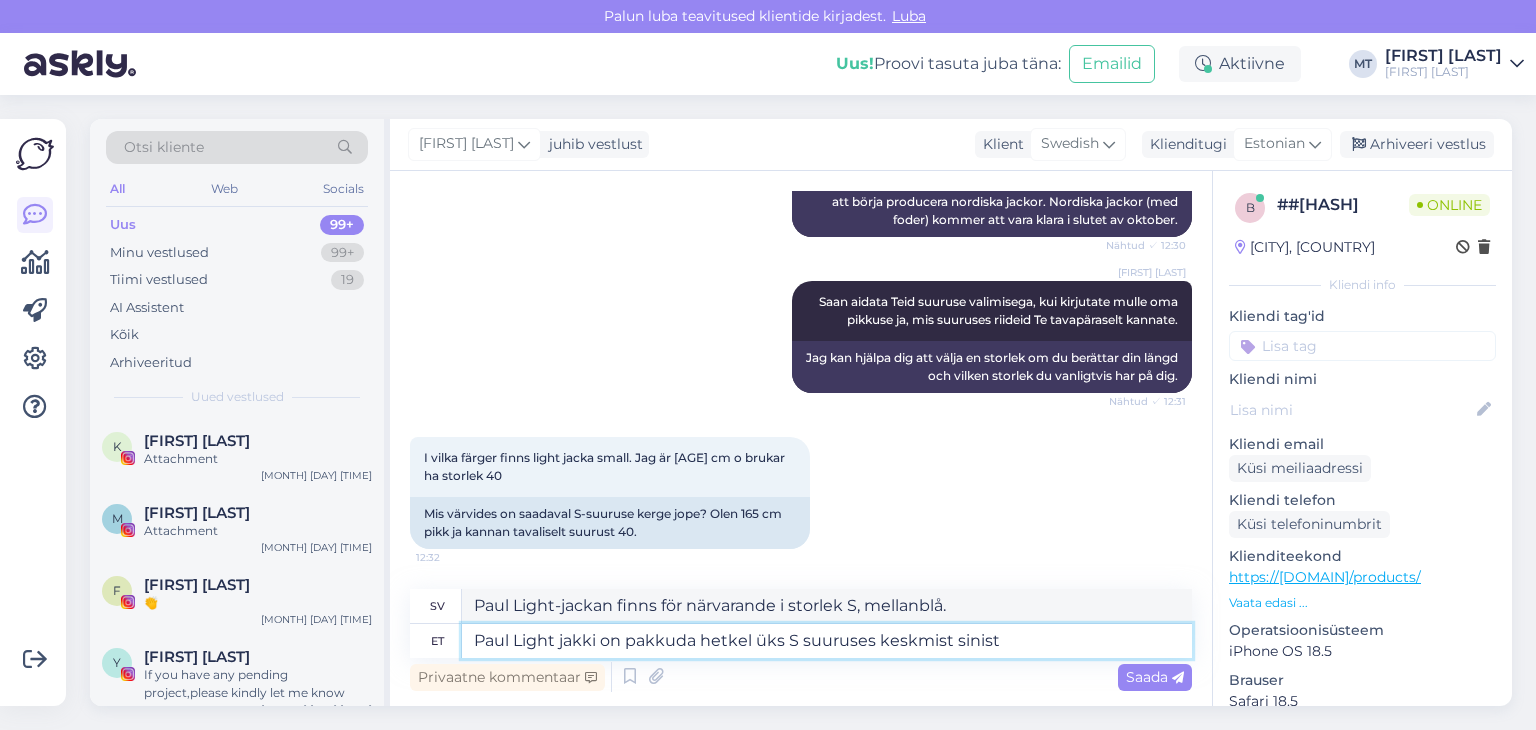 drag, startPoint x: 1007, startPoint y: 642, endPoint x: 931, endPoint y: 637, distance: 76.1643 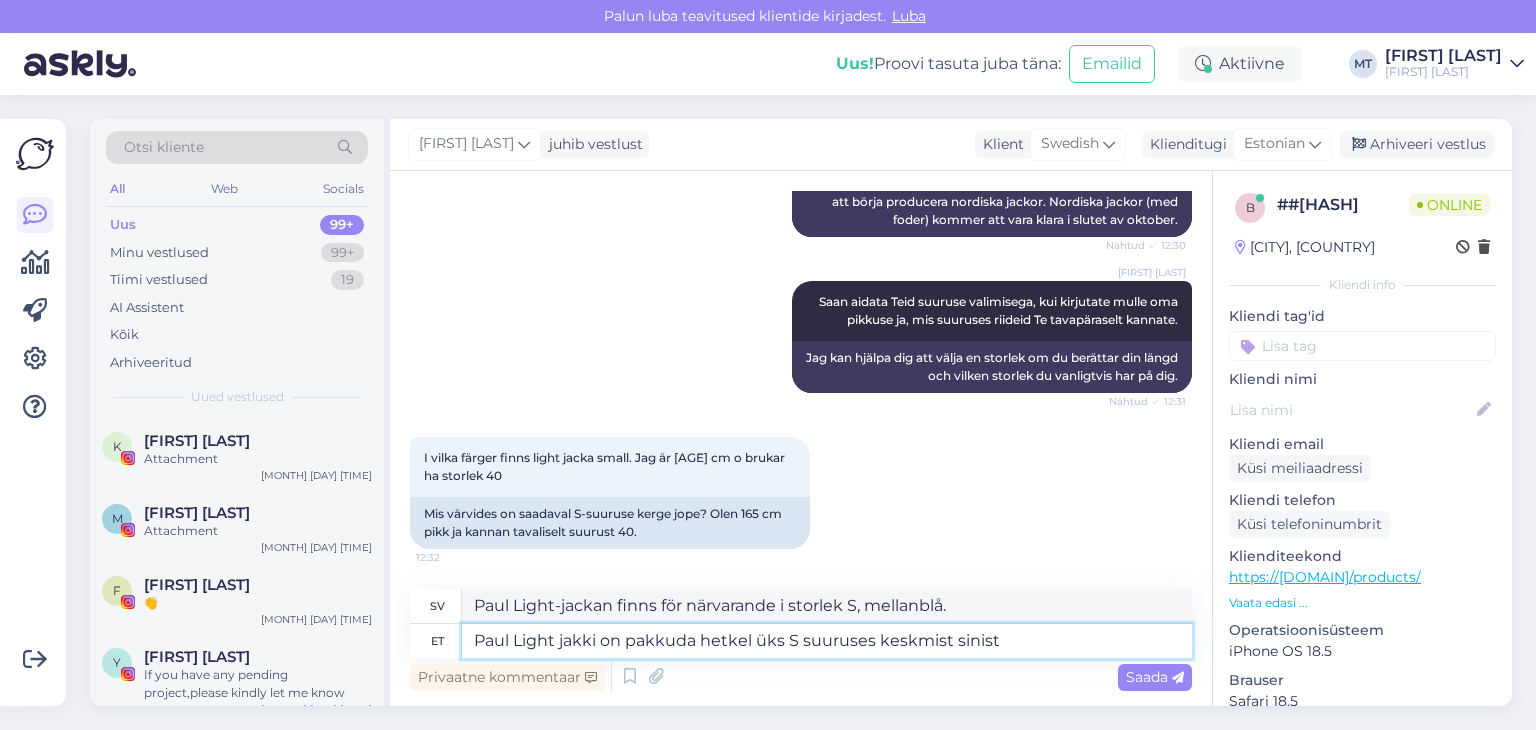 click on "Paul Light jakki on pakkuda hetkel üks S suuruses keskmist sinist" at bounding box center [827, 641] 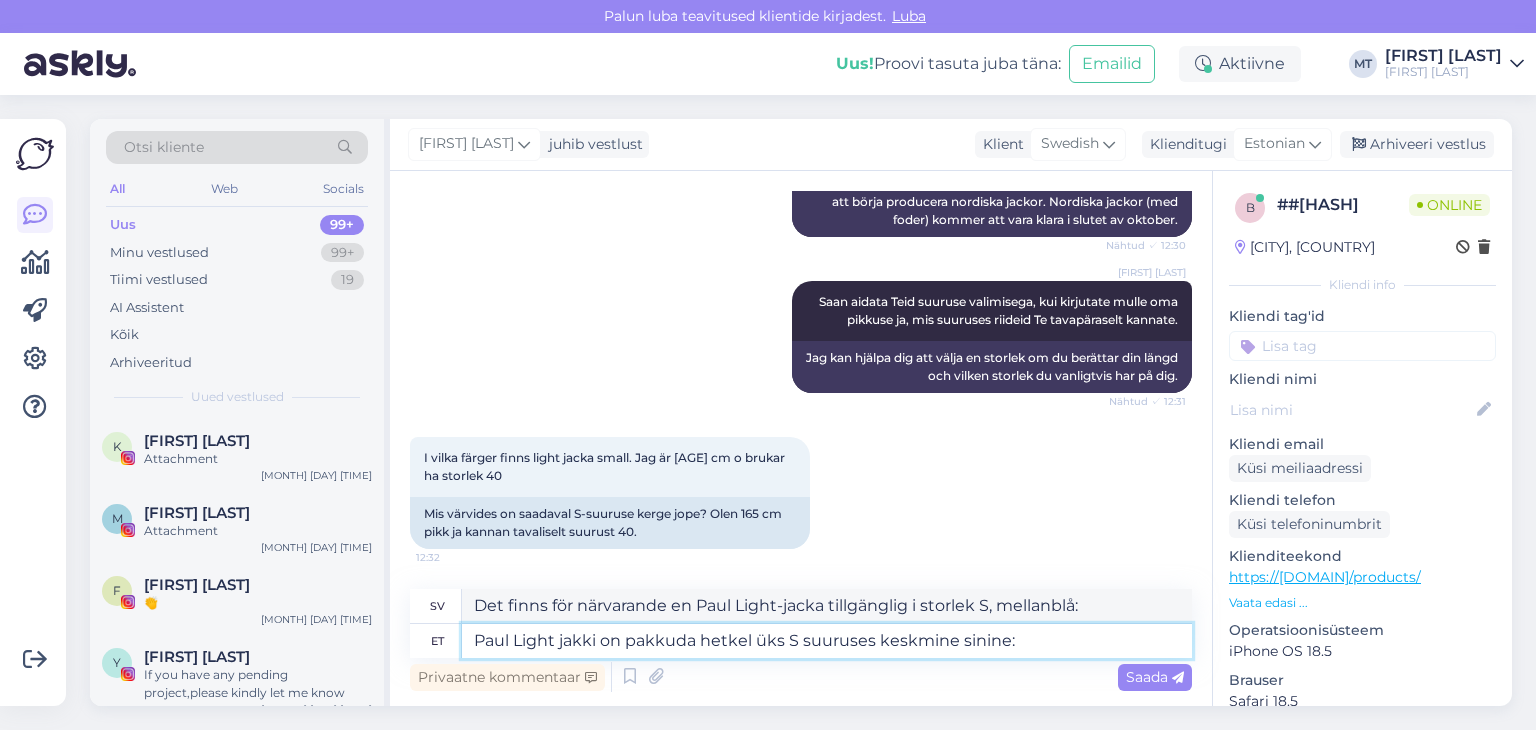 paste on "https://paulbergoutdoors.com/et/product/paul-light-jakk-sinine/" 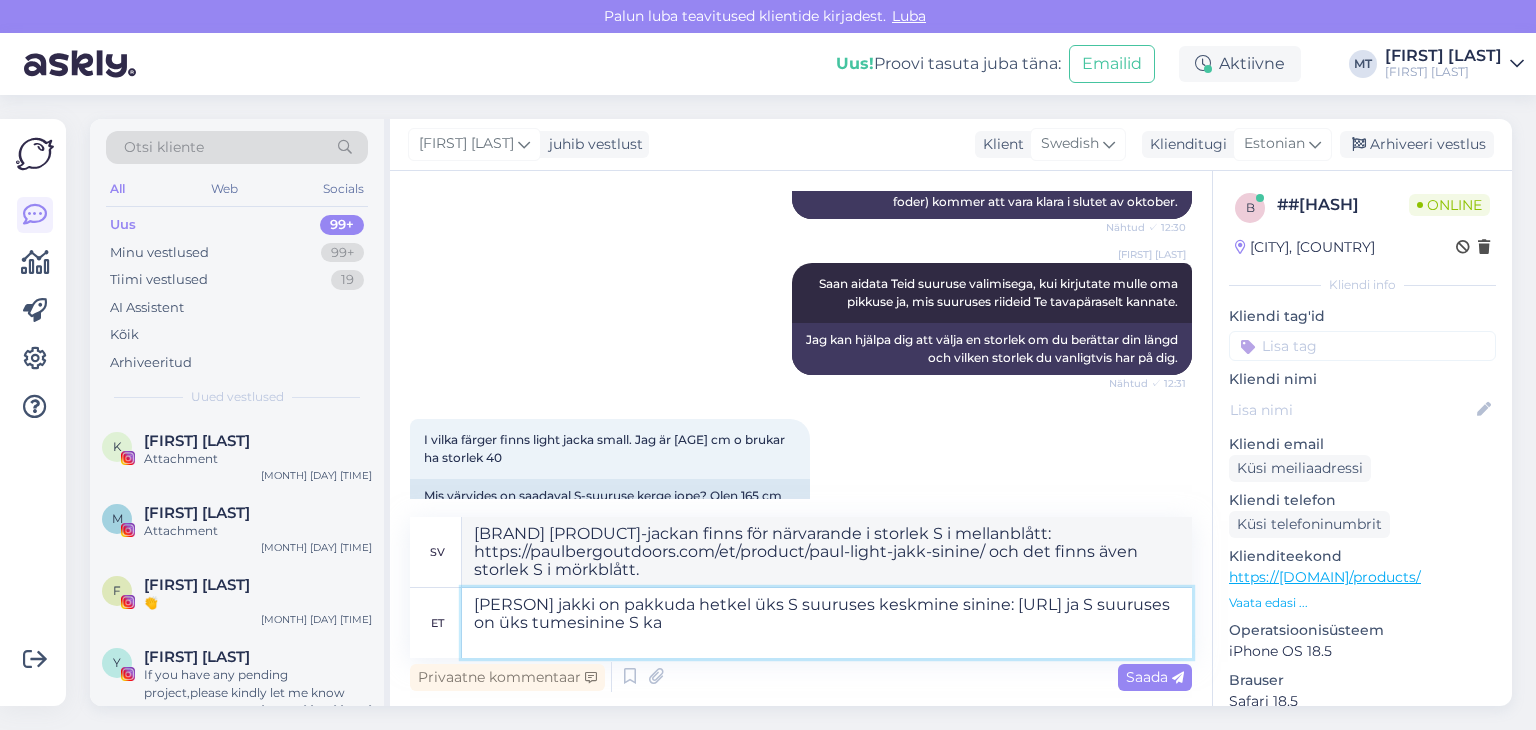 paste on "https://paulbergoutdoors.com/et/product/paul-light-jakk-navy-sinine/" 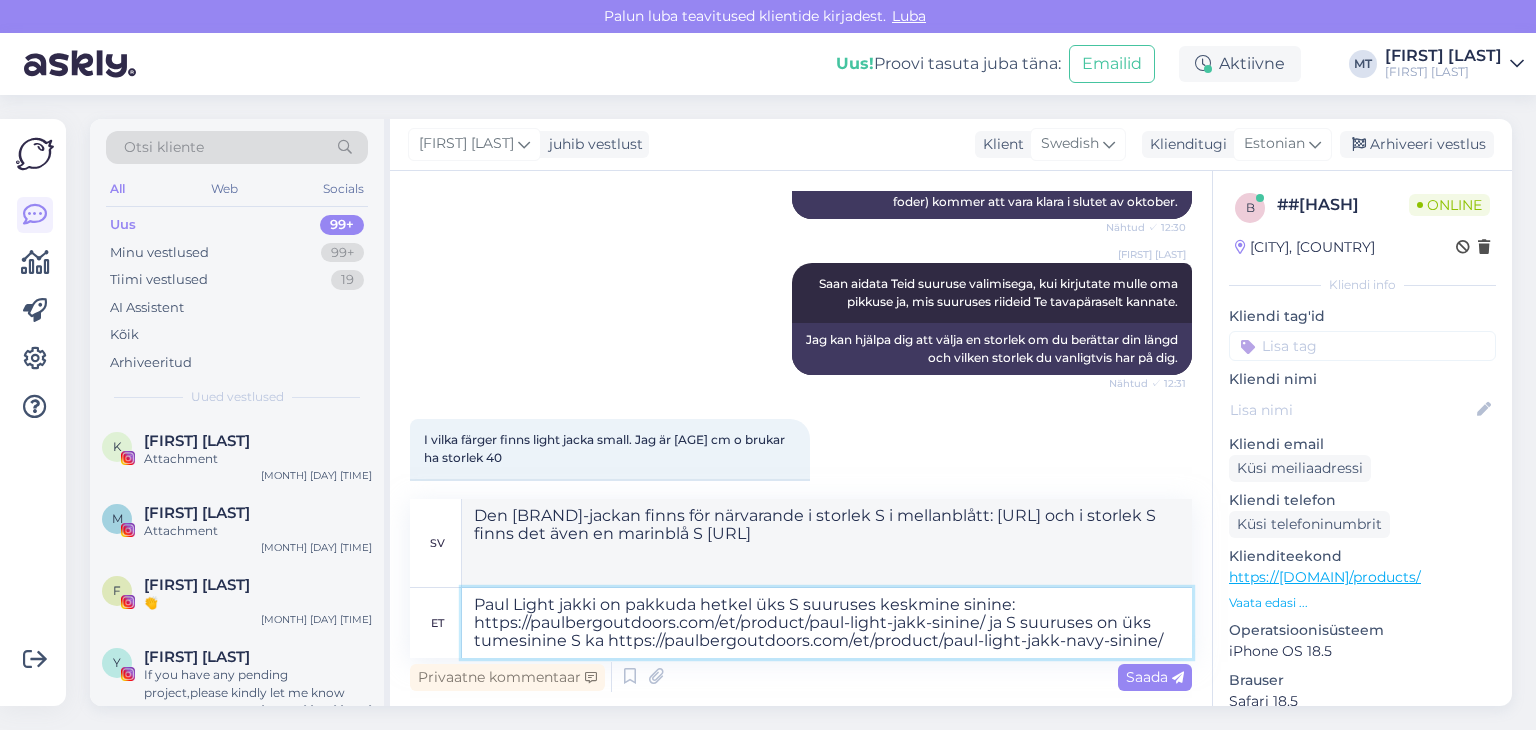 click on "Paul Light jakki on pakkuda hetkel üks S suuruses keskmine sinine: https://paulbergoutdoors.com/et/product/paul-light-jakk-sinine/ ja S suuruses on üks tumesinine S ka https://paulbergoutdoors.com/et/product/paul-light-jakk-navy-sinine/" at bounding box center [827, 623] 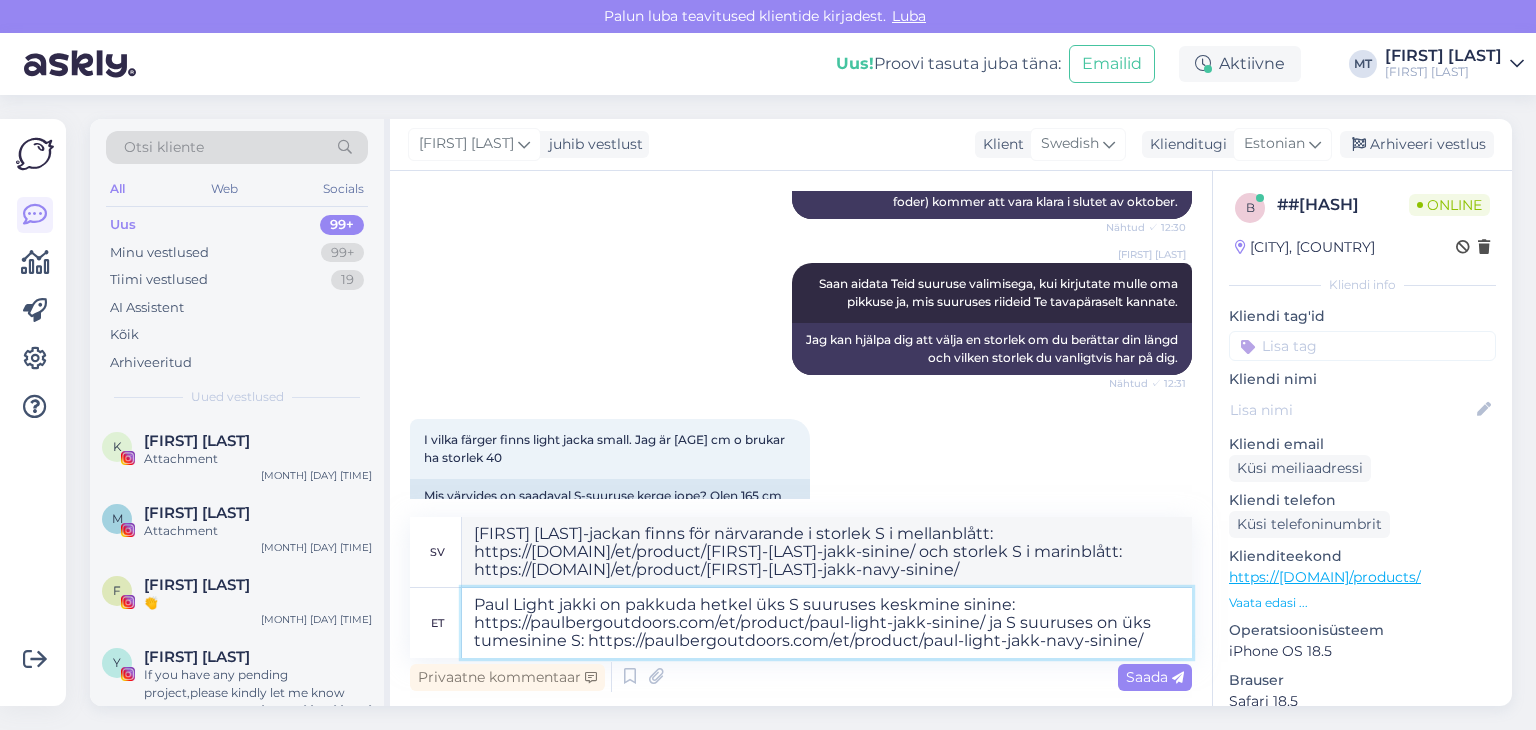 click on "Paul Light jakki on pakkuda hetkel üks S suuruses keskmine sinine: https://paulbergoutdoors.com/et/product/paul-light-jakk-sinine/ ja S suuruses on üks tumesinine S: https://paulbergoutdoors.com/et/product/paul-light-jakk-navy-sinine/" at bounding box center [827, 623] 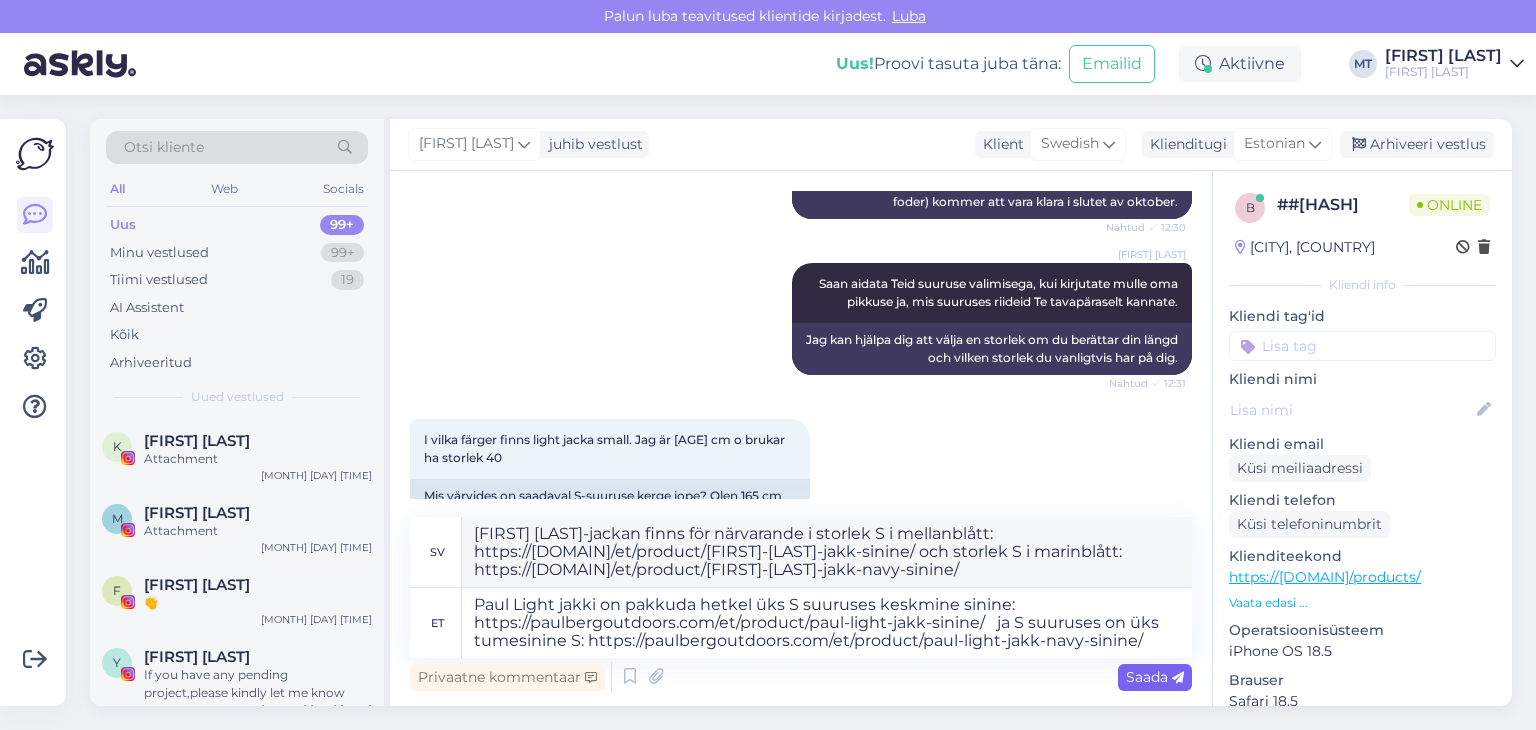 click on "Saada" at bounding box center (1155, 677) 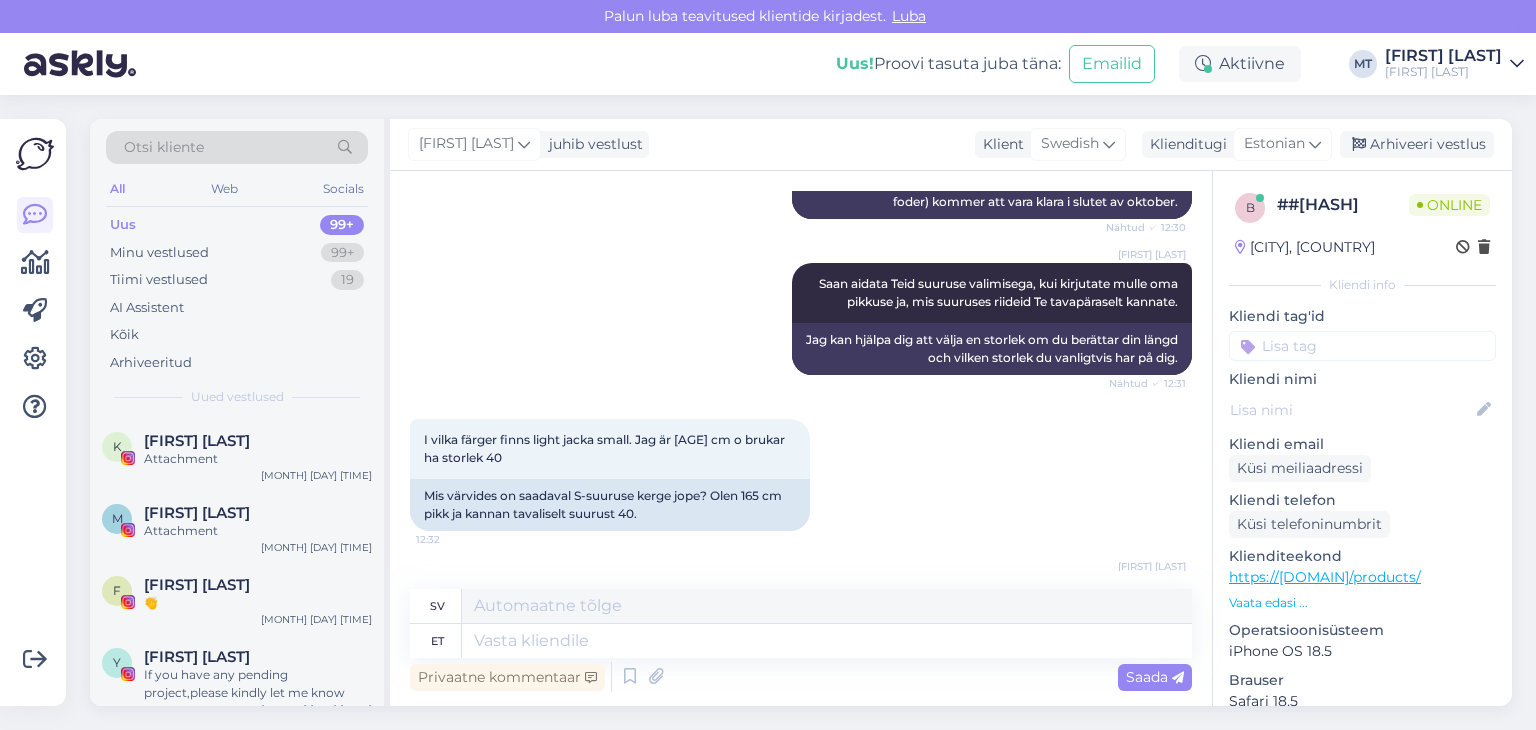 scroll, scrollTop: 1114, scrollLeft: 0, axis: vertical 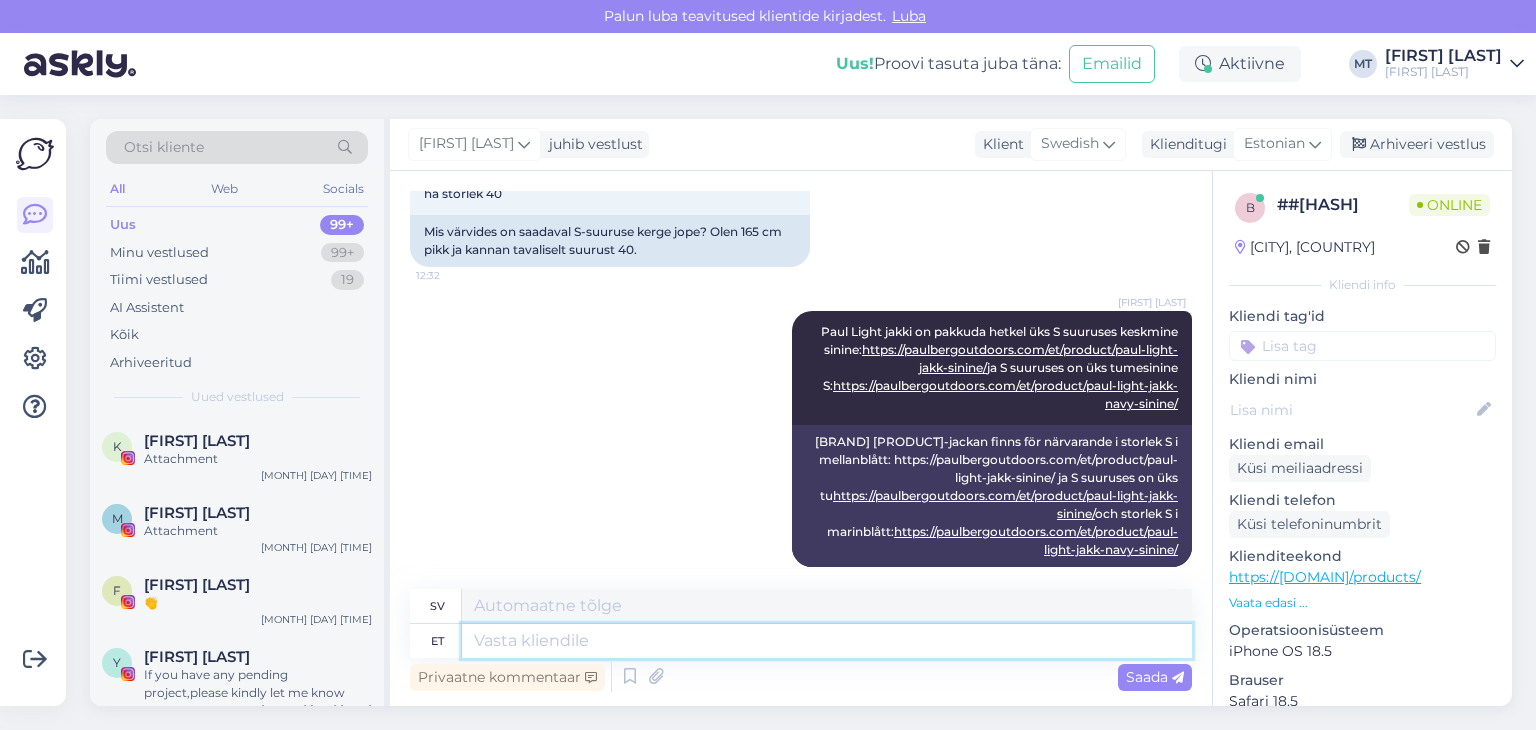click at bounding box center [827, 641] 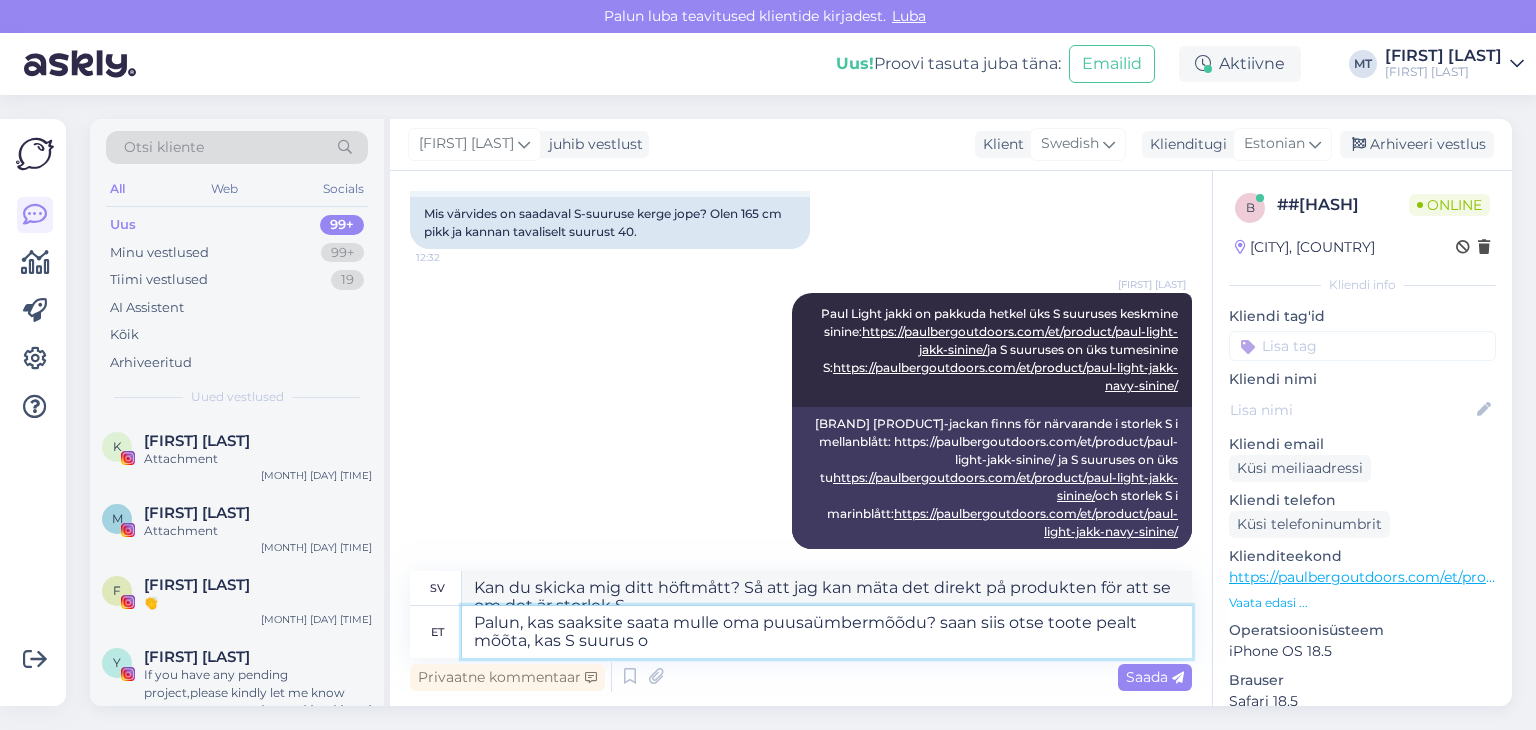 scroll, scrollTop: 1150, scrollLeft: 0, axis: vertical 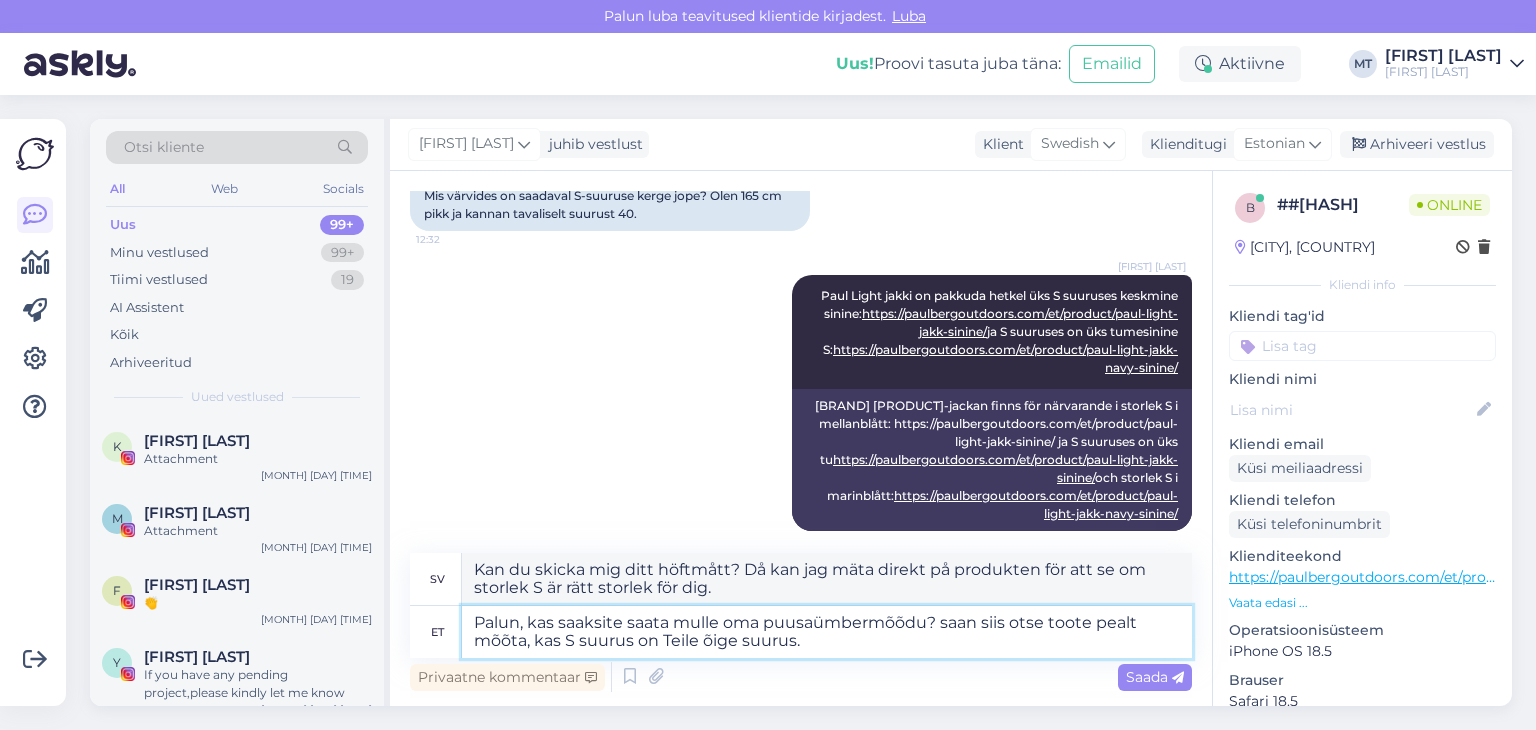 click on "Palun, kas saaksite saata mulle oma puusaümbermõõdu? saan siis otse toote pealt mõõta, kas S suurus on Teile õige suurus." at bounding box center [827, 632] 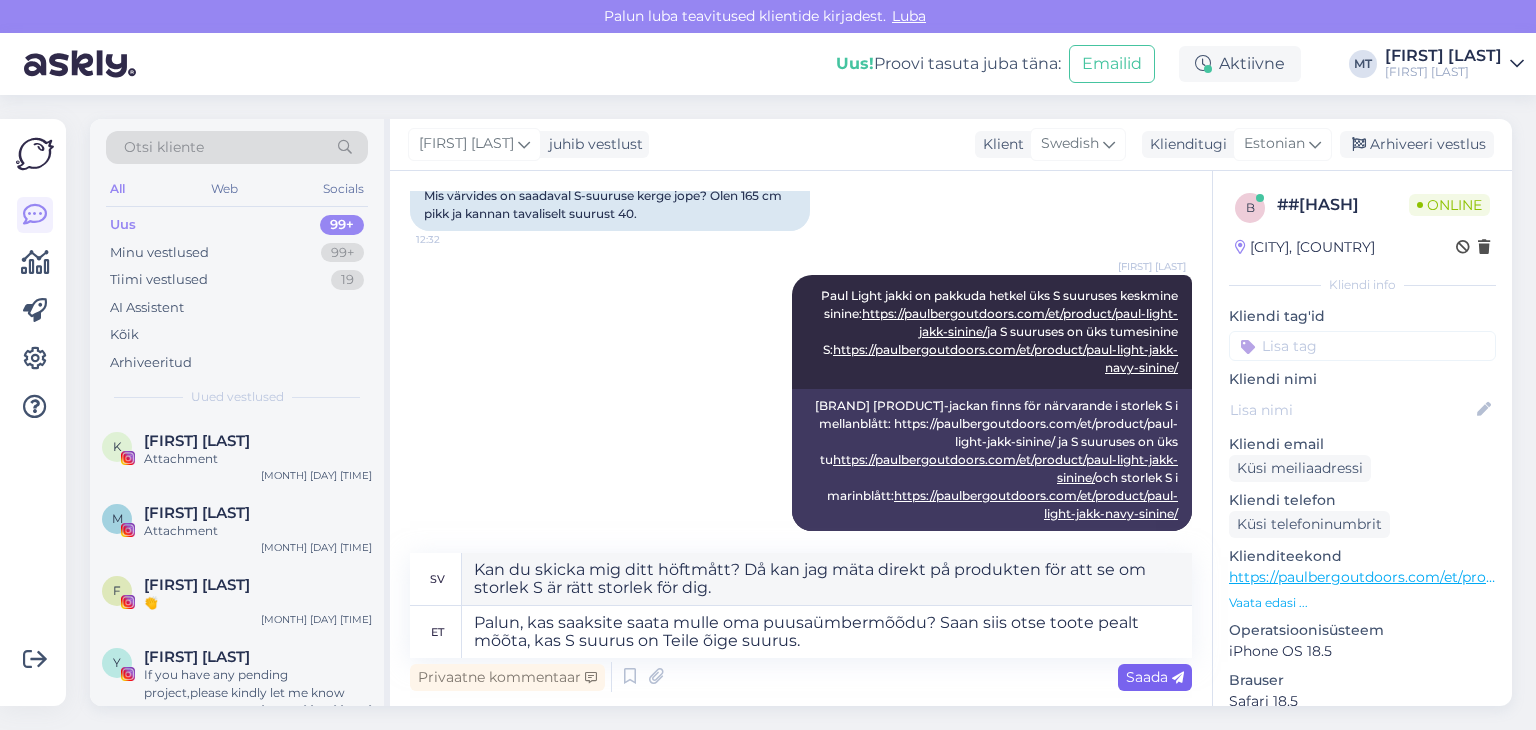 click on "Saada" at bounding box center (1155, 677) 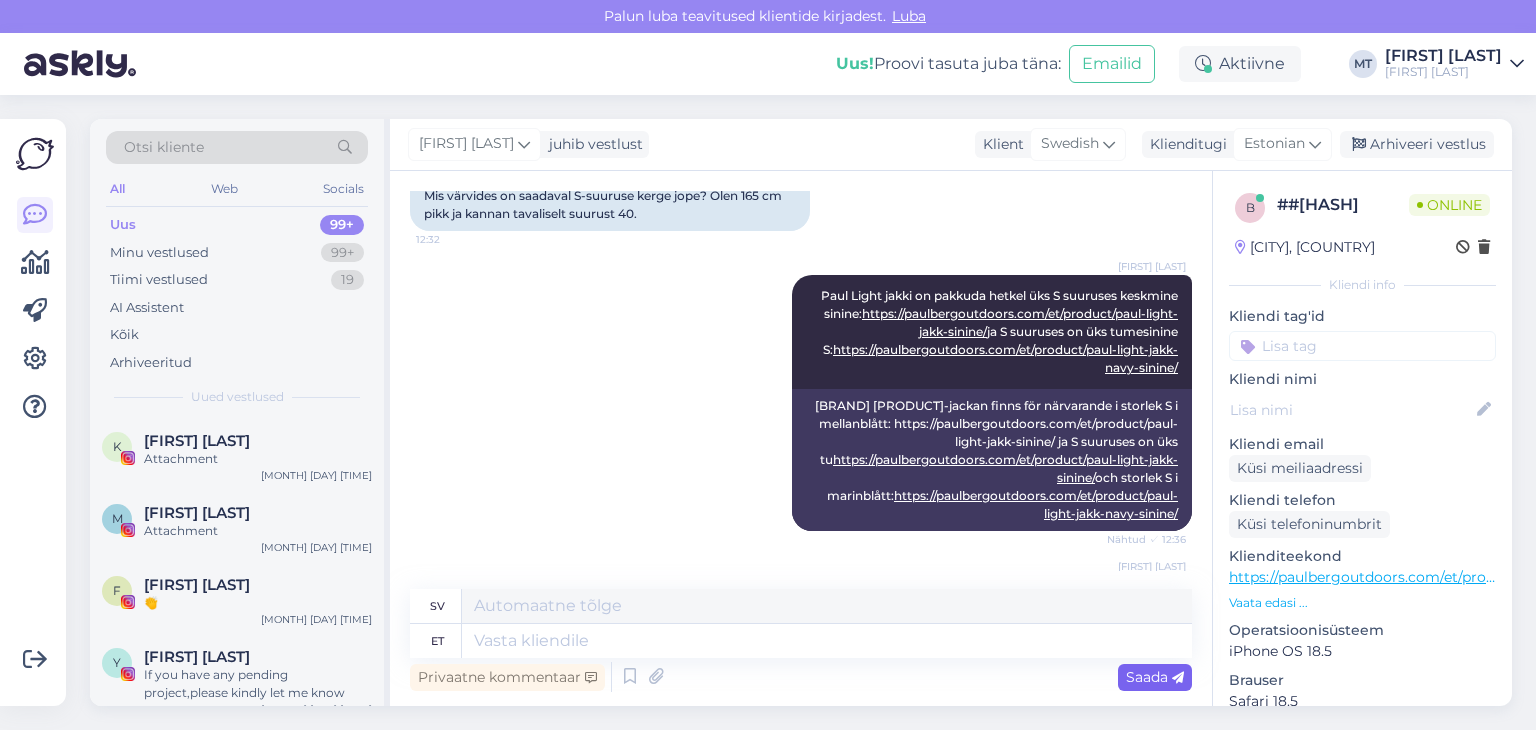 scroll, scrollTop: 1288, scrollLeft: 0, axis: vertical 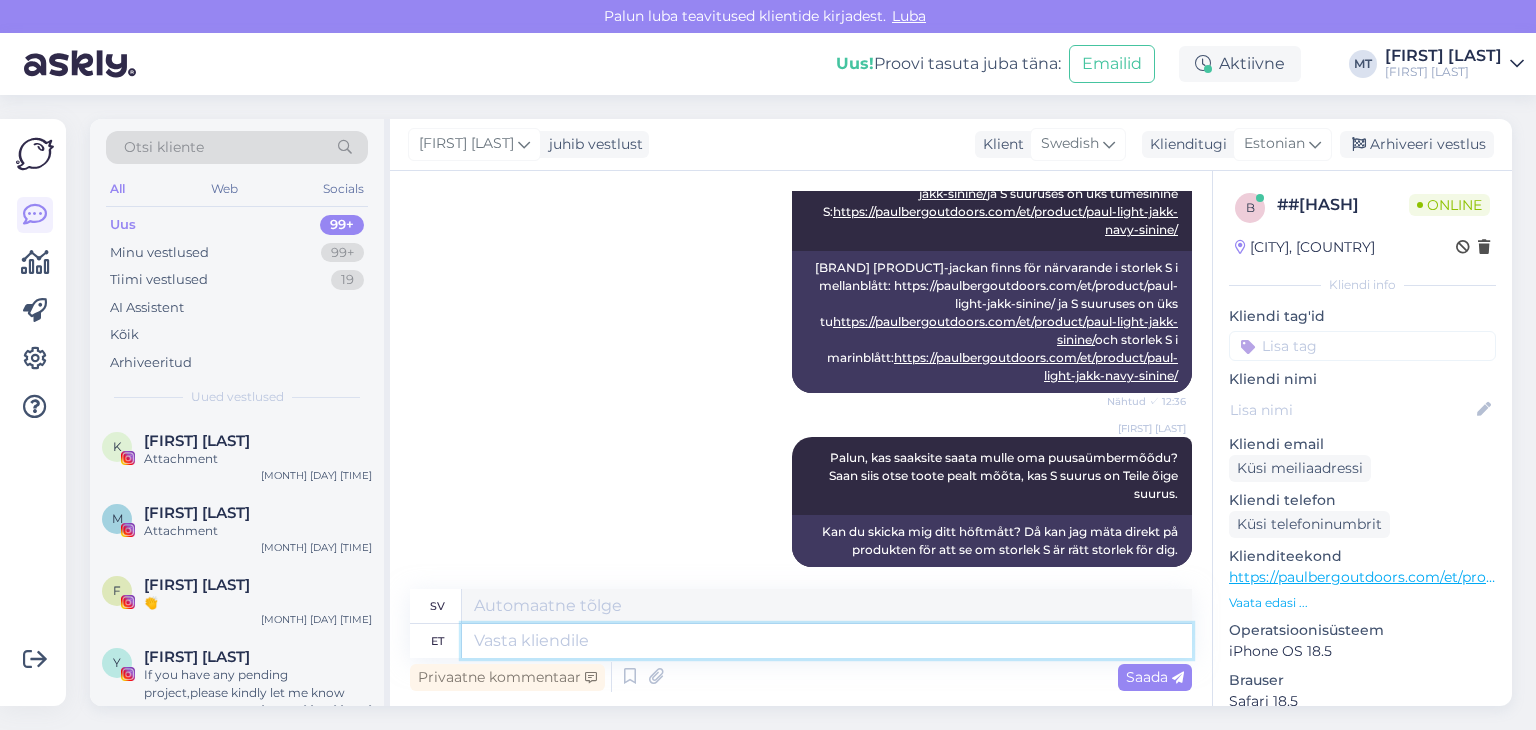 click at bounding box center [827, 641] 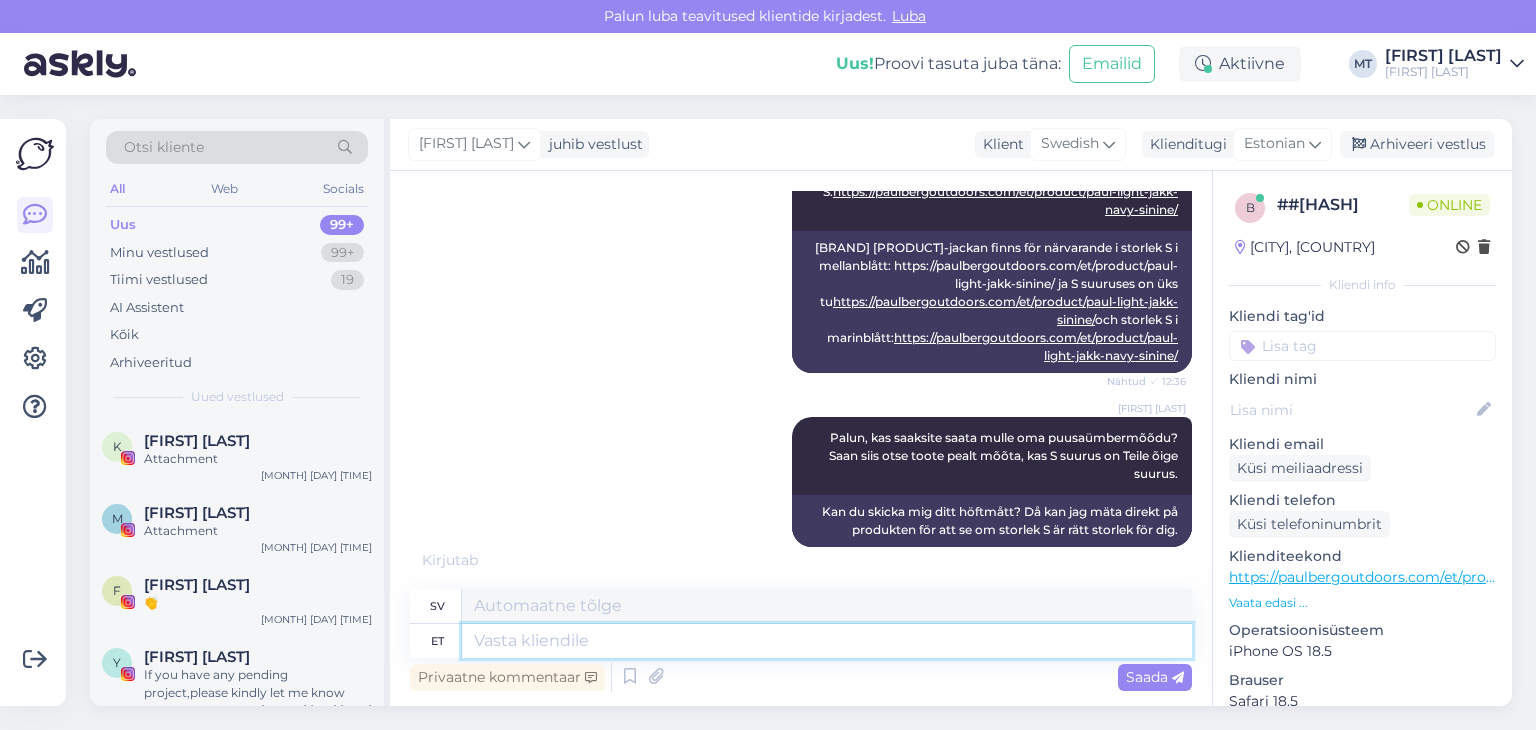 click at bounding box center [827, 641] 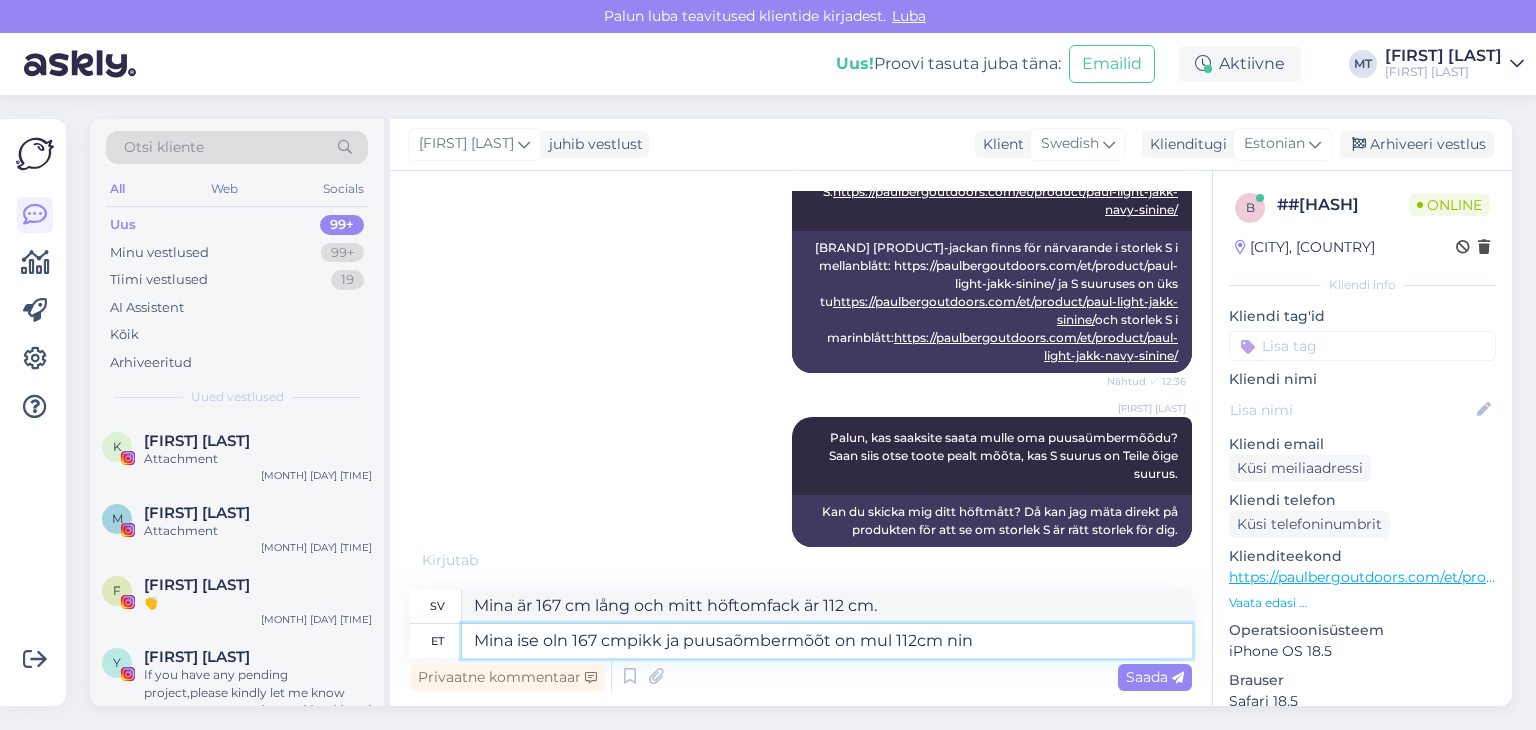 scroll, scrollTop: 1288, scrollLeft: 0, axis: vertical 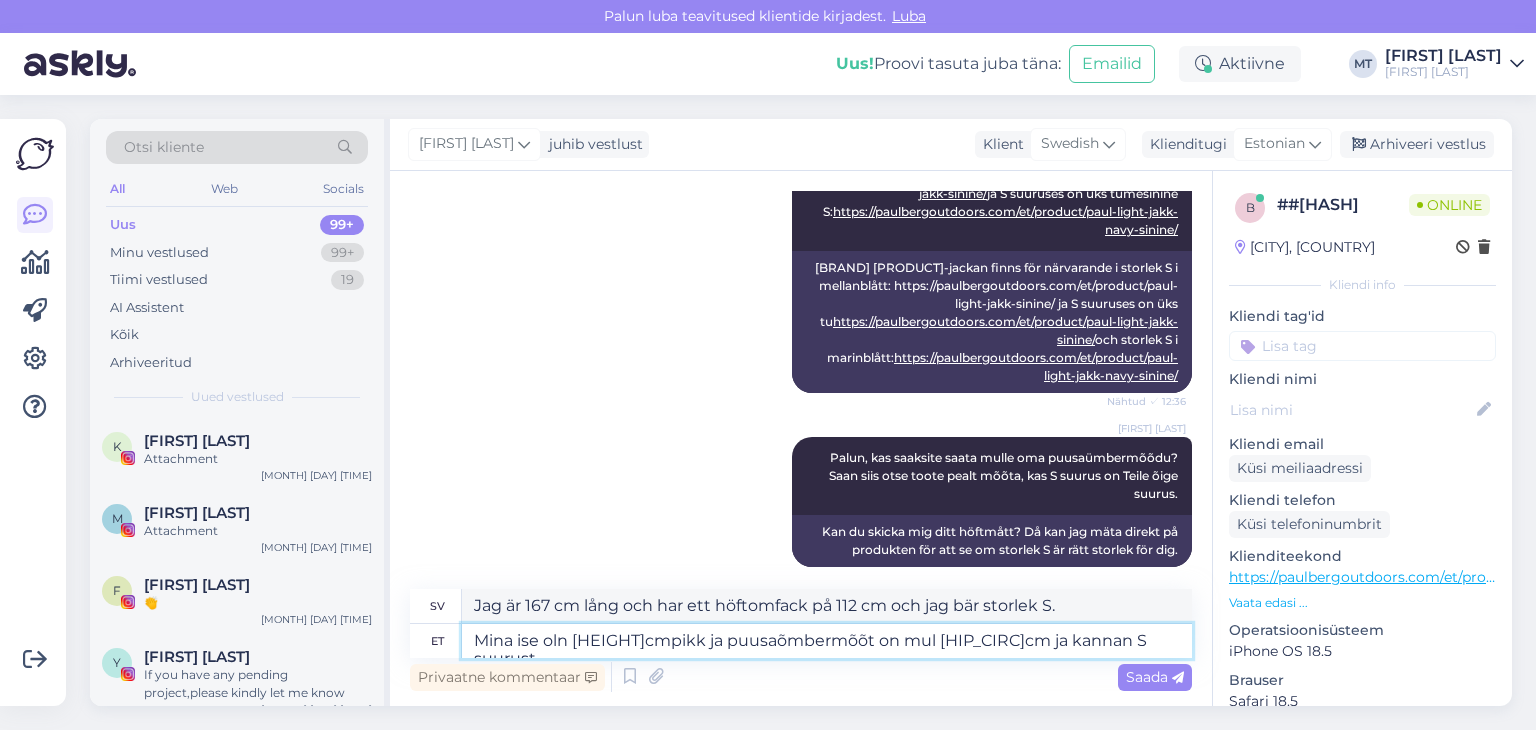 click on "Mina ise oln [HEIGHT]cmpikk ja puusaõmbermõõt on mul [HIP_CIRC]cm ja kannan S suurust." at bounding box center (827, 641) 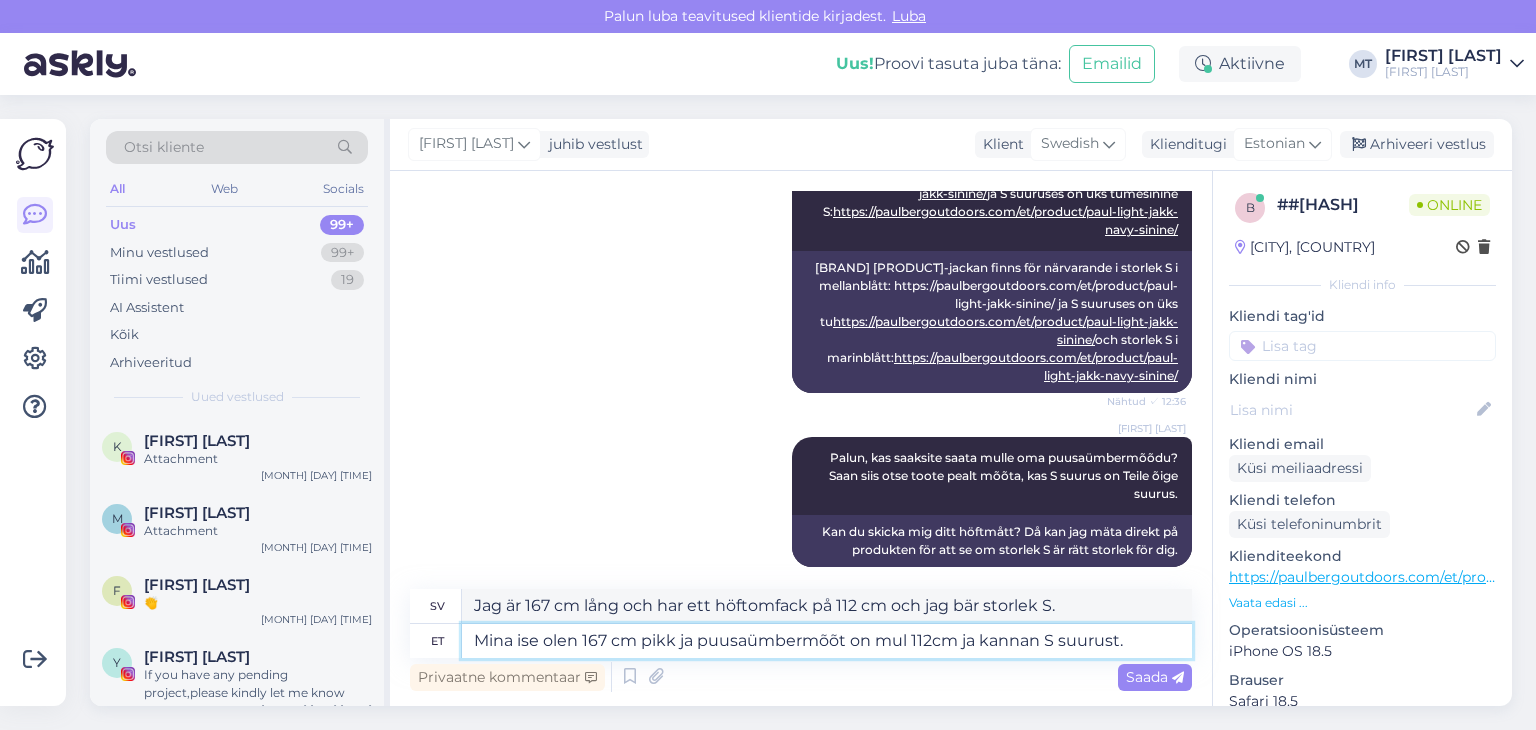 click on "Mina ise olen 167 cm pikk ja puusaümbermõõt on mul 112cm ja kannan S suurust." at bounding box center (827, 641) 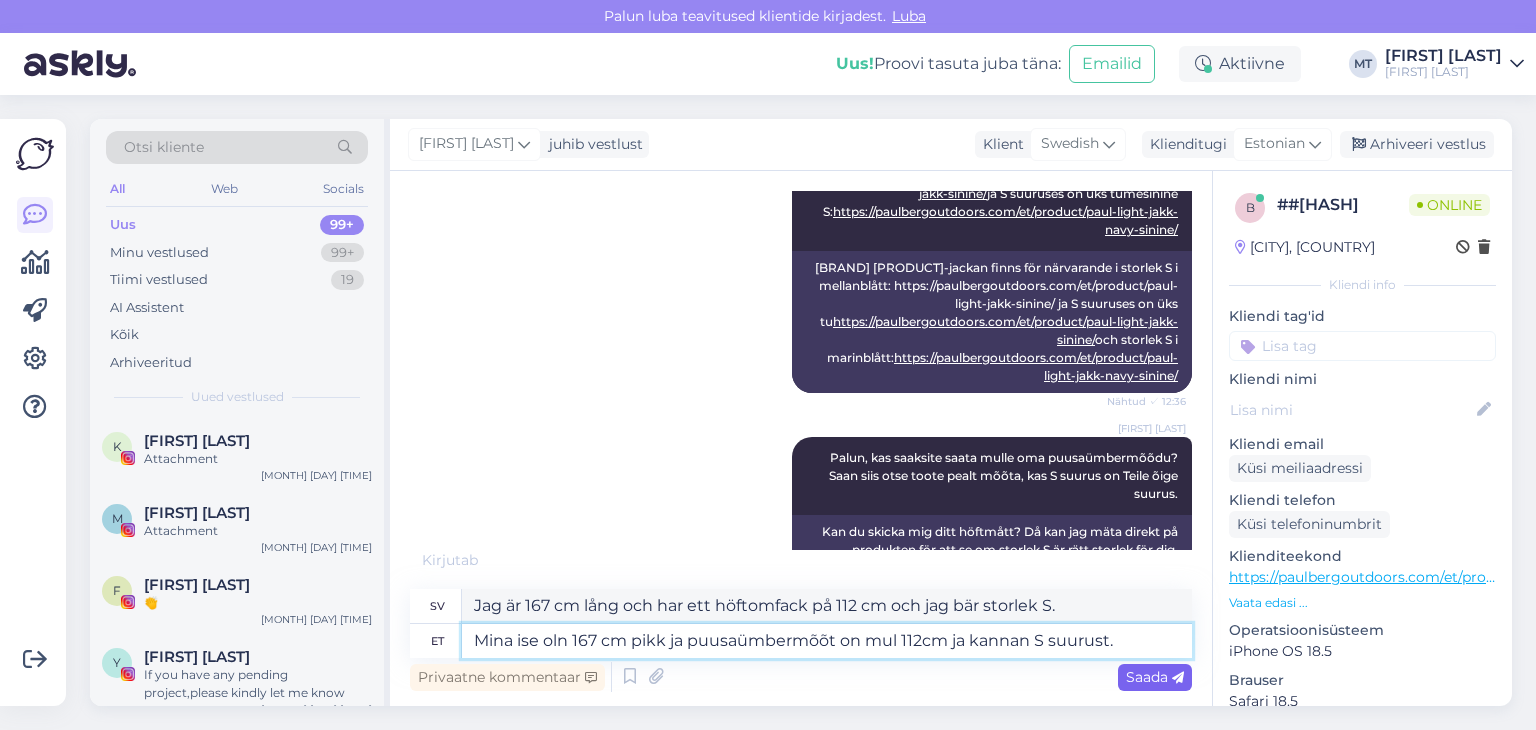 scroll, scrollTop: 1308, scrollLeft: 0, axis: vertical 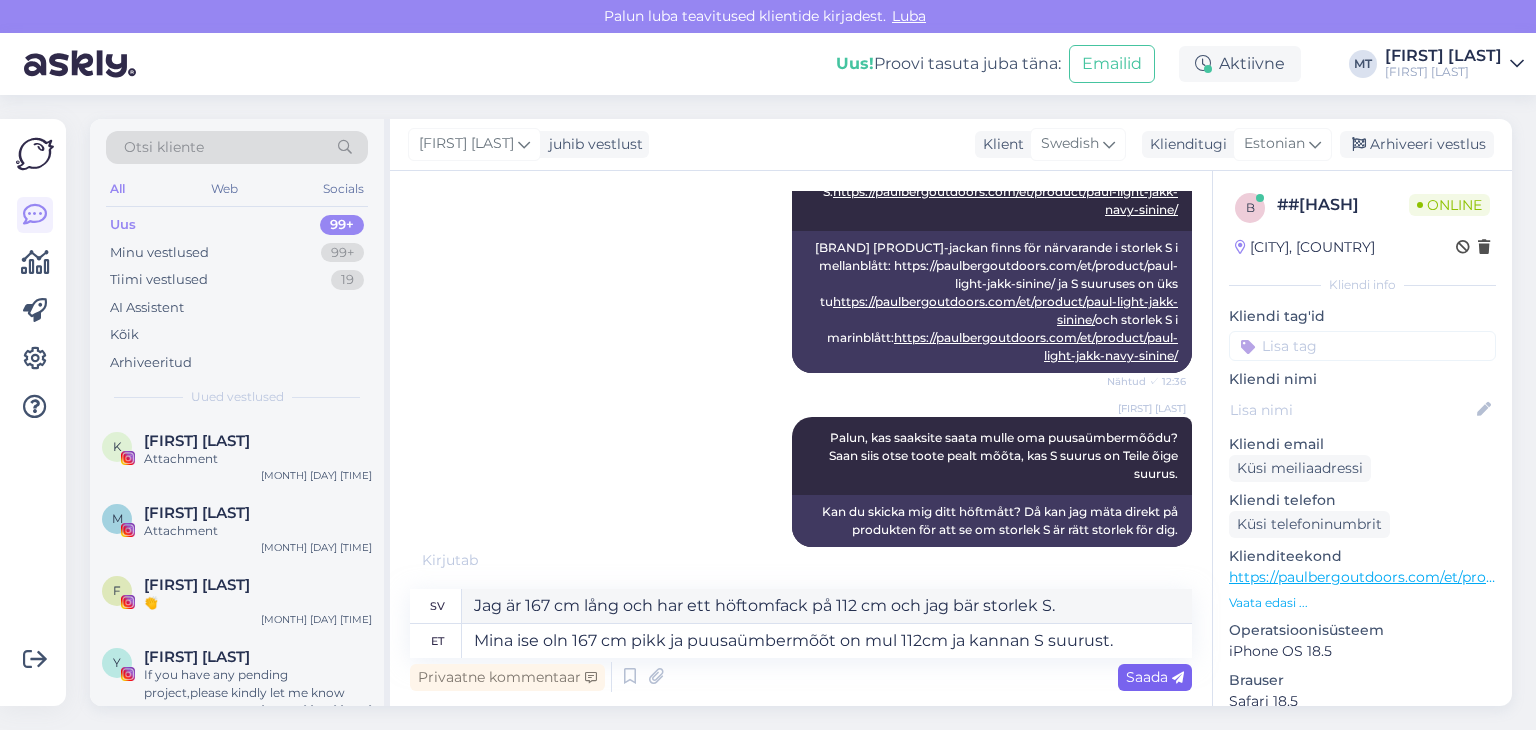 click on "Saada" at bounding box center [1155, 677] 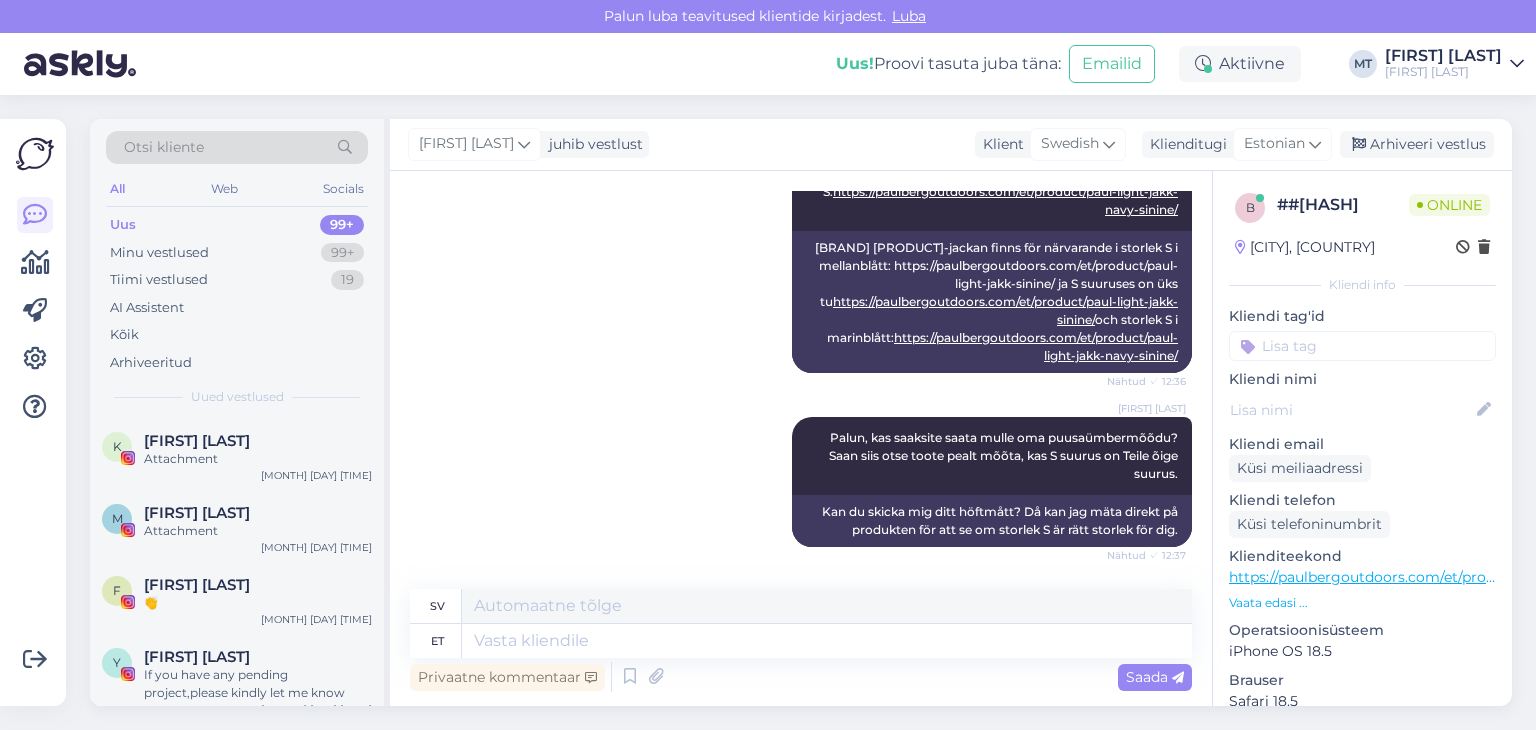 scroll, scrollTop: 1444, scrollLeft: 0, axis: vertical 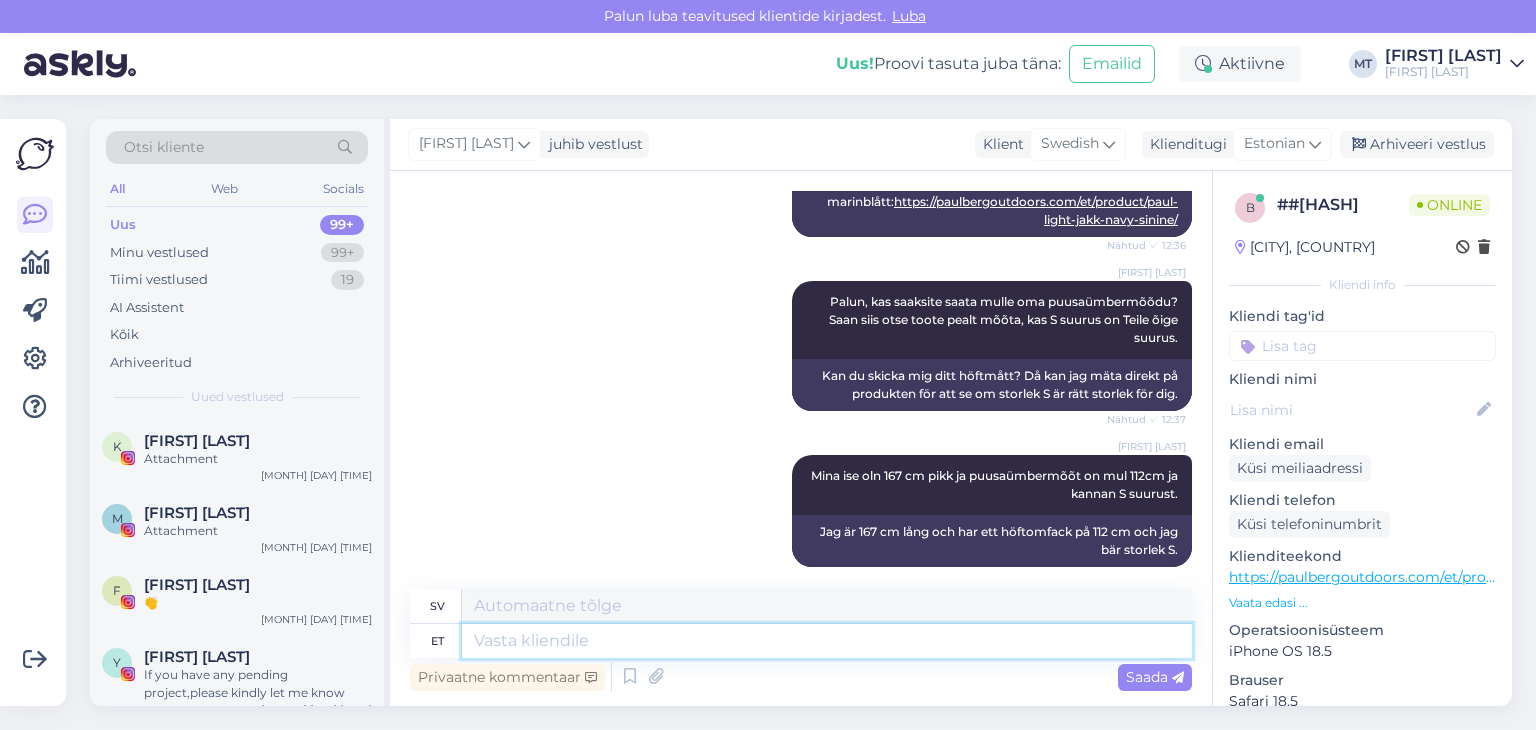 click at bounding box center (827, 641) 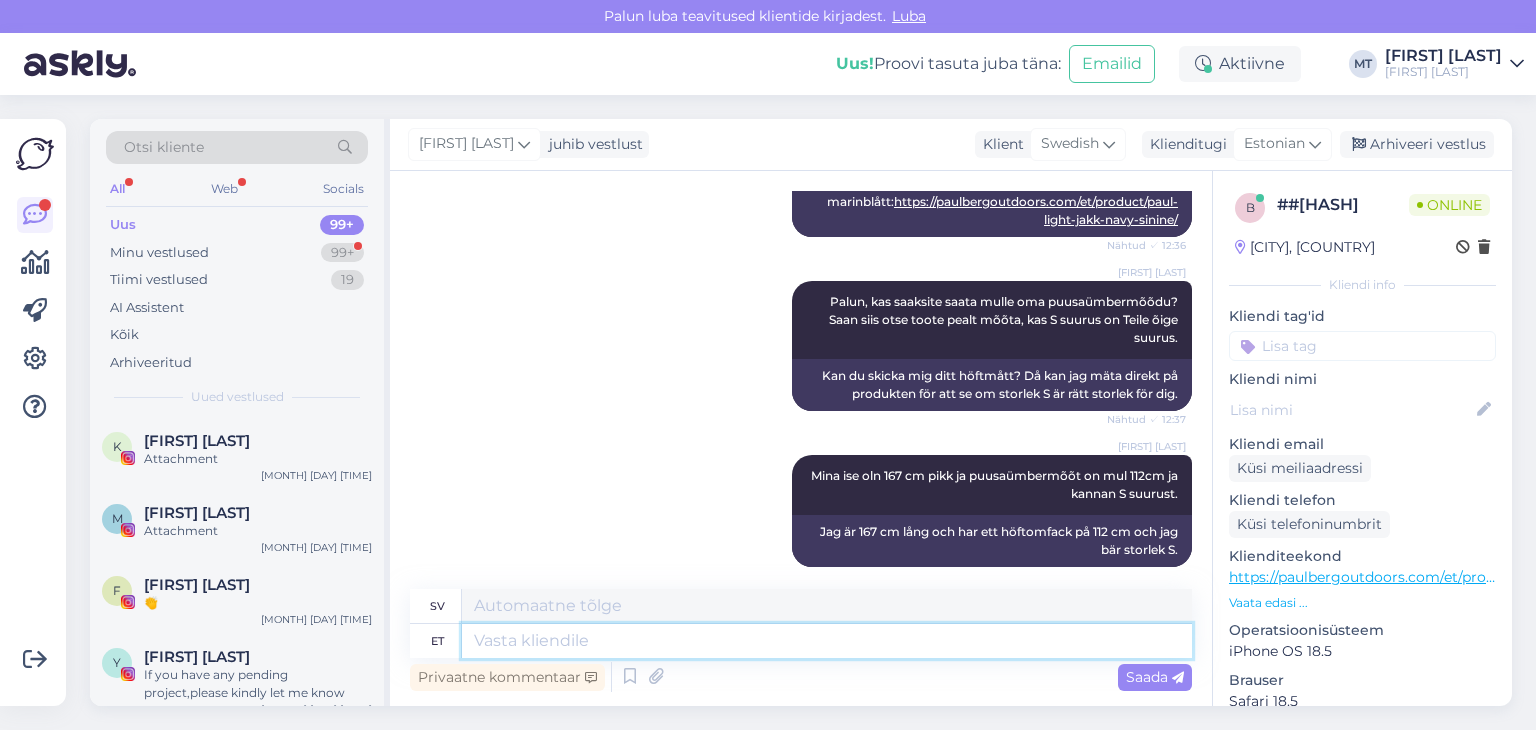 scroll, scrollTop: 1600, scrollLeft: 0, axis: vertical 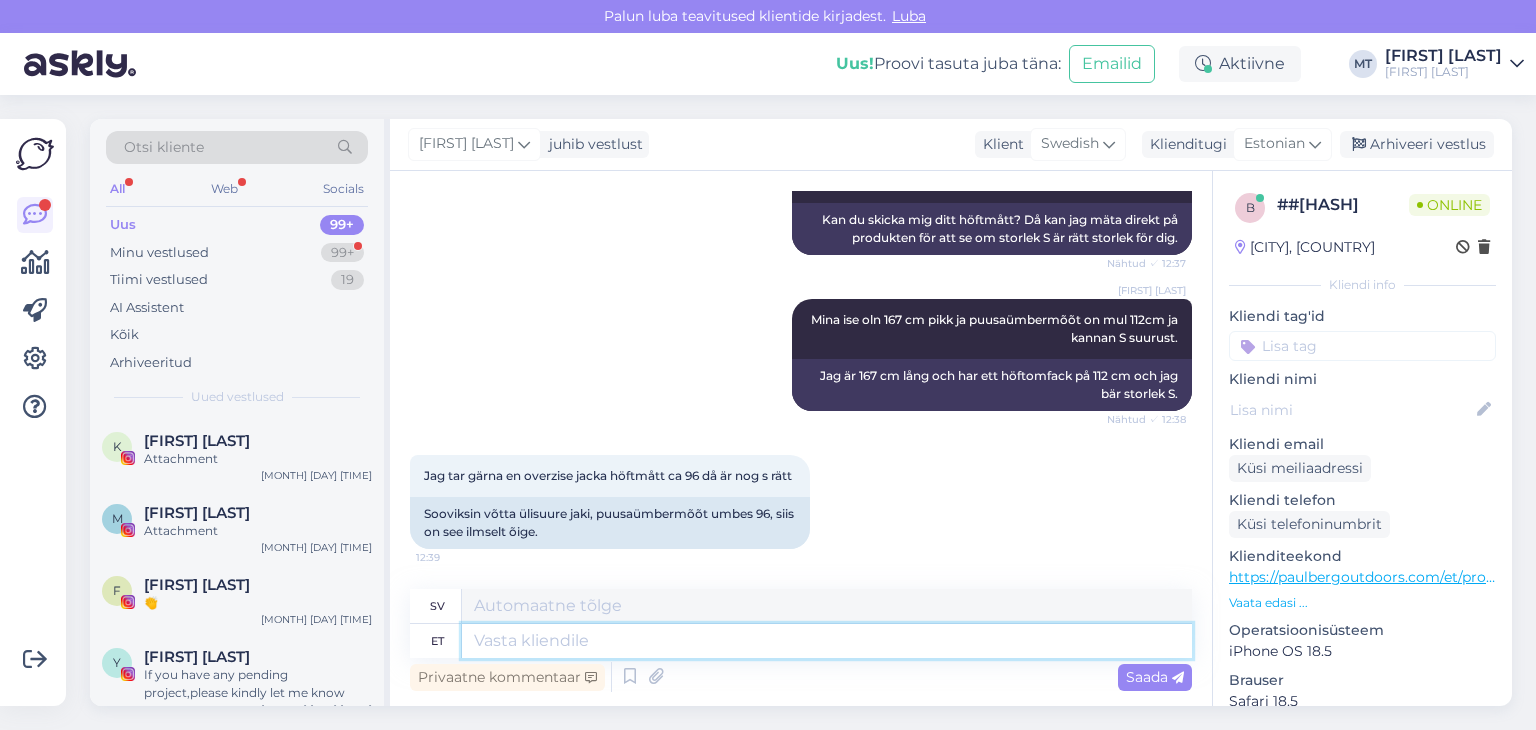 click at bounding box center (827, 641) 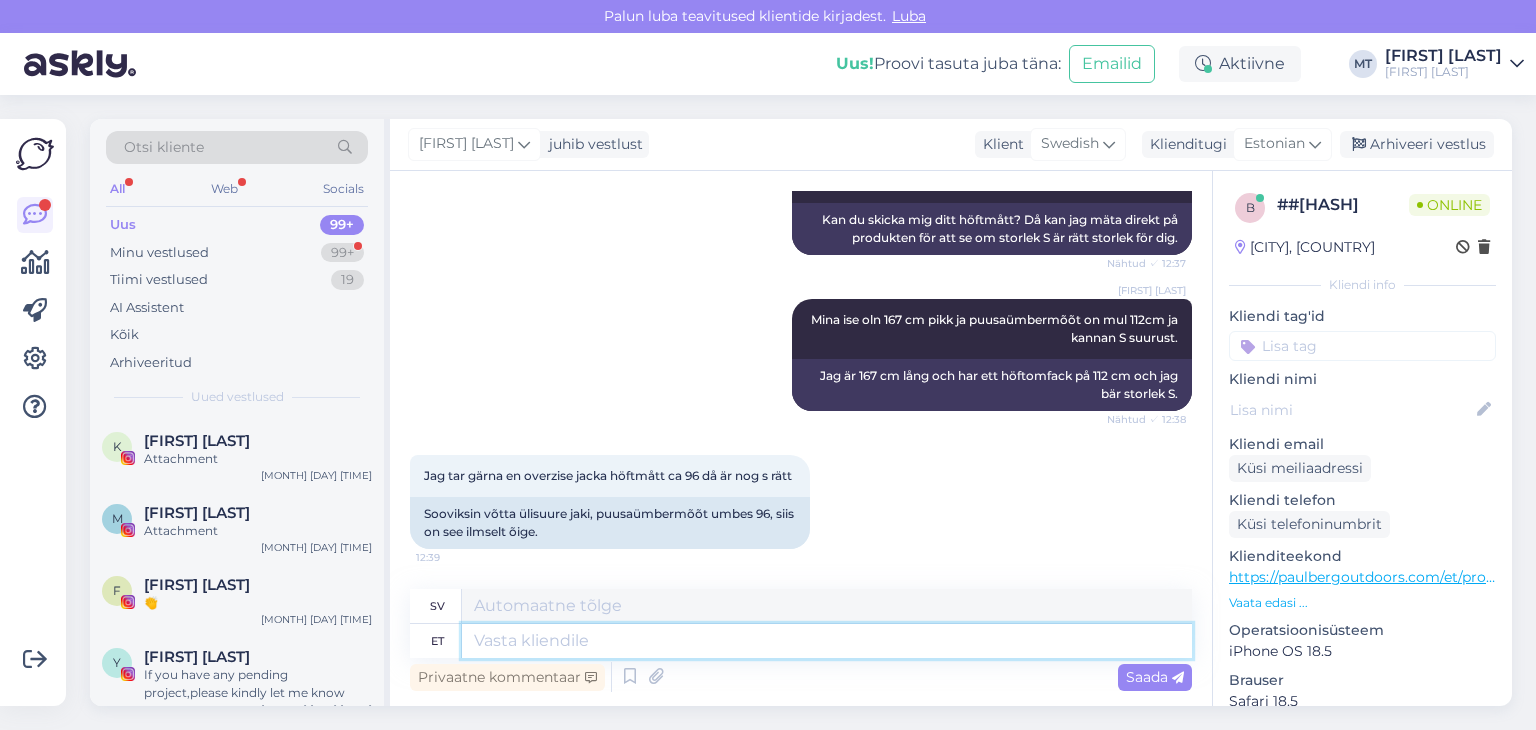 scroll, scrollTop: 1620, scrollLeft: 0, axis: vertical 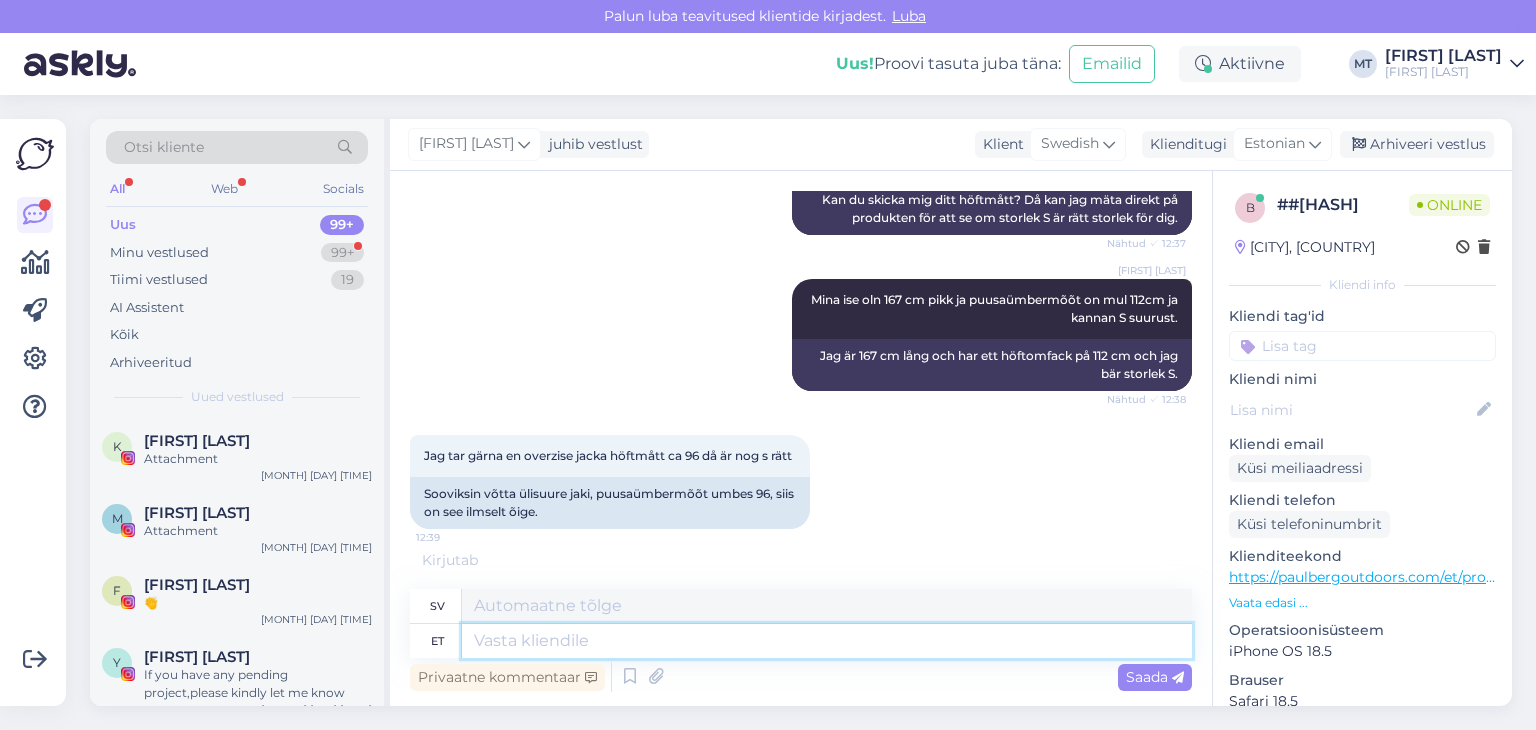 click at bounding box center [827, 641] 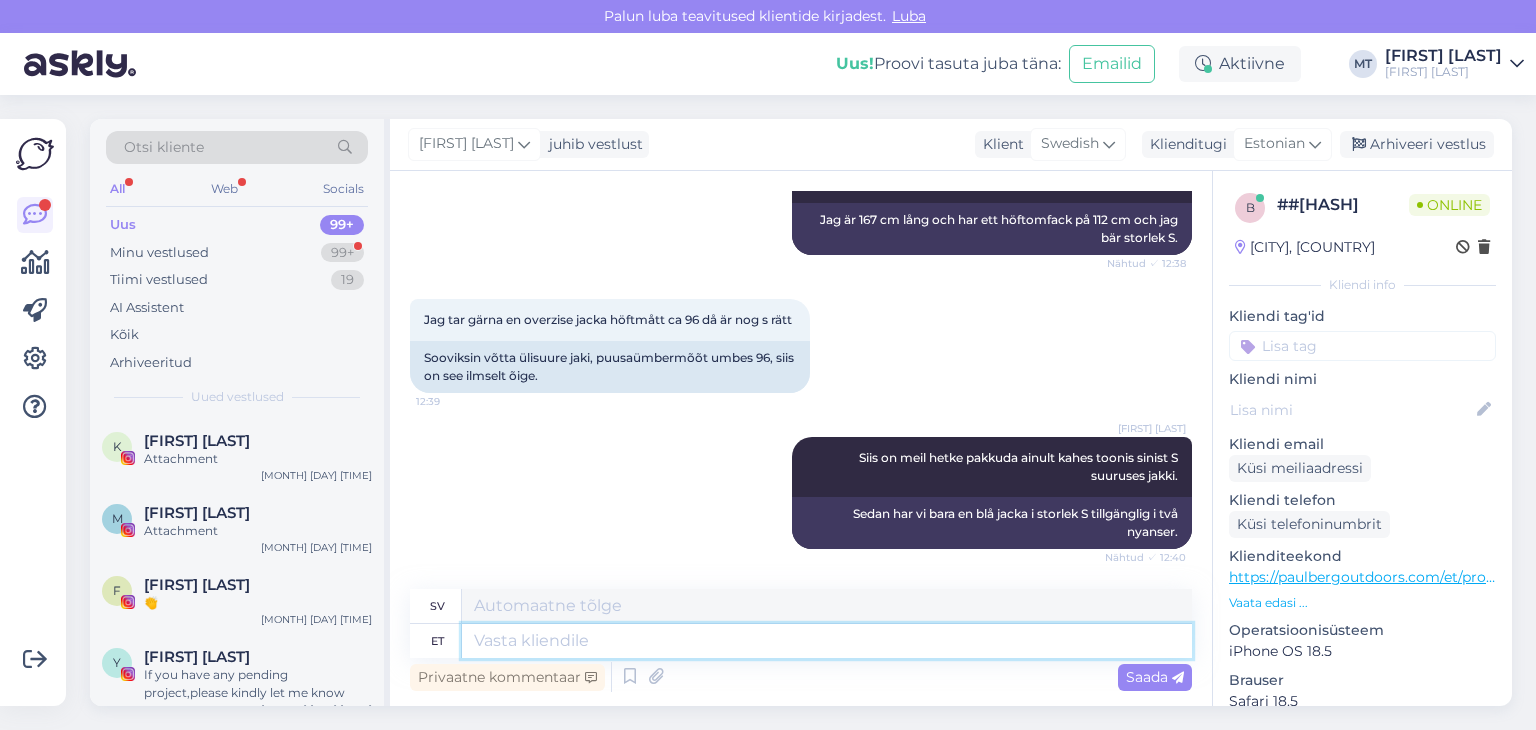 scroll, scrollTop: 1876, scrollLeft: 0, axis: vertical 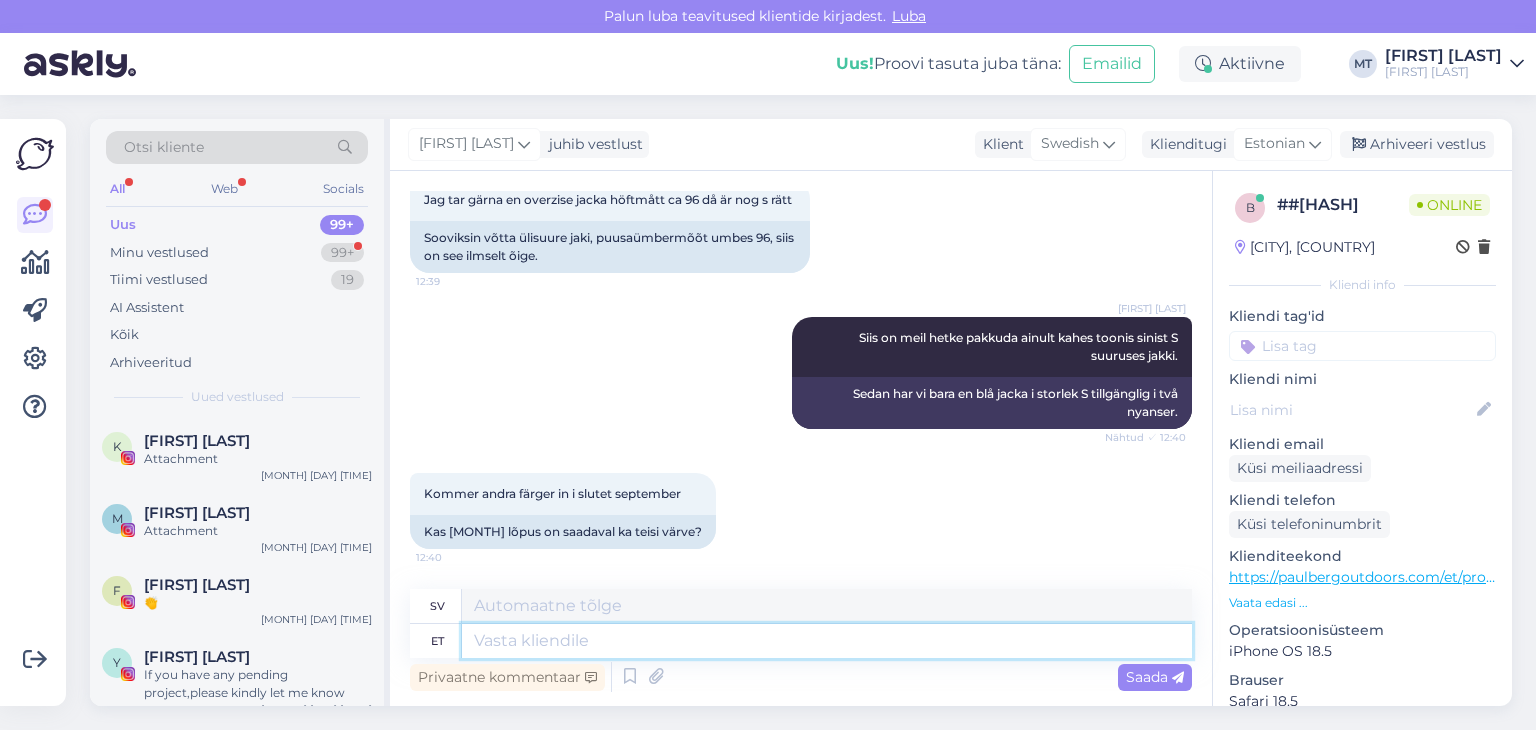 click at bounding box center (827, 641) 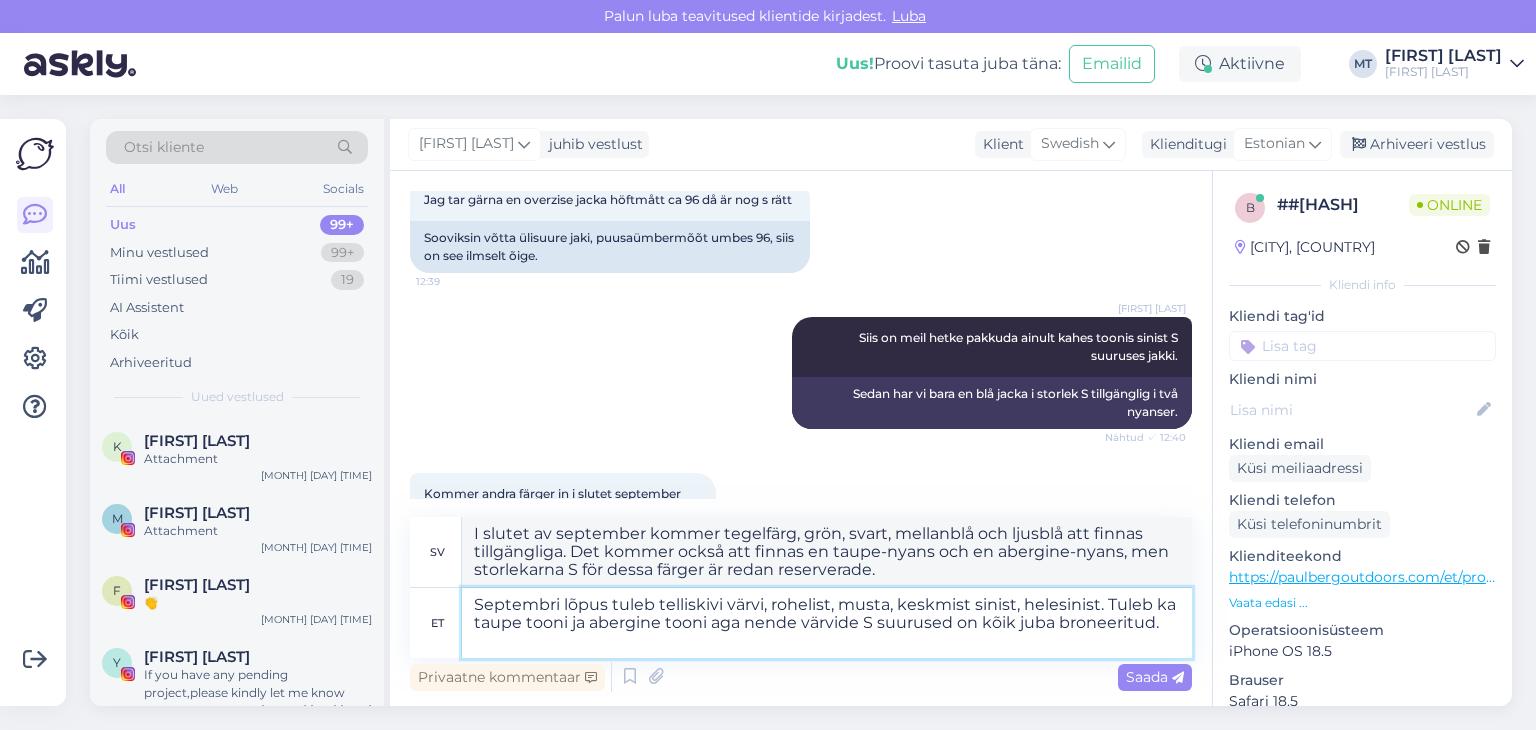 drag, startPoint x: 663, startPoint y: 625, endPoint x: 607, endPoint y: 623, distance: 56.0357 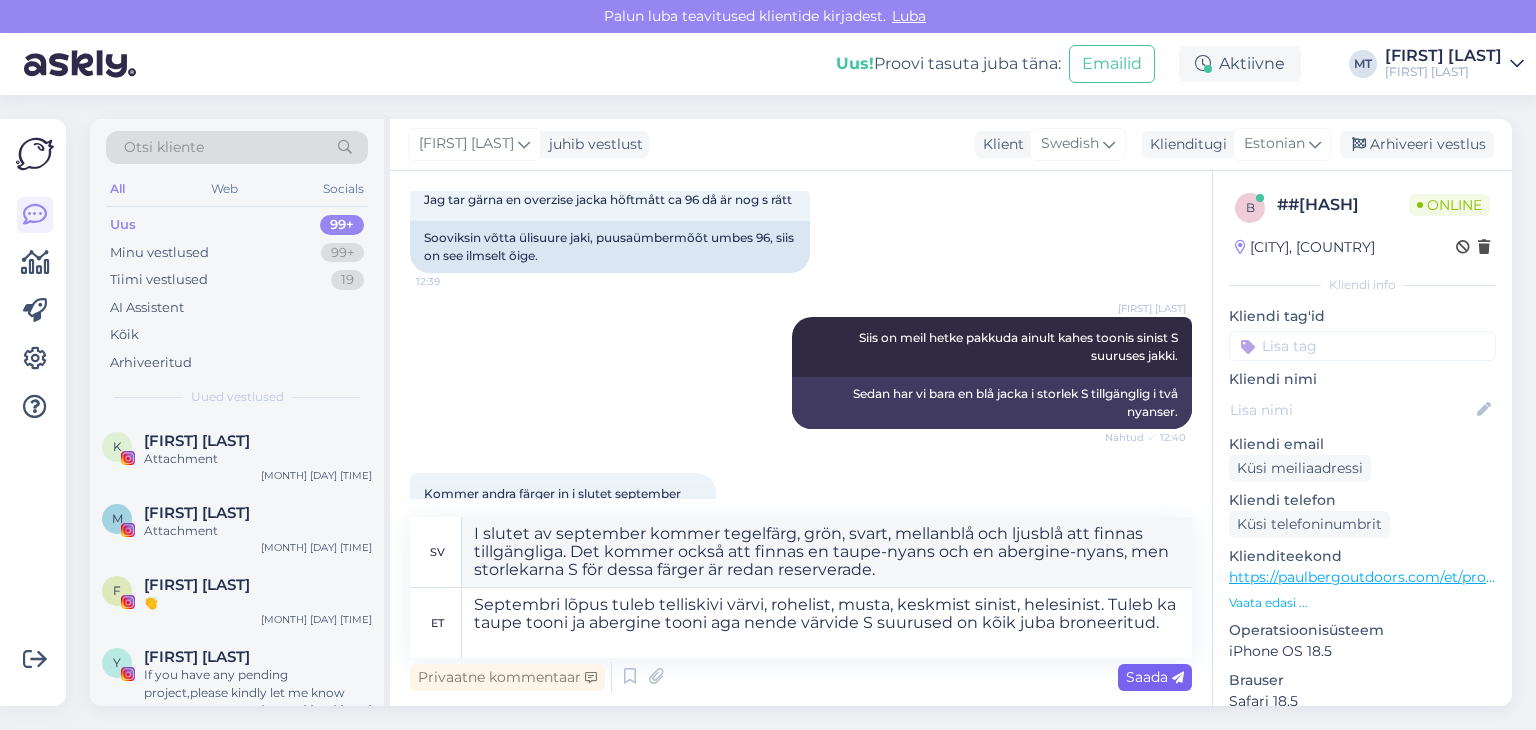 click on "Saada" at bounding box center [1155, 677] 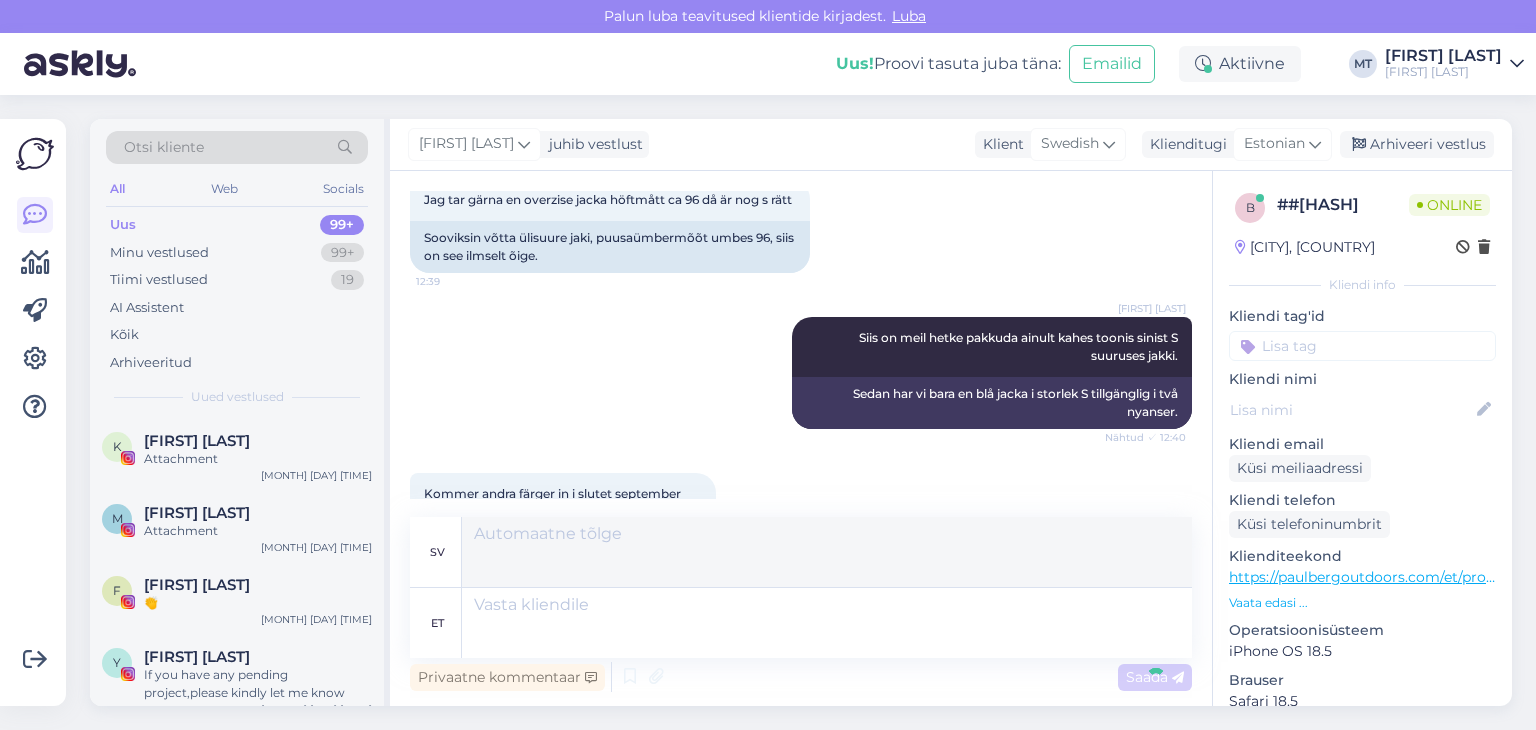 scroll, scrollTop: 2104, scrollLeft: 0, axis: vertical 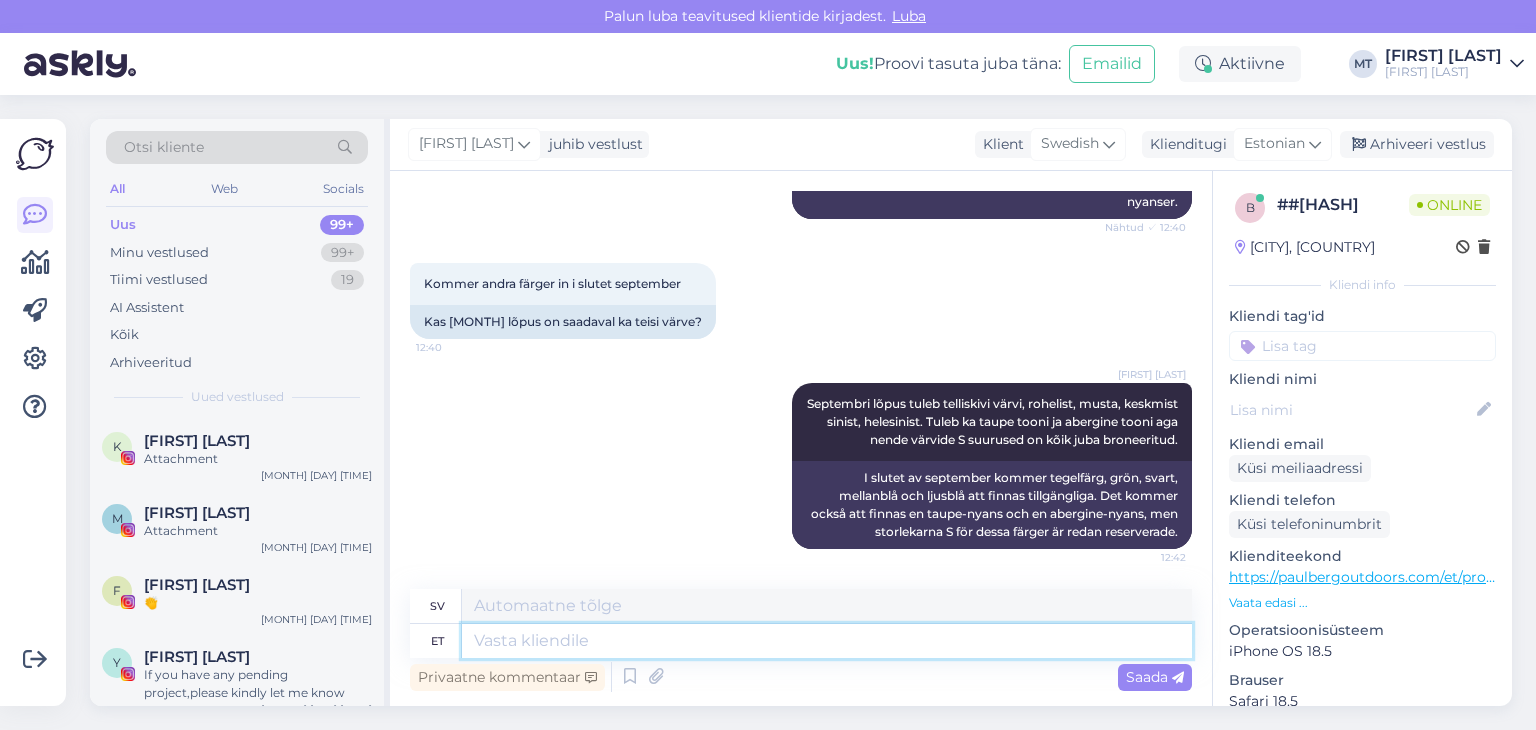 click at bounding box center (827, 641) 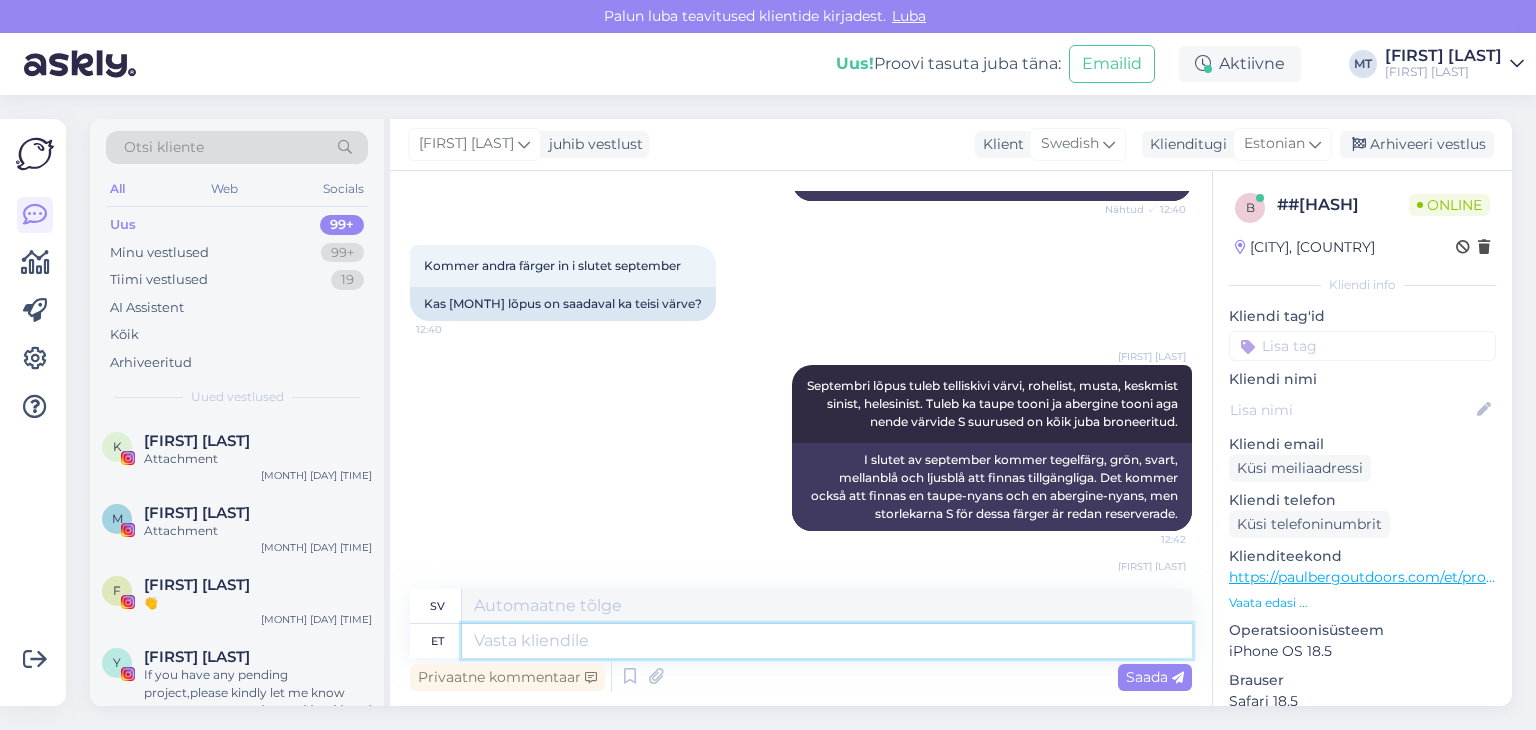 scroll, scrollTop: 2242, scrollLeft: 0, axis: vertical 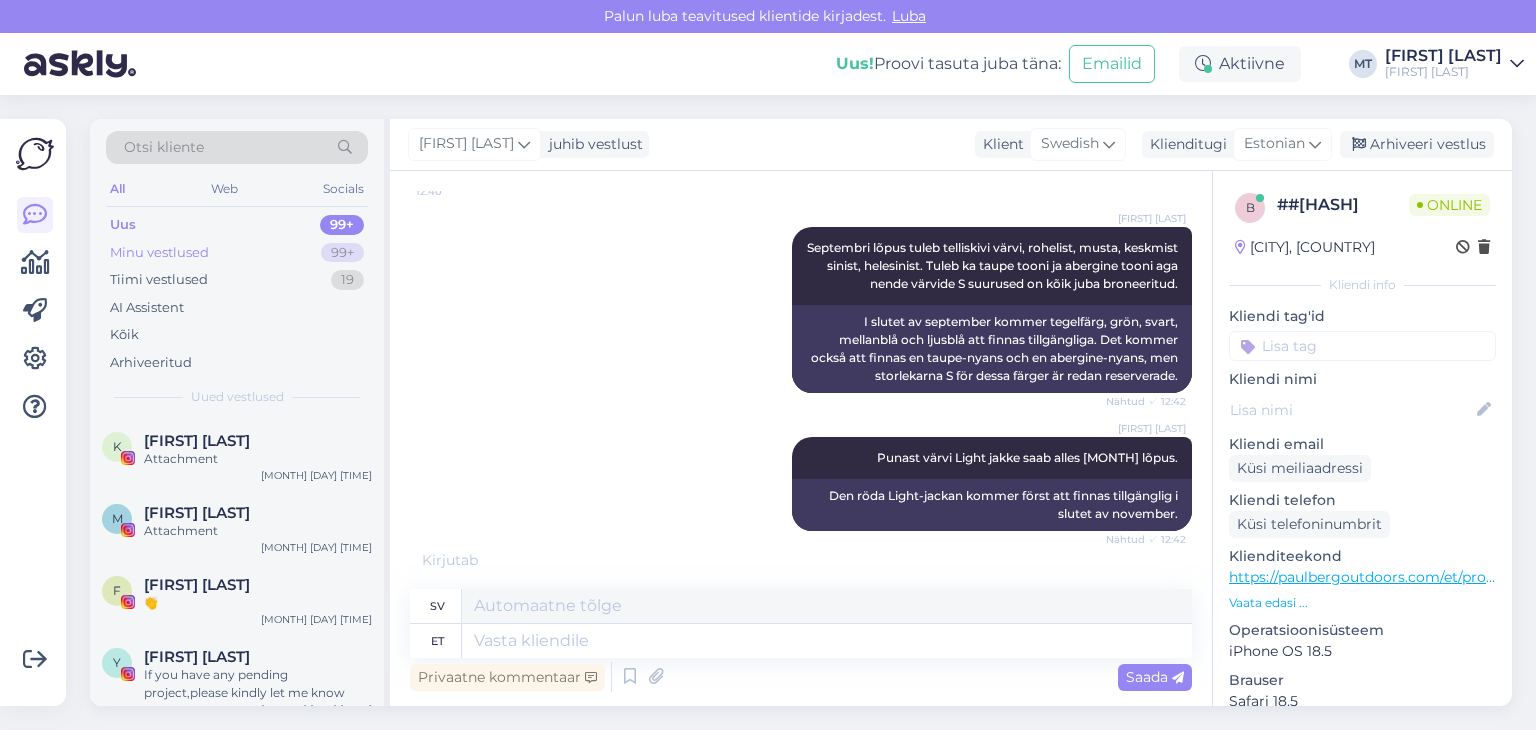 click on "Minu vestlused" at bounding box center [159, 253] 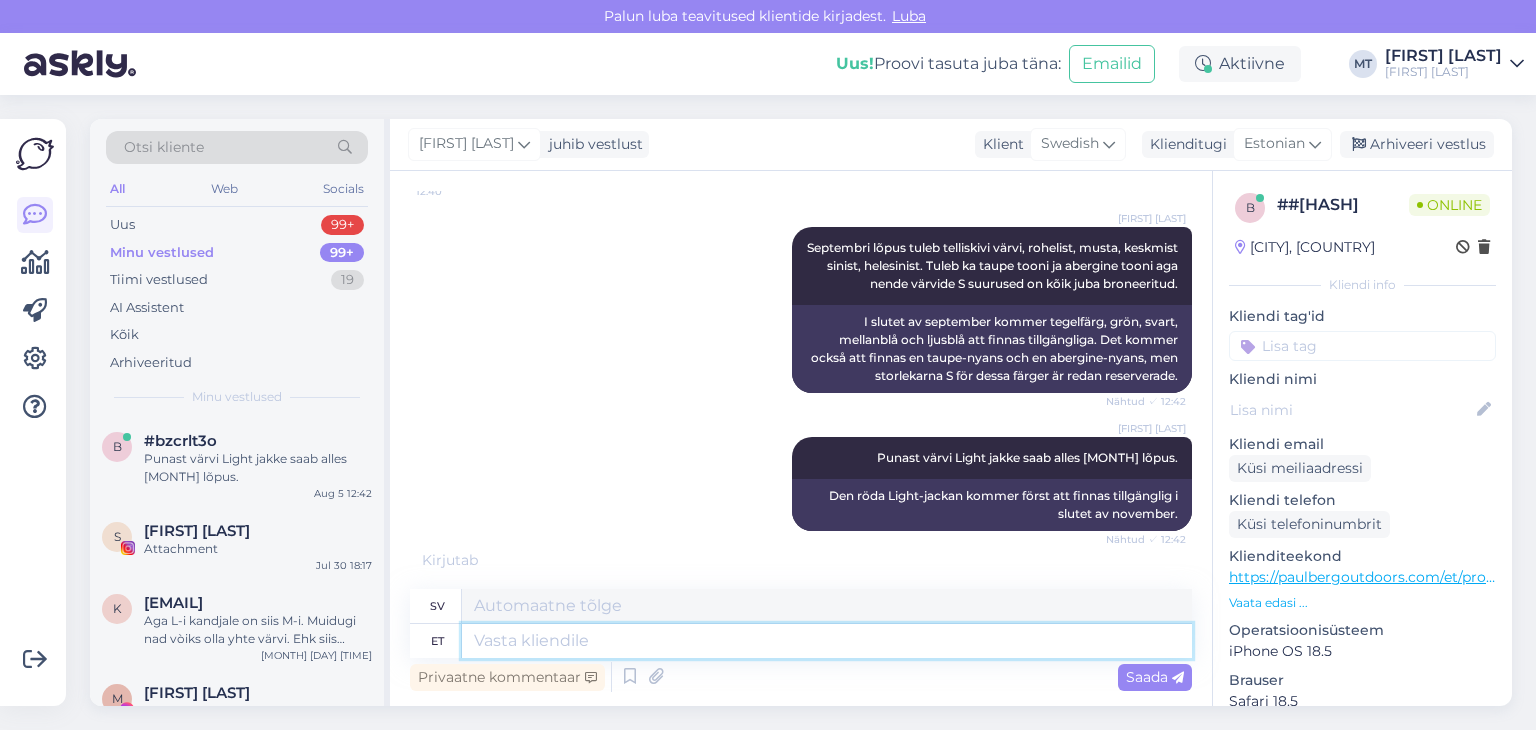 click at bounding box center [827, 641] 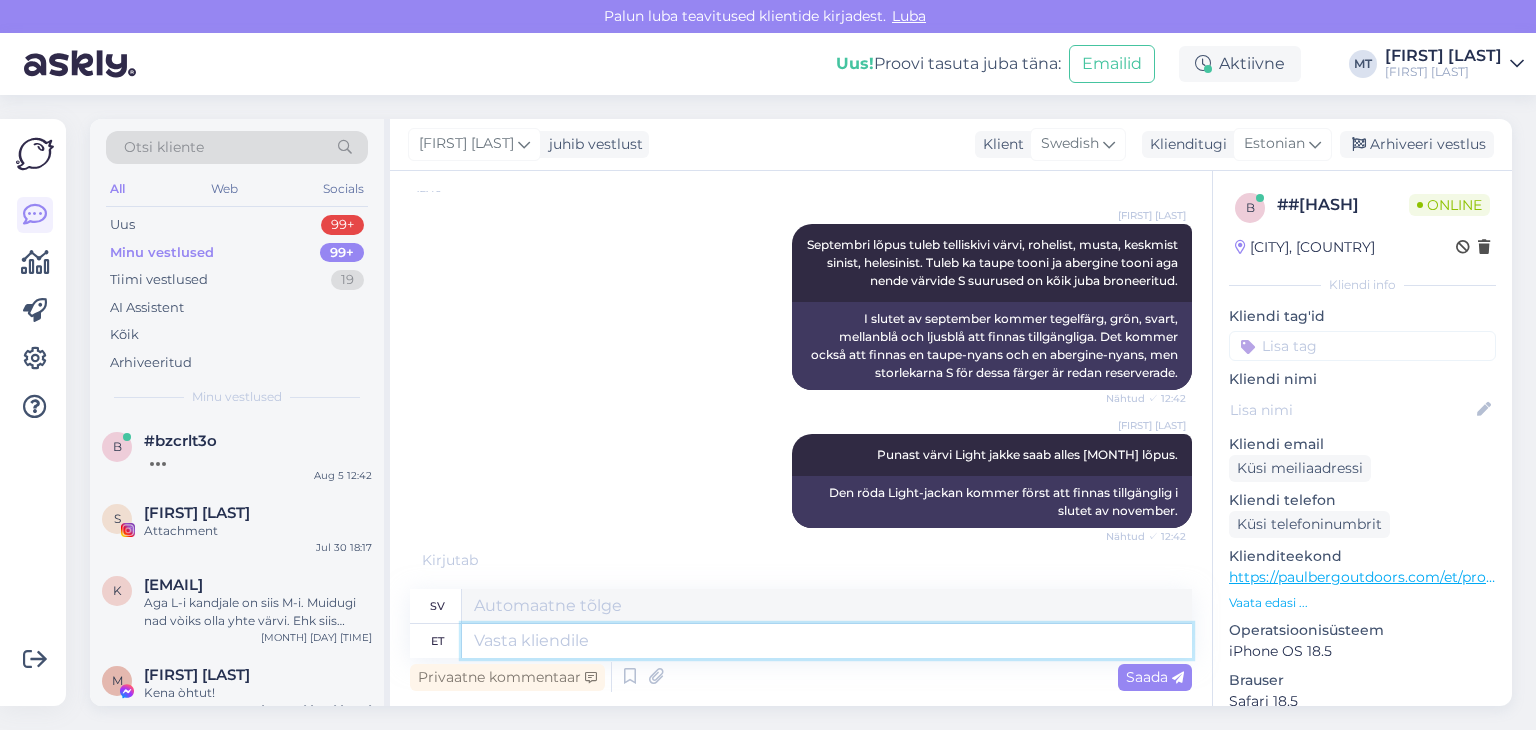 scroll, scrollTop: 2242, scrollLeft: 0, axis: vertical 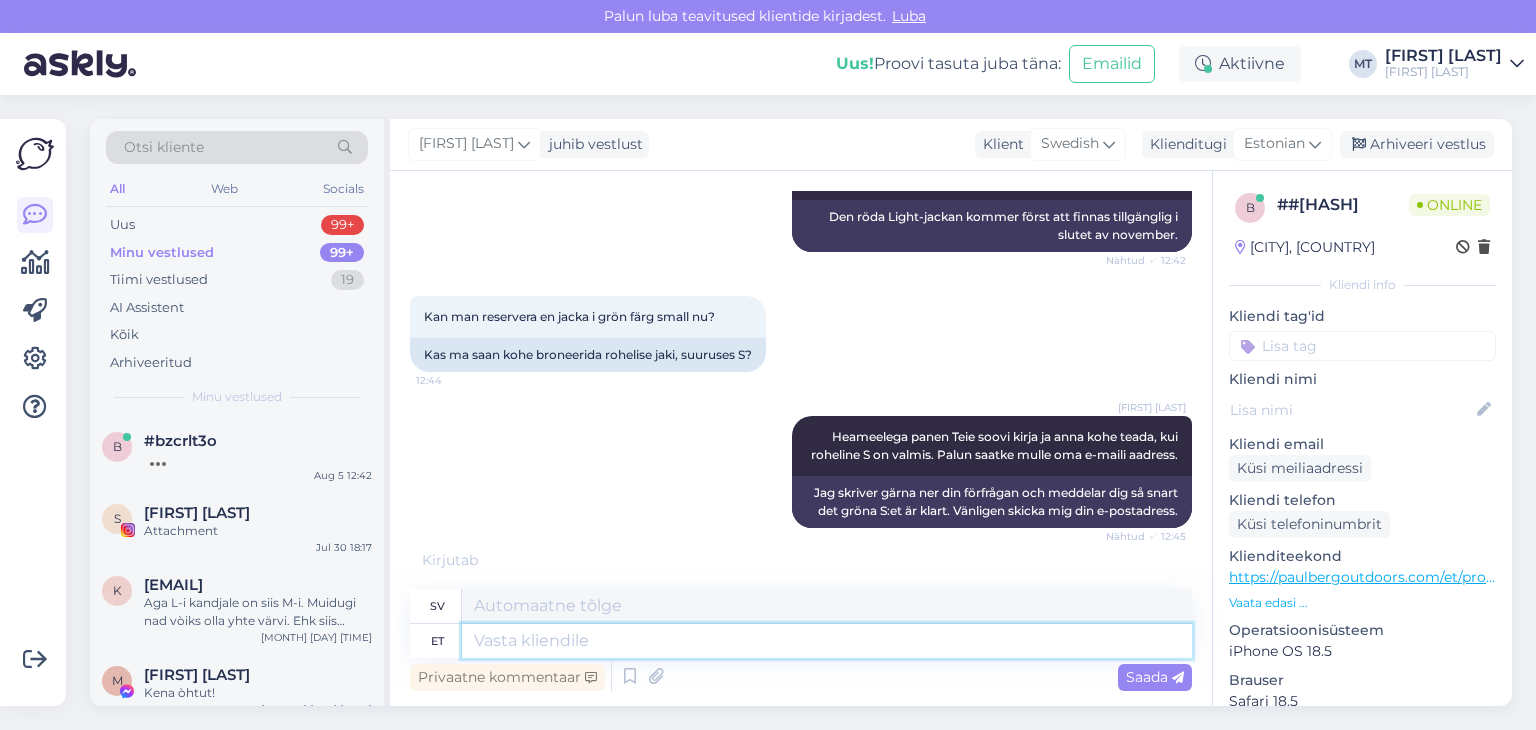 click at bounding box center (827, 641) 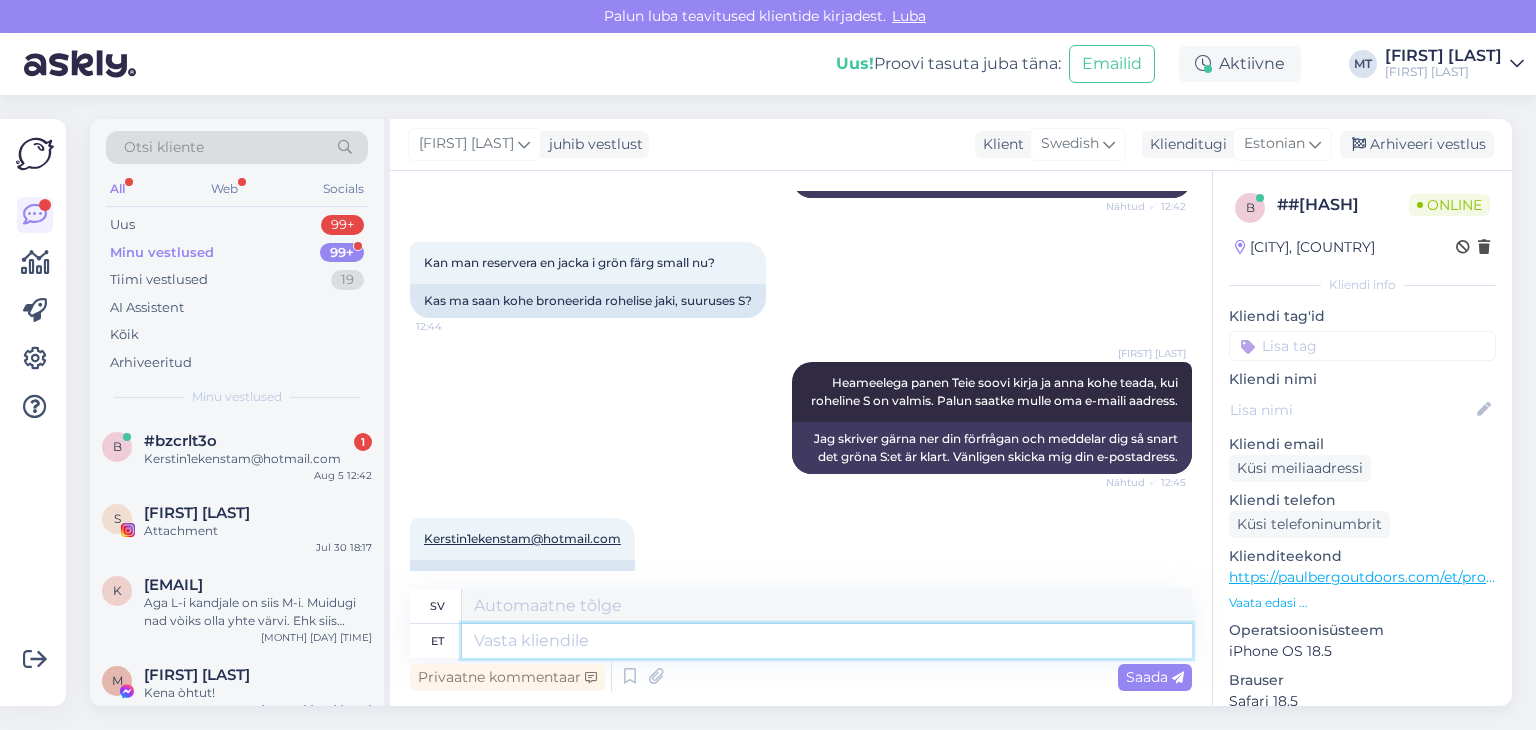 scroll, scrollTop: 2674, scrollLeft: 0, axis: vertical 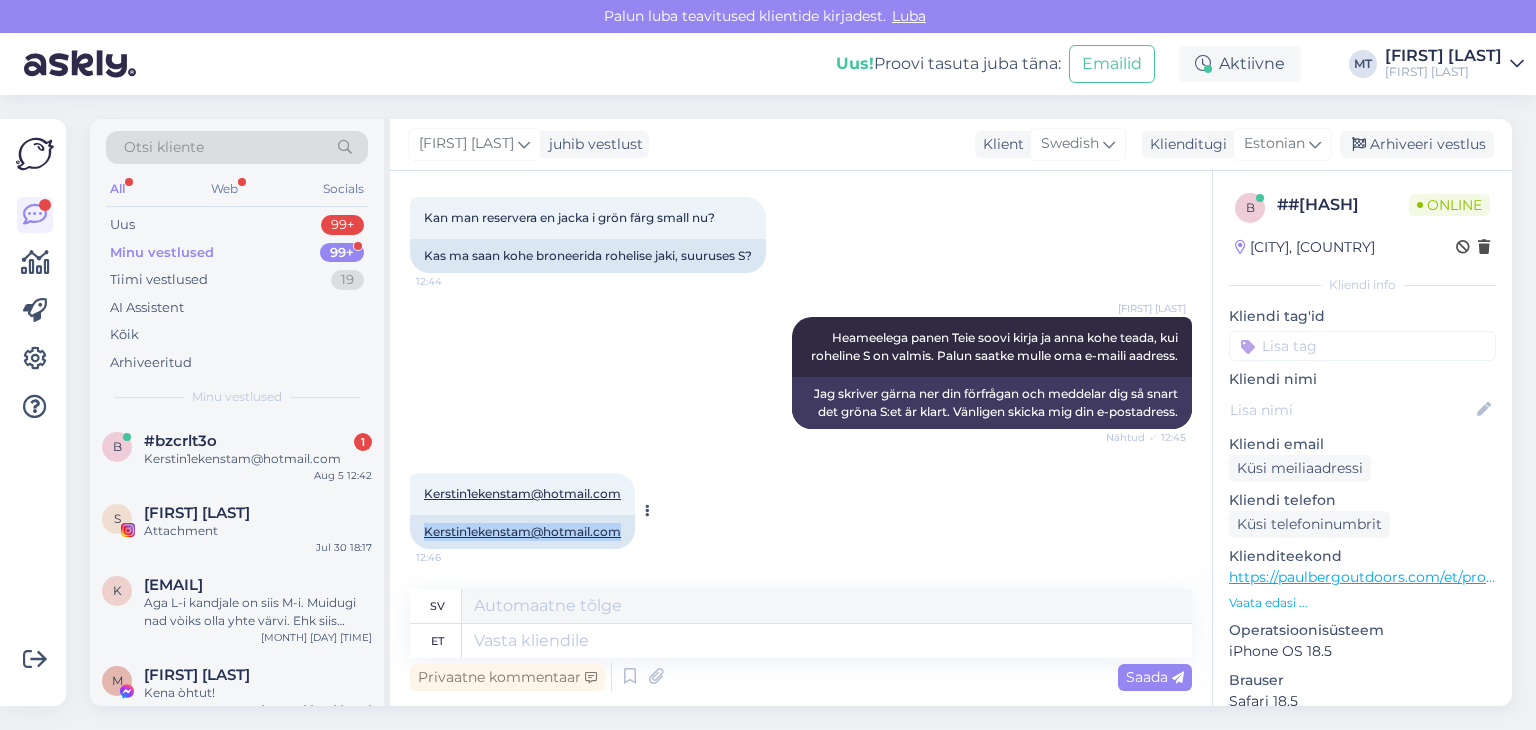drag, startPoint x: 618, startPoint y: 526, endPoint x: 420, endPoint y: 530, distance: 198.0404 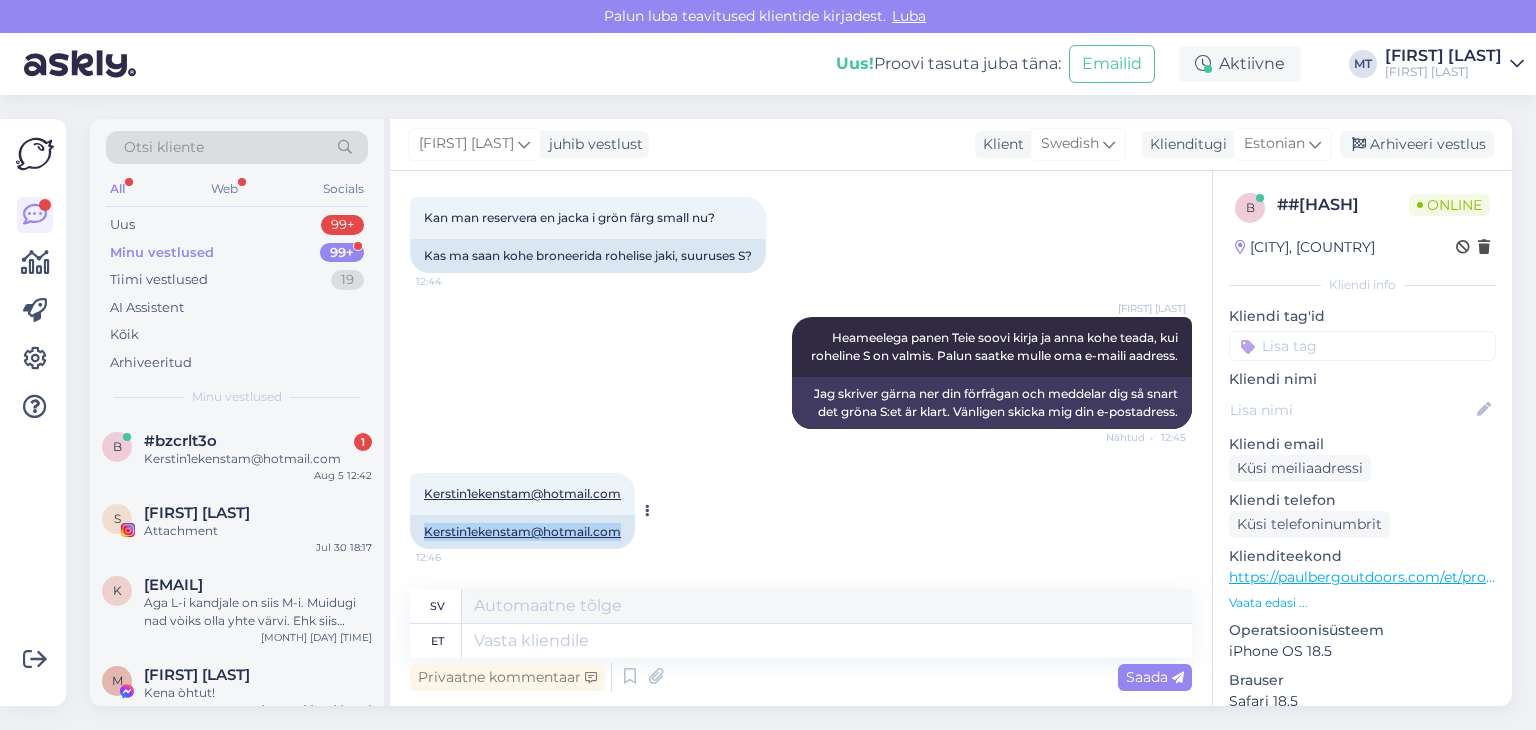 click on "Kerstin1ekenstam@hotmail.com" at bounding box center [522, 532] 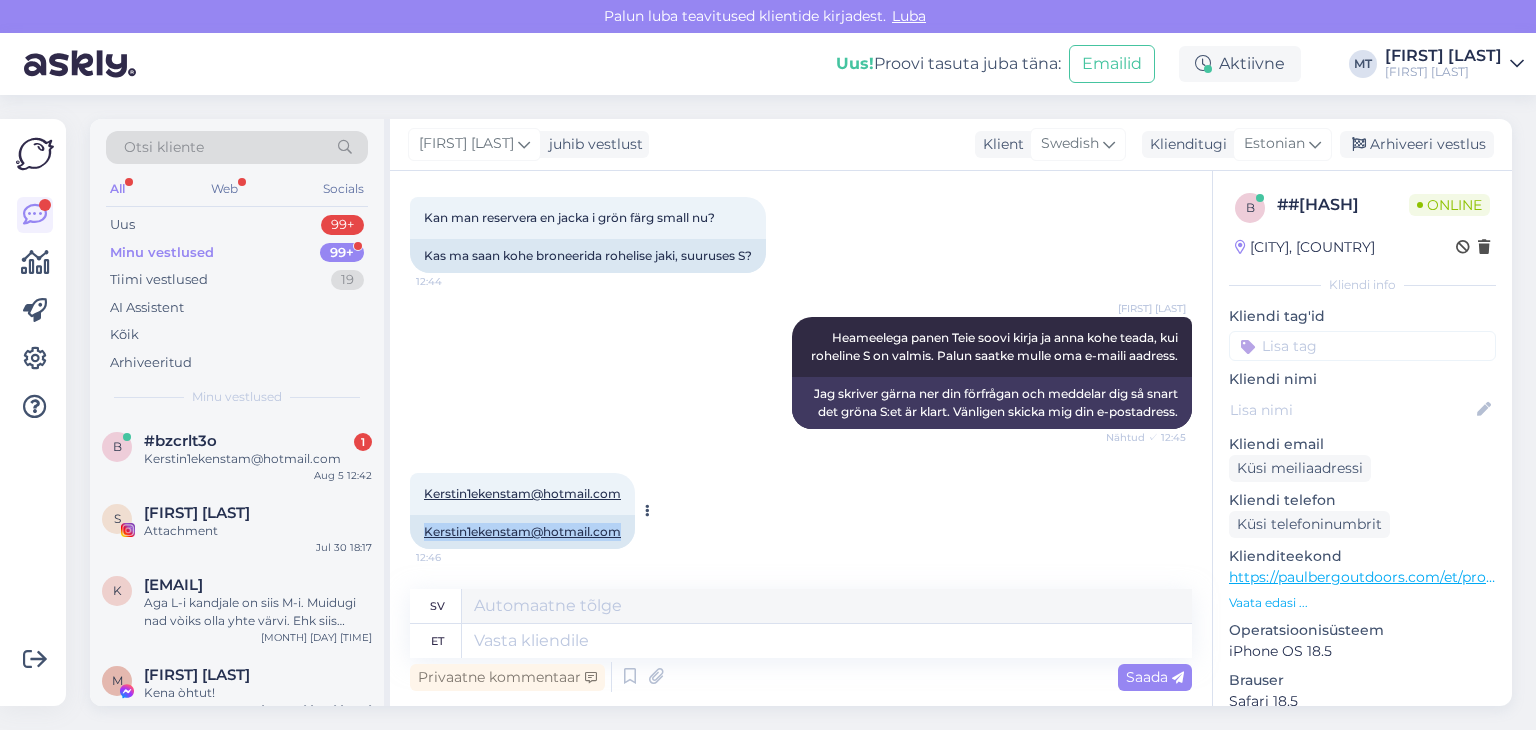 copy on "Kerstin1ekenstam@hotmail.com" 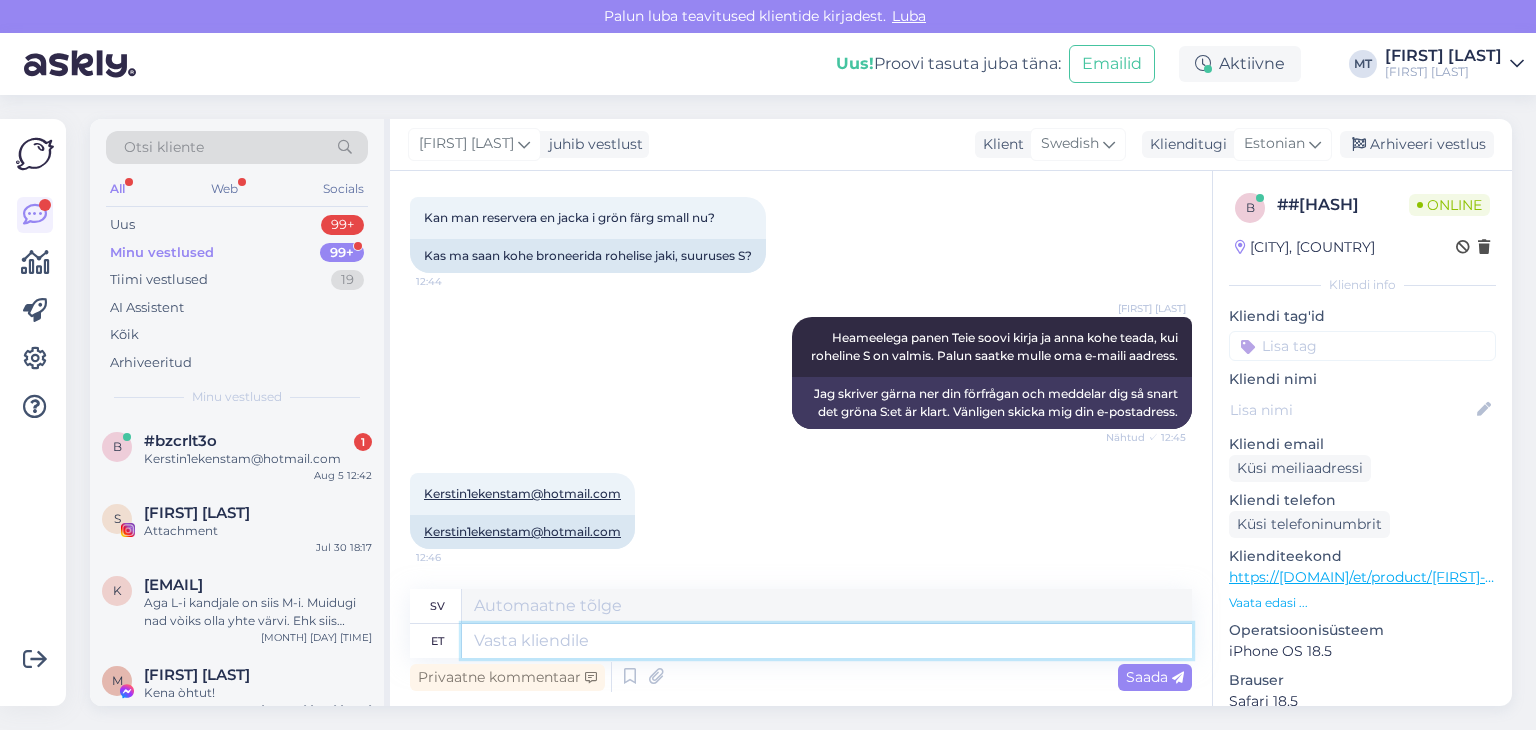 click at bounding box center [827, 641] 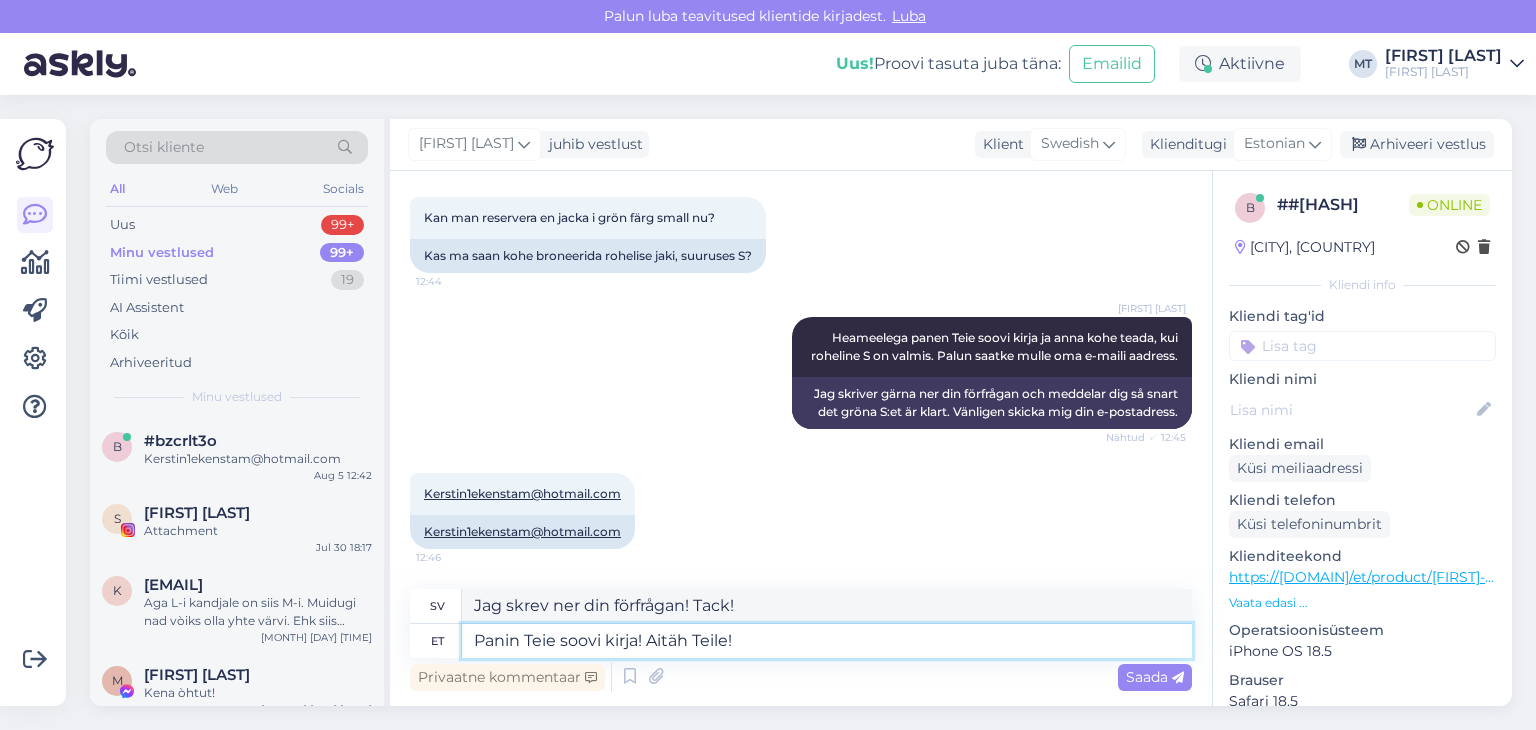 click on "Panin Teie soovi kirja! Aitäh Teile!" at bounding box center [827, 641] 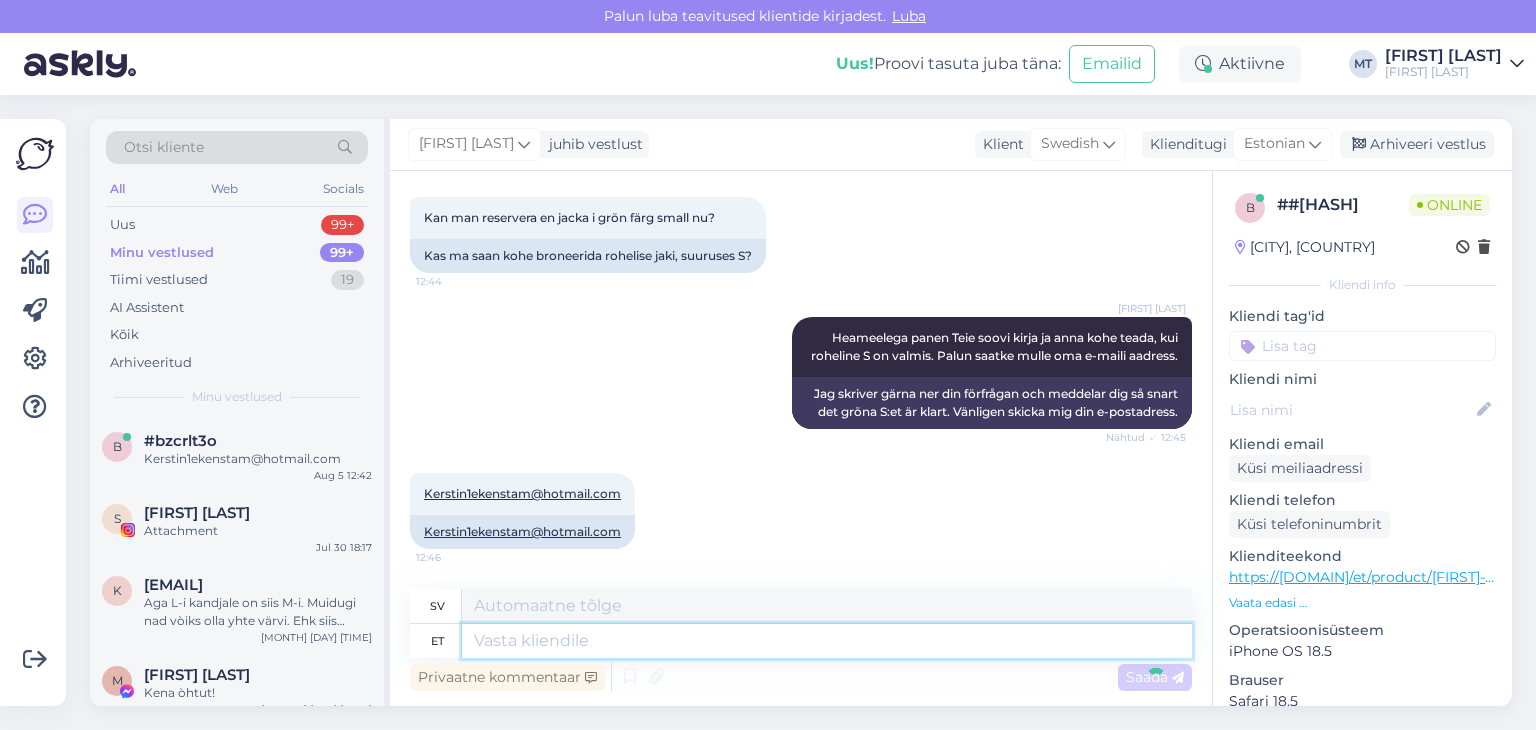 scroll, scrollTop: 2794, scrollLeft: 0, axis: vertical 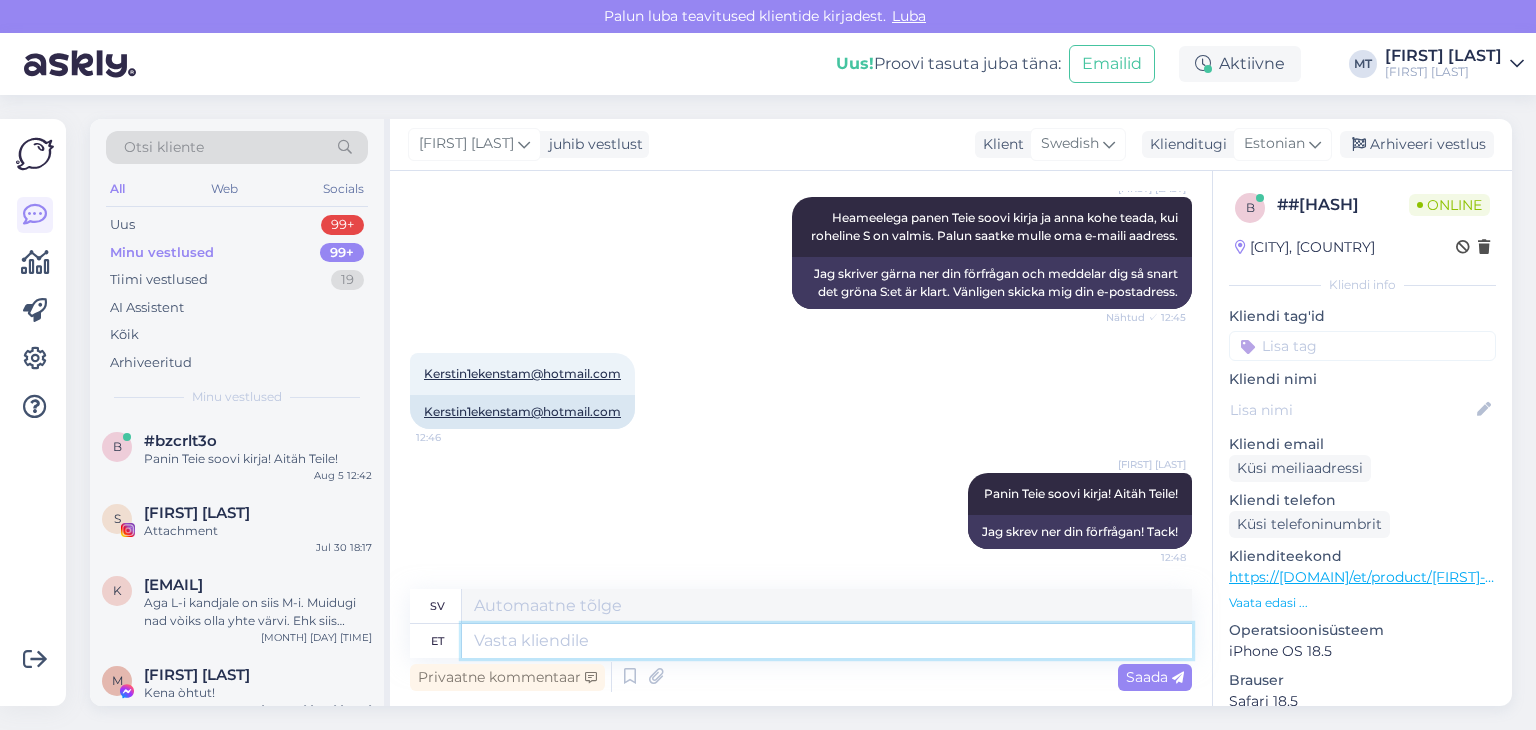click at bounding box center (827, 641) 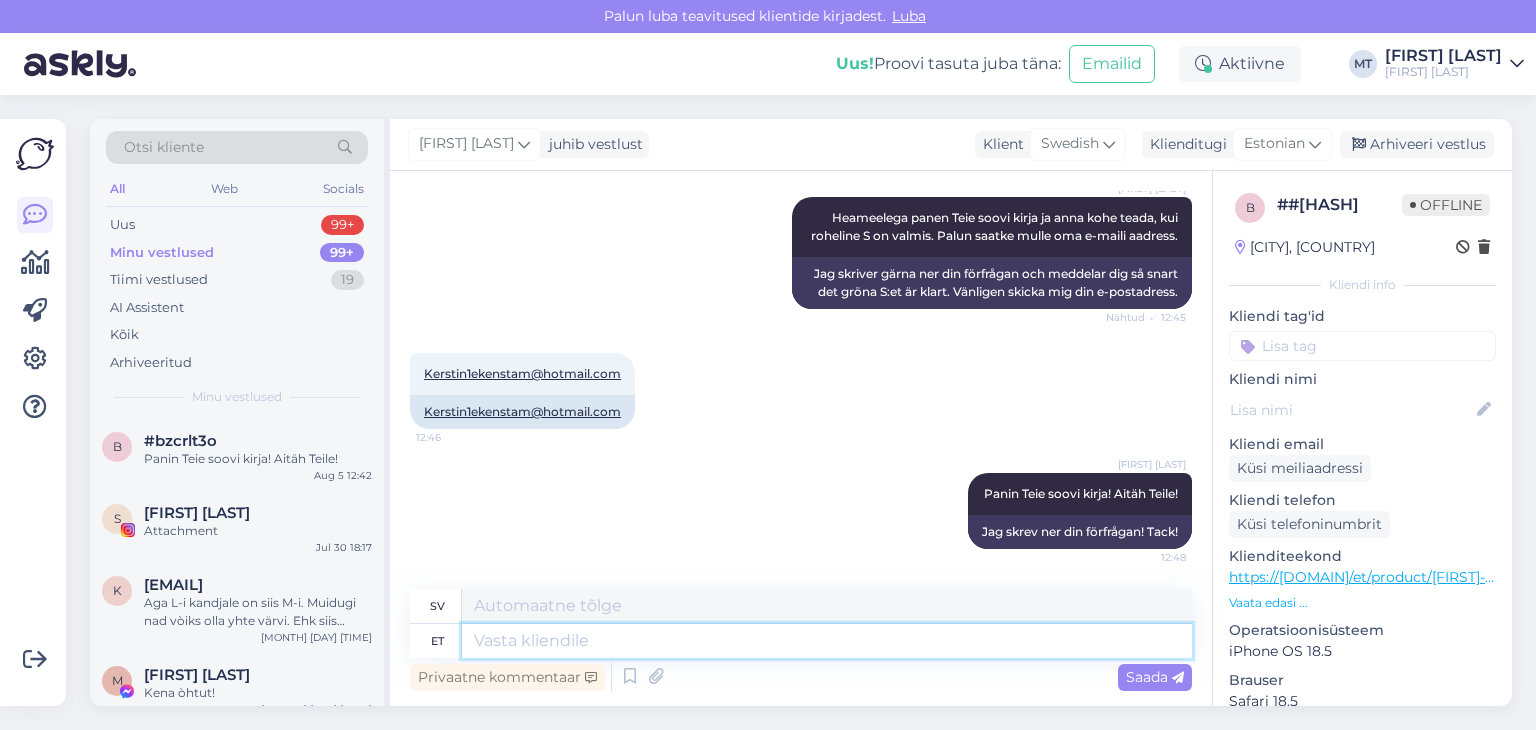 click at bounding box center [827, 641] 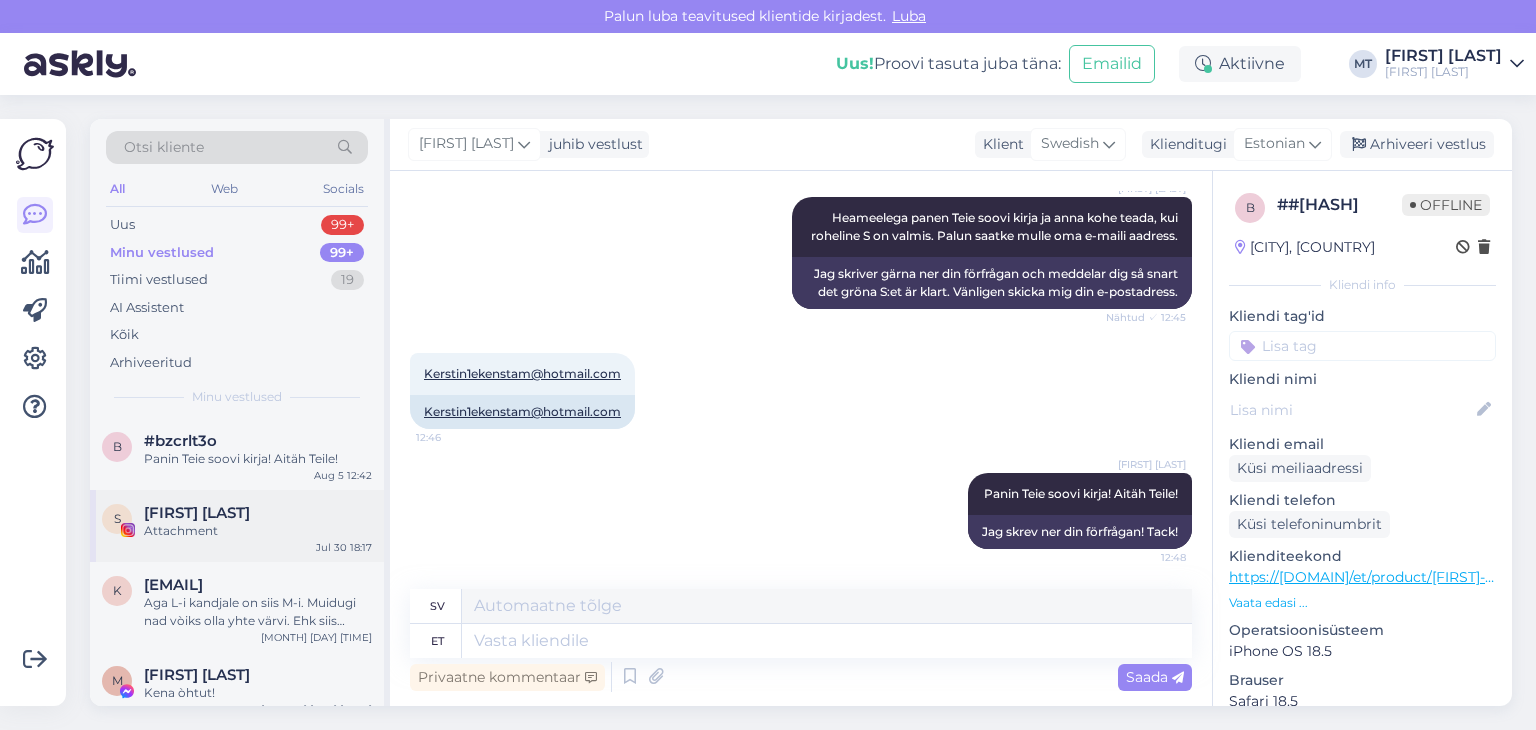 click on "Attachment" at bounding box center [258, 531] 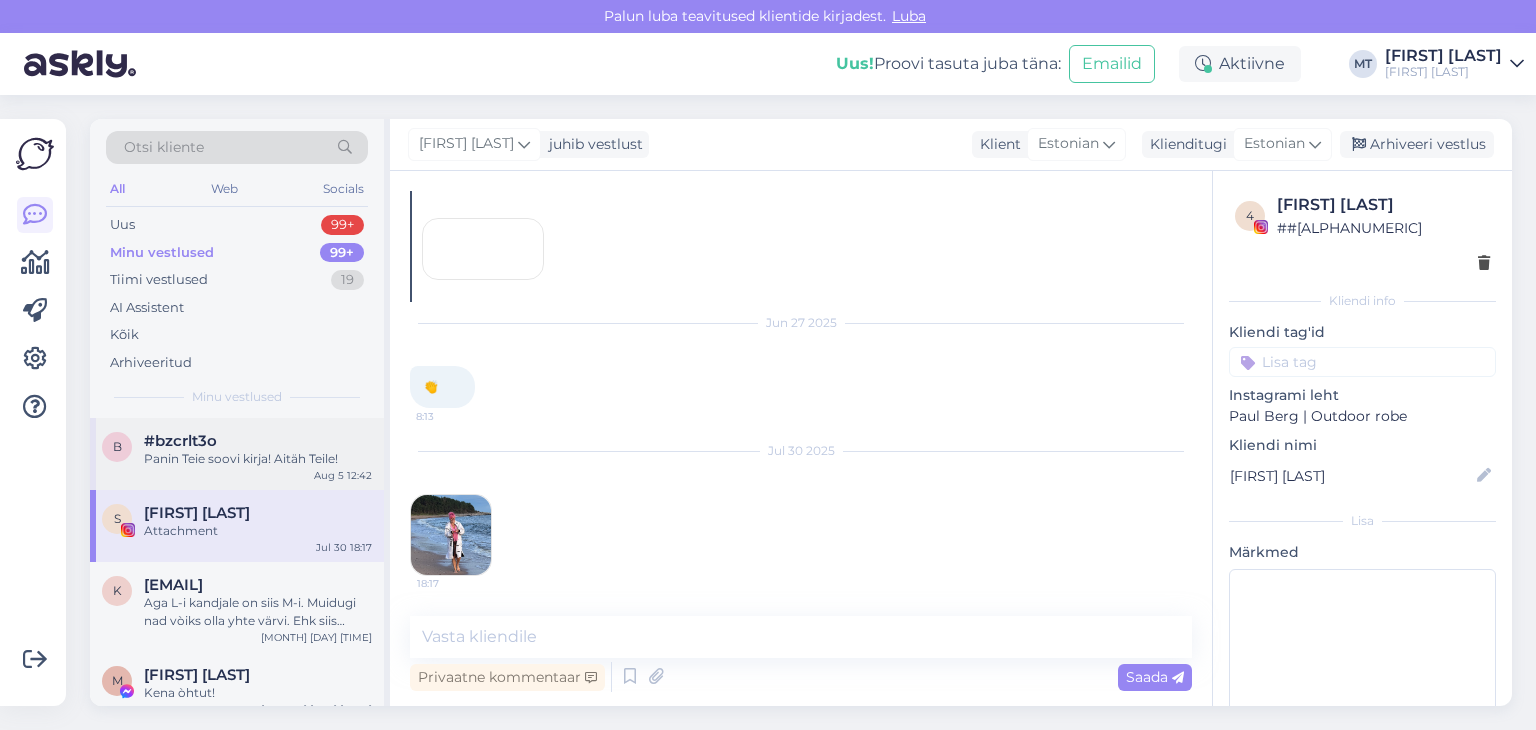 click on "#bzcrlt3o" at bounding box center [258, 441] 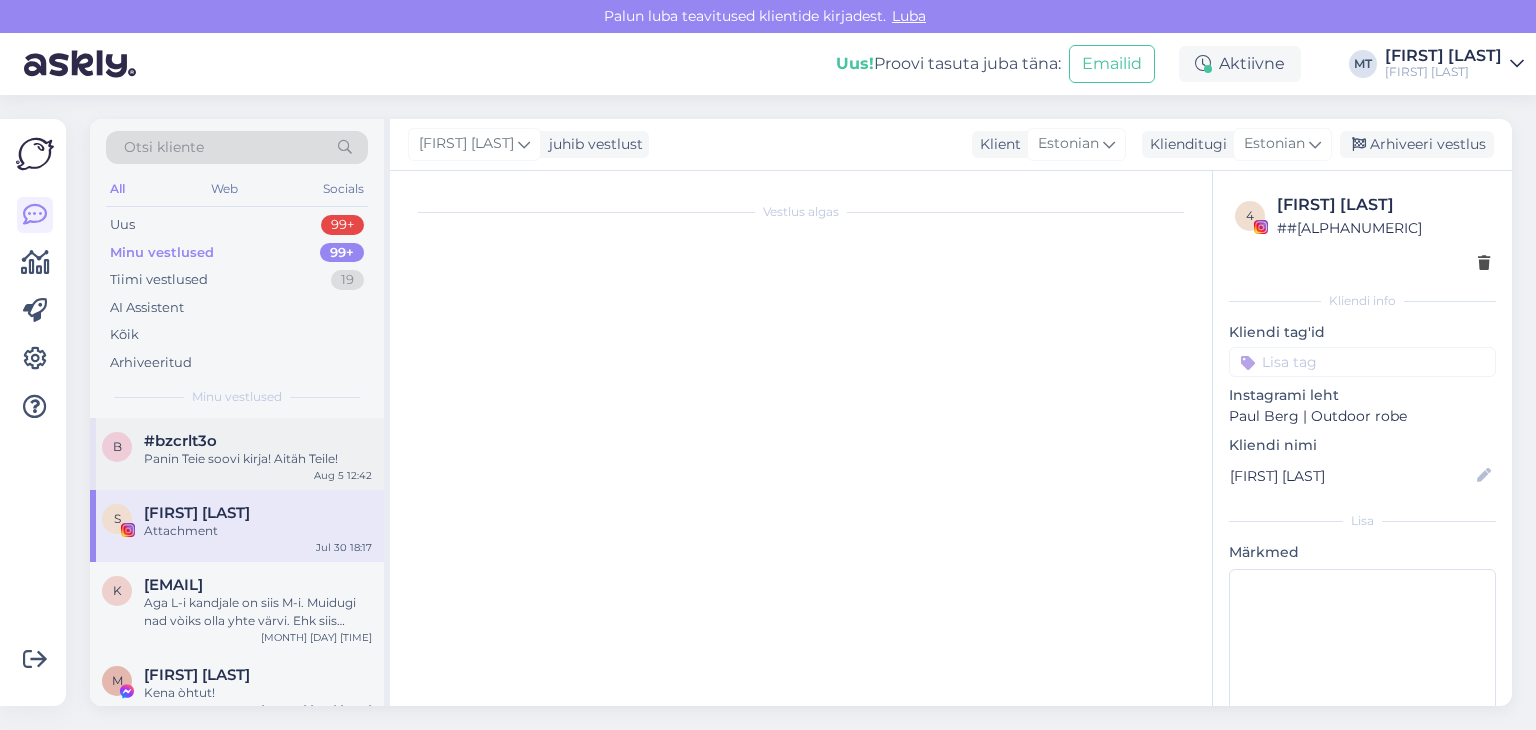 scroll, scrollTop: 2484, scrollLeft: 0, axis: vertical 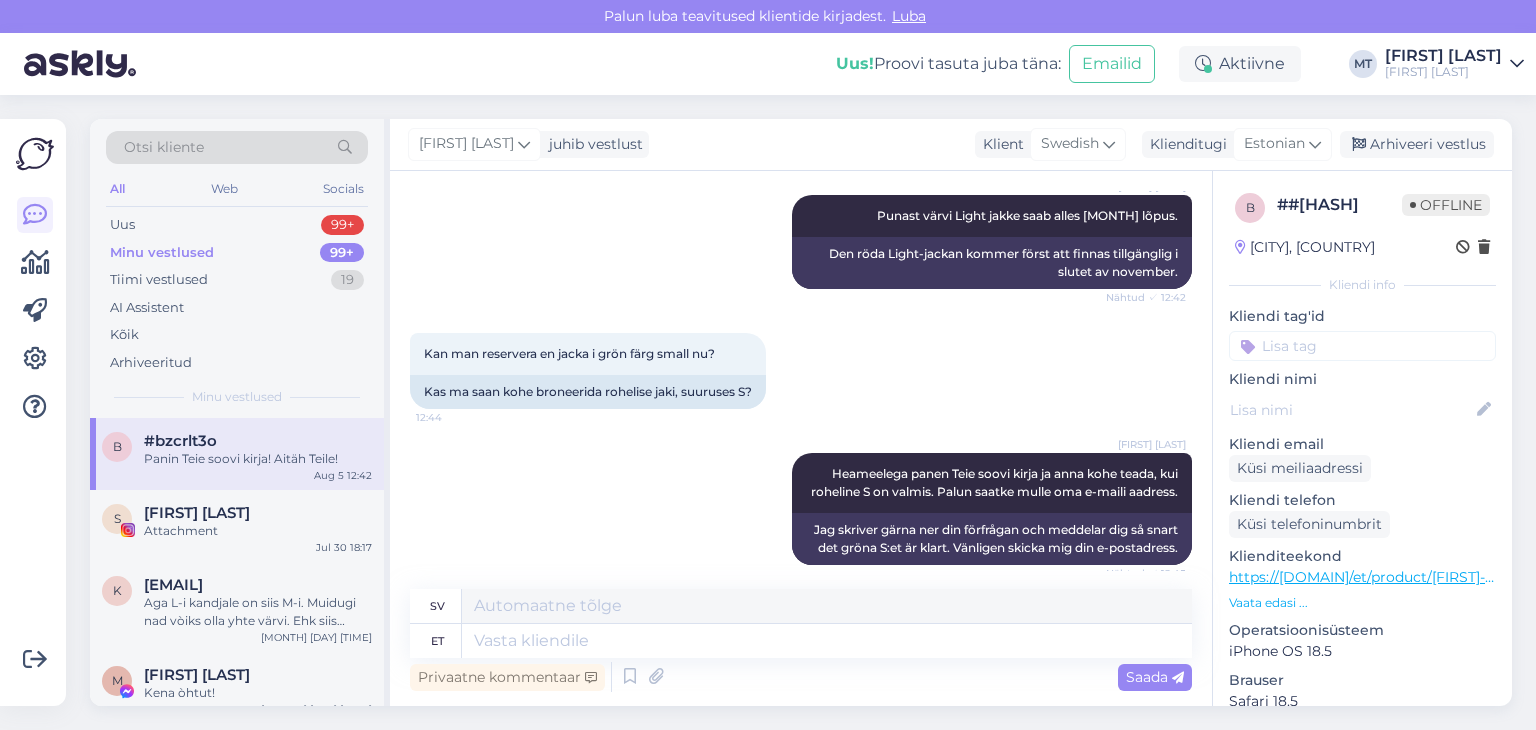 click on "Minu vestlused" at bounding box center [162, 253] 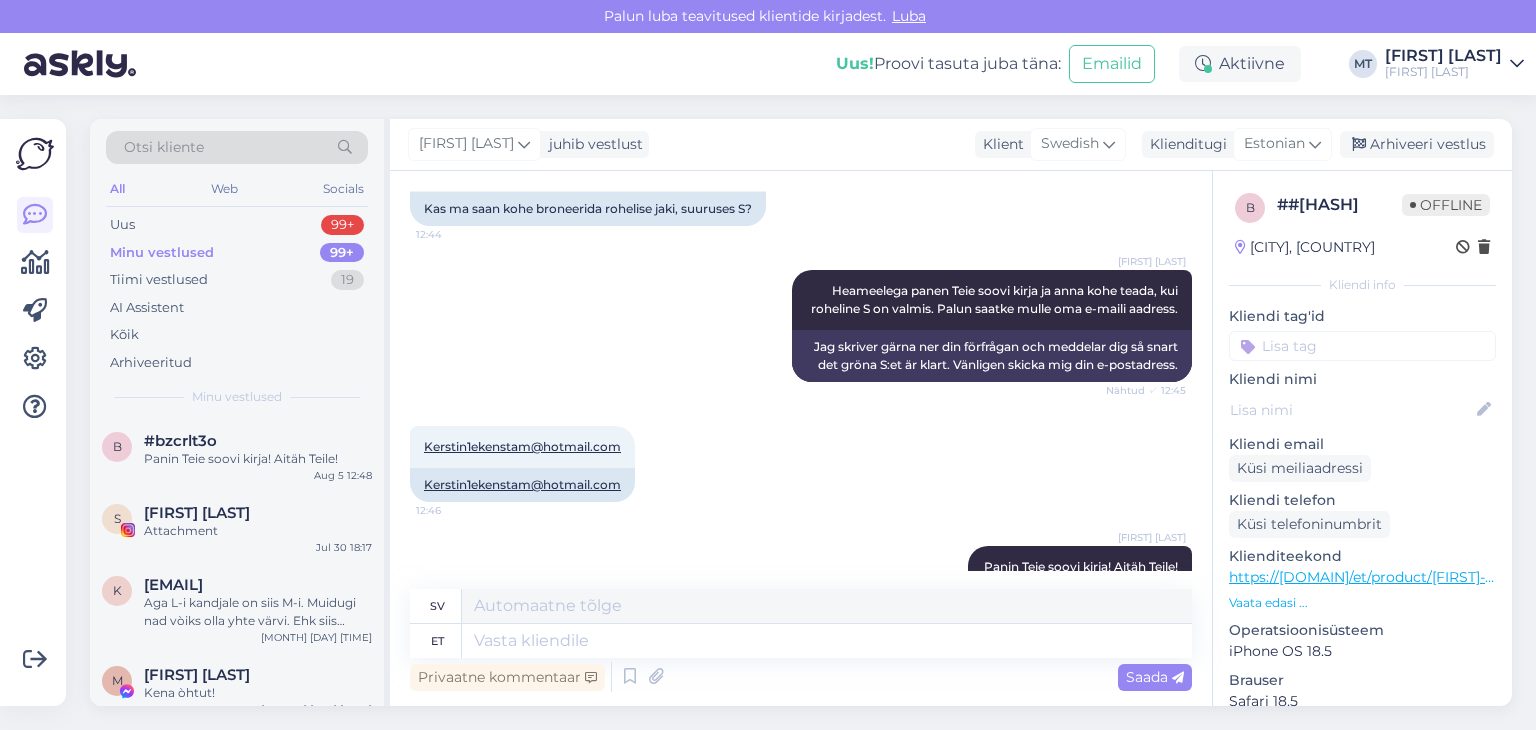 scroll, scrollTop: 2793, scrollLeft: 0, axis: vertical 